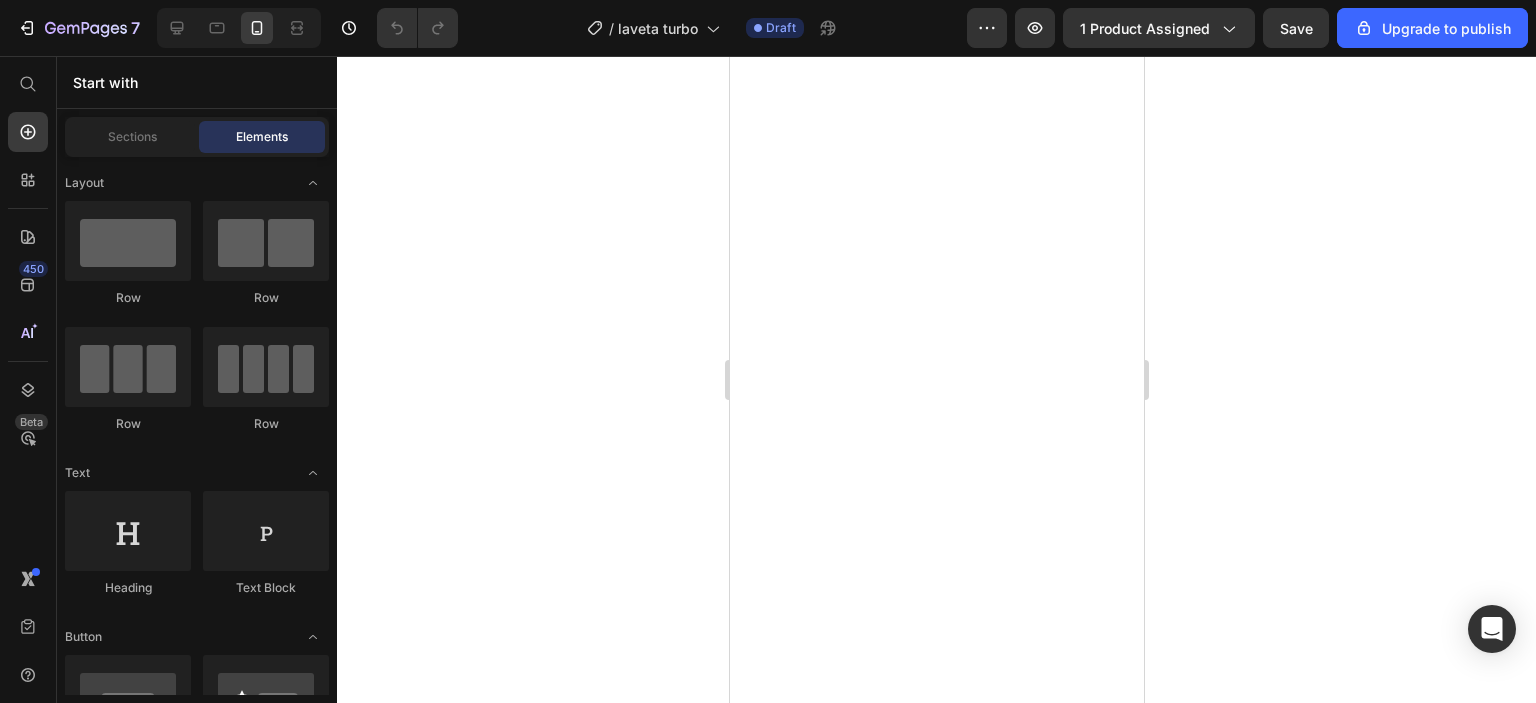 scroll, scrollTop: 0, scrollLeft: 0, axis: both 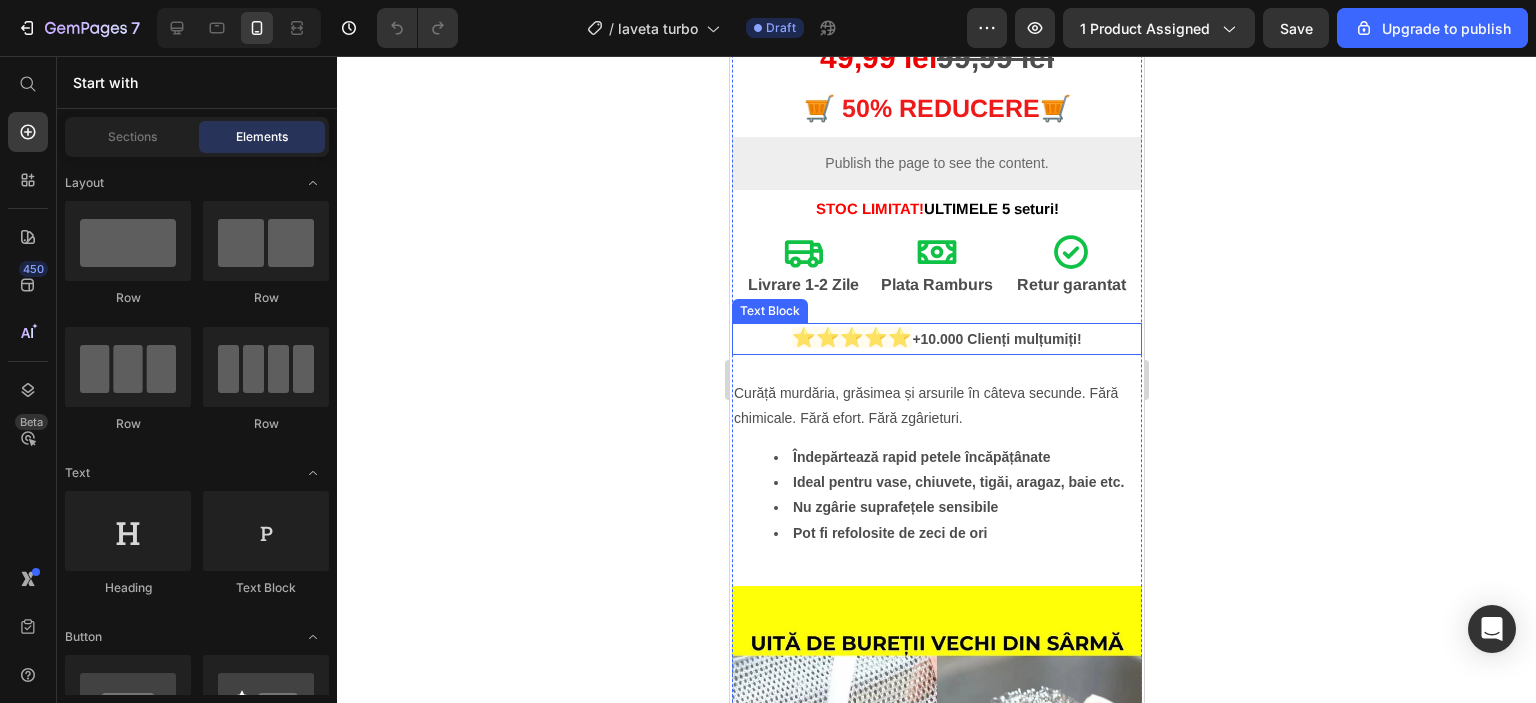 click on "+10.000 Clienți mulțumiți!" at bounding box center [995, 339] 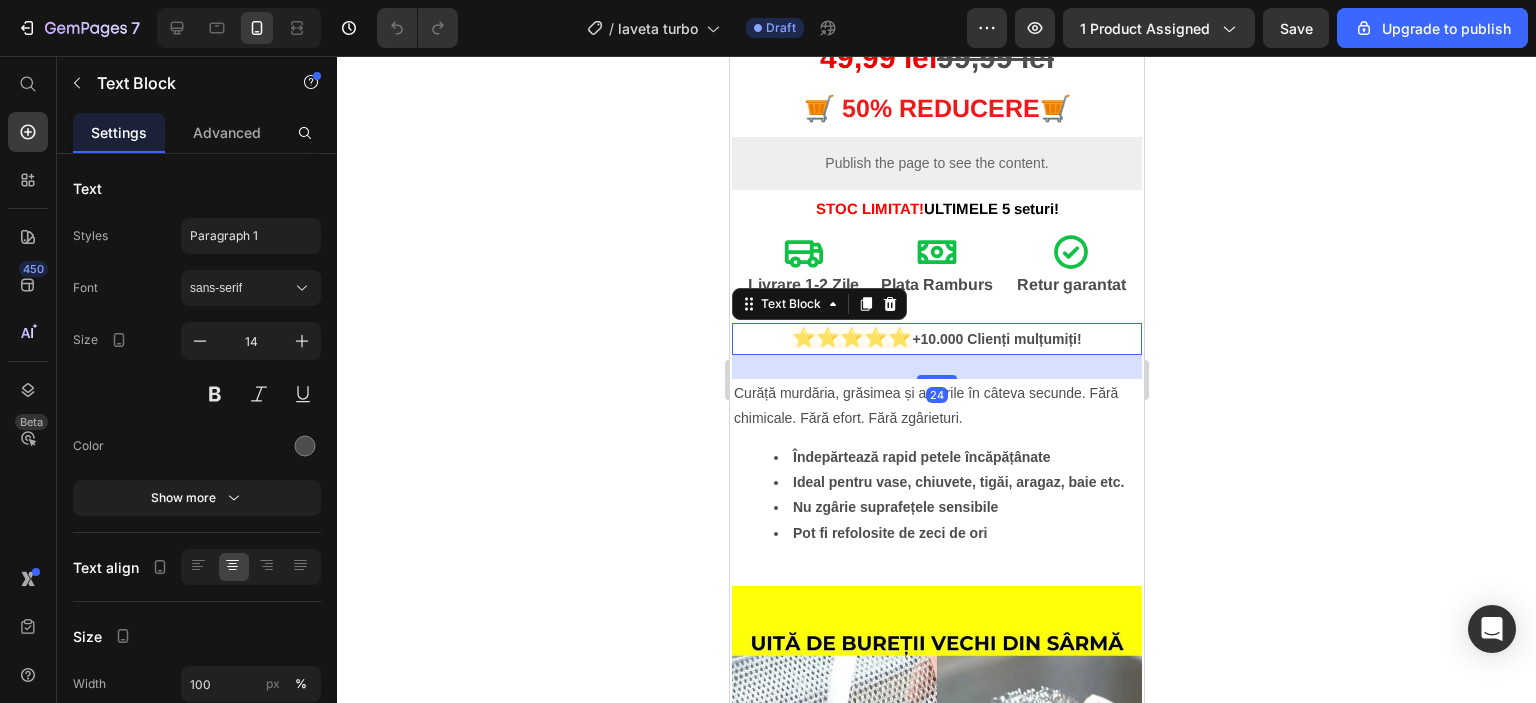 click on "+10.000 Clienți mulțumiți!" at bounding box center [995, 339] 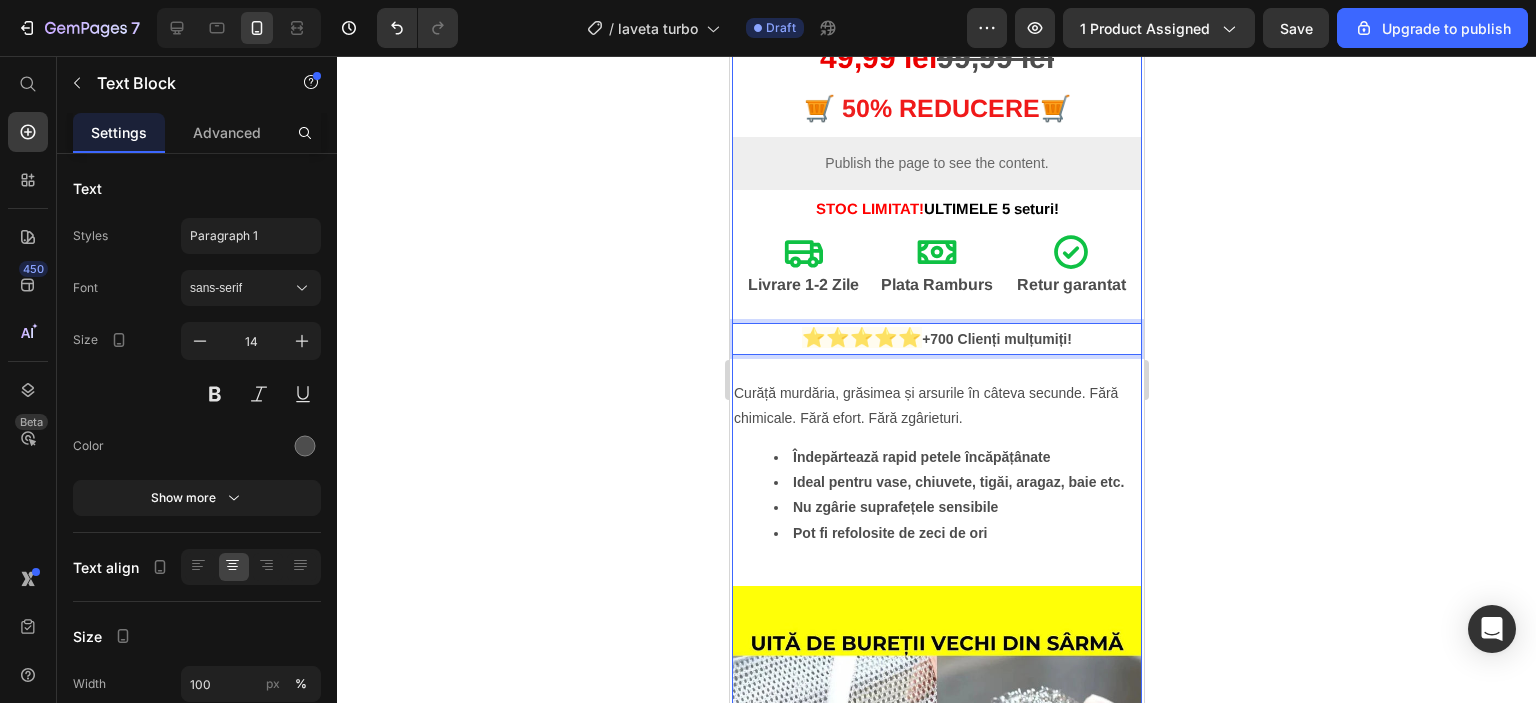 click on "49,99 lei   99,99 lei  Text Block 🛒 5 0% REDUCERE  🛒 Heading
Publish the page to see the content.
Custom Code STOC LIMITAT!  ULTIMELE 5 seturi! Text Block
Icon Livrare 1-2 Zile Text Block
Icon Plata Ramburs Text Block
Icon Retur garantat  Text Block Row ⭐⭐⭐⭐⭐  +700 Clienți mulțumiți! Text Block   24 Curăță murdăria, grăsimea și arsurile în câteva secunde. Fără chimicale. Fără efort. Fără zgârieturi. Îndepărtează rapid petele încăpățânate Ideal pentru vase, chiuvete, tigăi, aragaz, baie etc. Nu zgârie suprafețele sensibile Pot fi refolosite de zeci de ori Text Block Image Cum se foloseste? Heading Text Block Image Ce pareri au clientii? Heading 237+ Persoane multumite de Lampa UV Anti-Țânțari ⭐⭐⭐⭐⭐ Text Block Image ⭐⭐⭐⭐⭐ "Am comandat lampa sa scap de tantari cand merg cu cortul, pot spune ca sunt multumit de achizitie!" - [FIRST] [LAST] Text Block Advanced List Image Text Block" at bounding box center [936, 1053] 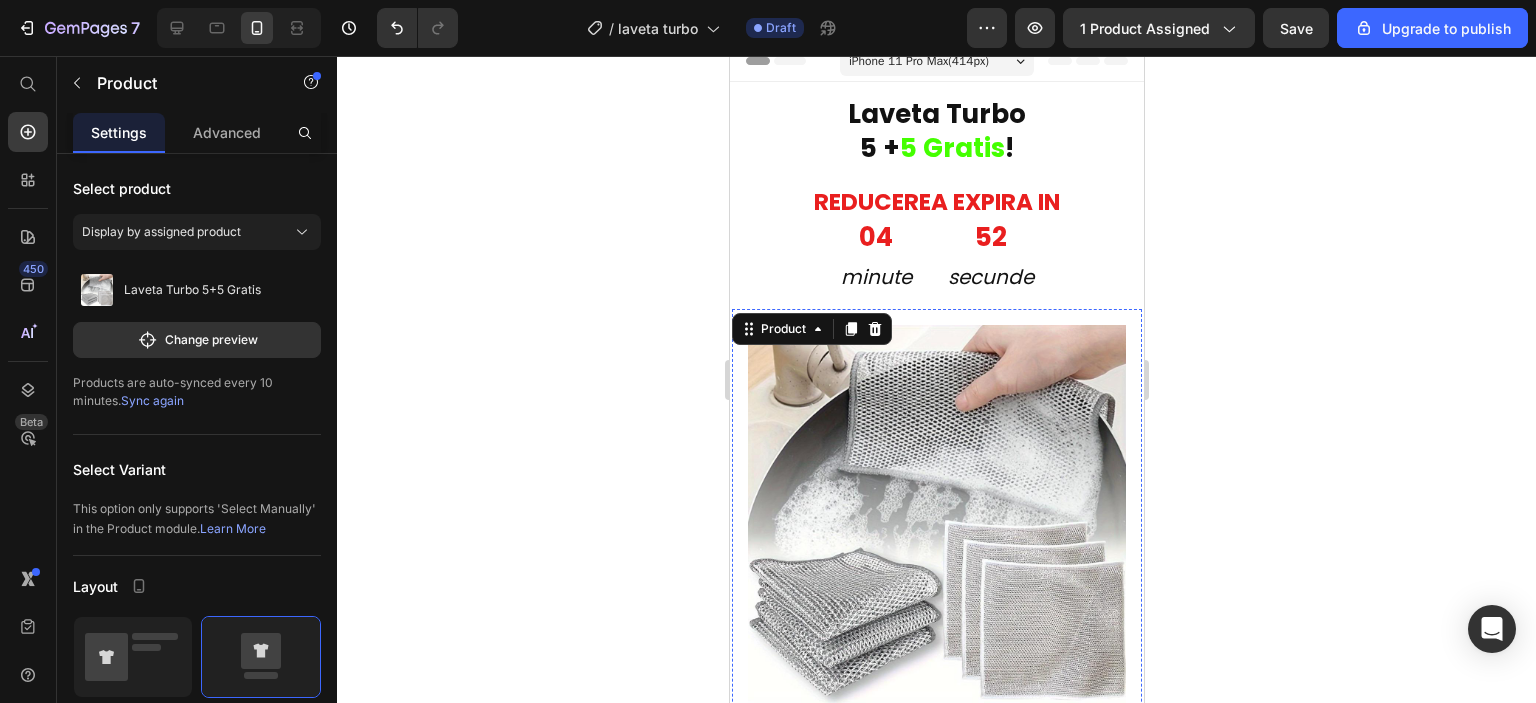 scroll, scrollTop: 0, scrollLeft: 0, axis: both 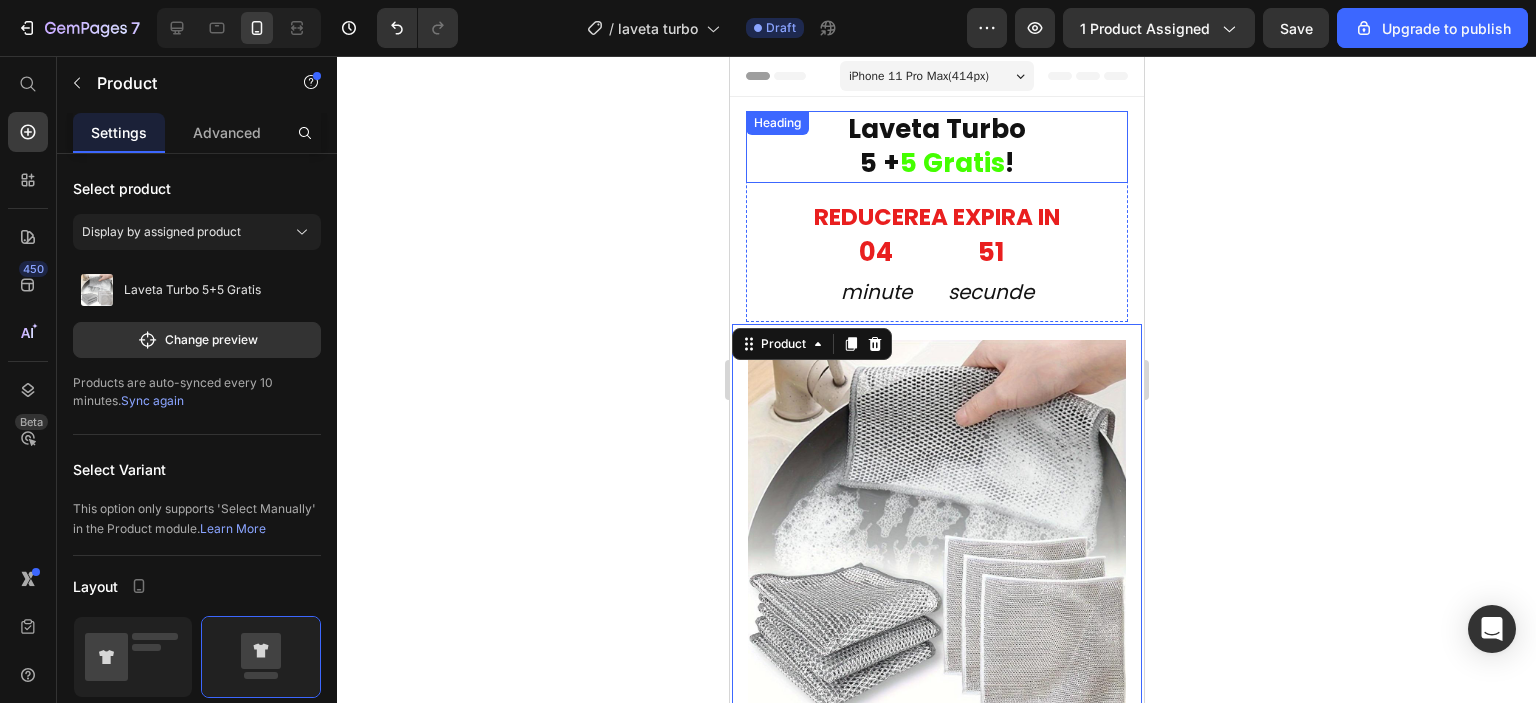 click on "Gratis" at bounding box center [963, 163] 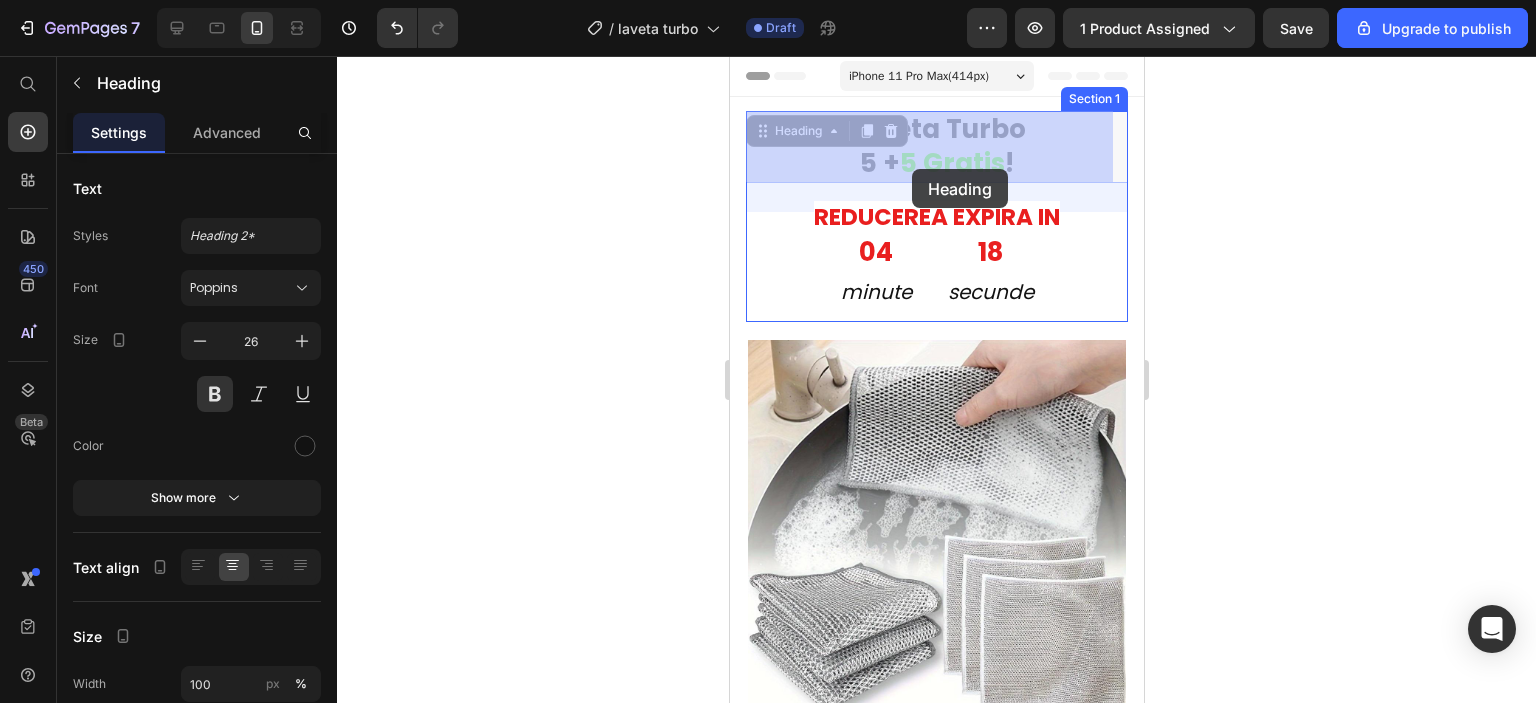drag, startPoint x: 890, startPoint y: 171, endPoint x: 911, endPoint y: 169, distance: 21.095022 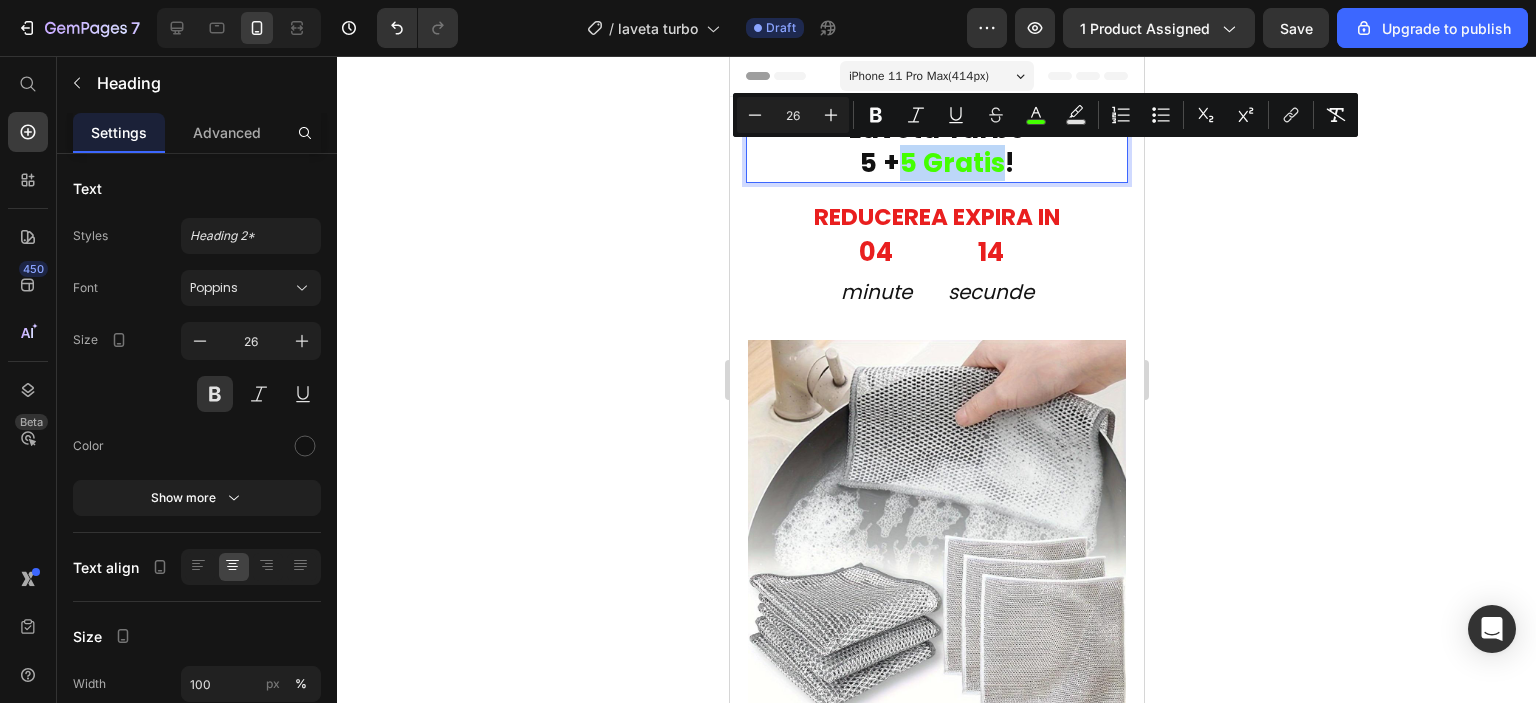 drag, startPoint x: 894, startPoint y: 165, endPoint x: 991, endPoint y: 163, distance: 97.020615 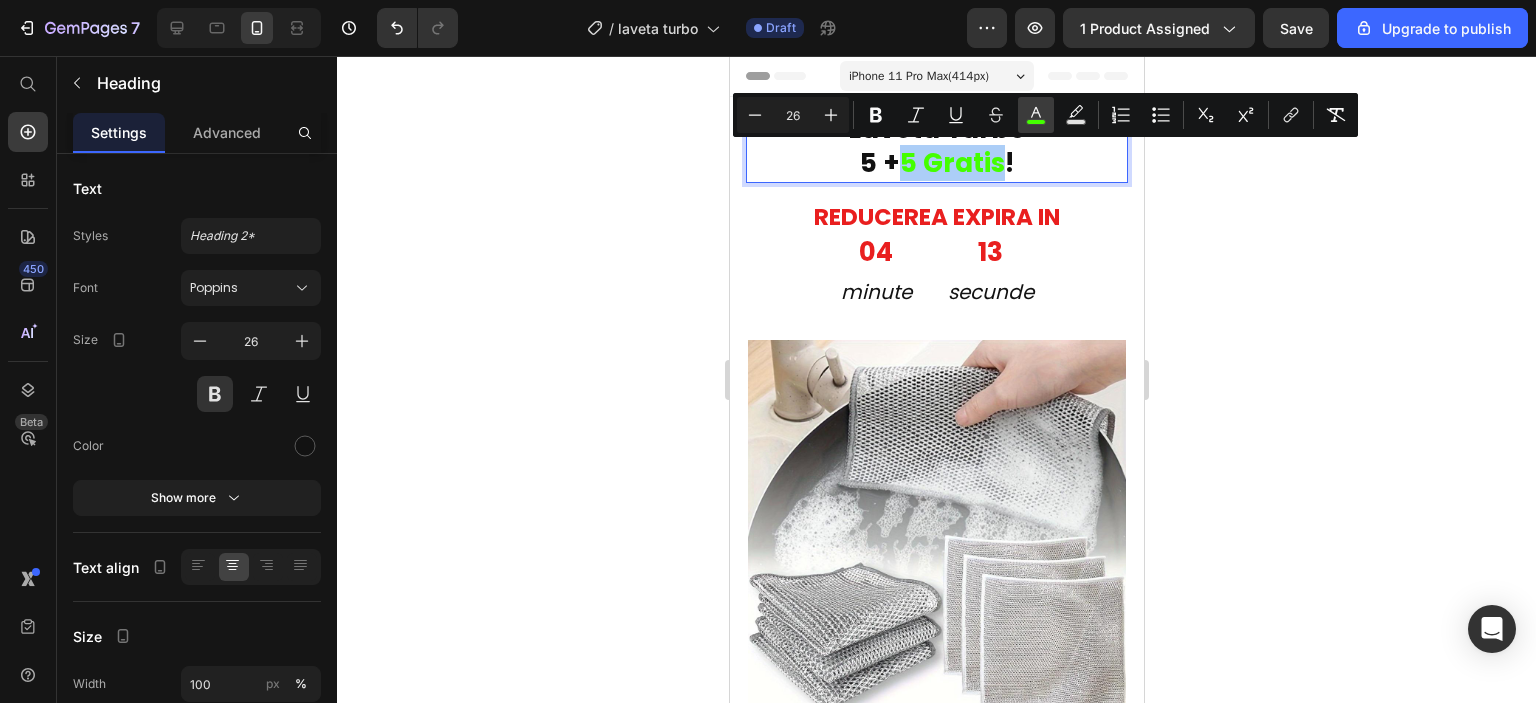 click 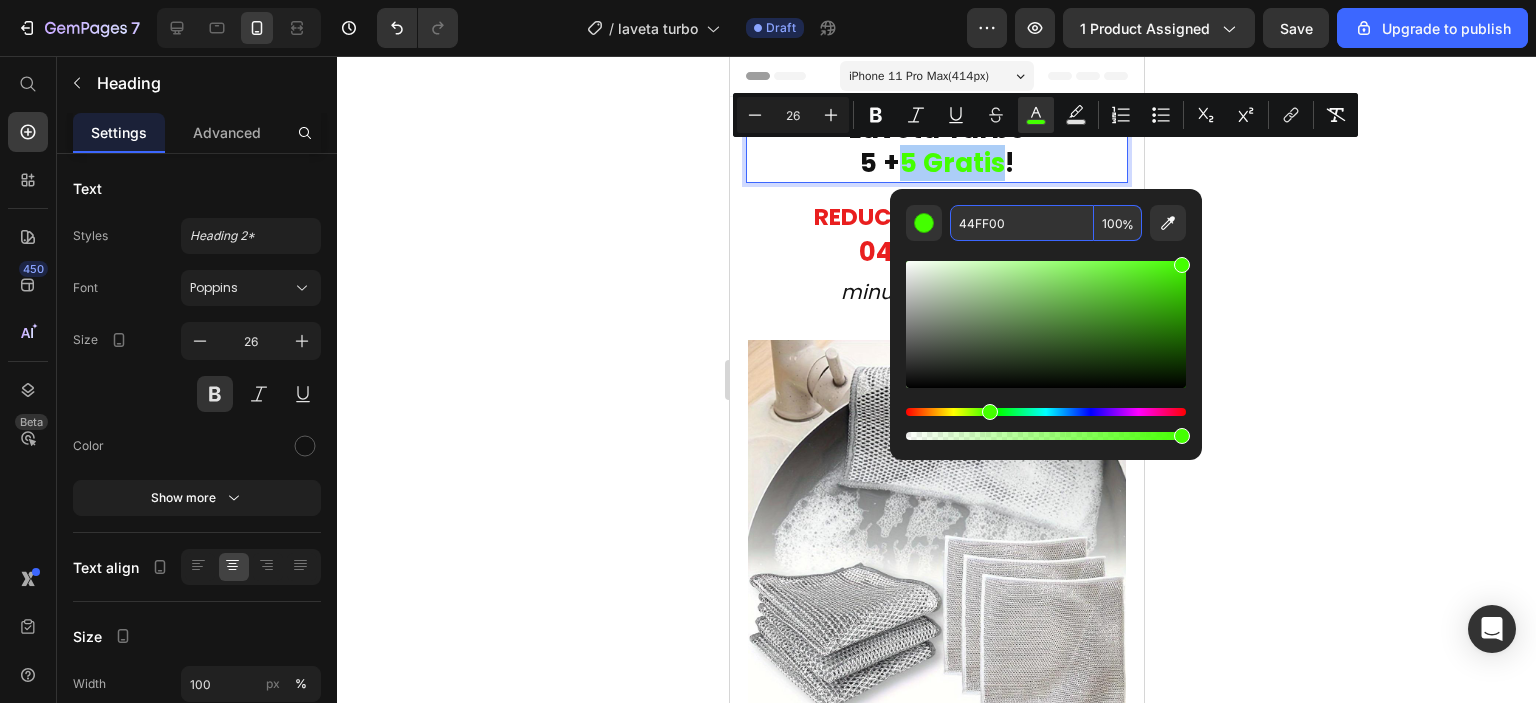 click on "44FF00" at bounding box center (1022, 223) 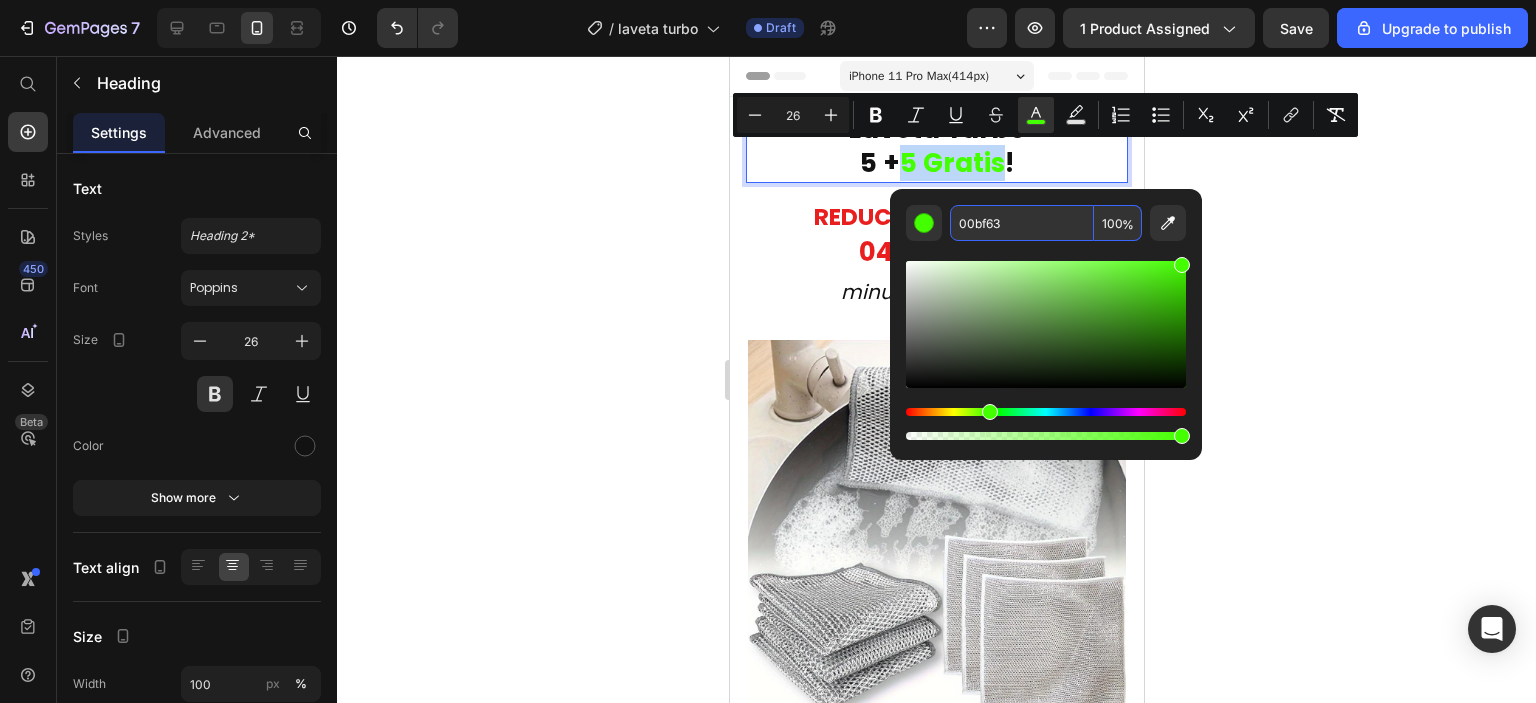 type on "00BF63" 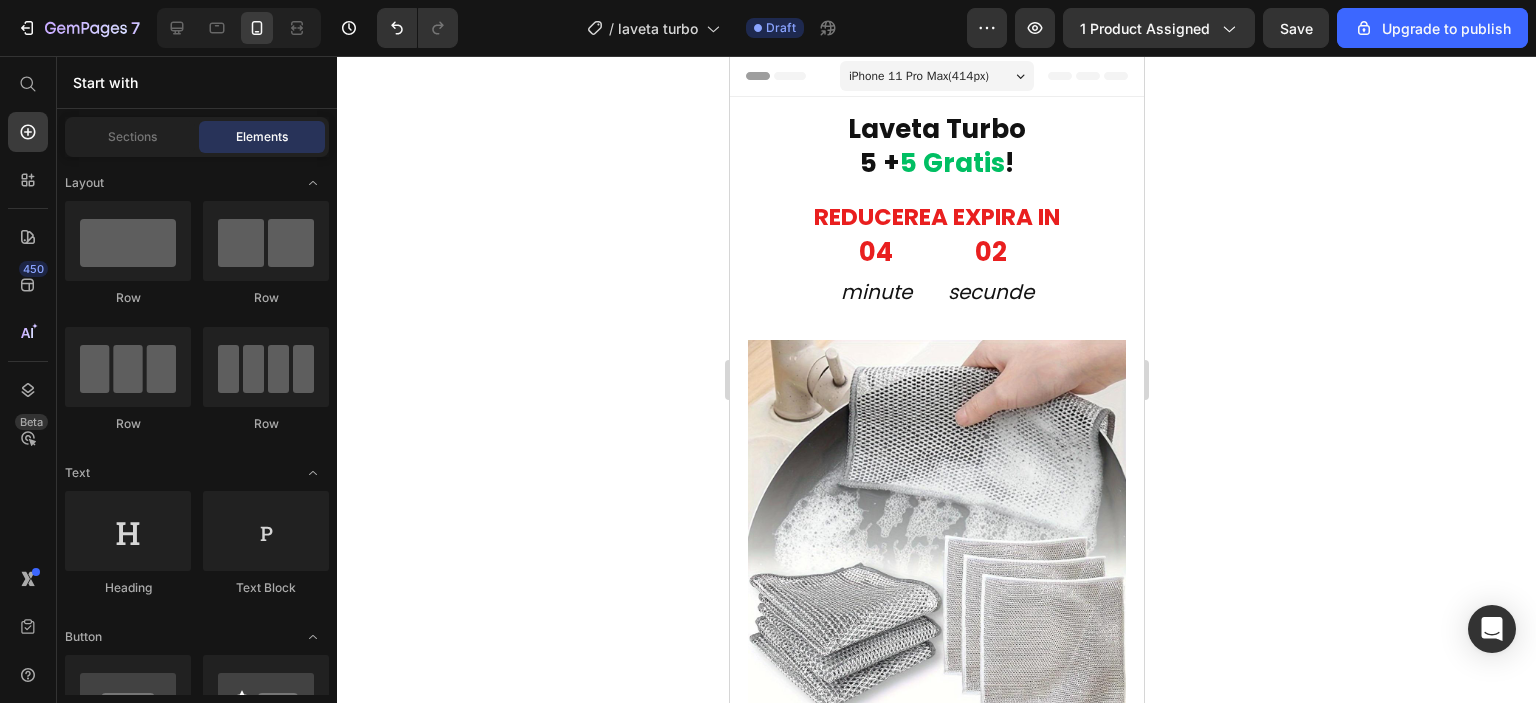 click on "Laveta Turbo 5 +  5 Gratis ! Heading REDUCEREA EXPIRA IN  Heading 04 minute 02 secunde Countdown Timer Row Section 1" at bounding box center (936, 216) 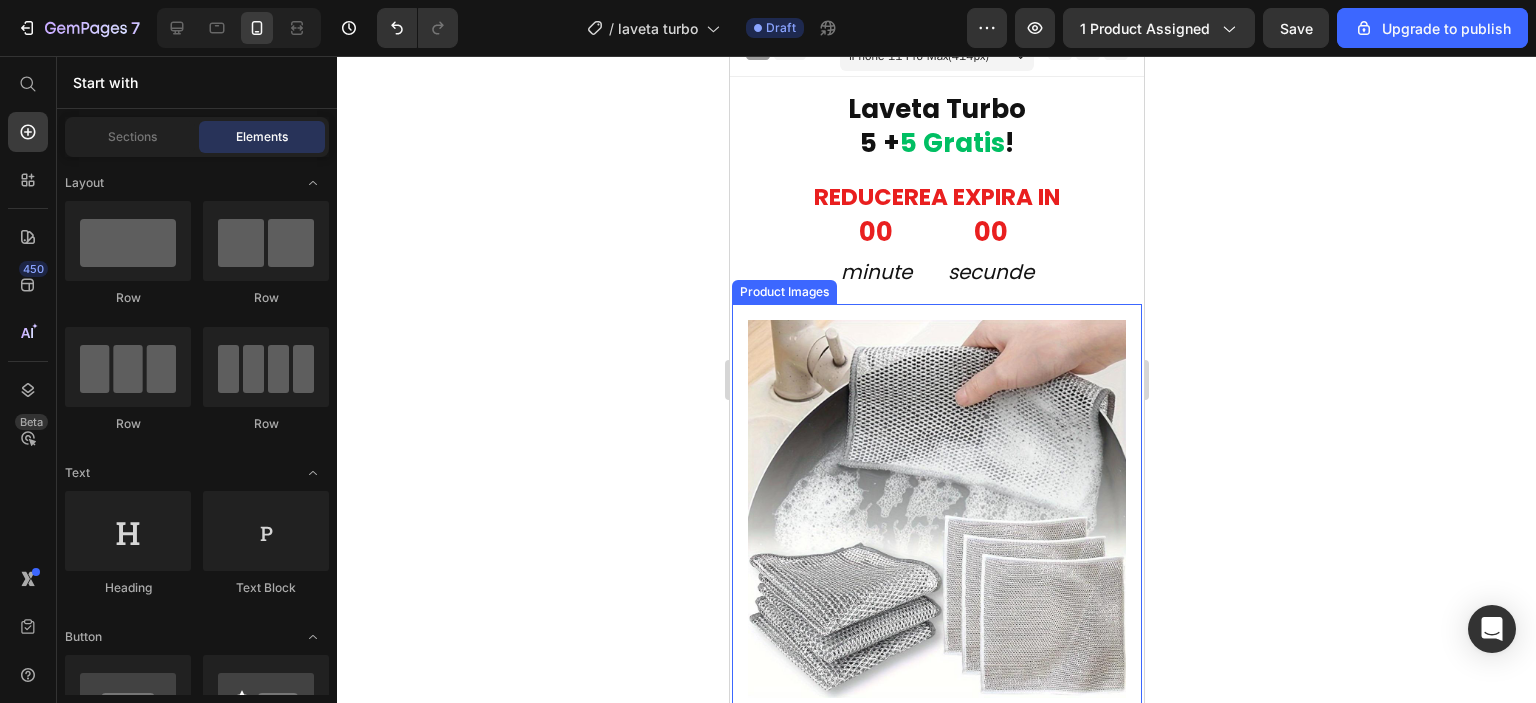 scroll, scrollTop: 0, scrollLeft: 0, axis: both 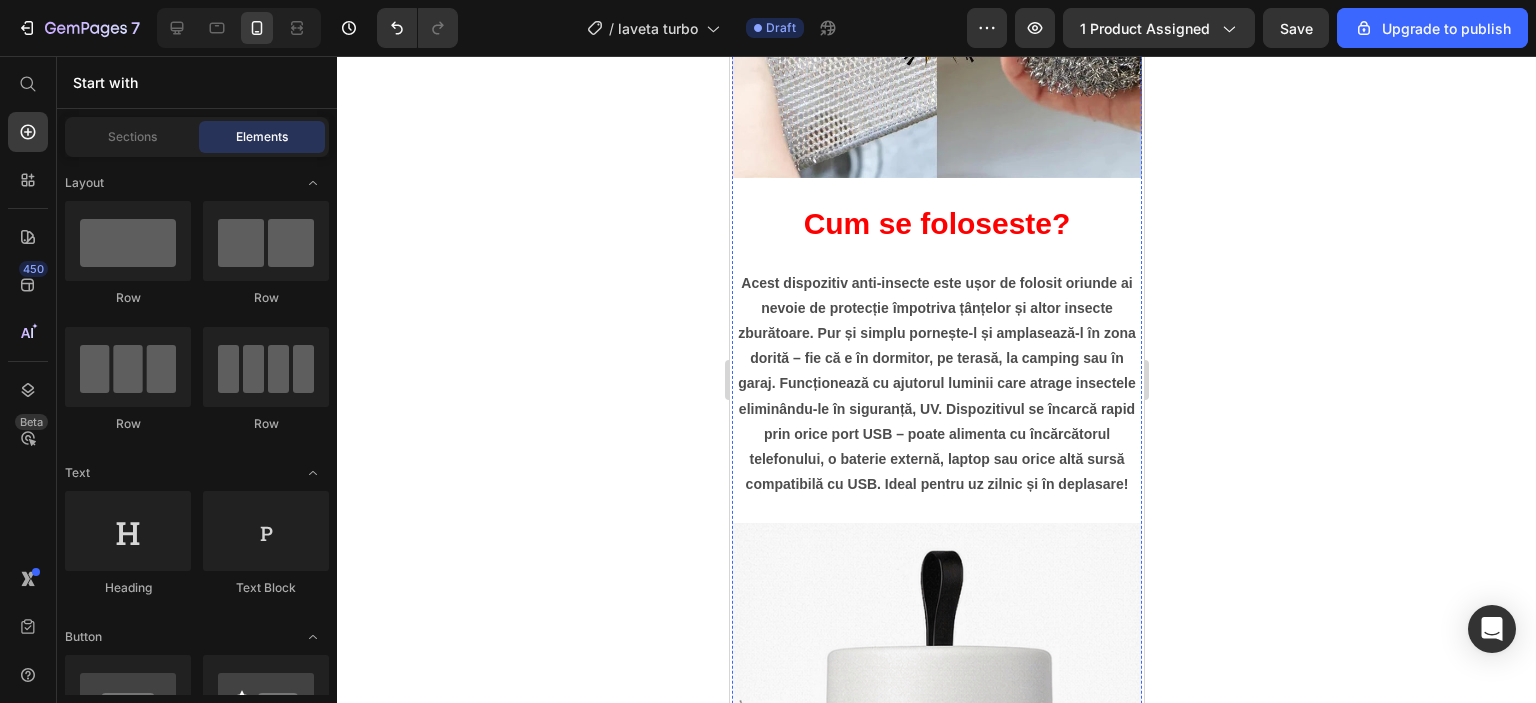 click on "Acest dispozitiv anti-insecte este ușor de folosit oriunde ai nevoie de protecție împotriva țânțelor și altor insecte zburătoare. Pur și simplu pornește-l și amplasează-l în zona dorită – fie că e în dormitor, pe terasă, la camping sau în garaj. Funcționează cu ajutorul luminii care atrage insectele eliminându-le în siguranță, UV. Dispozitivul se încarcă rapid prin orice port USB – poate alimenta cu încărcătorul telefonului, o baterie externă, laptop sau orice altă sursă compatibilă cu USB. Ideal pentru uz zilnic și în deplasare!" at bounding box center (936, 384) 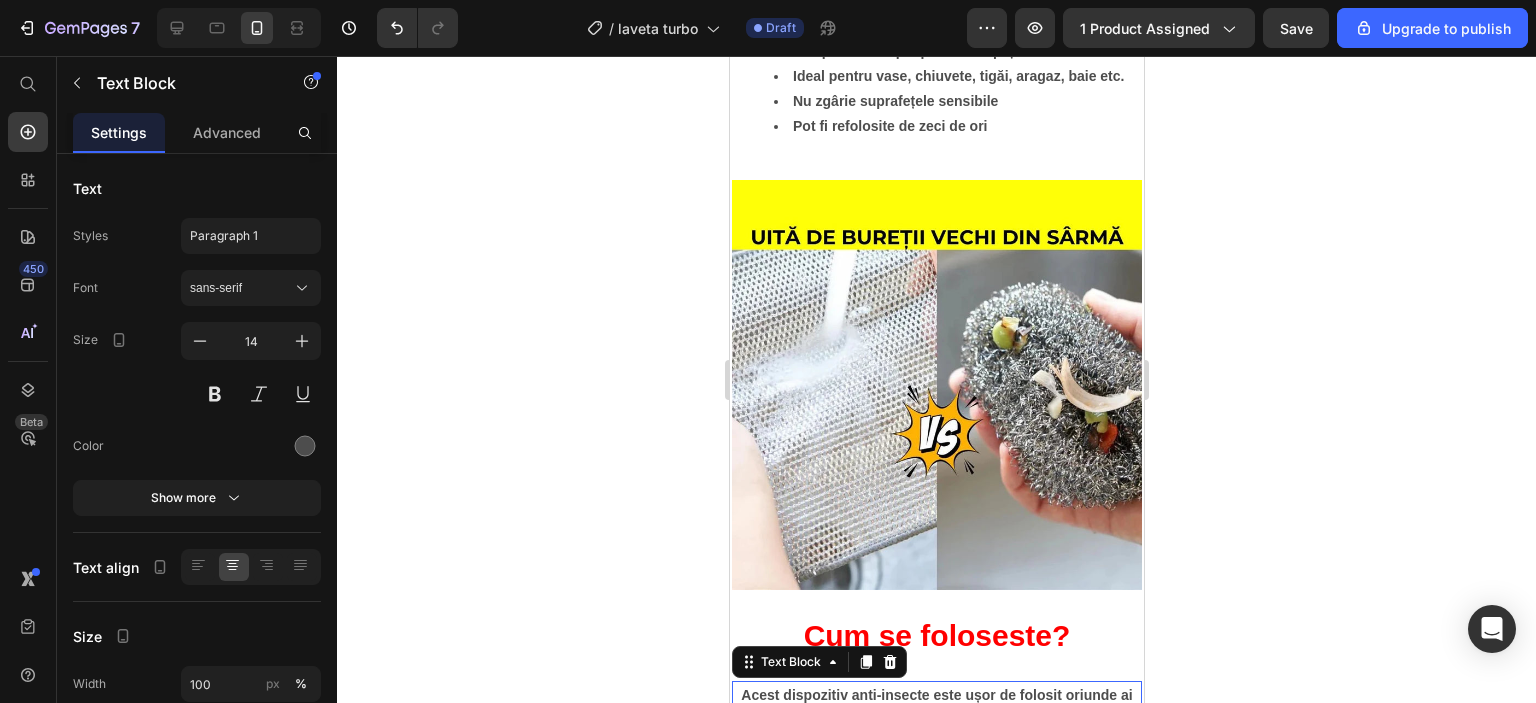 scroll, scrollTop: 1098, scrollLeft: 0, axis: vertical 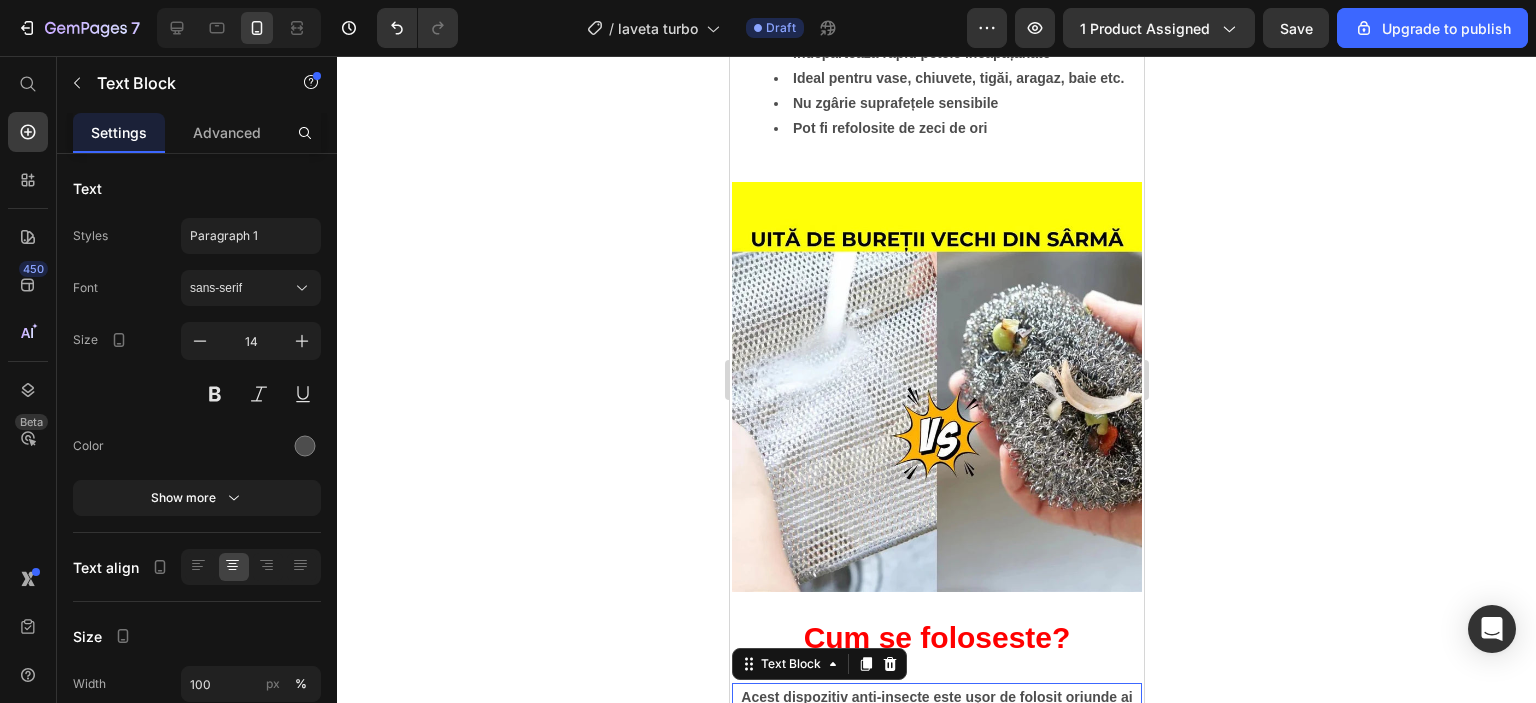 click at bounding box center (936, 387) 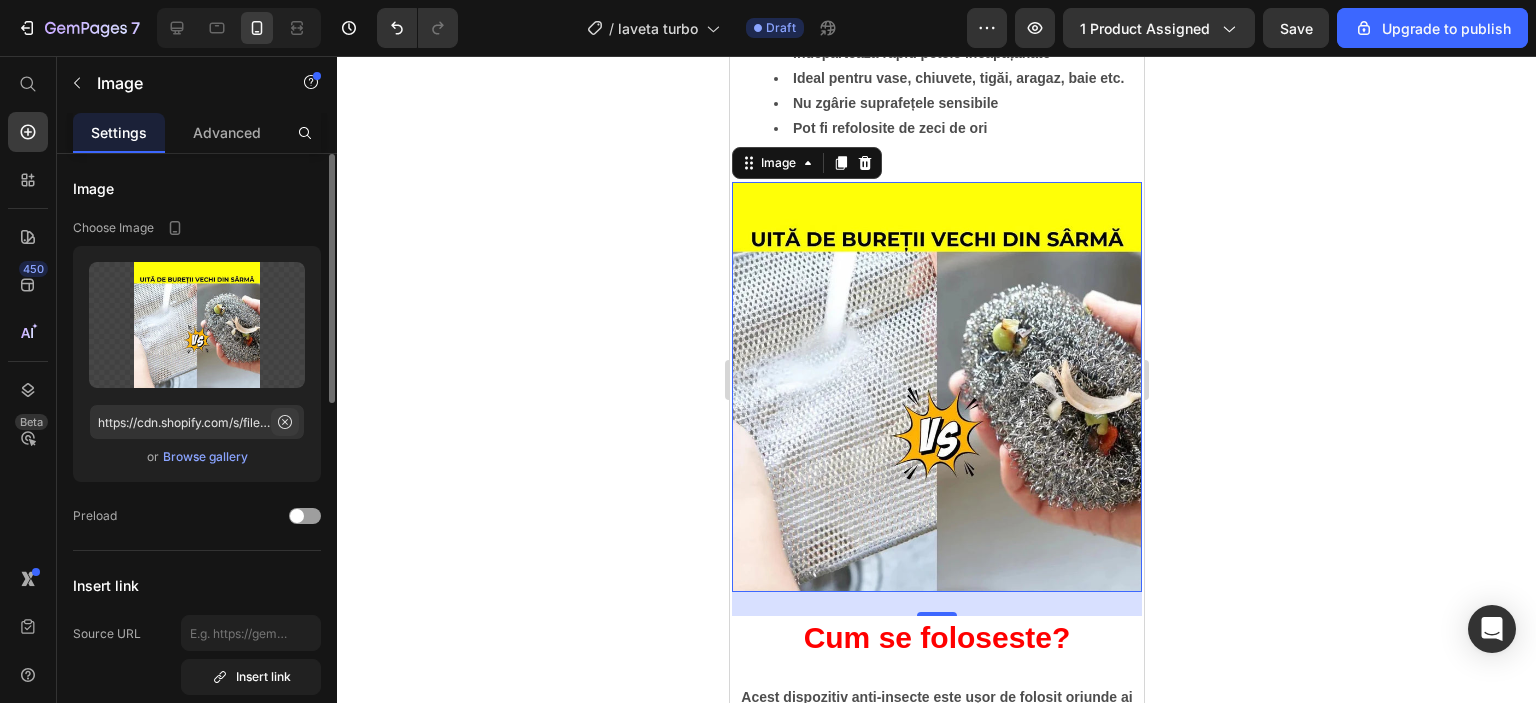 click 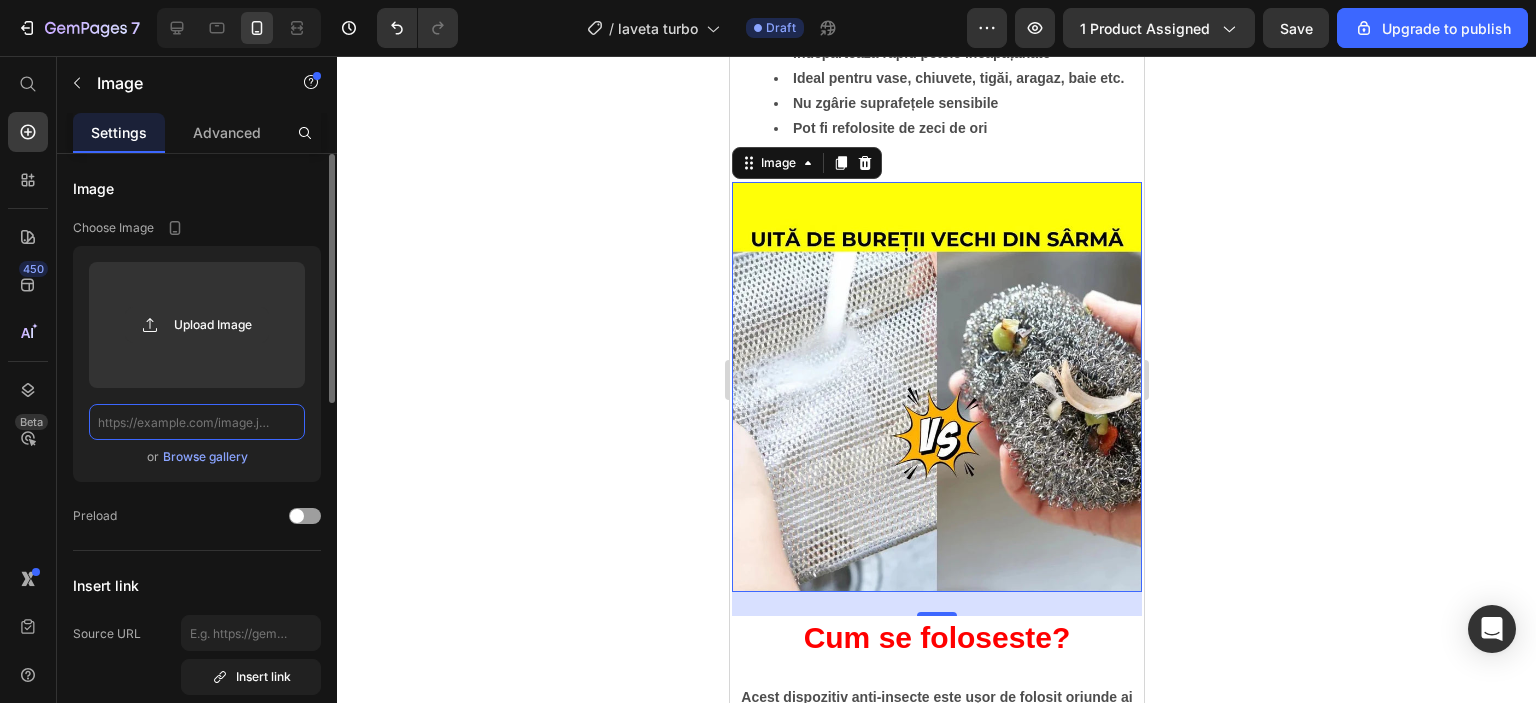 scroll, scrollTop: 0, scrollLeft: 0, axis: both 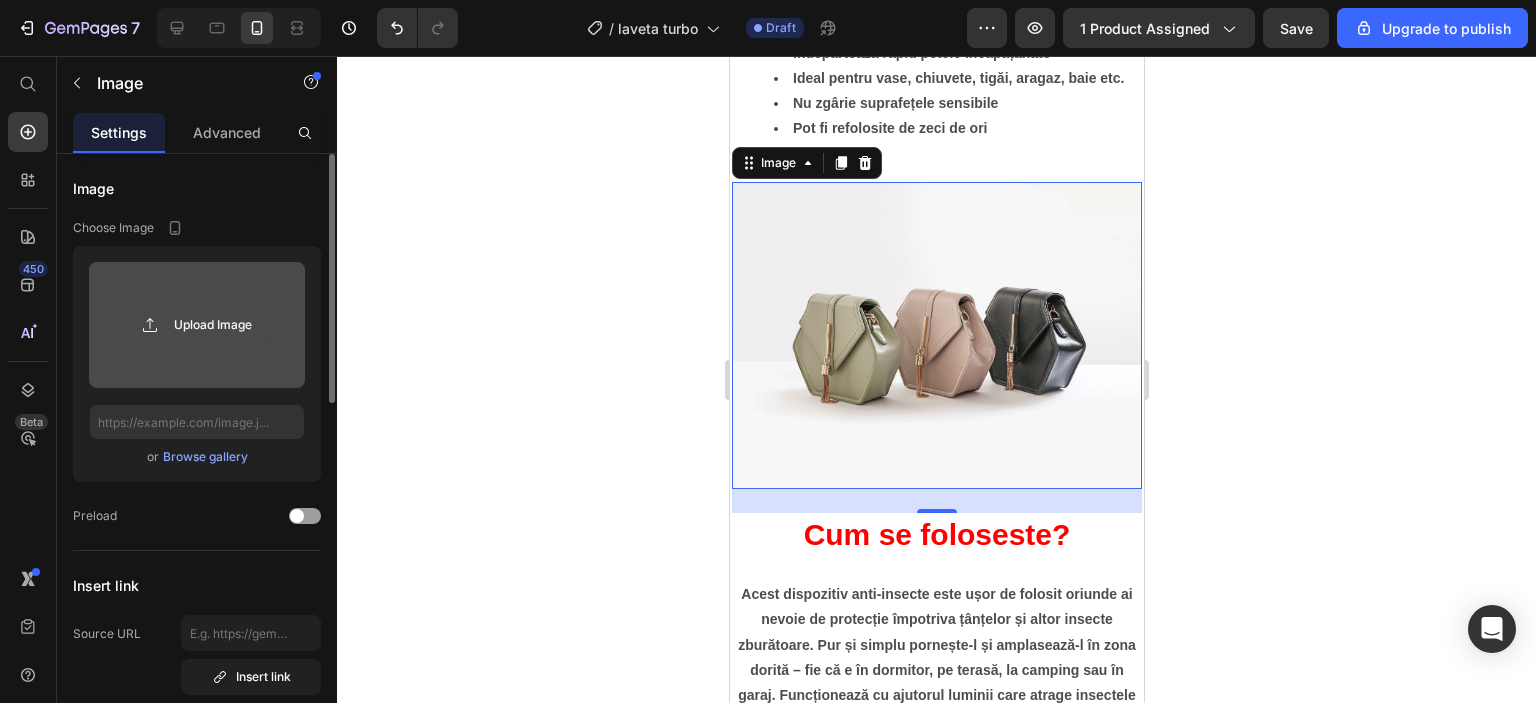 click 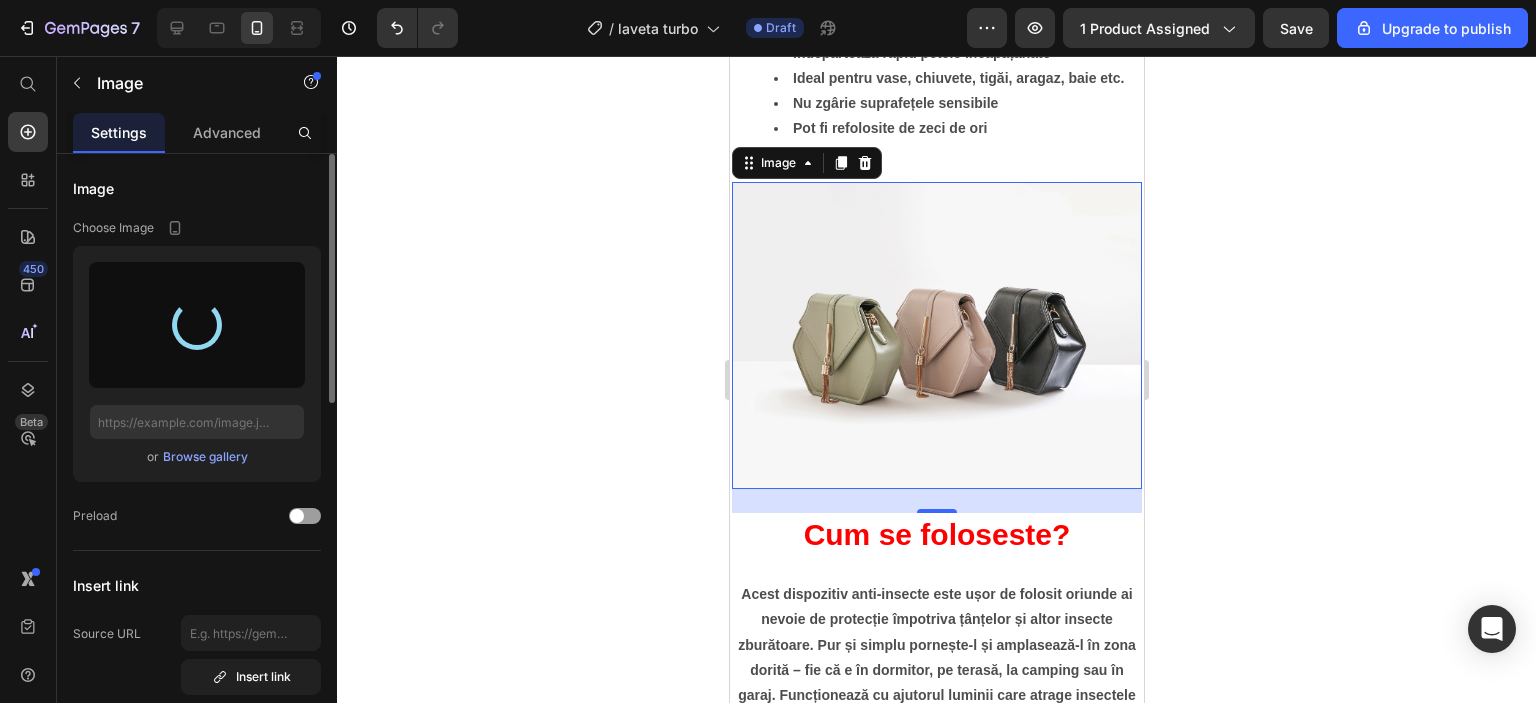 type on "https://cdn.shopify.com/s/files/1/0942/0711/5596/files/gempages_564562652555117363-743d685a-d8f5-41be-8779-f50804990fc0.png" 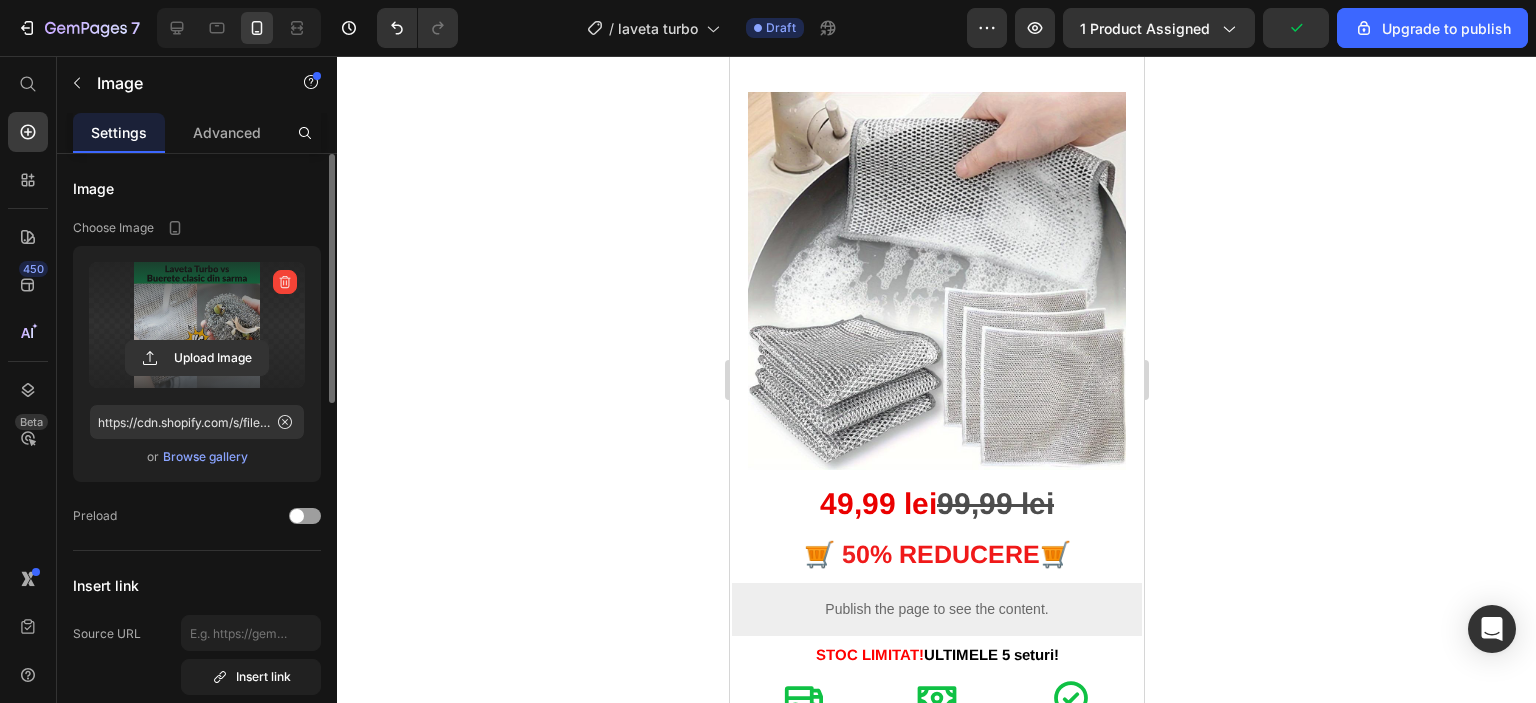 scroll, scrollTop: 235, scrollLeft: 0, axis: vertical 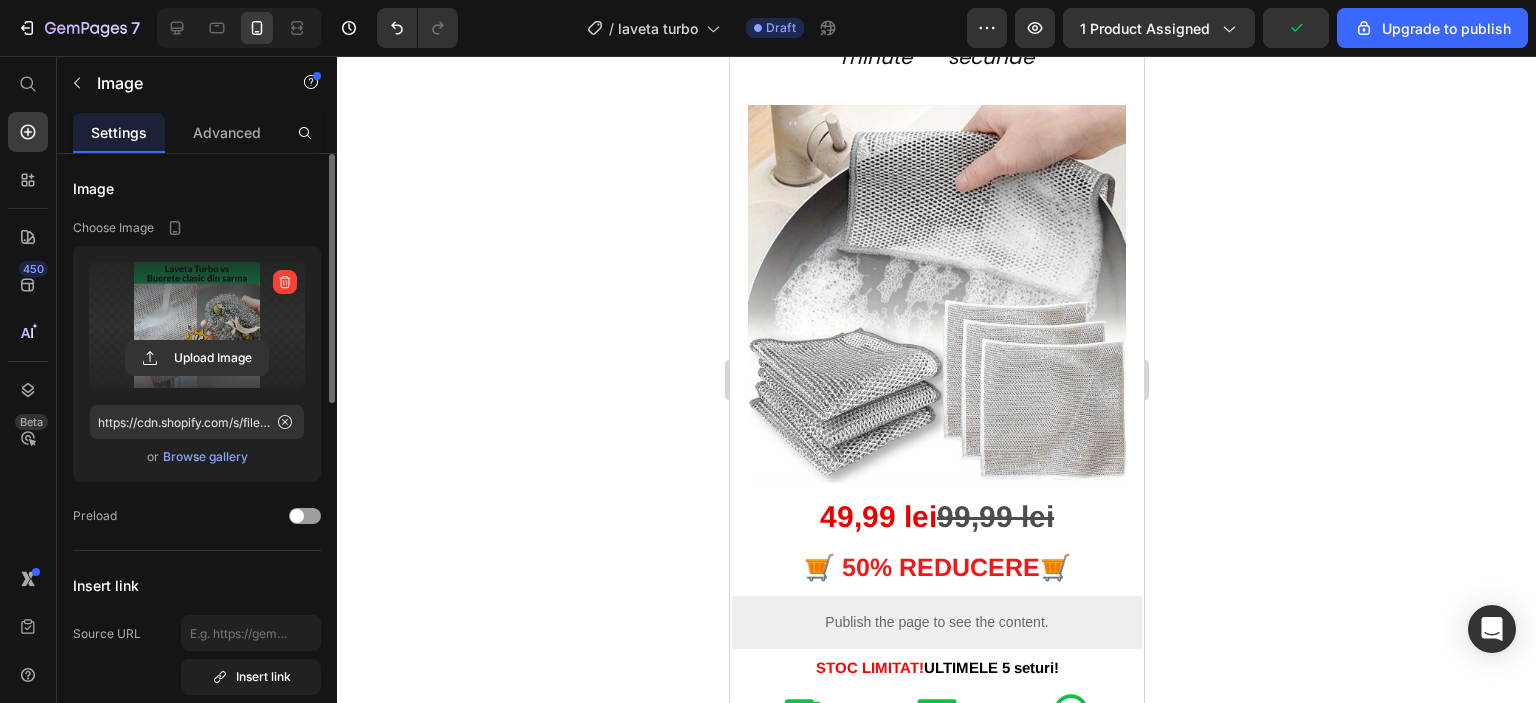click at bounding box center [936, 294] 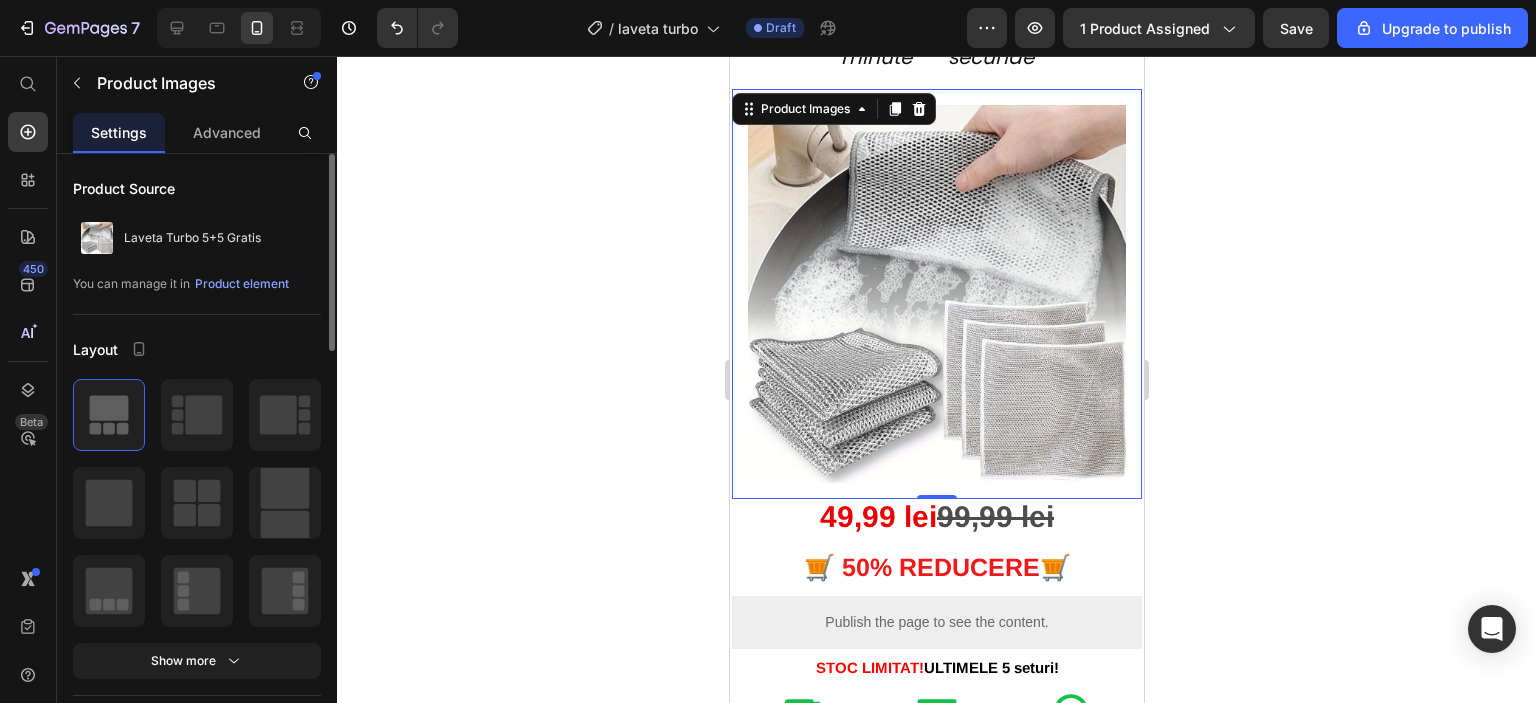click 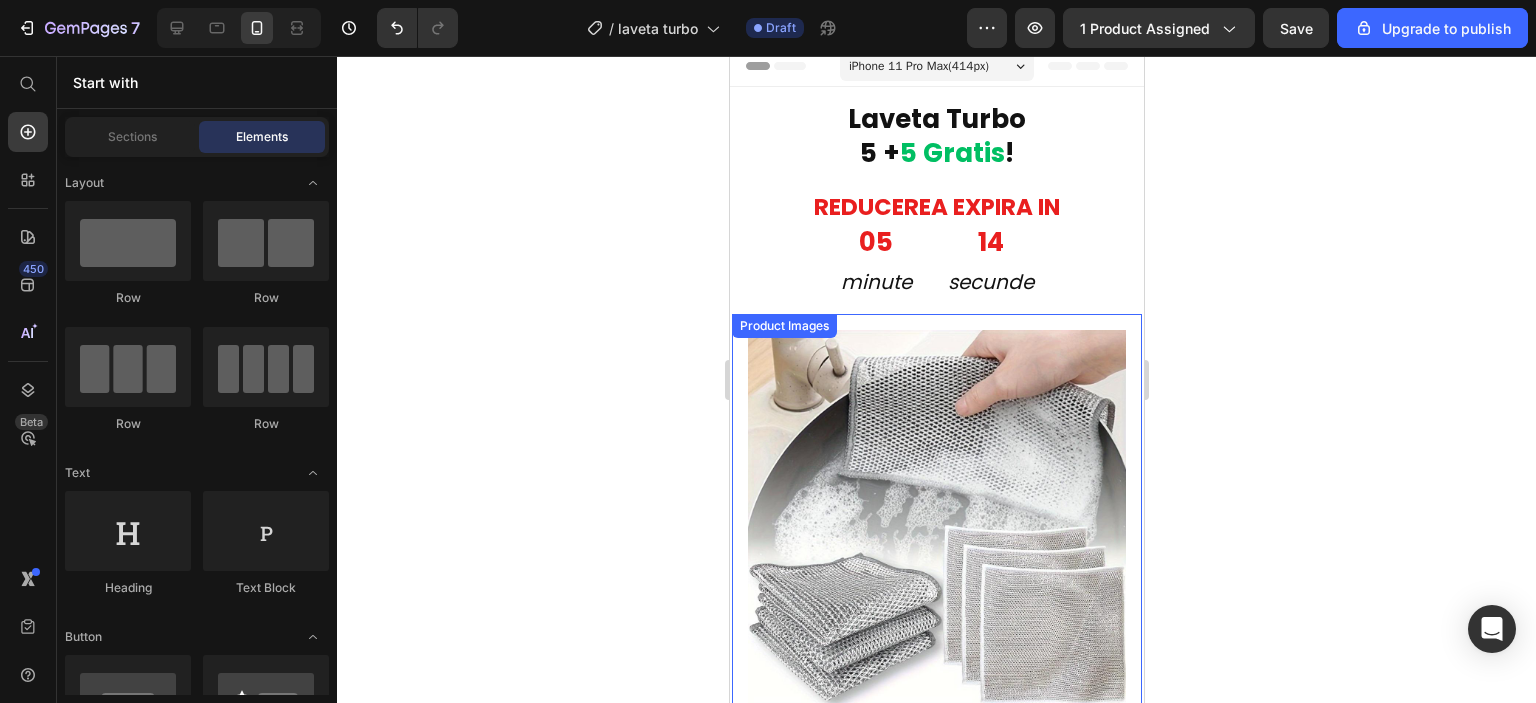 scroll, scrollTop: 0, scrollLeft: 0, axis: both 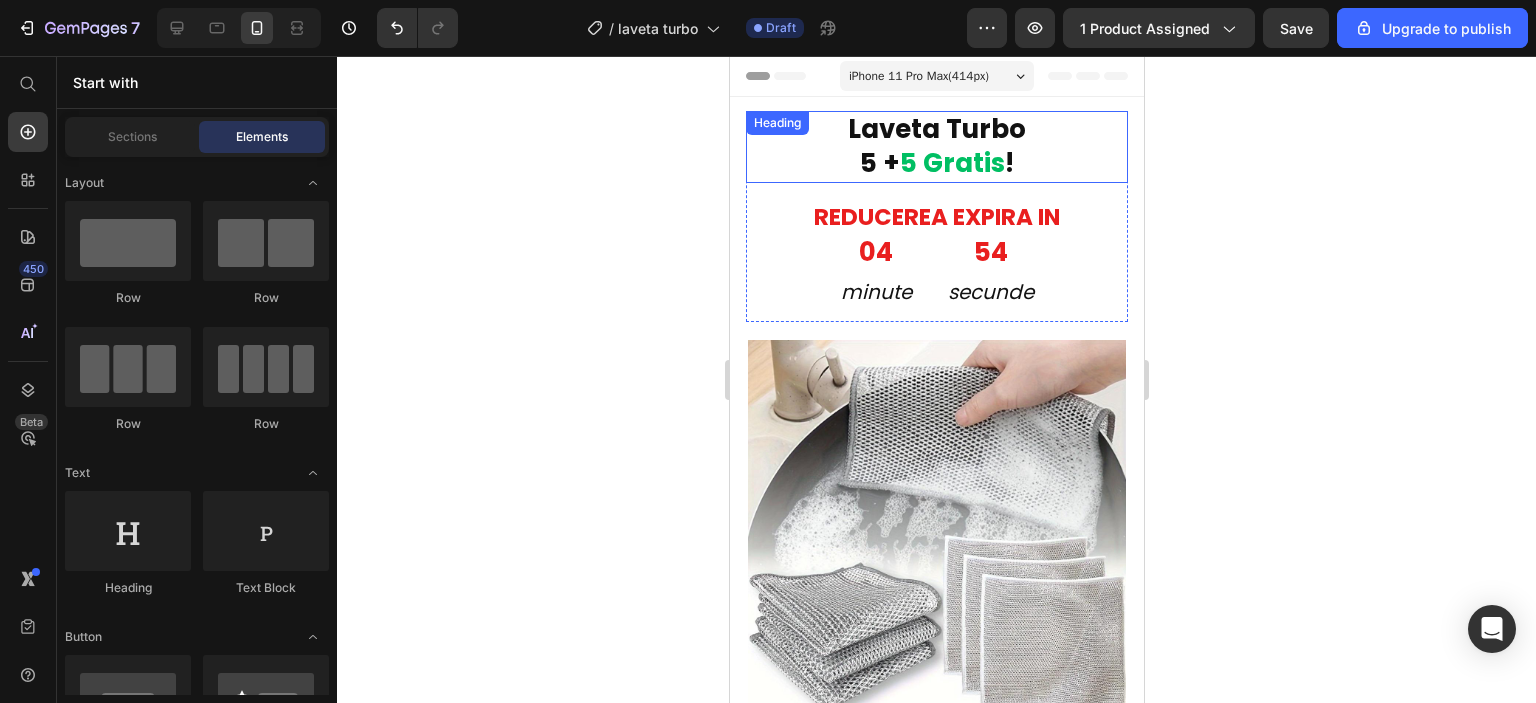 click on "5 Gratis" at bounding box center (951, 163) 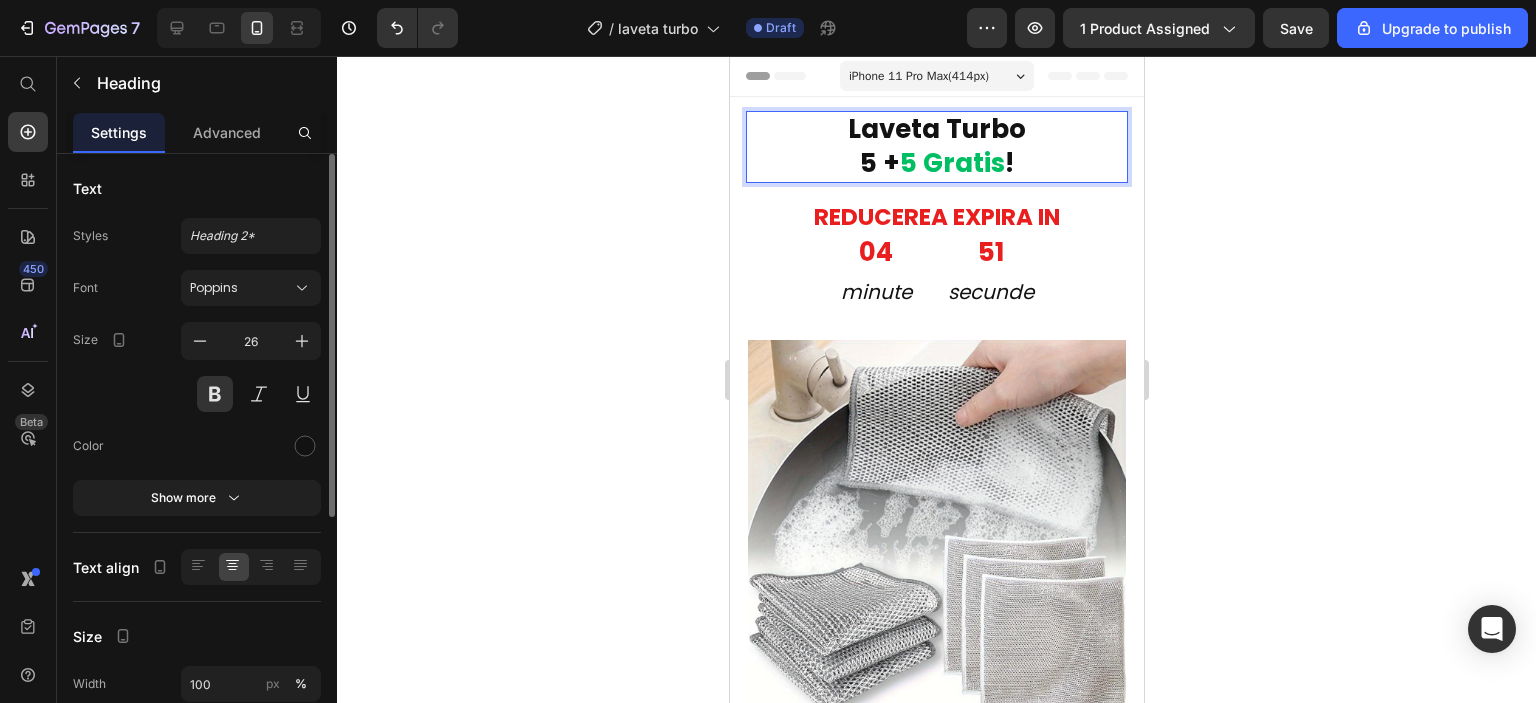 click on "5 Gratis" at bounding box center (951, 163) 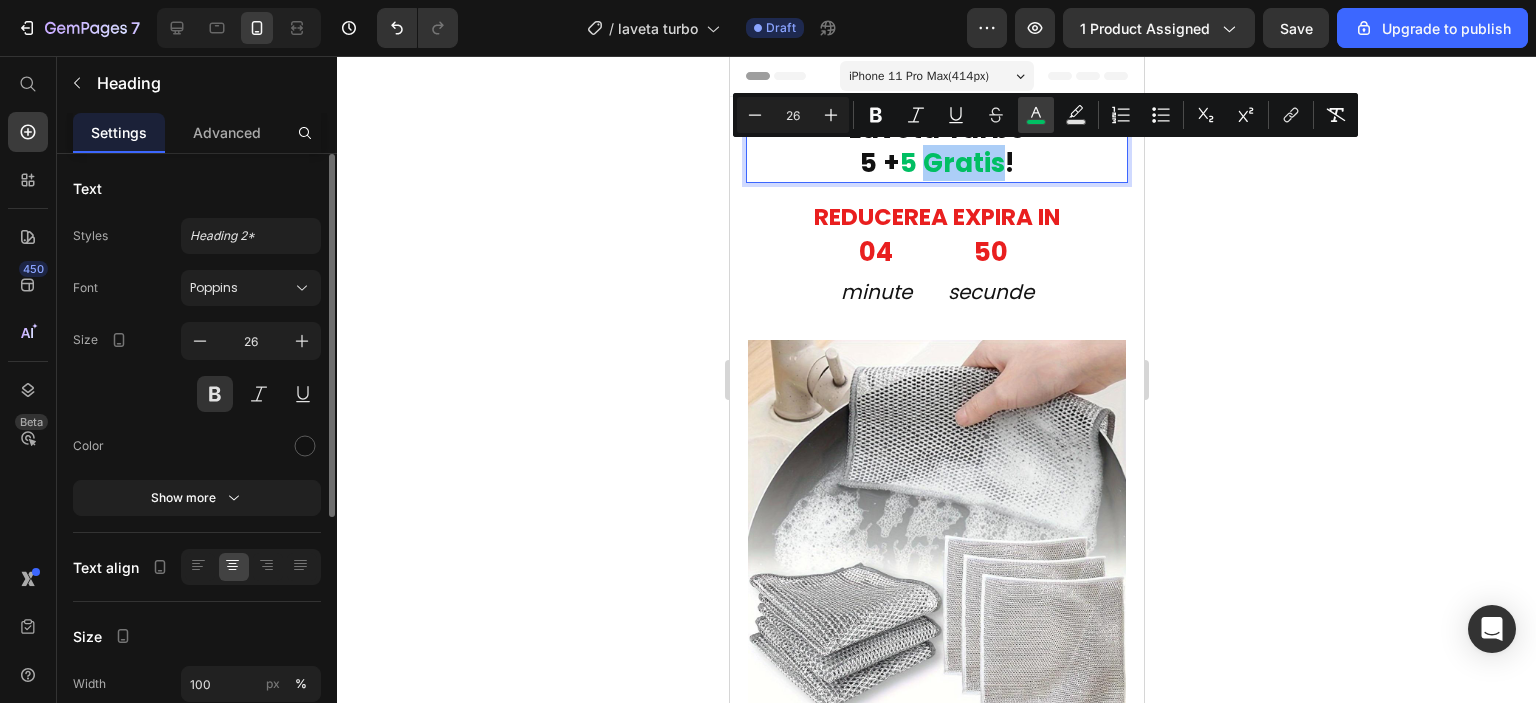 click on "color" at bounding box center (1036, 115) 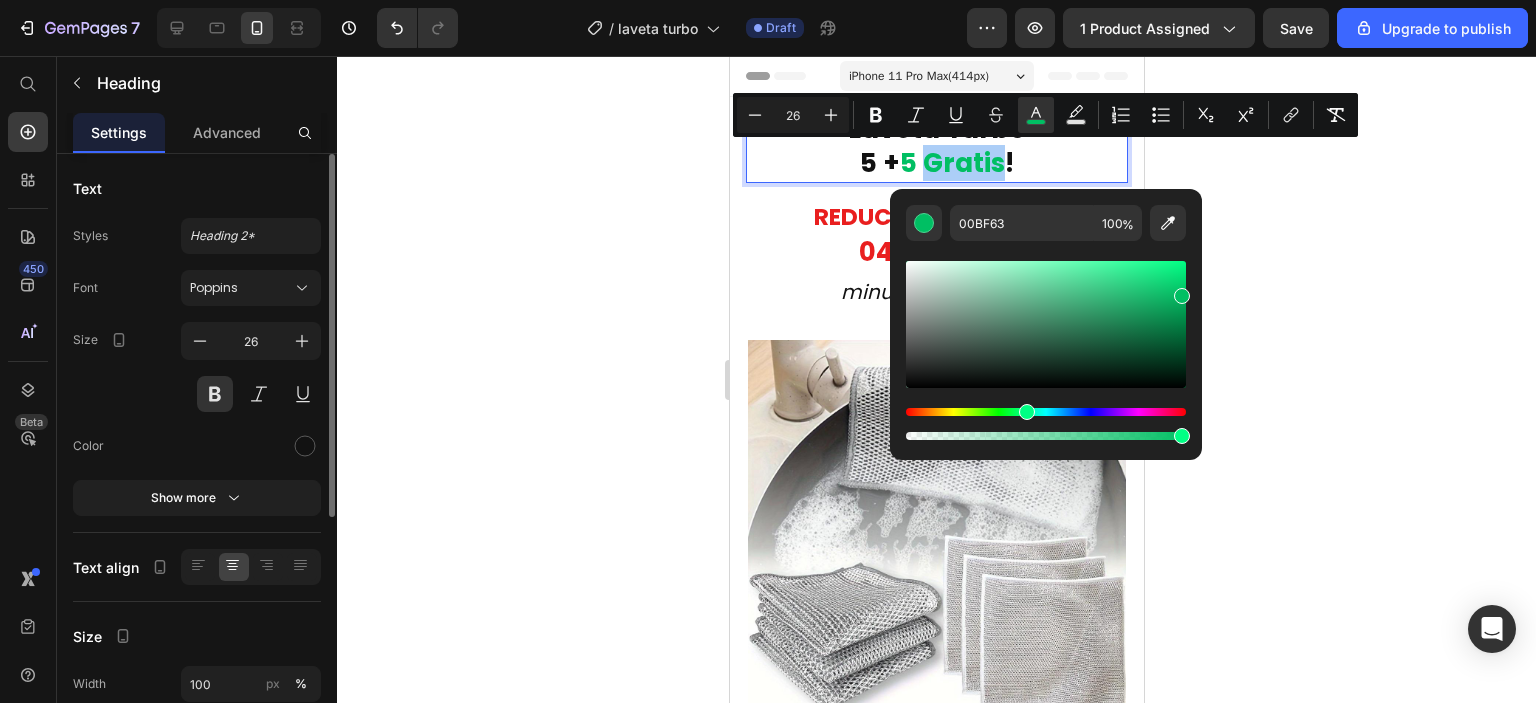 click 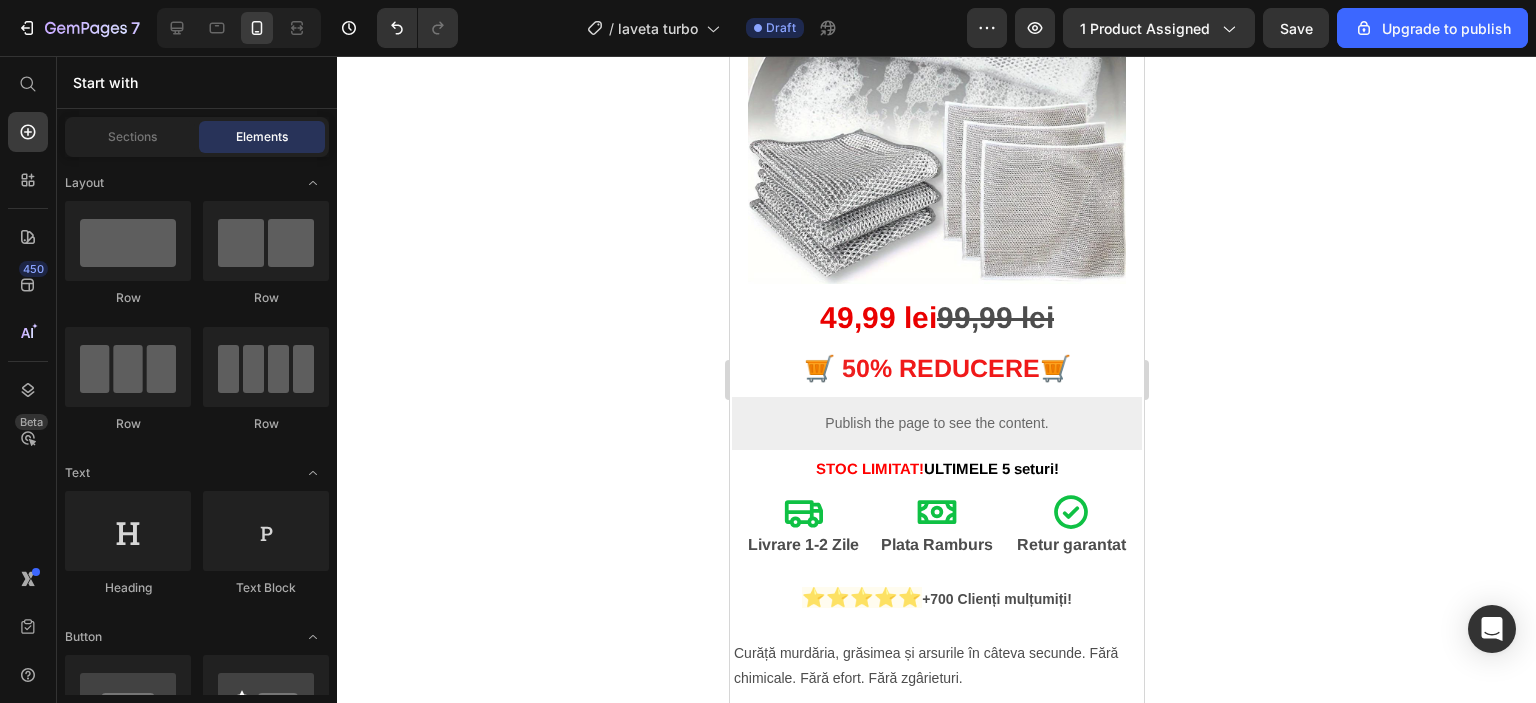 scroll, scrollTop: 435, scrollLeft: 0, axis: vertical 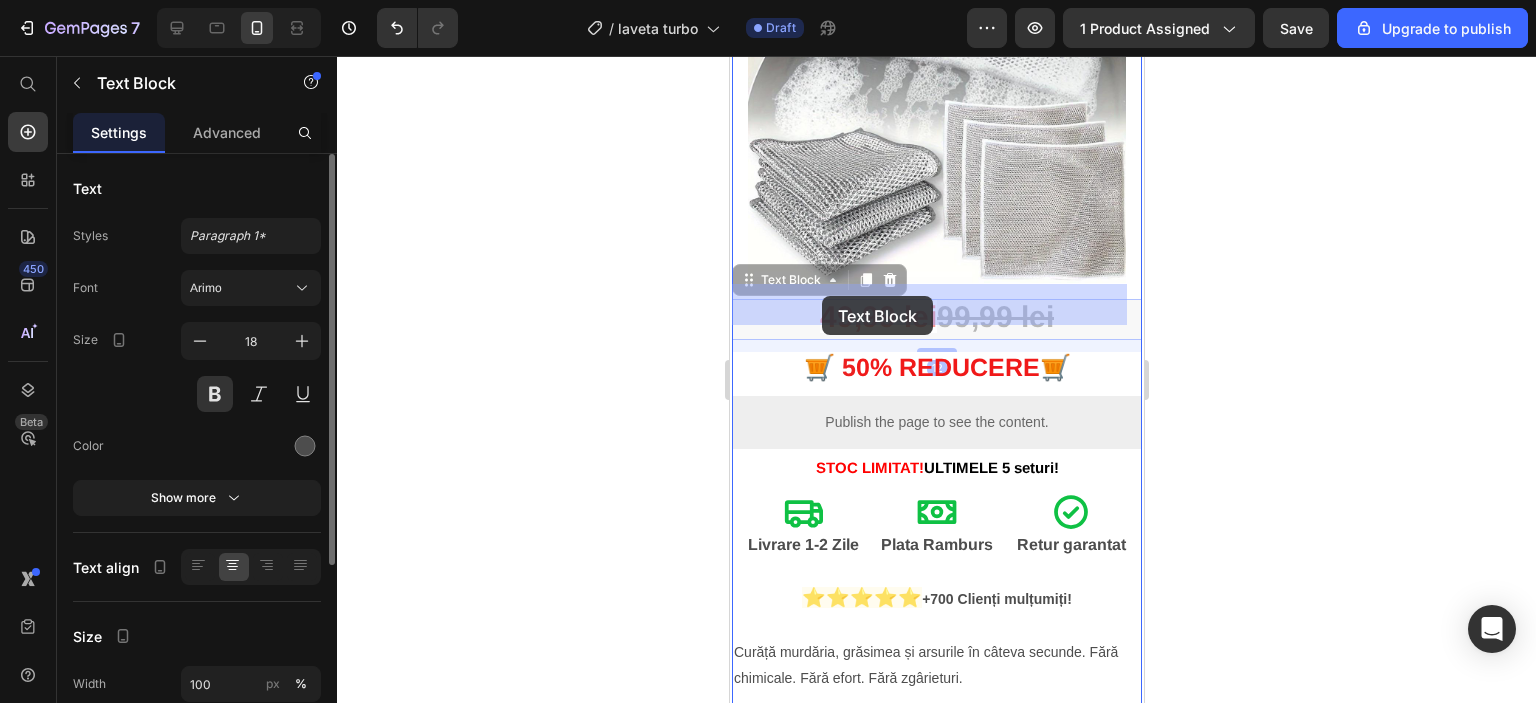 drag, startPoint x: 804, startPoint y: 294, endPoint x: 821, endPoint y: 296, distance: 17.117243 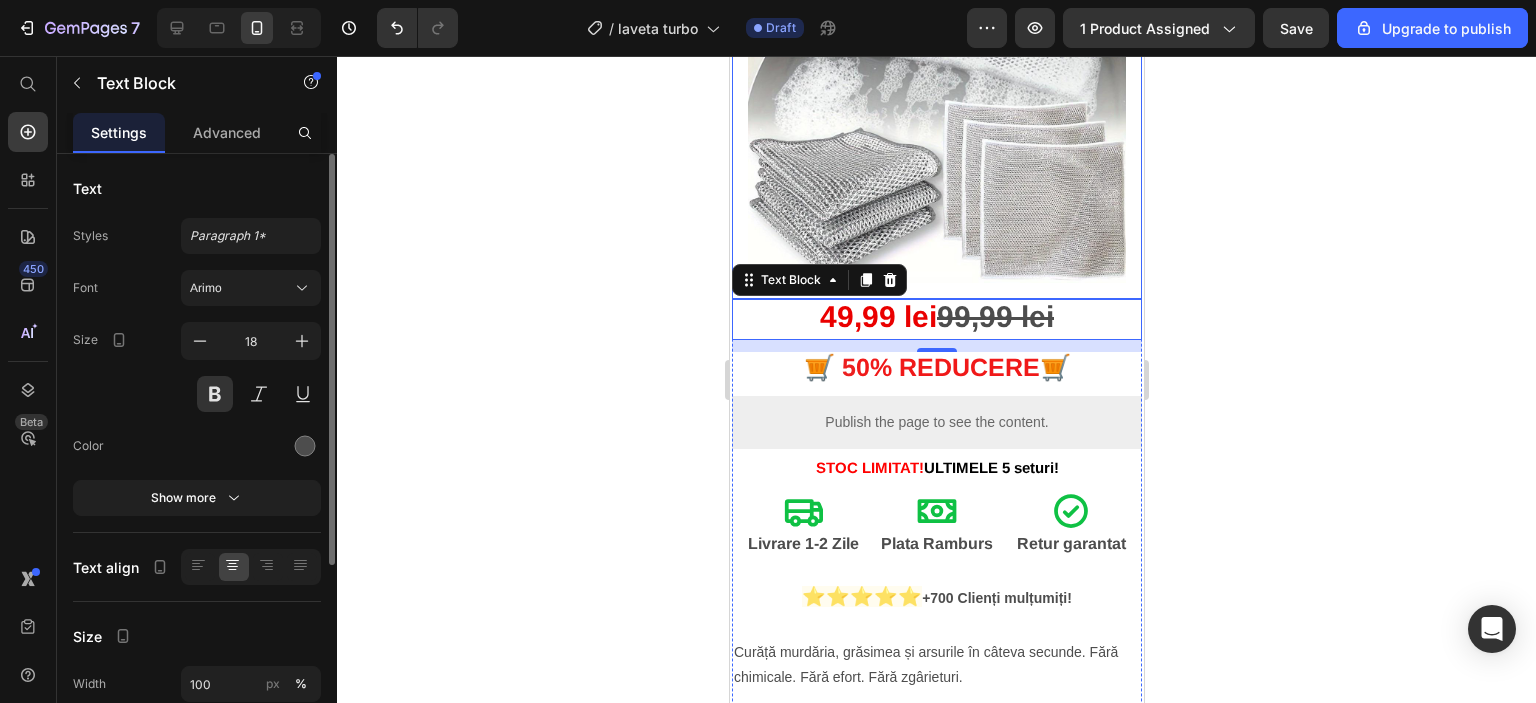 click 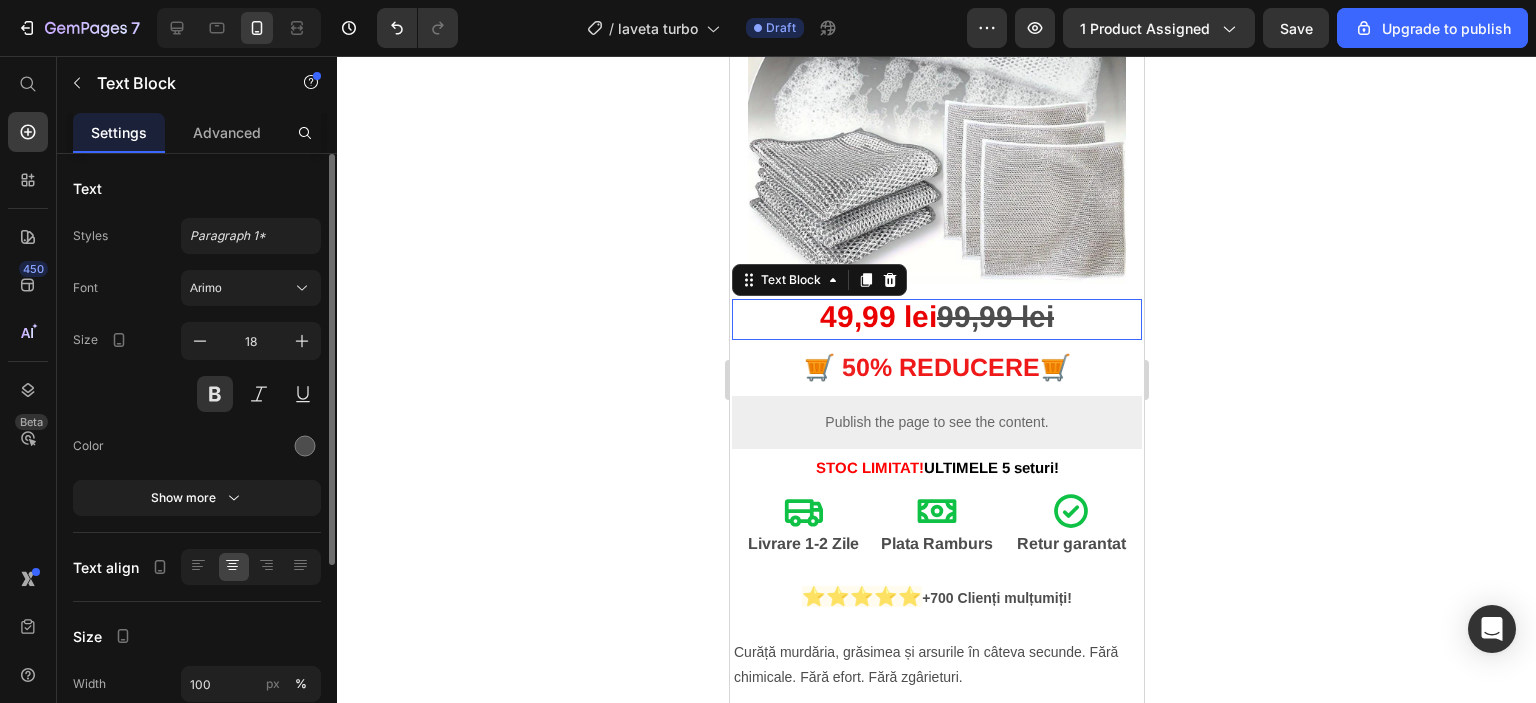 click on "49,99 lei" at bounding box center (877, 316) 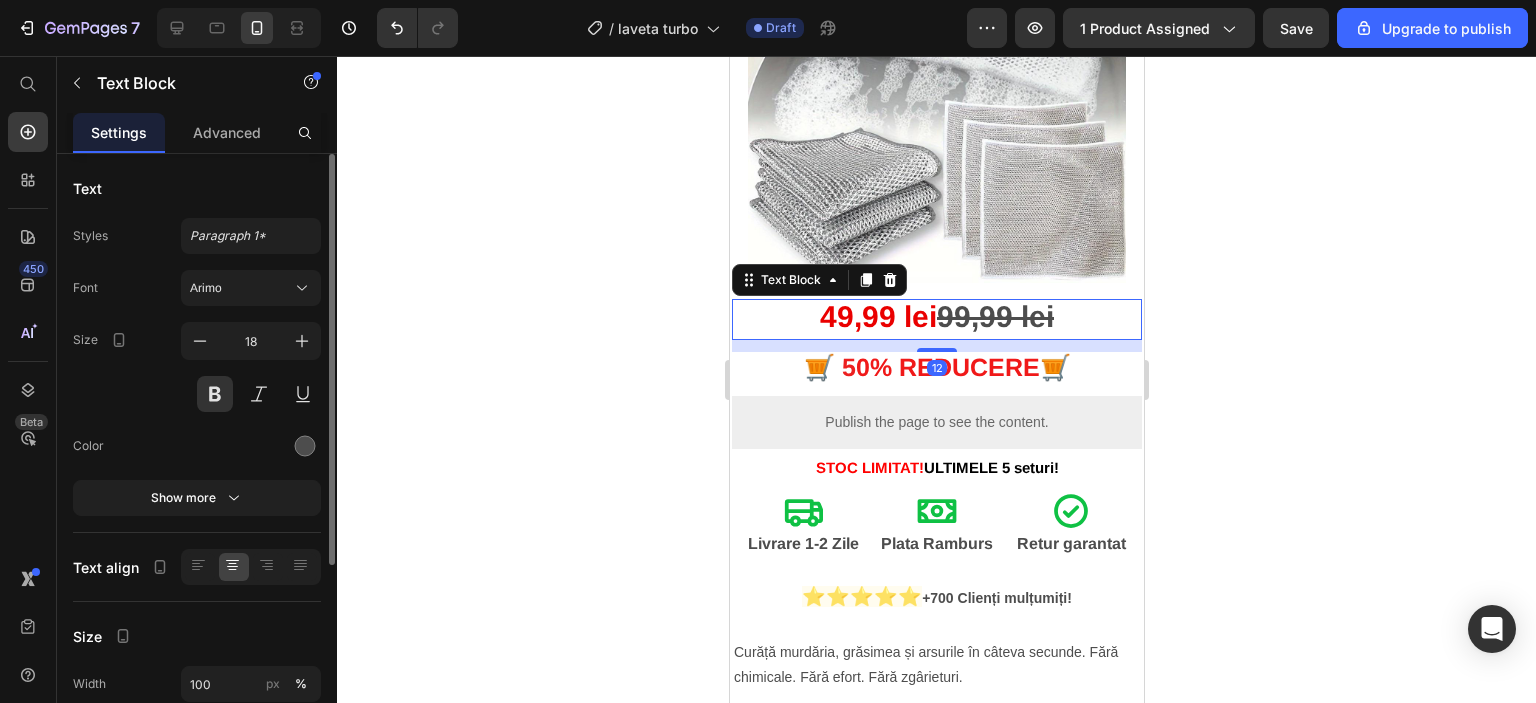 click on "49,99 lei" at bounding box center [877, 316] 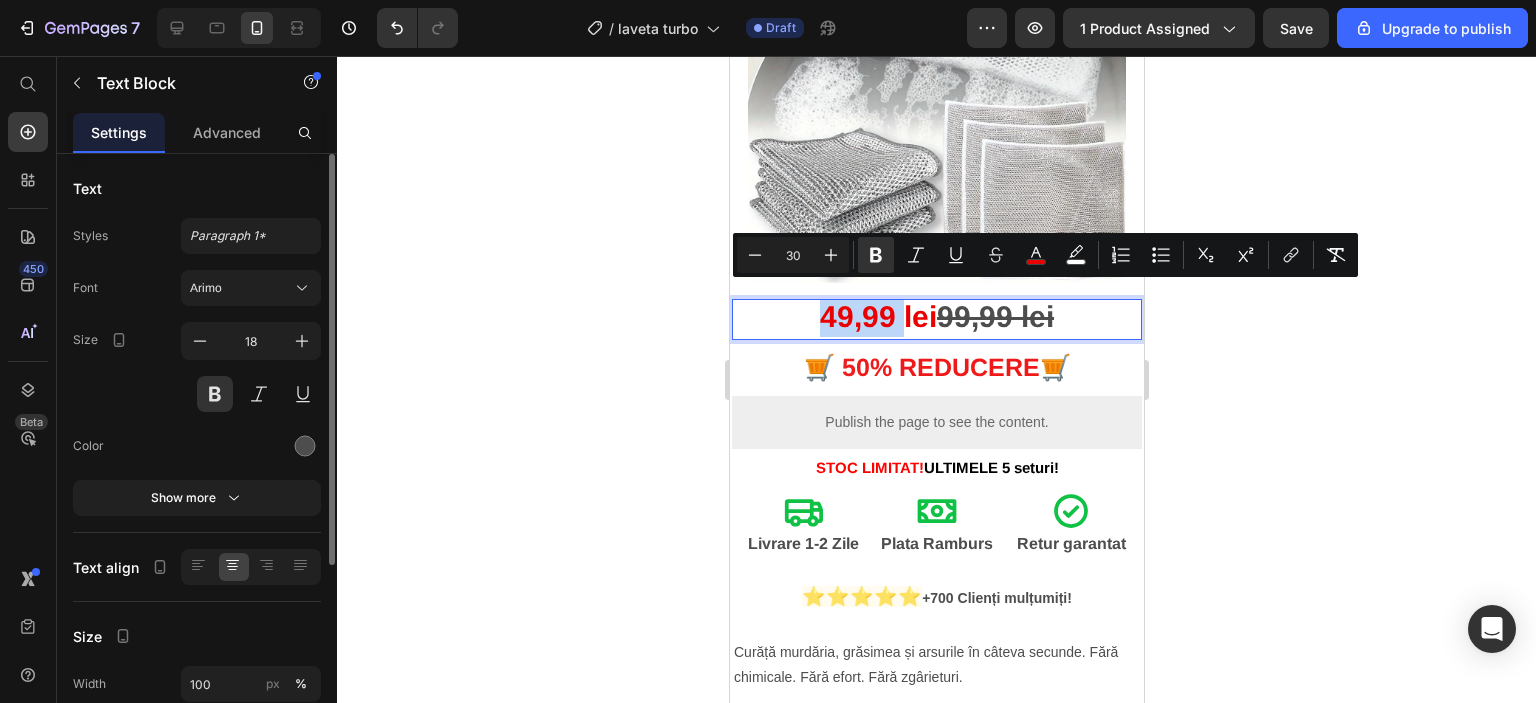 click on "49,99 lei" at bounding box center (877, 316) 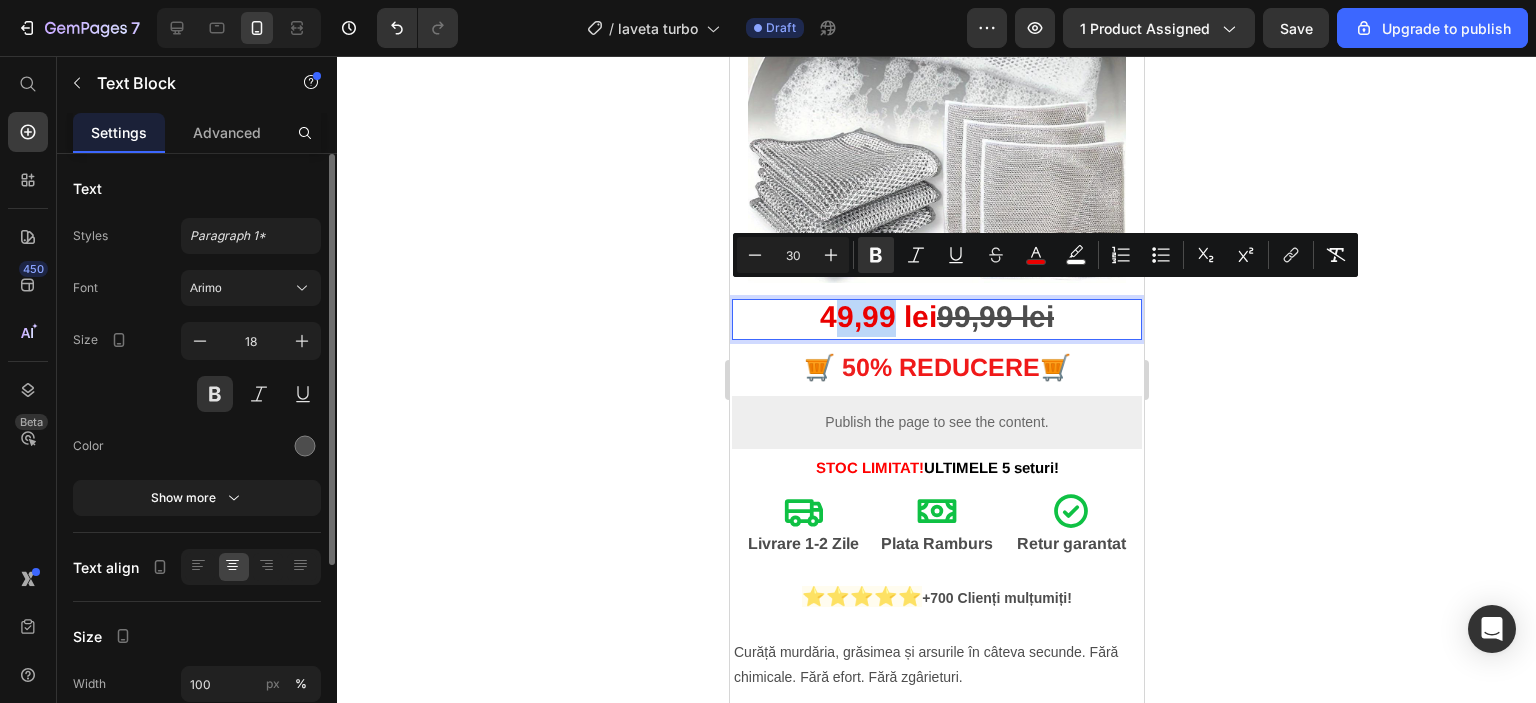 drag, startPoint x: 810, startPoint y: 286, endPoint x: 843, endPoint y: 291, distance: 33.37664 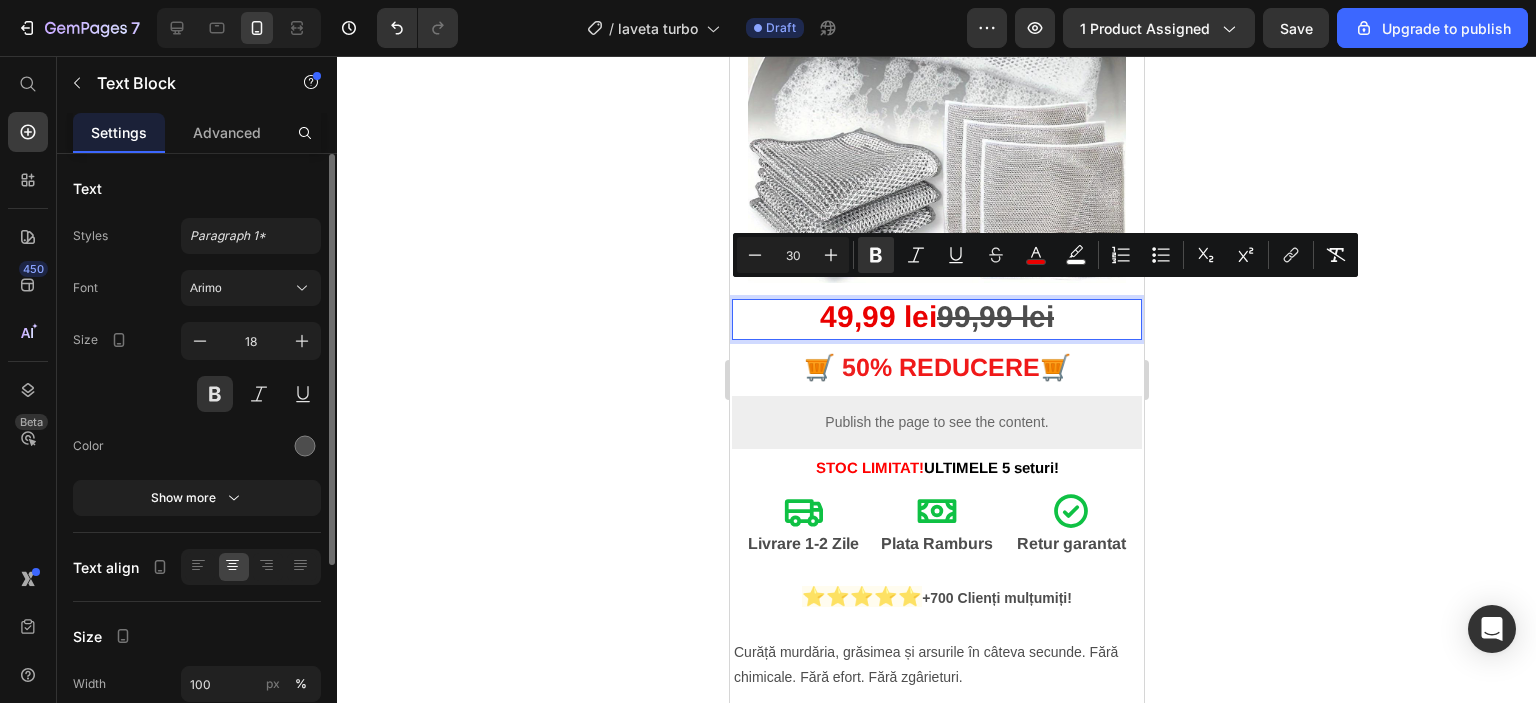 click on "49,99 lei   99,99 lei" at bounding box center [936, 319] 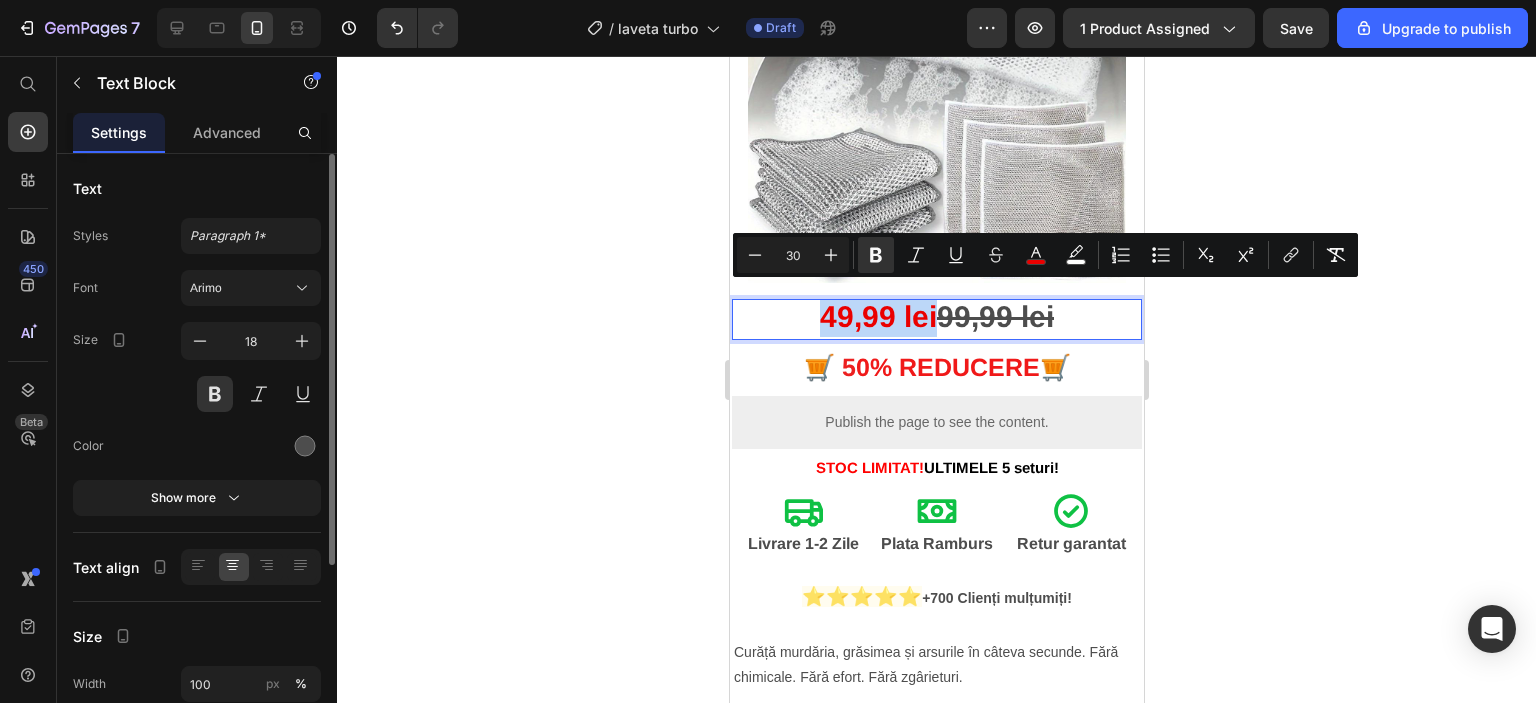 drag, startPoint x: 813, startPoint y: 303, endPoint x: 918, endPoint y: 296, distance: 105.23308 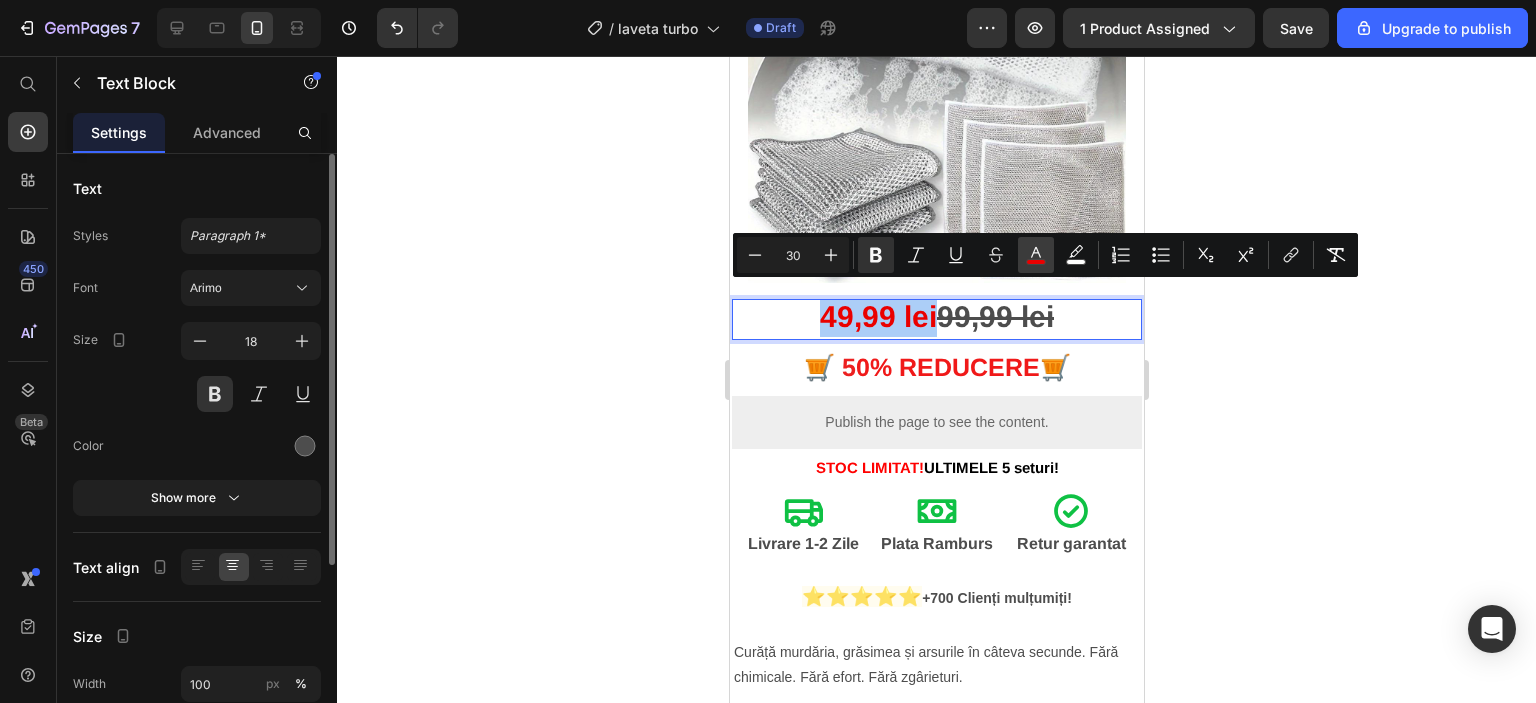 click on "color" at bounding box center (1036, 255) 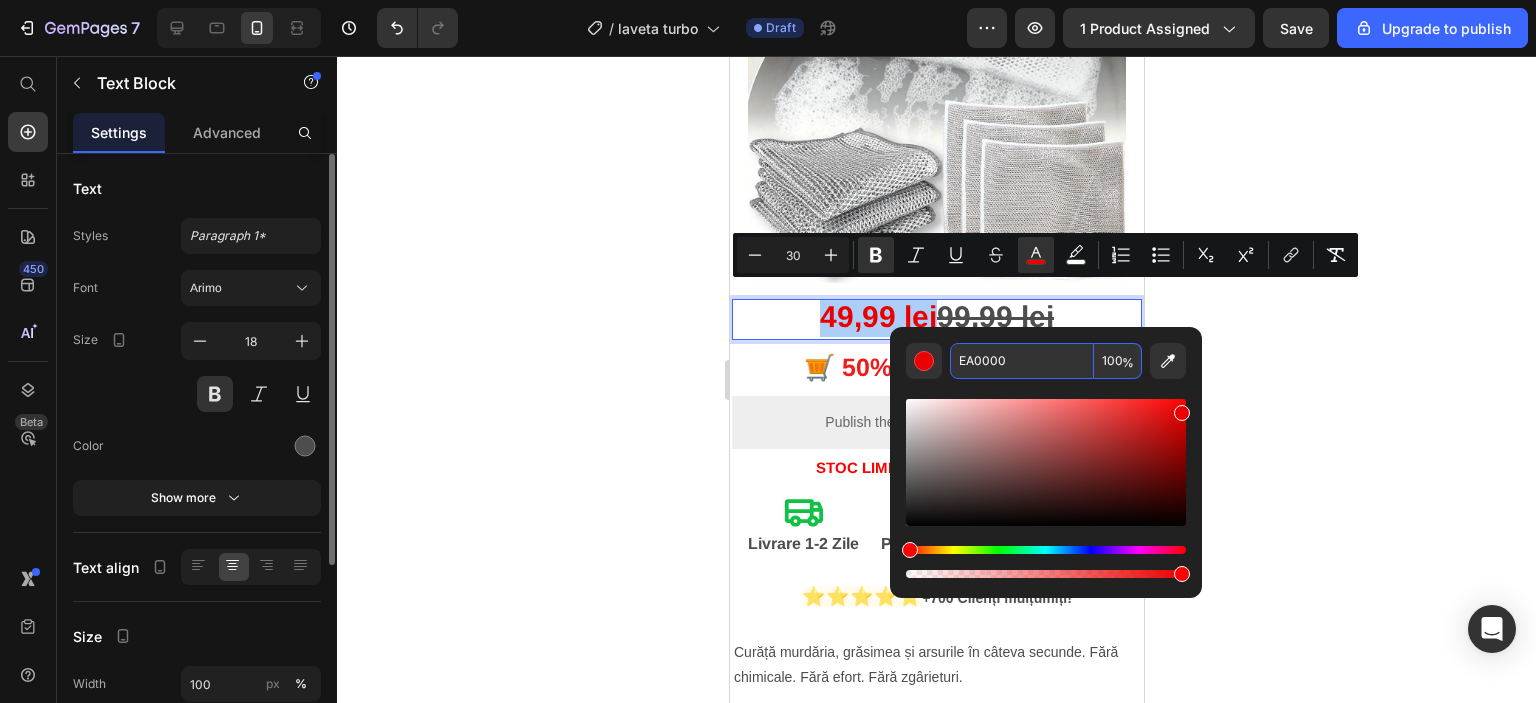 click on "EA0000" at bounding box center [1022, 361] 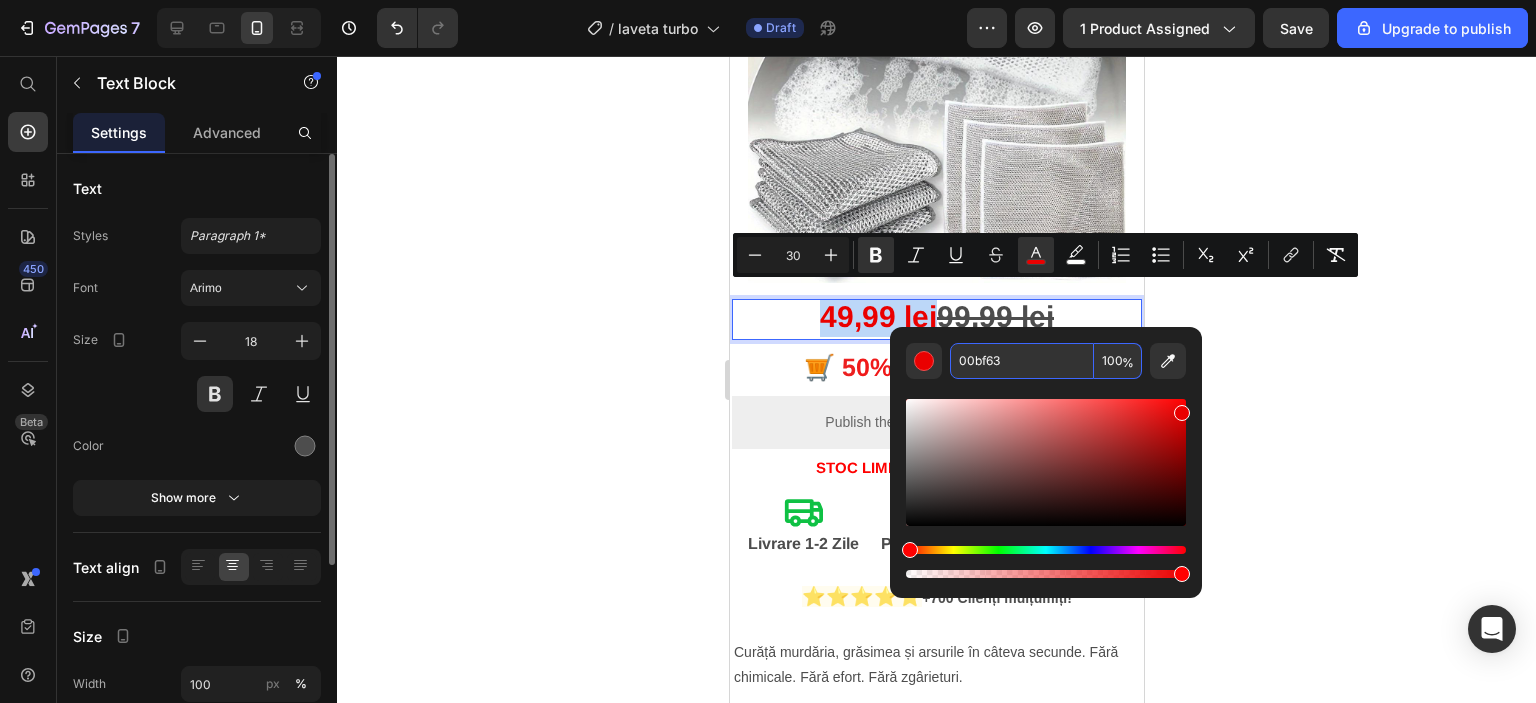 type on "00BF63" 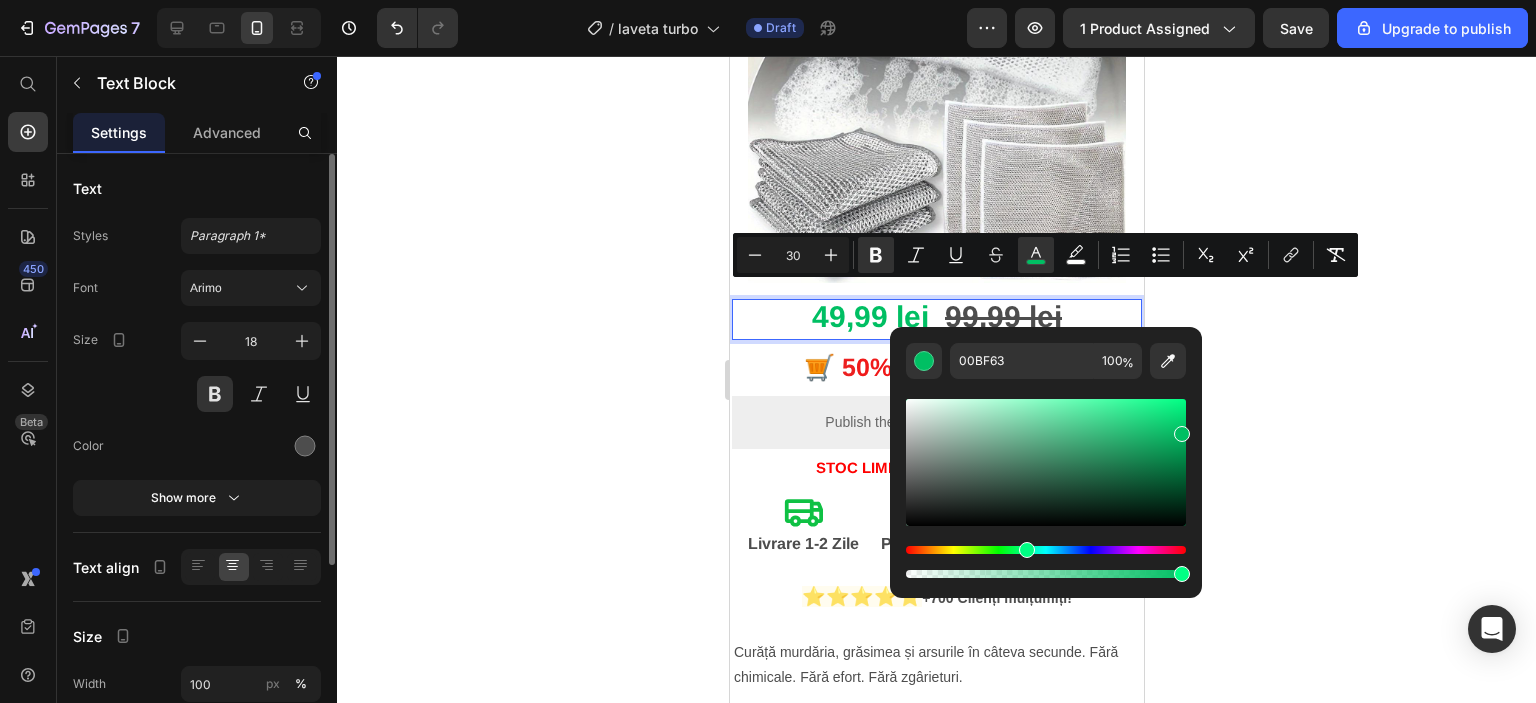 click 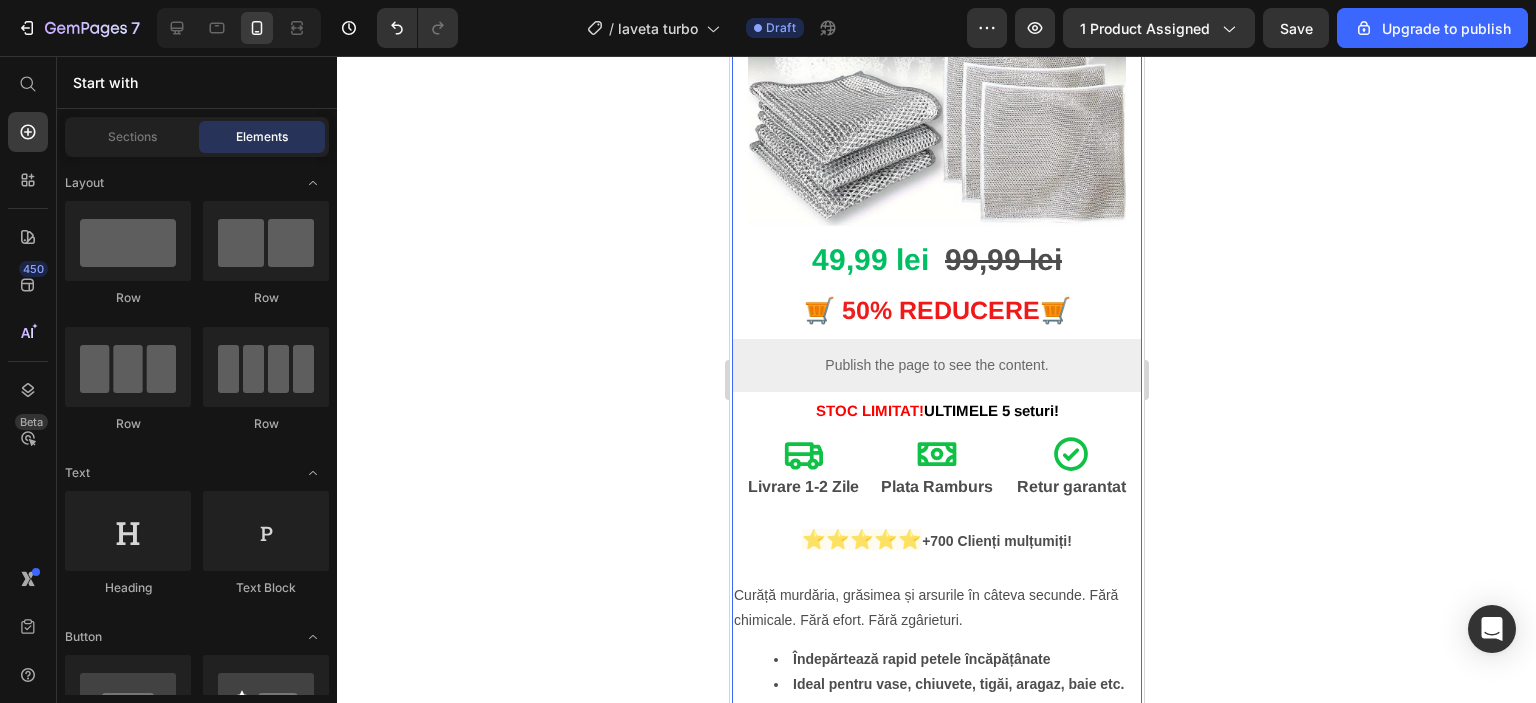 scroll, scrollTop: 497, scrollLeft: 0, axis: vertical 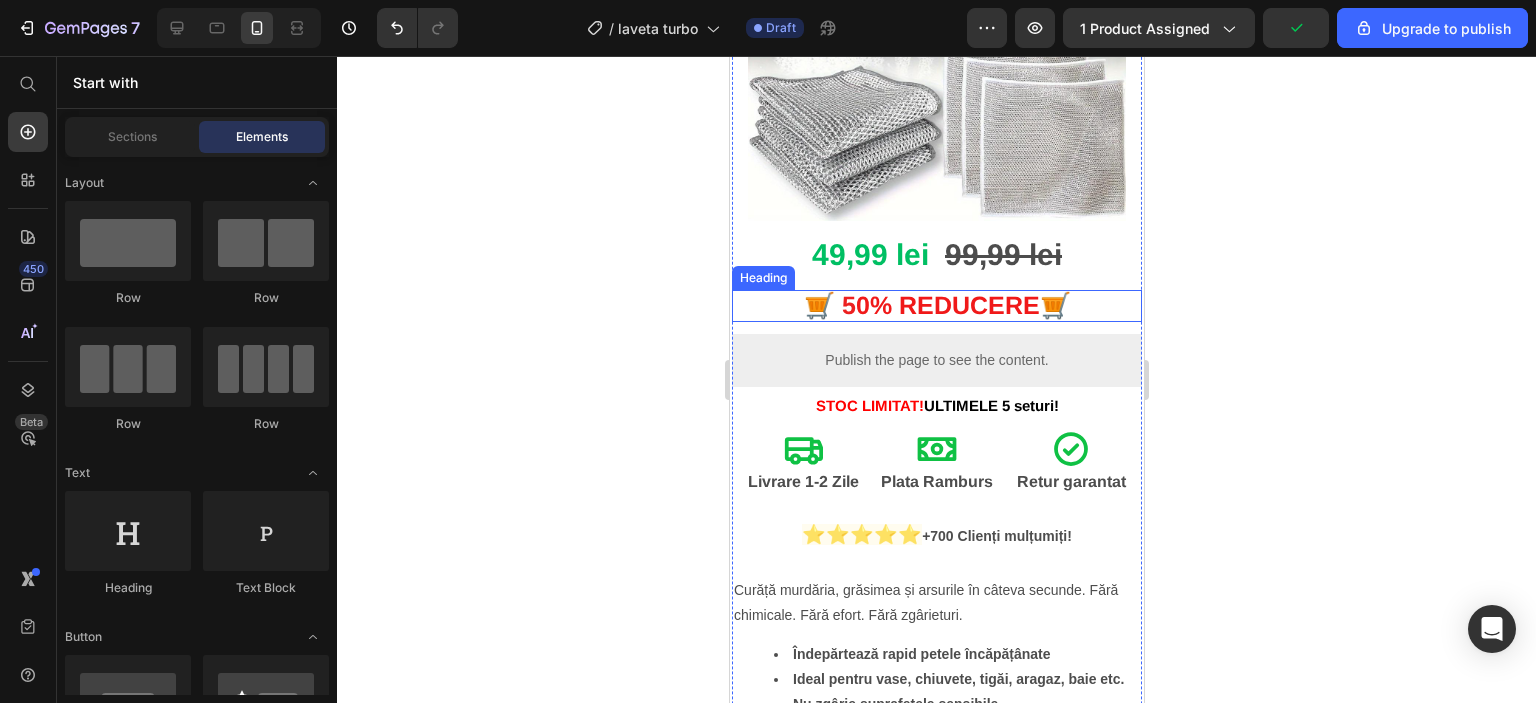 click on "🛒 5" at bounding box center [829, 305] 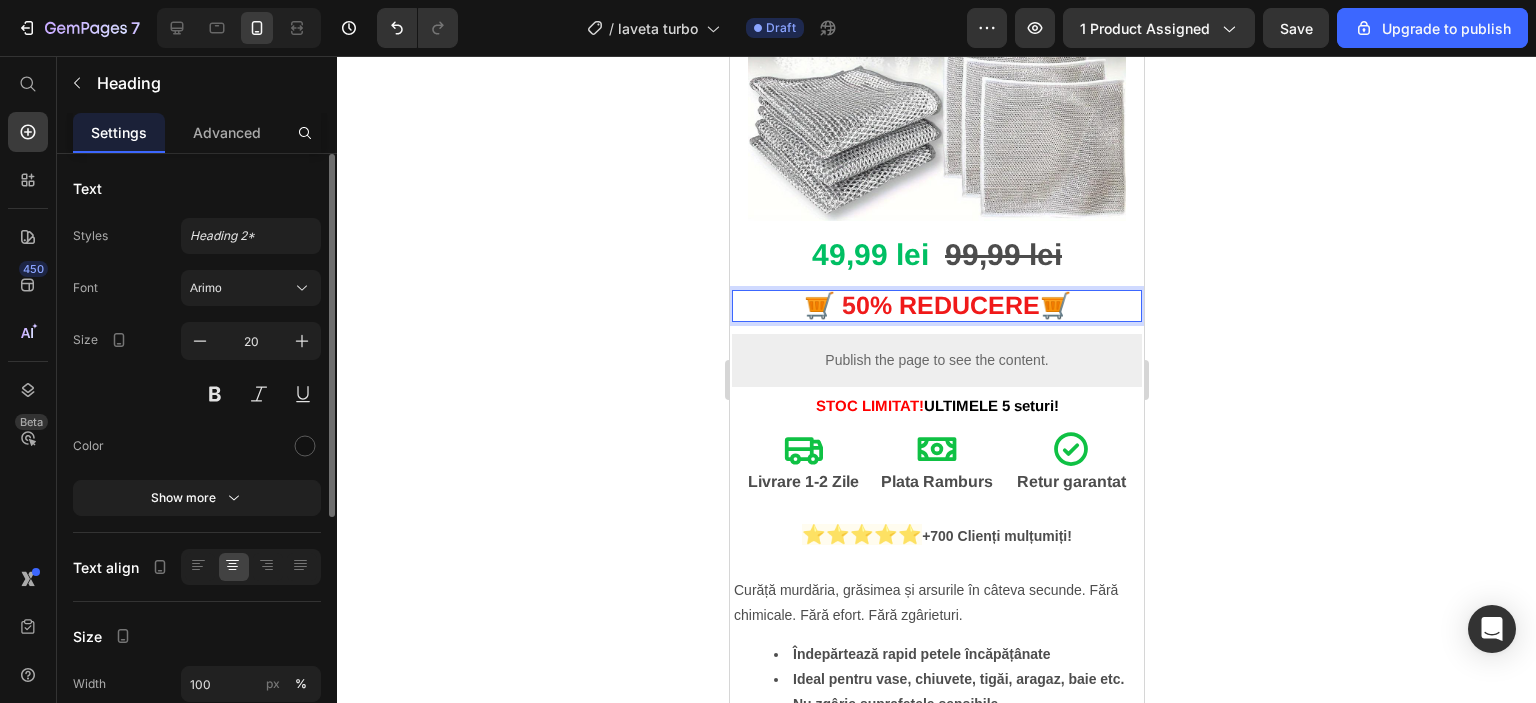 click on "🛒 5" at bounding box center (829, 305) 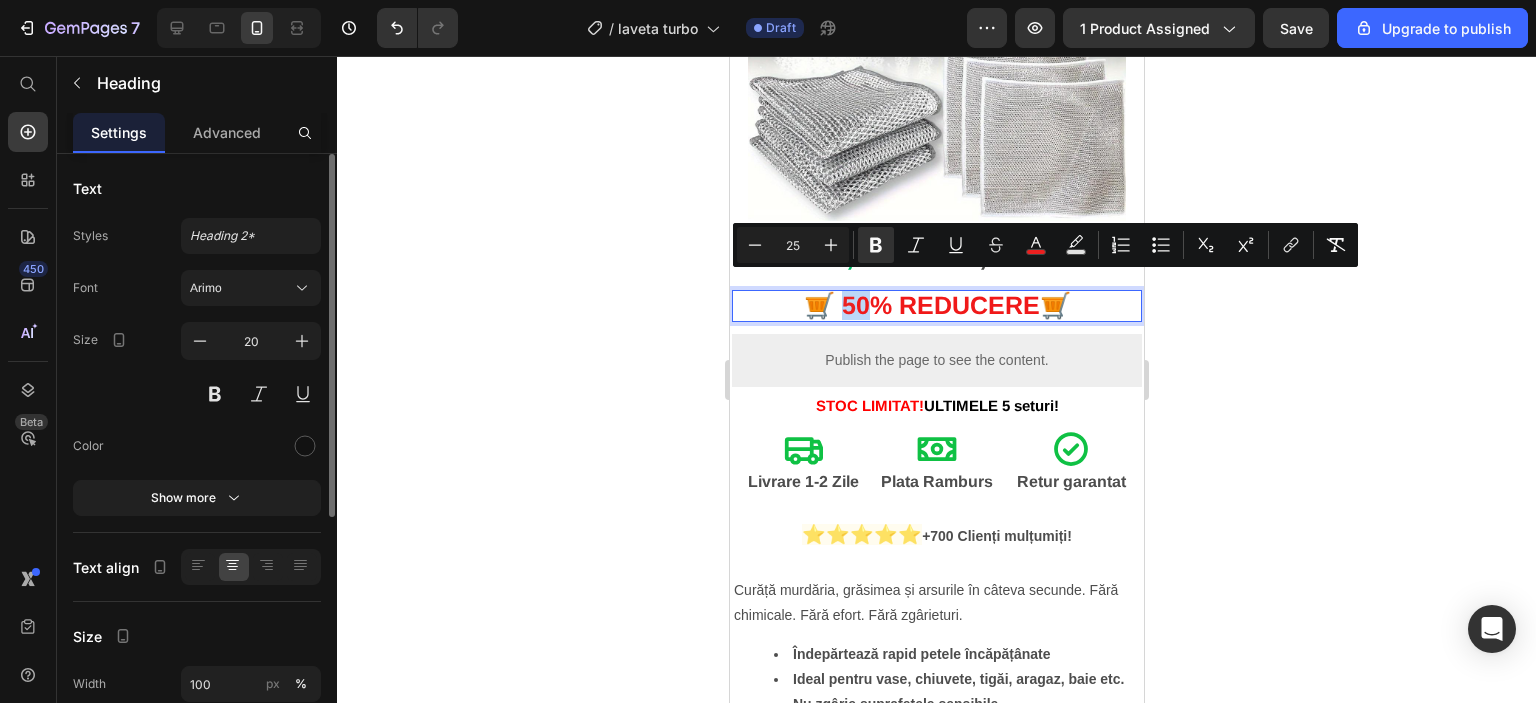 click on "🛒 5" at bounding box center (829, 305) 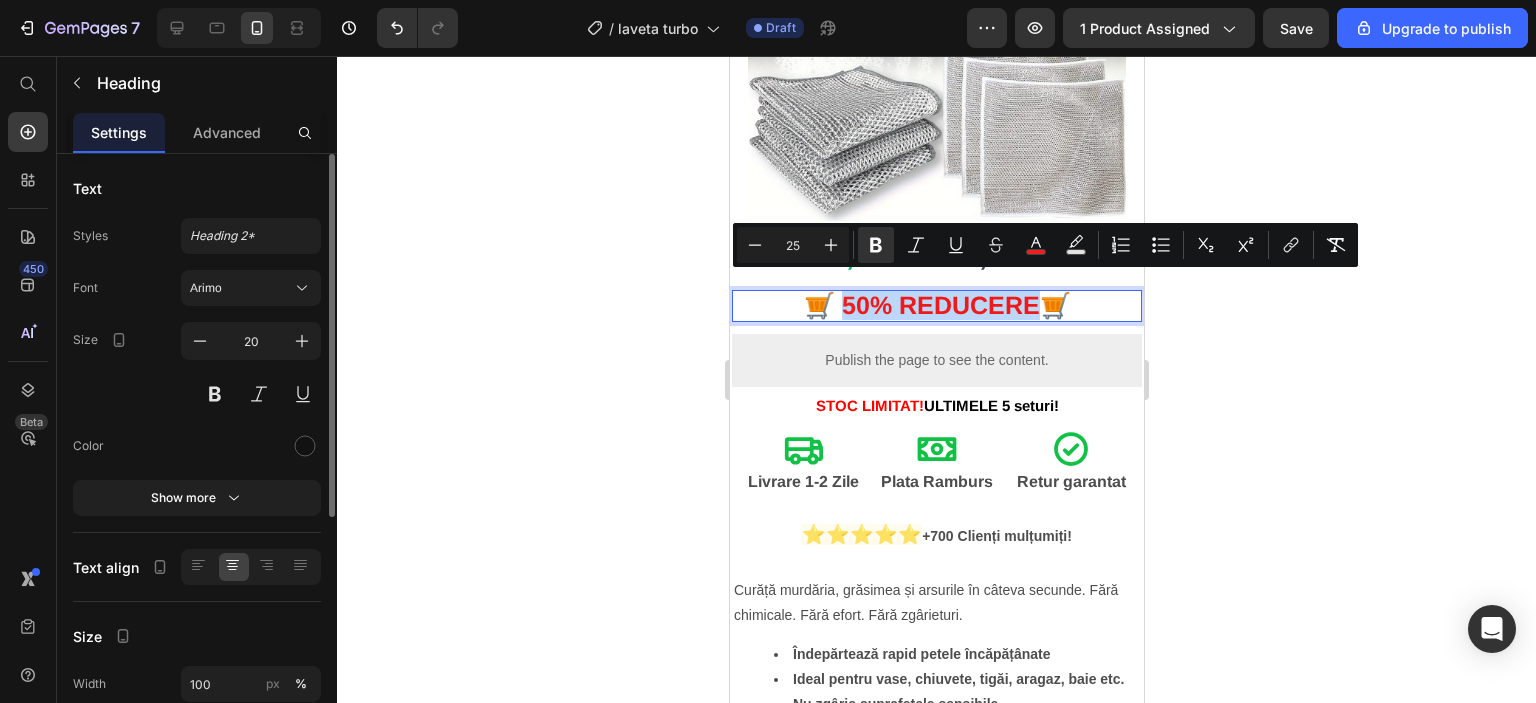 drag, startPoint x: 835, startPoint y: 283, endPoint x: 1029, endPoint y: 292, distance: 194.20865 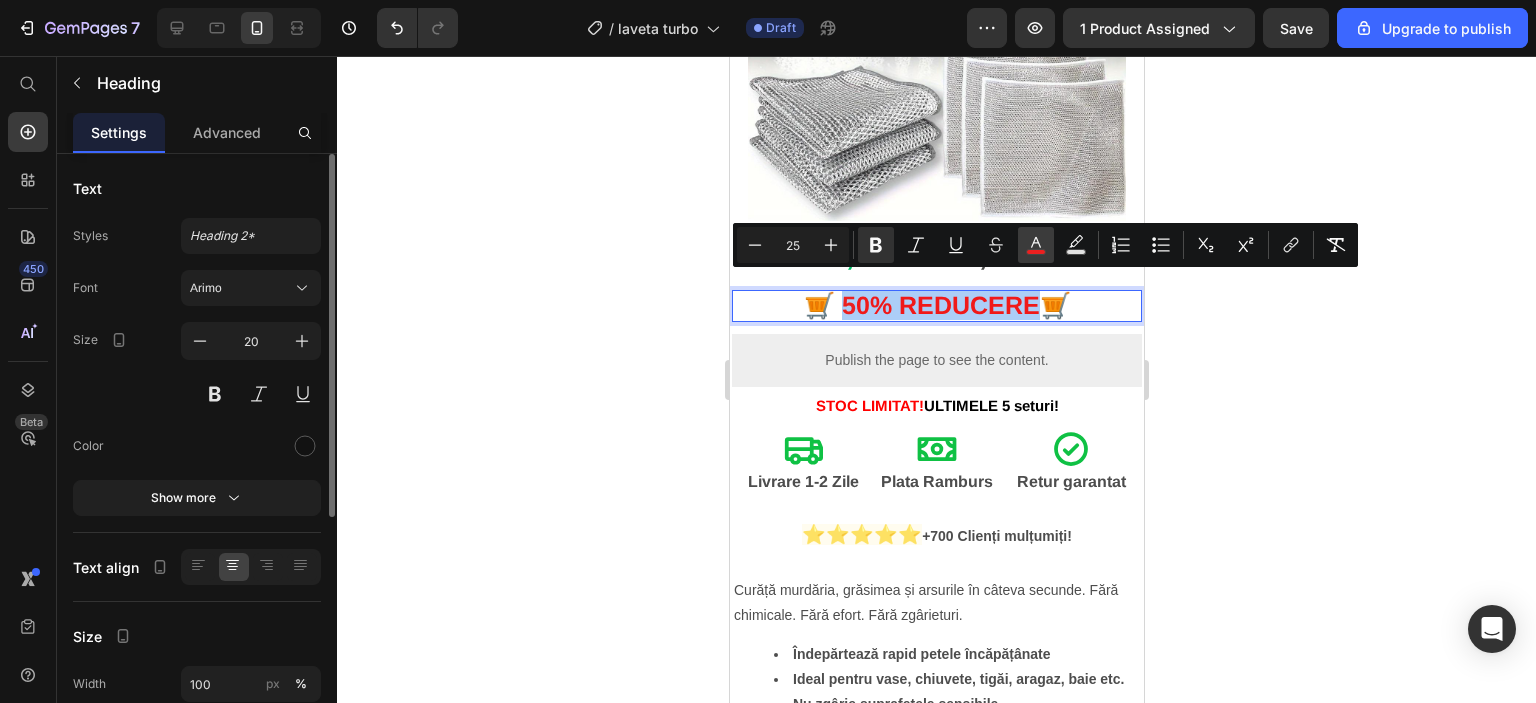 click 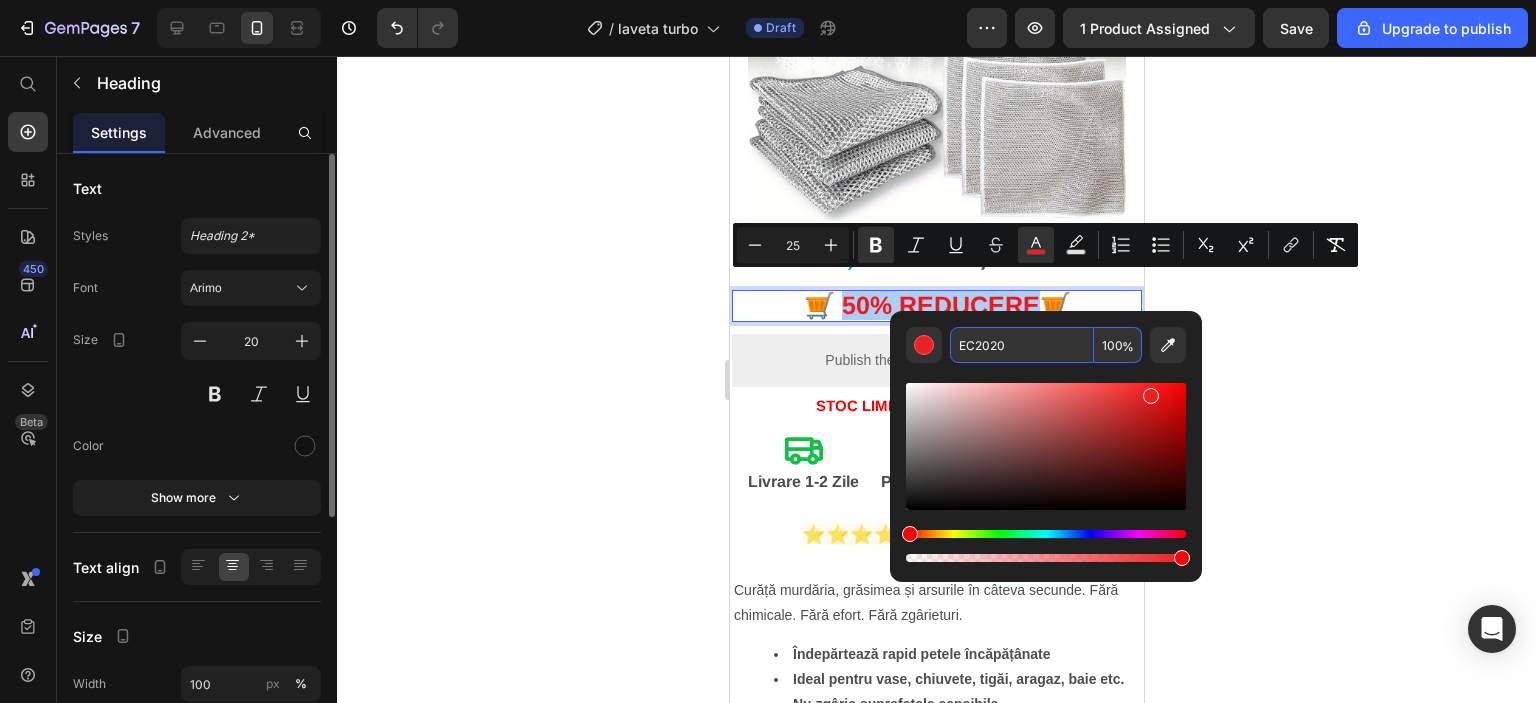 click on "EC2020" at bounding box center (1022, 345) 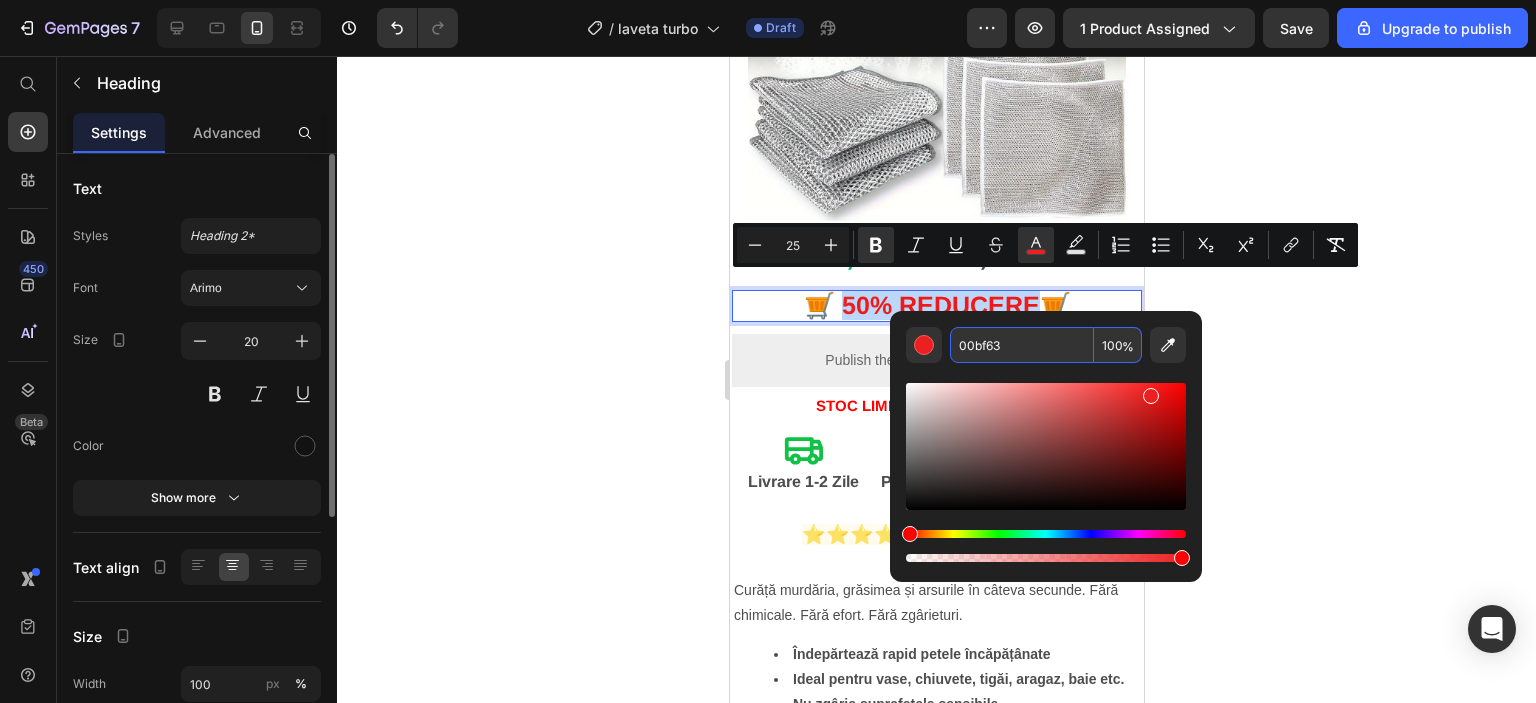type on "00BF63" 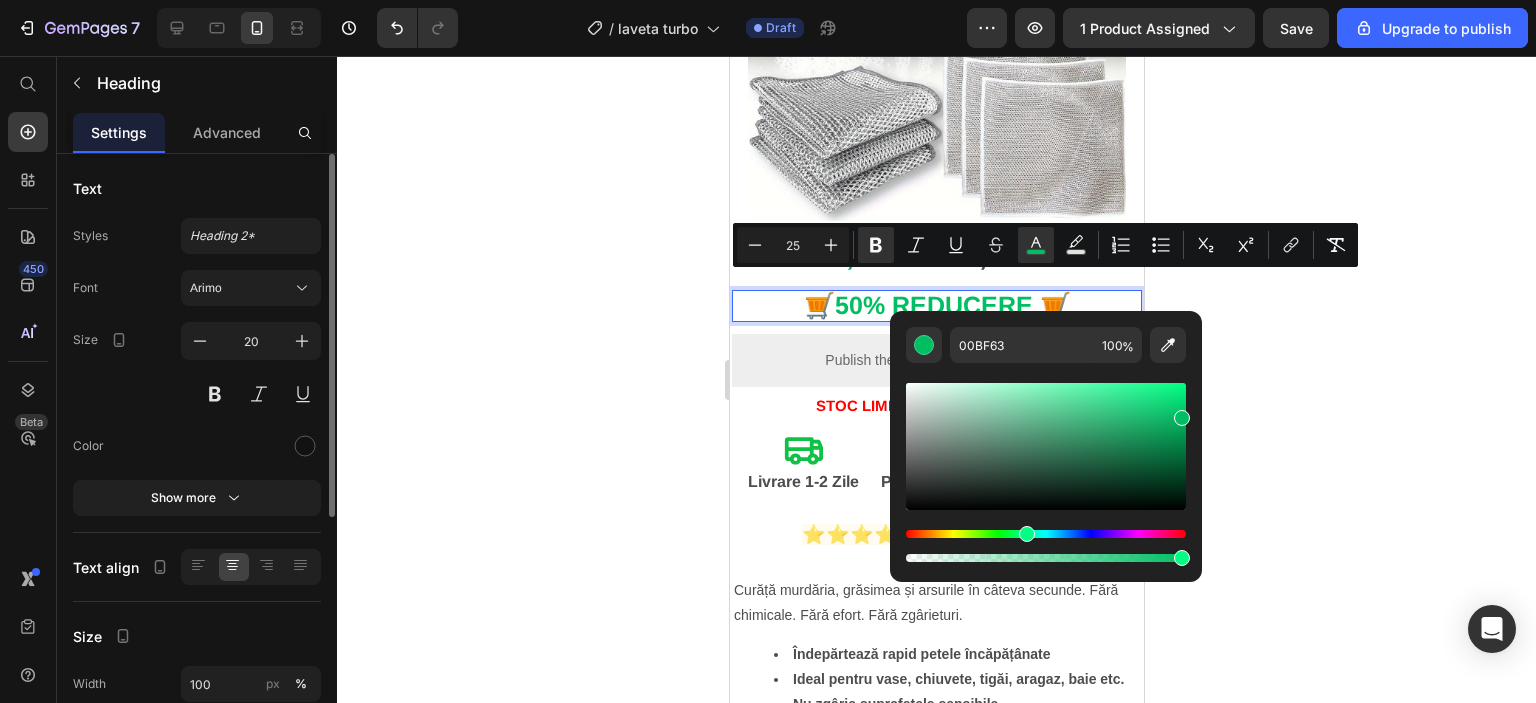 click 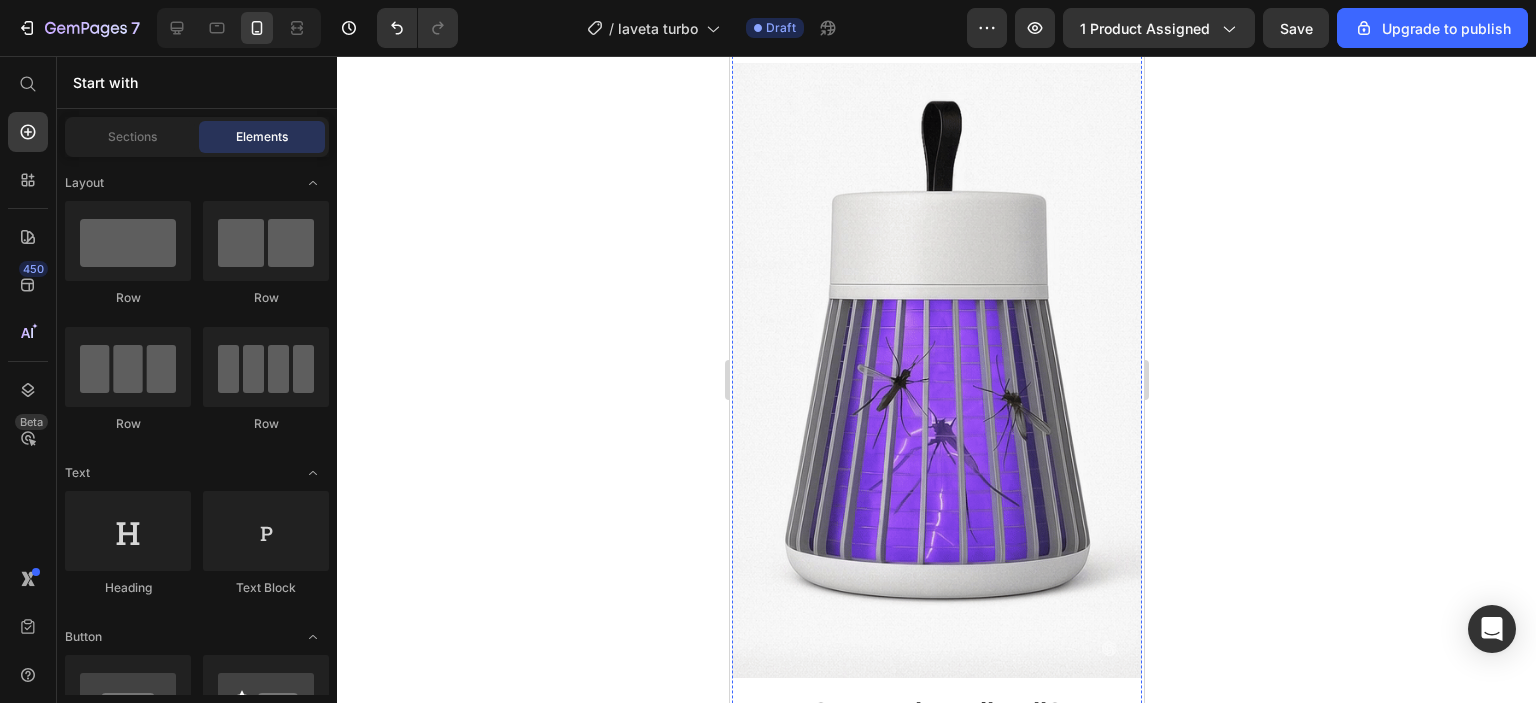 scroll, scrollTop: 1905, scrollLeft: 0, axis: vertical 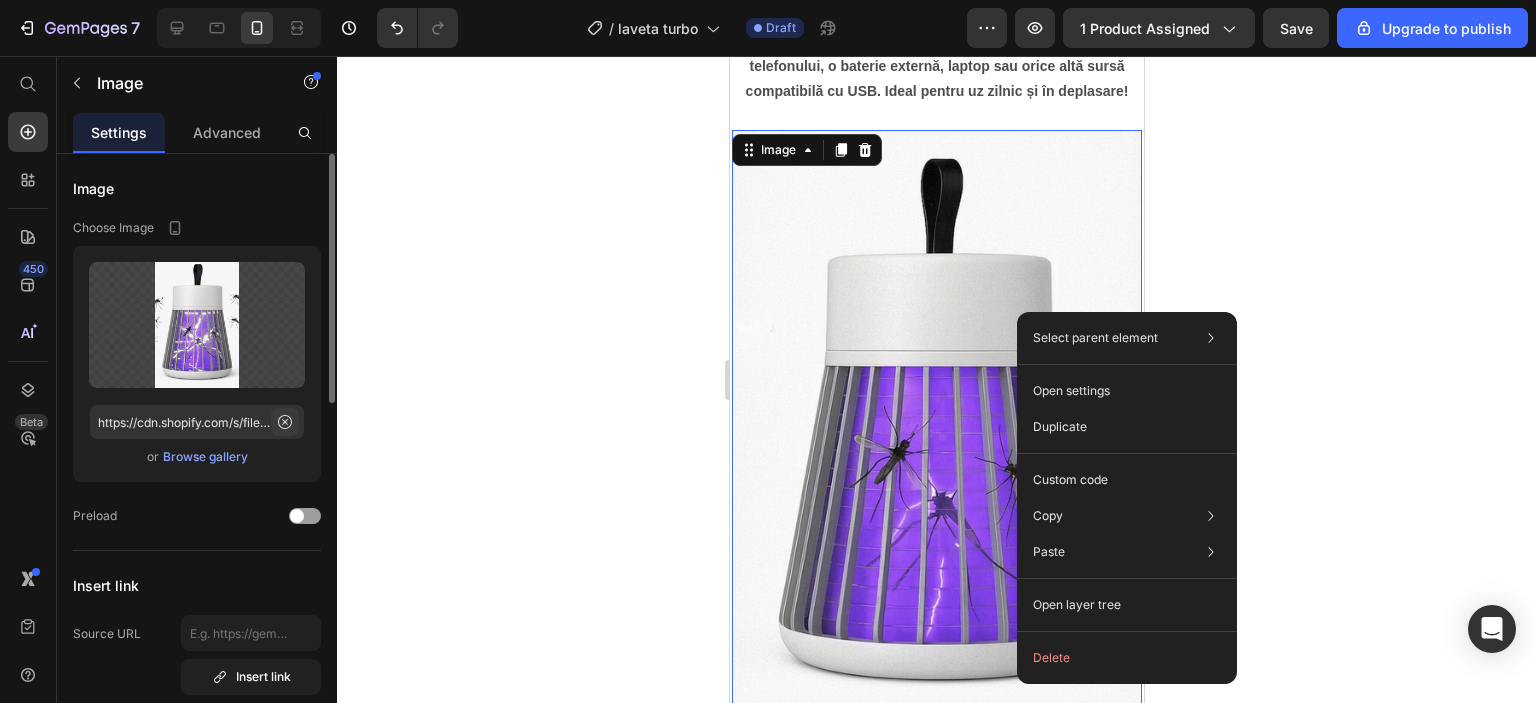 click 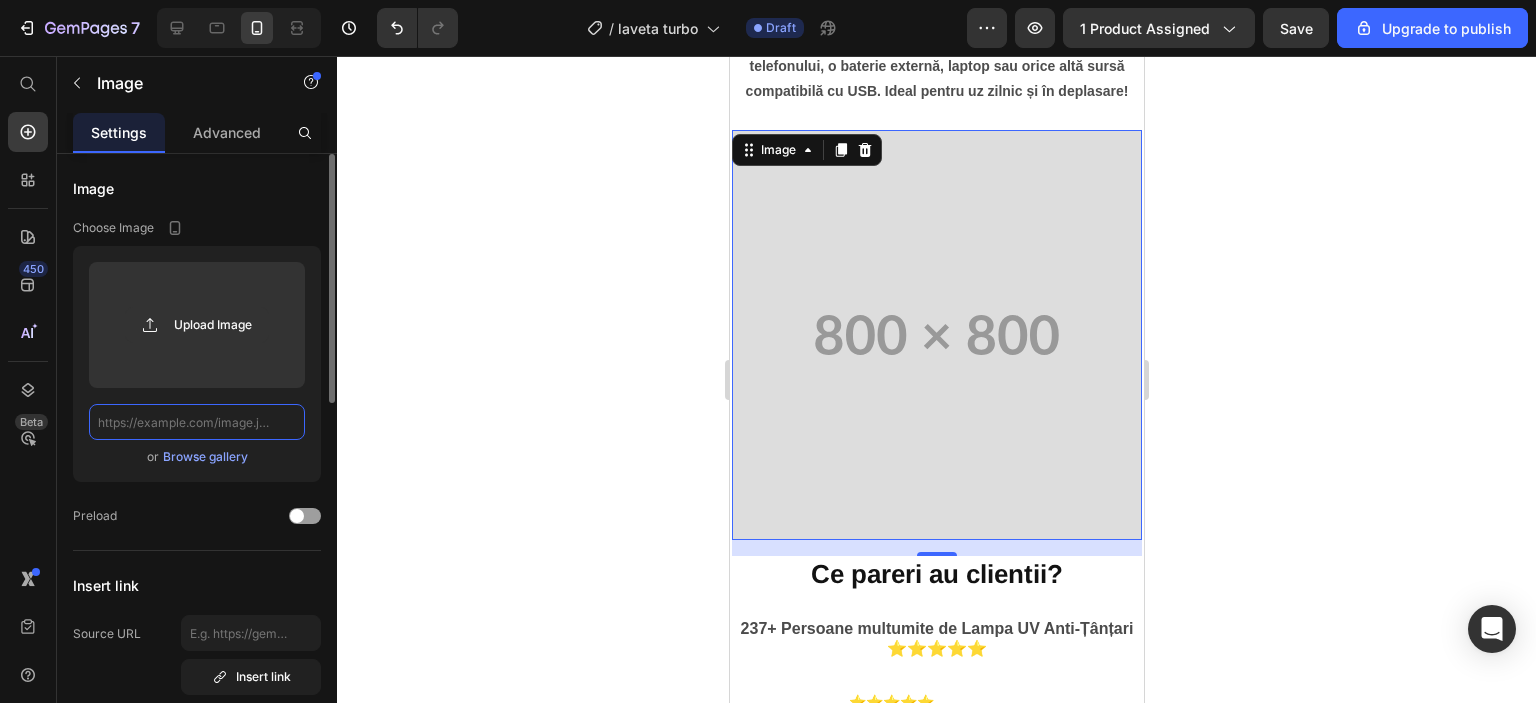 scroll, scrollTop: 0, scrollLeft: 0, axis: both 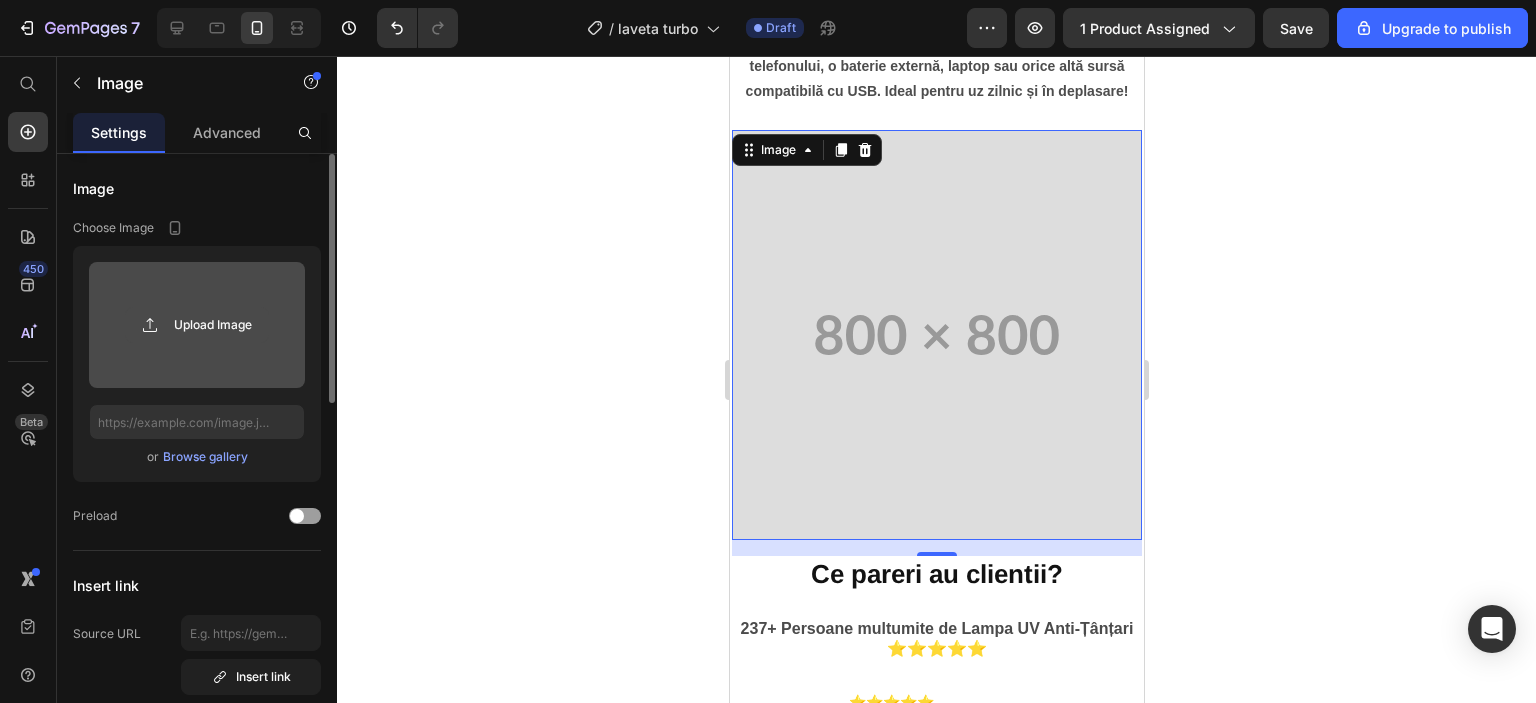 click 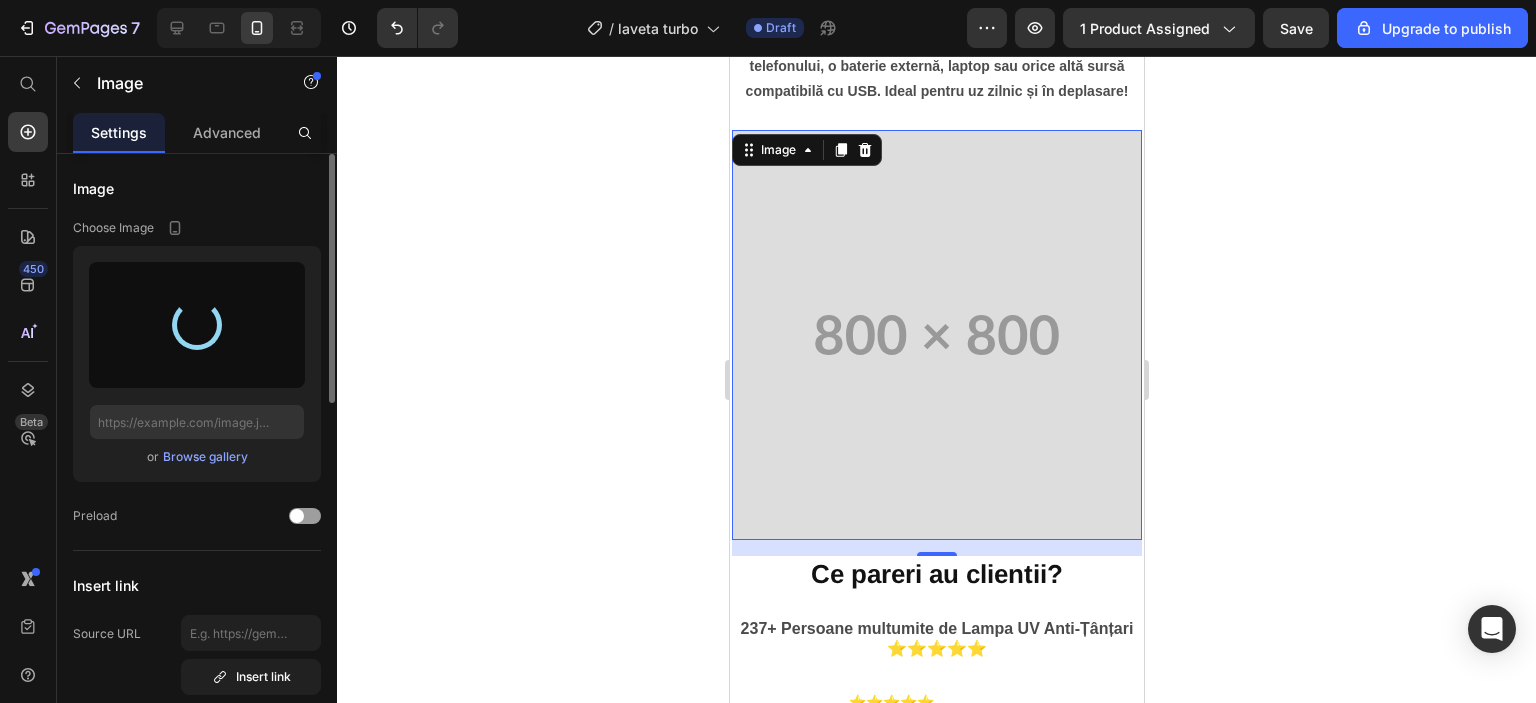 type on "https://cdn.shopify.com/s/files/1/0942/0711/5596/files/gempages_564562652555117363-5b14f325-1ef3-488e-8f15-61274ee258df.png" 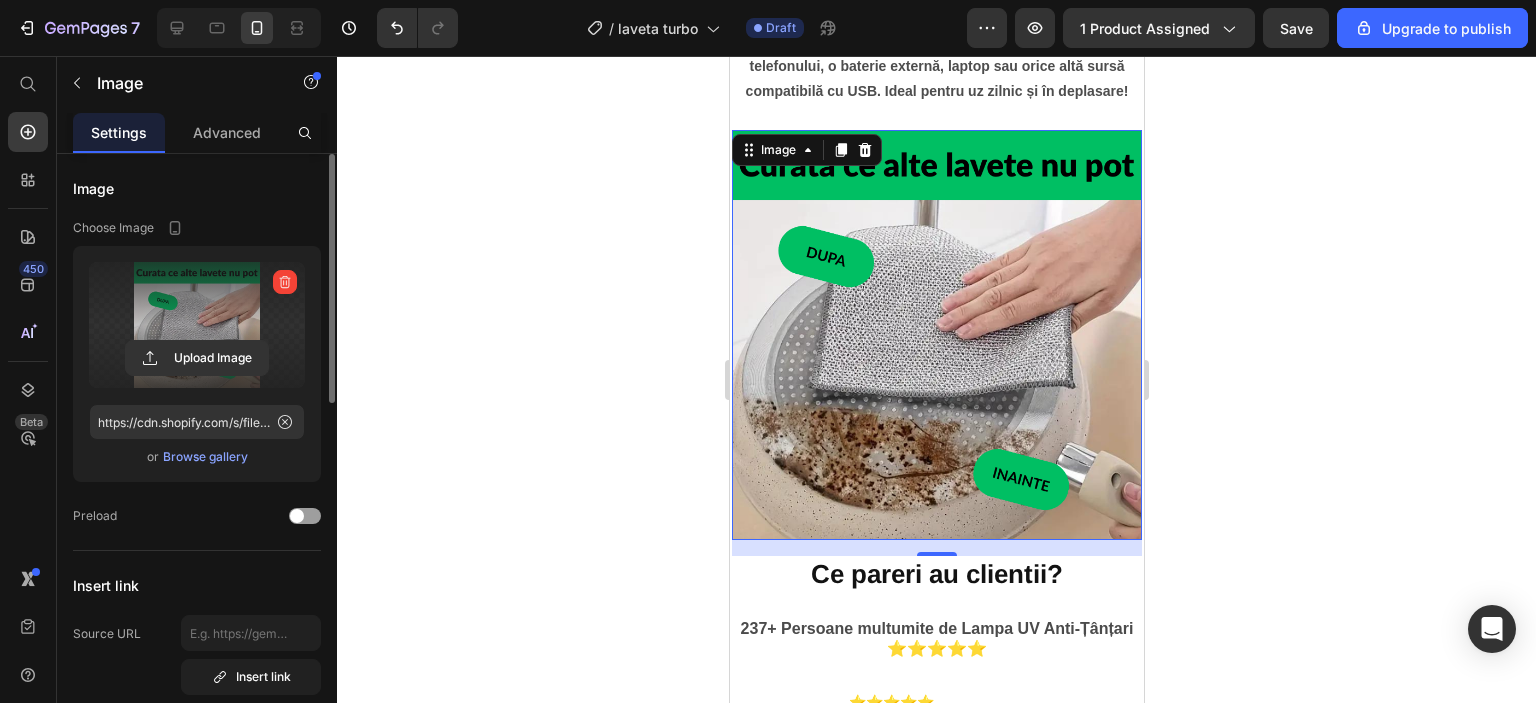click at bounding box center (936, 335) 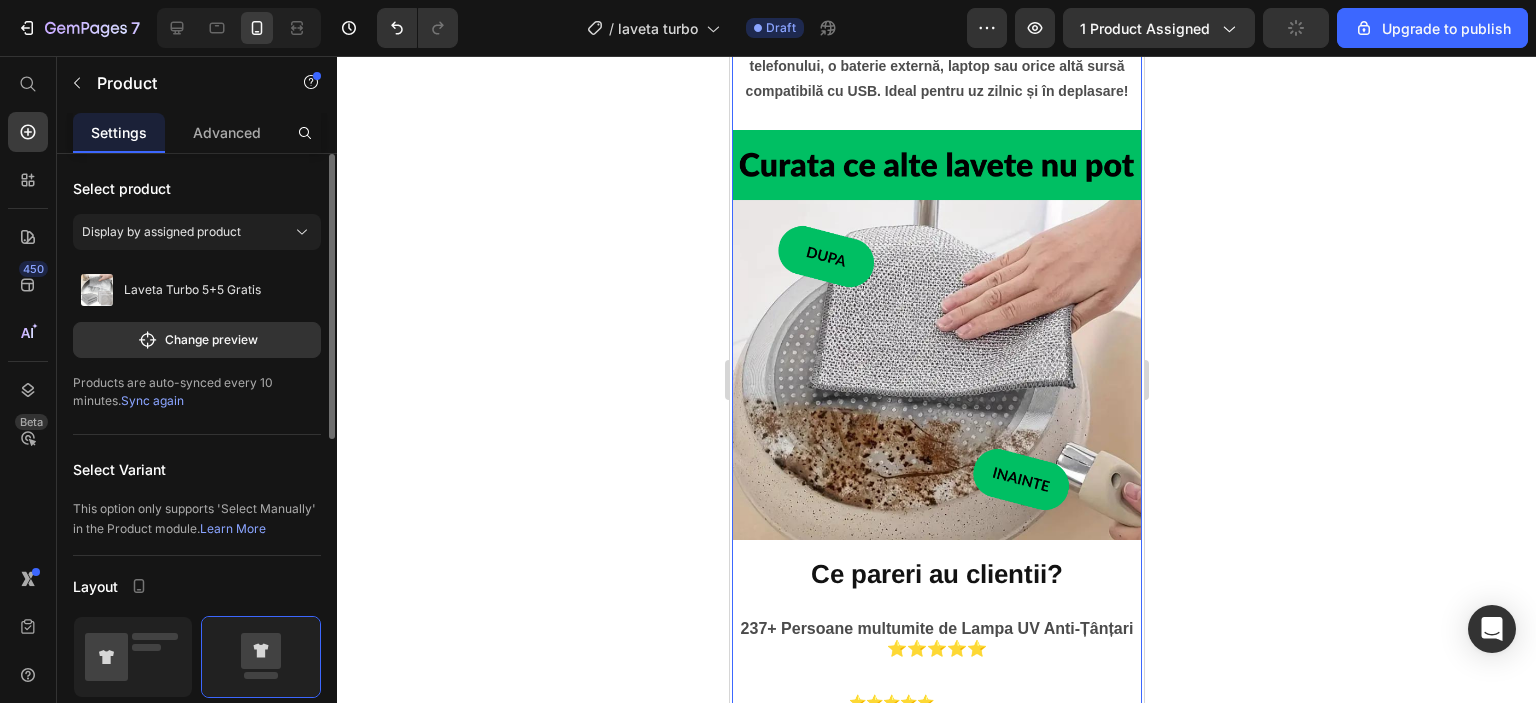 click on "49,99 lei    99,99 lei  Text Block ⁠⁠⁠⁠⁠⁠⁠ 🛒  50% REDUCERE   🛒 Heading
Publish the page to see the content.
Custom Code STOC LIMITAT!  ULTIMELE 5 seturi! Text Block
Icon Livrare 1-2 Zile Text Block
Icon Plata Ramburs Text Block
Icon Retur garantat  Text Block Row ⭐⭐⭐⭐⭐  +700 Clienți mulțumiți! Text Block Curăță murdăria, grăsimea și arsurile în câteva secunde. Fără chimicale. Fără efort. Fără zgârieturi. Îndepărtează rapid petele încăpățânate Ideal pentru vase, chiuvete, tigăi, aragaz, baie etc. Nu zgârie suprafețele sensibile Pot fi refolosite de zeci de ori Text Block Image Cum se foloseste? Heading Text Block Image Ce pareri au clientii? Heading 237+ Persoane multumite de Lampa UV Anti-Țânțari ⭐⭐⭐⭐⭐ Text Block Image ⭐⭐⭐⭐⭐ "Am comandat lampa sa scap de tantari cand merg cu cortul, pot spune ca sunt multumit de achizitie!" - [FIRST] [LAST] Text Block Image Image" at bounding box center [936, 47] 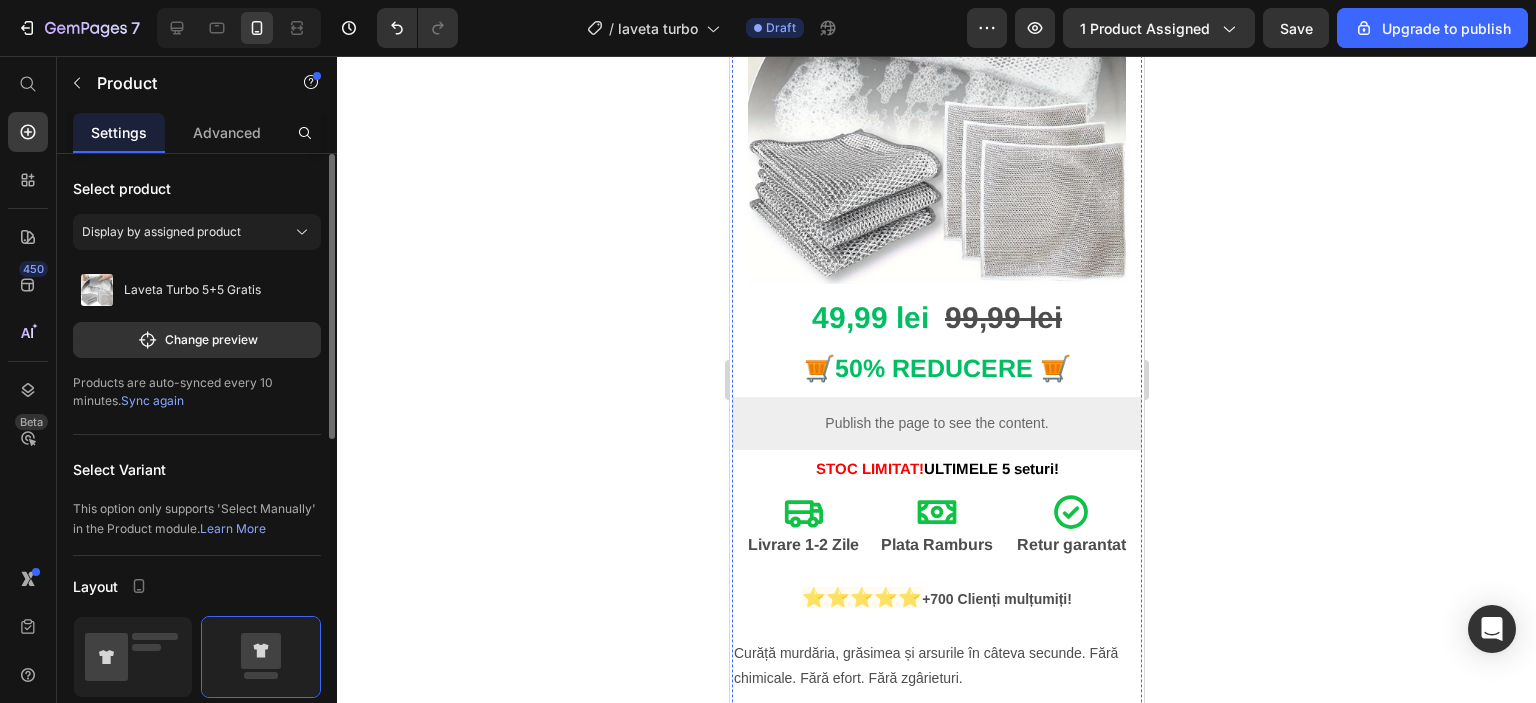 scroll, scrollTop: 513, scrollLeft: 0, axis: vertical 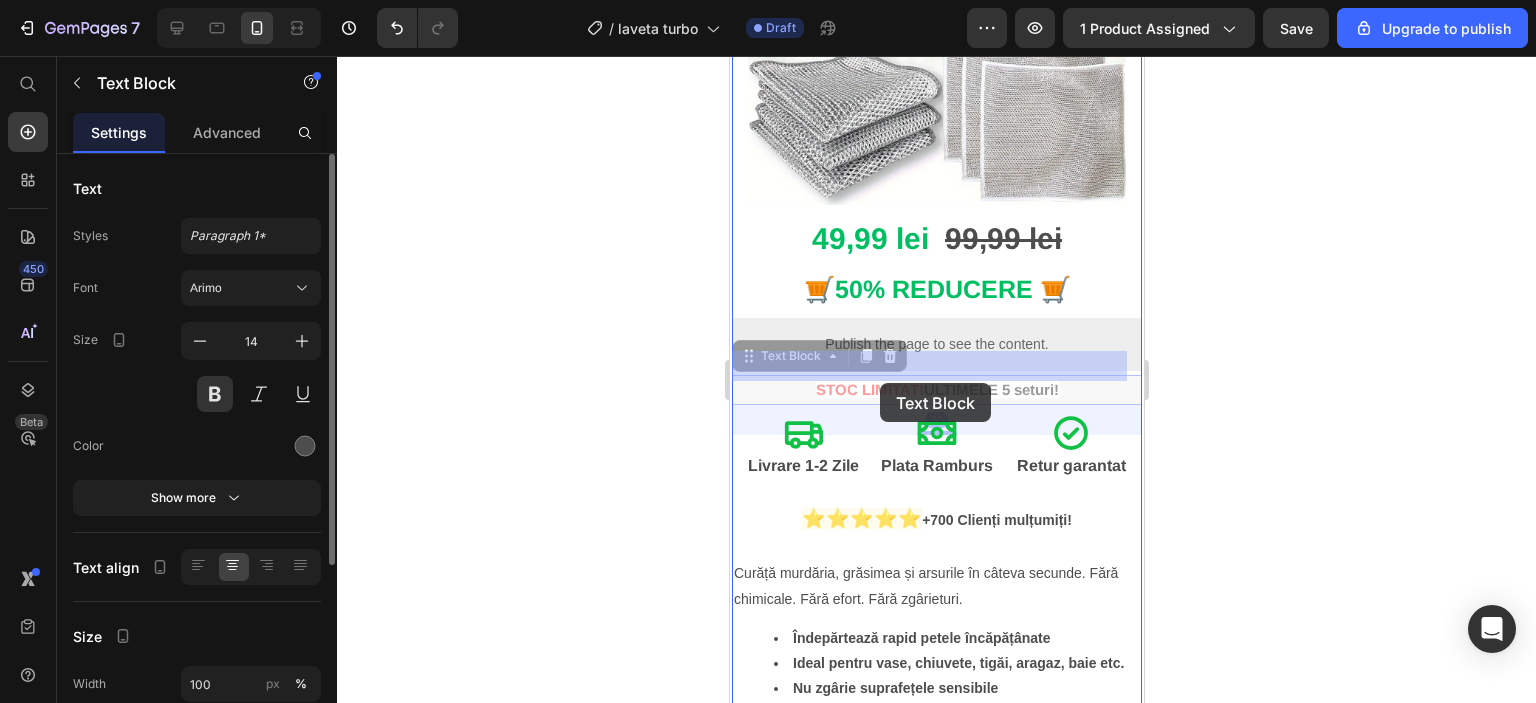click on "iPhone 11 Pro Max  ( 414 px) iPhone 13 Mini iPhone 13 Pro iPhone 11 Pro Max iPhone 15 Pro Max Pixel 7 Galaxy S8+ Galaxy S20 Ultra iPad Mini iPad Air iPad Pro Header Laveta Turbo 5 +  5 Gratis ! Heading REDUCEREA EXPIRA IN  Heading 00 minute 53 secunde Countdown Timer Row Section 1 Product Images 49,99 lei    99,99 lei  Text Block ⁠⁠⁠⁠⁠⁠⁠ 🛒  50% REDUCERE   🛒 Heading
Publish the page to see the content.
Custom Code STOC LIMITAT!  ULTIMELE 5 seturi! Text Block   30 STOC LIMITAT!  ULTIMELE 5 seturi! Text Block   30
Icon Livrare 1-2 Zile Text Block
Icon Plata Ramburs Text Block
Icon Retur garantat  Text Block Row ⭐⭐⭐⭐⭐  +700 Clienți mulțumiți! Text Block Curăță murdăria, grăsimea și arsurile în câteva secunde. Fără chimicale. Fără efort. Fără zgârieturi. Îndepărtează rapid petele încăpățânate Ideal pentru vase, chiuvete, tigăi, aragaz, baie etc. Nu zgârie suprafețele sensibile Text Block" at bounding box center (936, 1964) 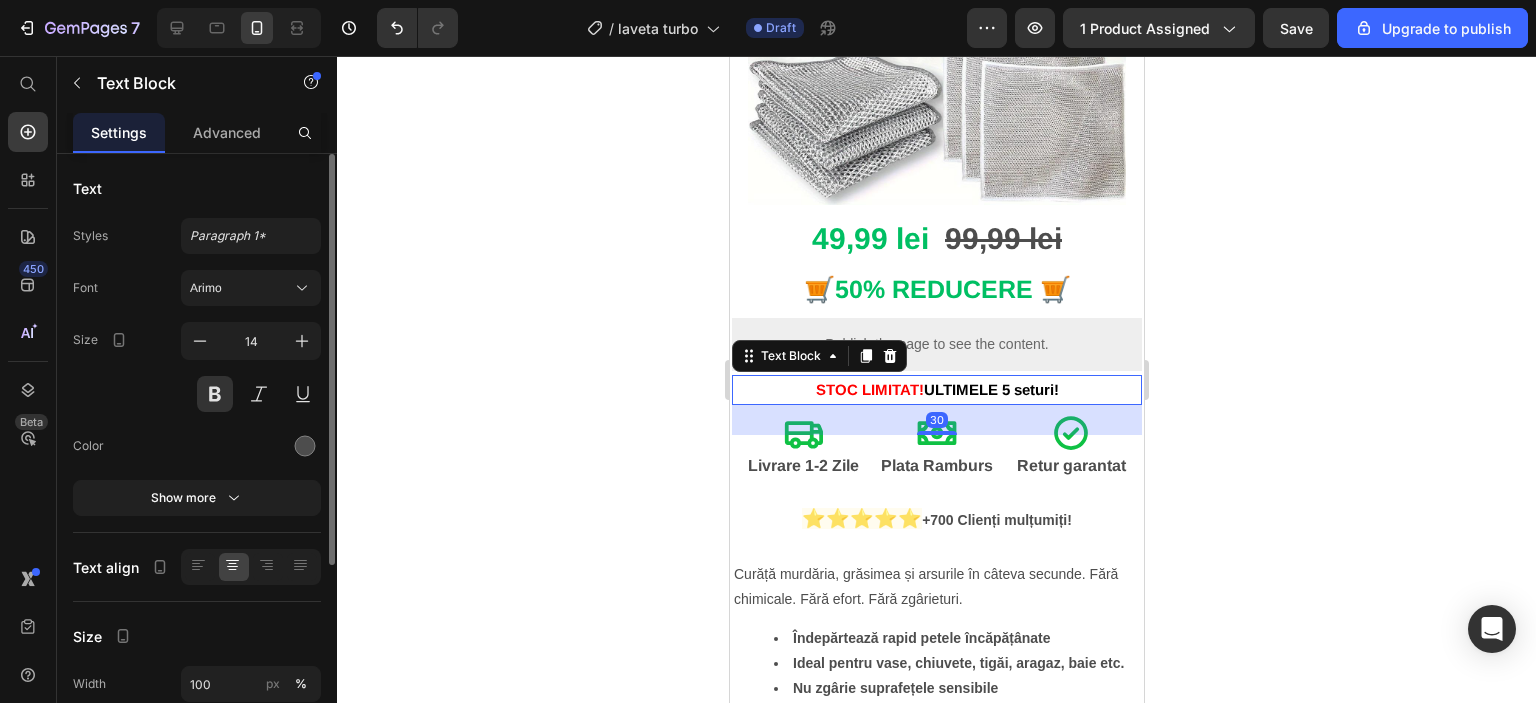 click 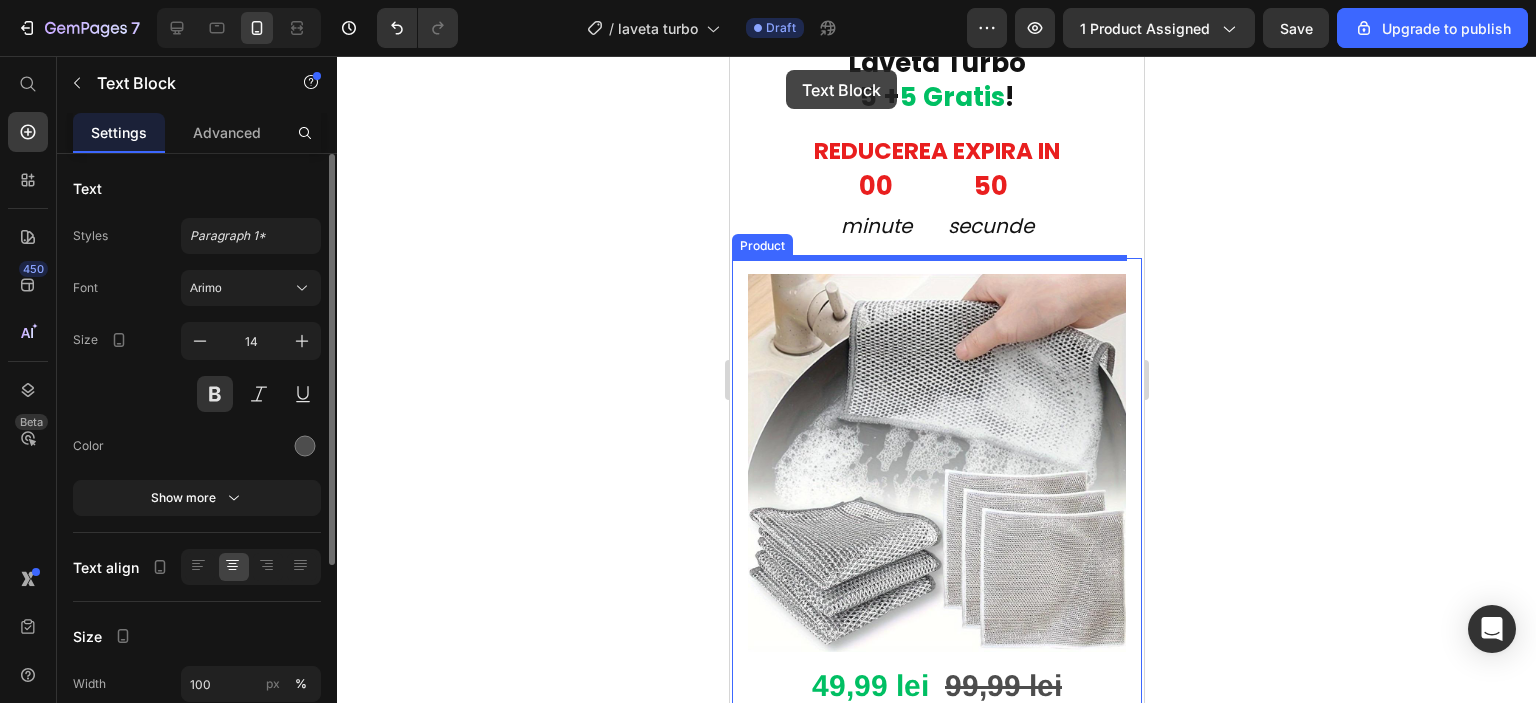 scroll, scrollTop: 20, scrollLeft: 0, axis: vertical 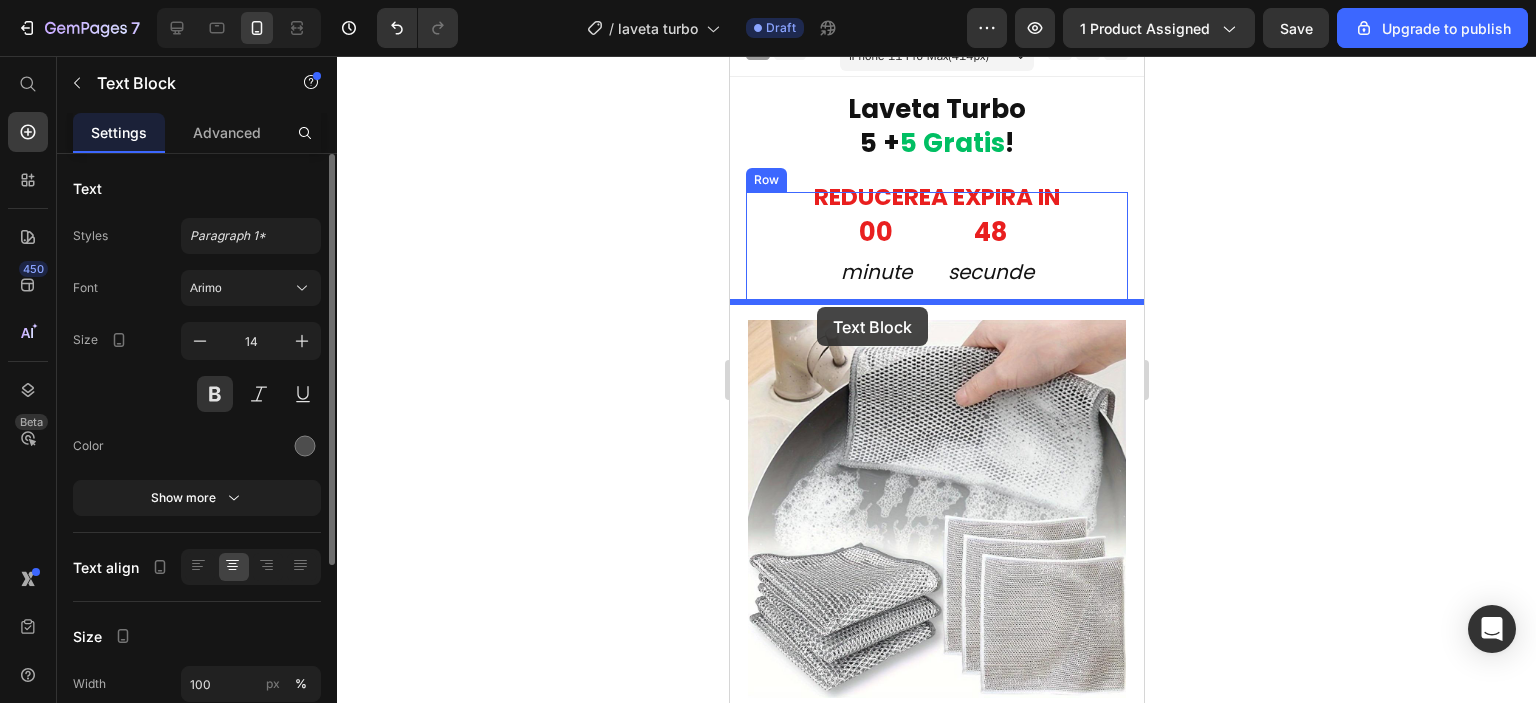 drag, startPoint x: 805, startPoint y: 377, endPoint x: 816, endPoint y: 307, distance: 70.85902 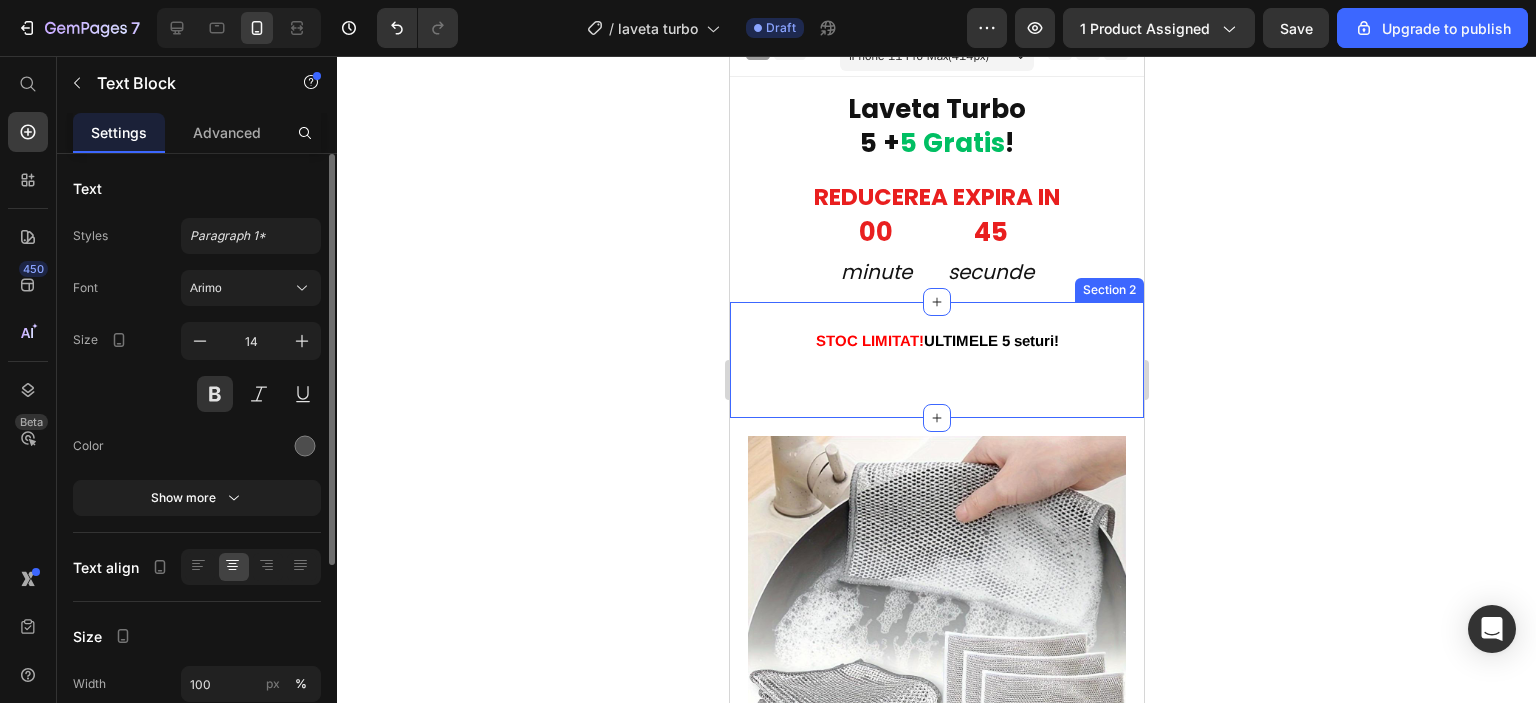 click on "STOC LIMITAT!  ULTIMELE 5 seturi! Text Block   0 Section 2" at bounding box center (936, 360) 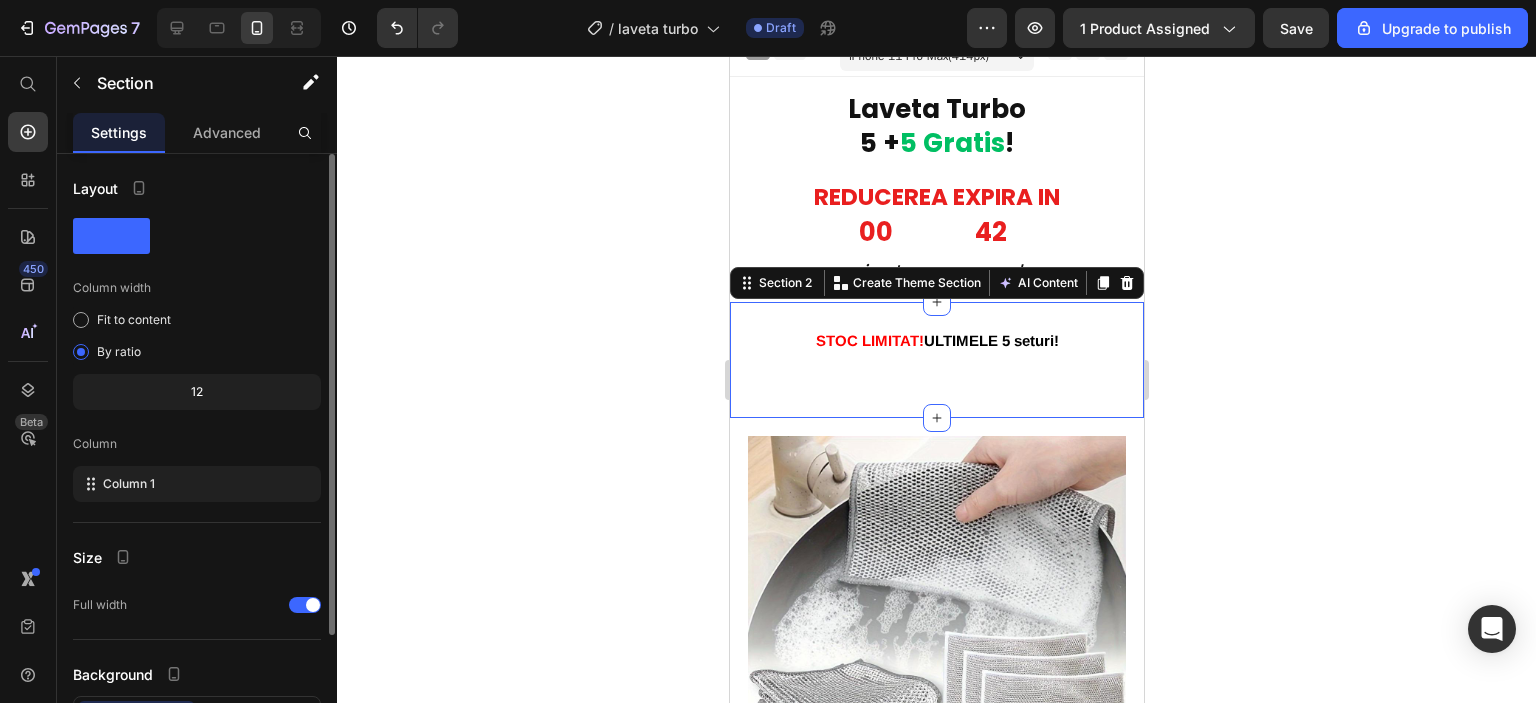 drag, startPoint x: 927, startPoint y: 411, endPoint x: 919, endPoint y: 389, distance: 23.409399 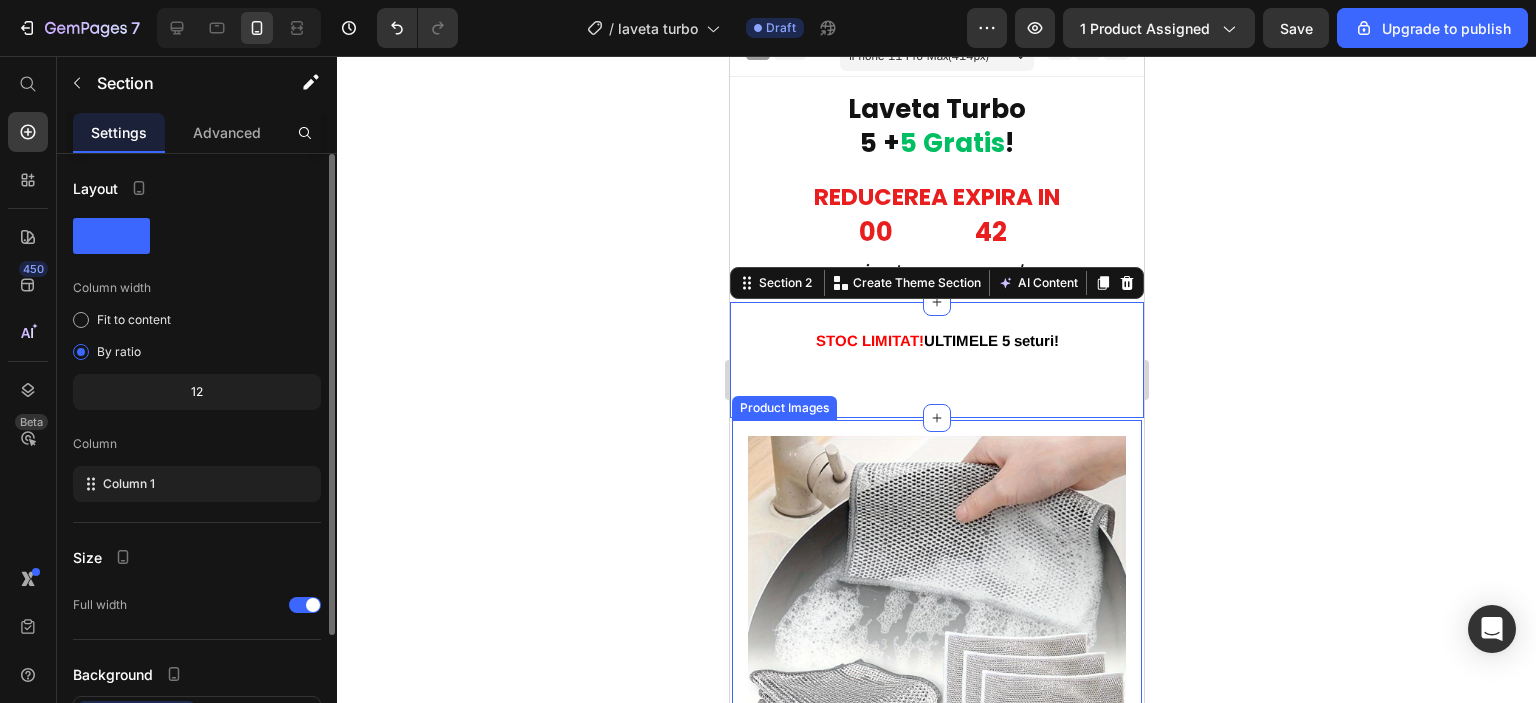 click on "Product Images 49,99 lei    99,99 lei  Text Block ⁠⁠⁠⁠⁠⁠⁠ 🛒  50% REDUCERE   🛒 Heading
Publish the page to see the content.
Custom Code
Icon Livrare 1-2 Zile Text Block
Icon Plata Ramburs Text Block
Icon Retur garantat  Text Block Row ⭐⭐⭐⭐⭐  +700 Clienți mulțumiți! Text Block Curăță murdăria, grăsimea și arsurile în câteva secunde. Fără chimicale. Fără efort. Fără zgârieturi. Îndepărtează rapid petele încăpățânate Ideal pentru vase, chiuvete, tigăi, aragaz, baie etc. Nu zgârie suprafețele sensibile Pot fi refolosite de zeci de ori Text Block Image Cum se foloseste? Heading Text Block Image Ce pareri au clientii? Heading 237+ Persoane multumite de Lampa UV Anti-Țânțari ⭐⭐⭐⭐⭐ Text Block Image ⭐⭐⭐⭐⭐ "Am comandat lampa sa scap de tantari cand merg cu cortul, pot spune ca sunt multumit de achizitie!" - [FIRST] [LAST] Text Block Advanced List Image ⭐⭐⭐⭐⭐ Image" at bounding box center [936, 1799] 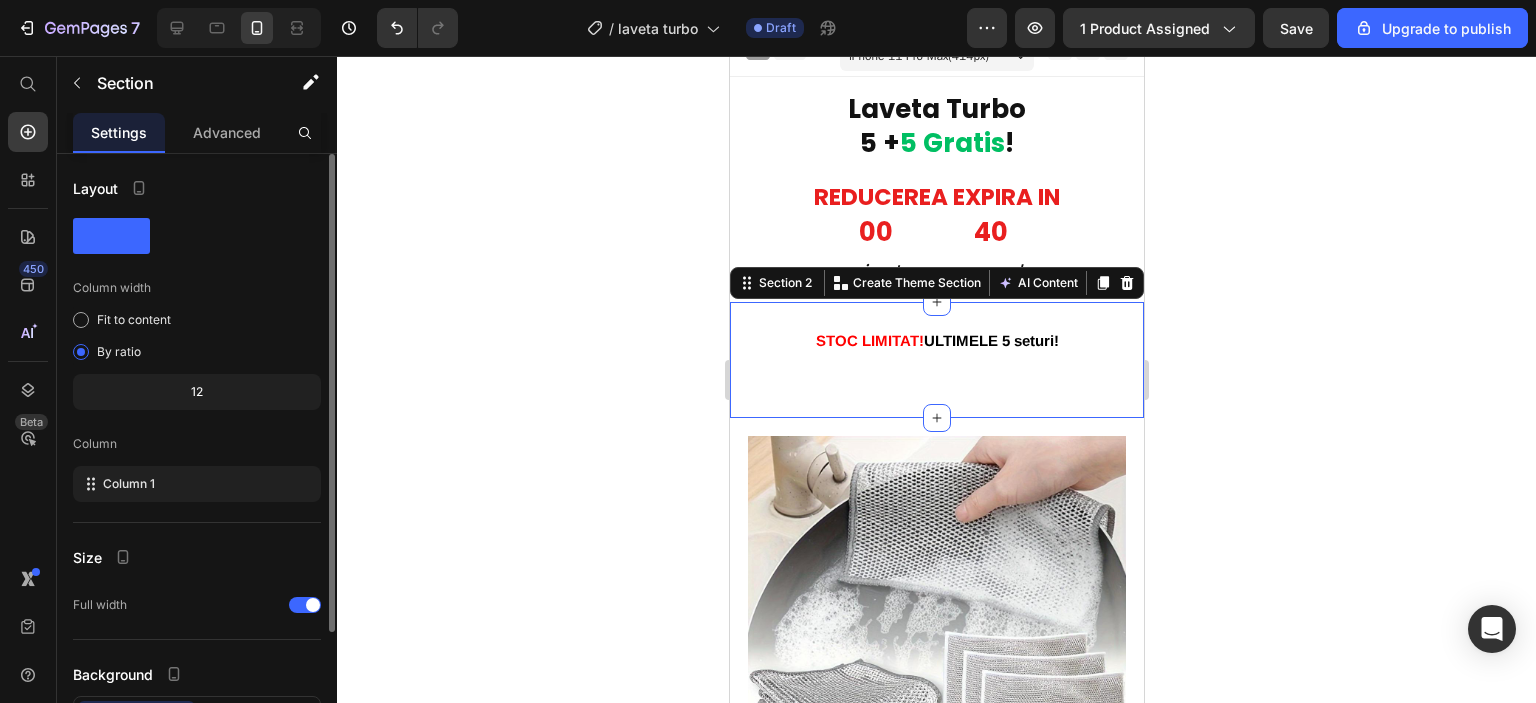 click on "STOC LIMITAT!  ULTIMELE 5 seturi! Text Block" at bounding box center [936, 360] 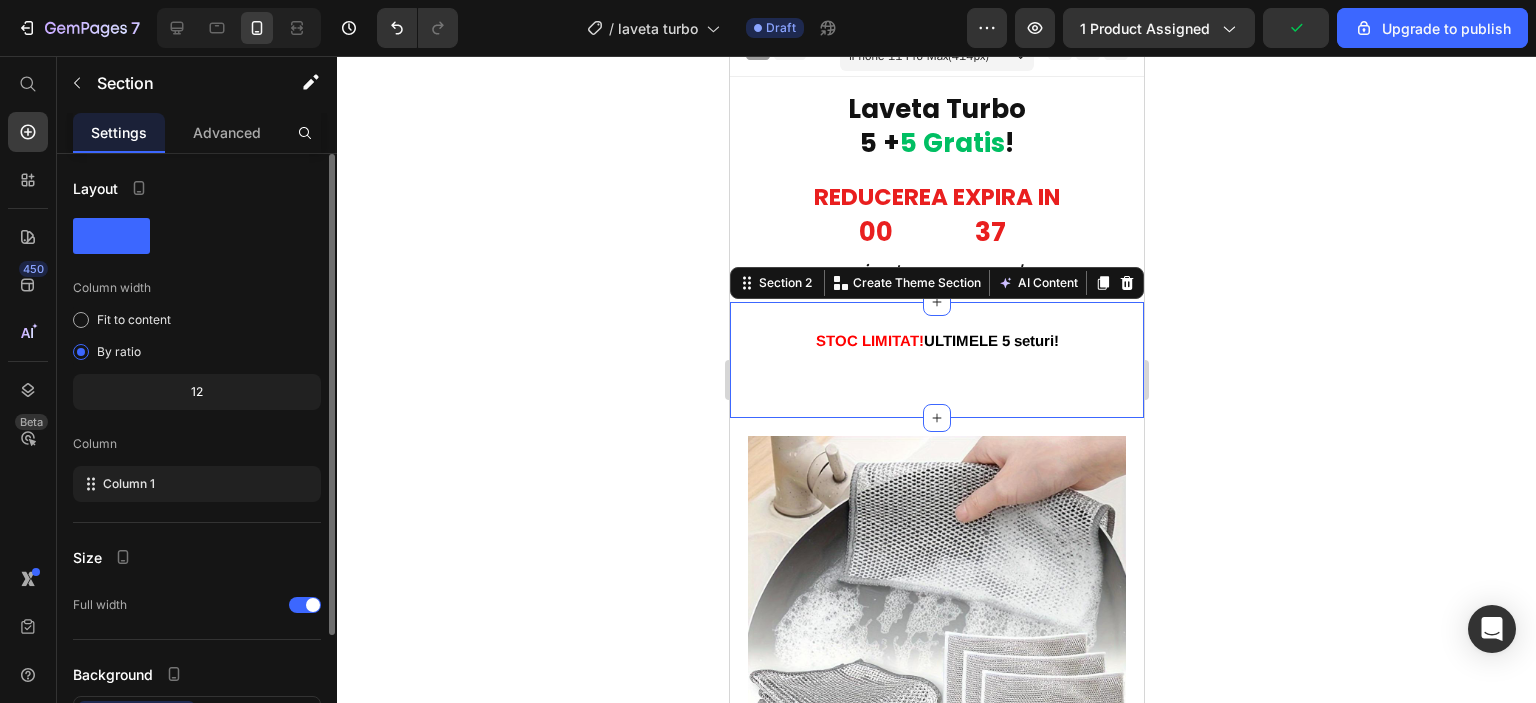 click on "STOC LIMITAT!  ULTIMELE 5 seturi! Text Block Section 2   You can create reusable sections Create Theme Section AI Content Write with GemAI What would you like to describe here? Tone and Voice Persuasive Product Laveta Turbo 5+5 Gratis Show more Generate" at bounding box center [936, 360] 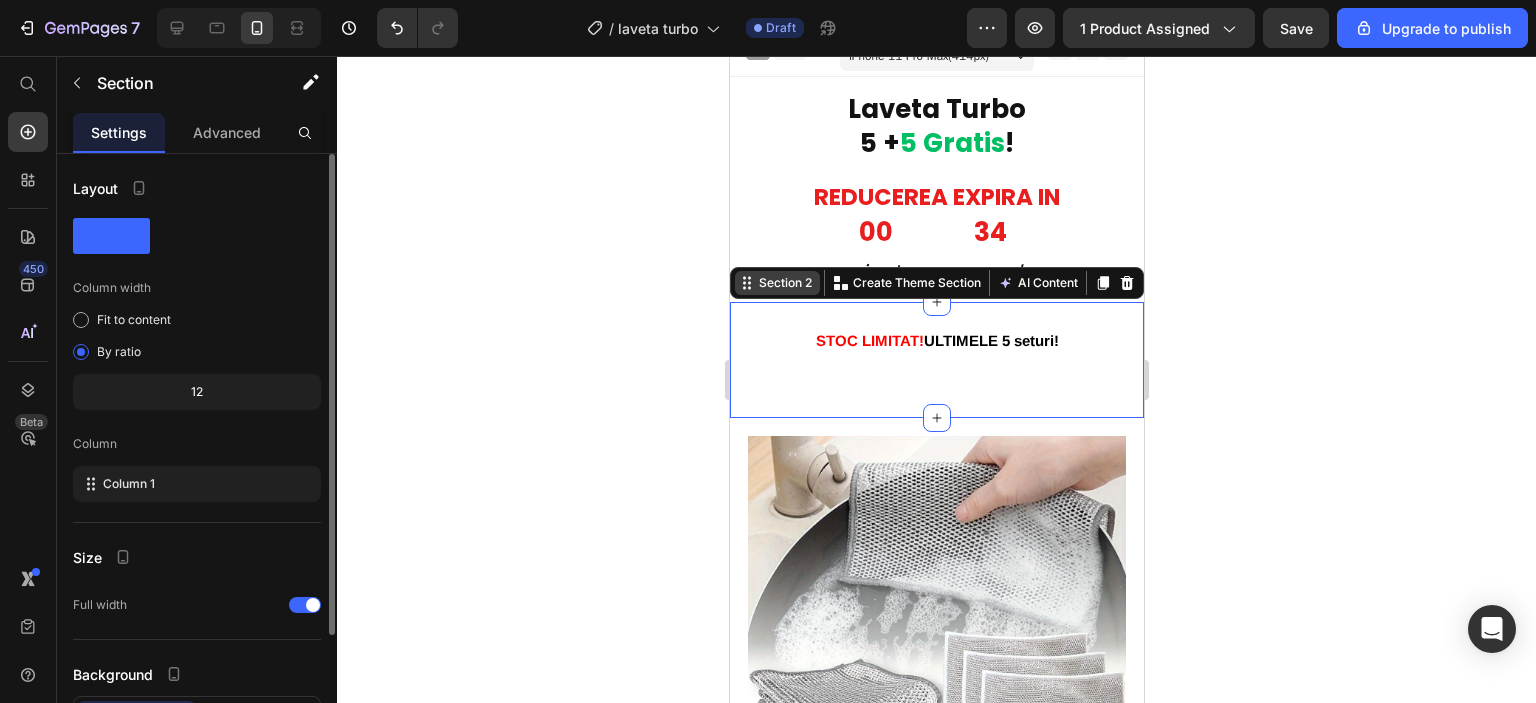 click on "Section 2" at bounding box center [784, 283] 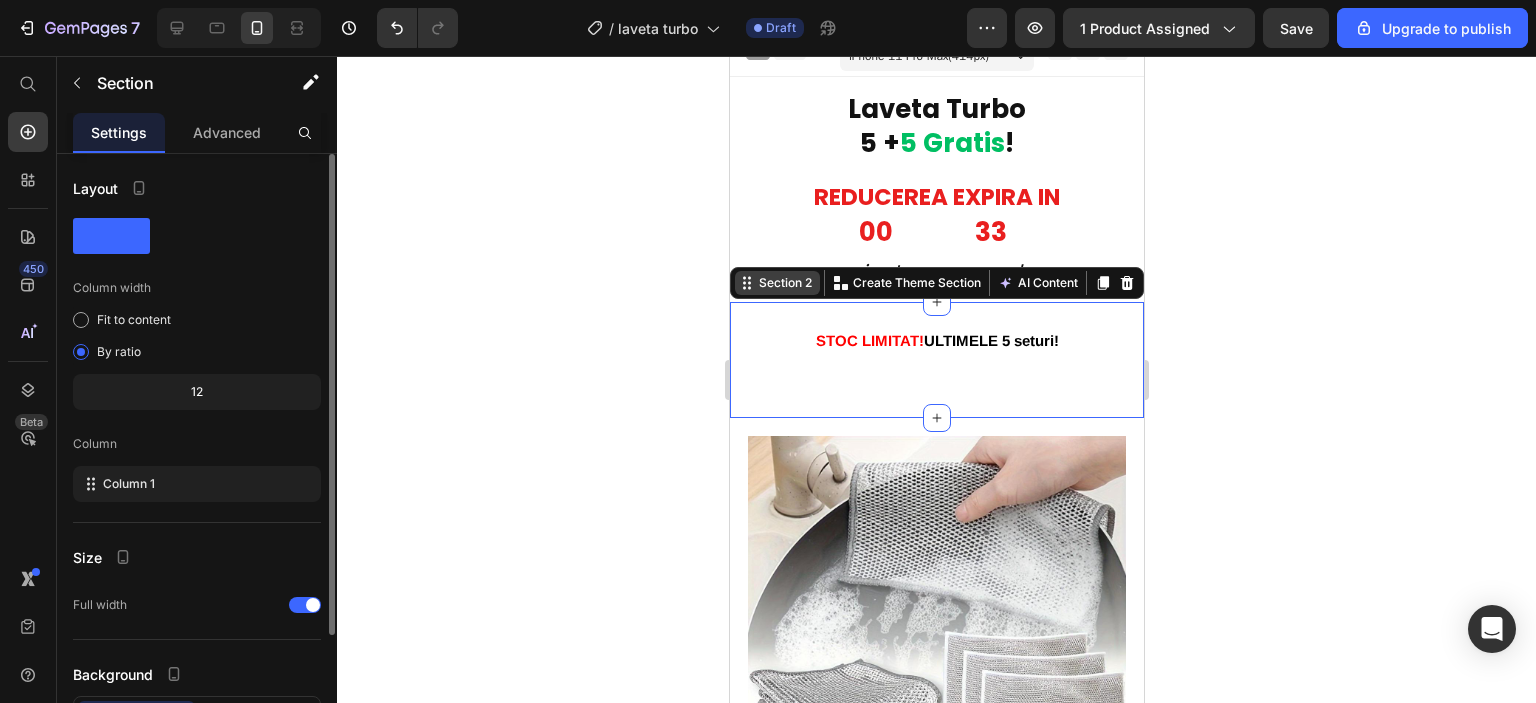 click on "Section 2" at bounding box center (784, 283) 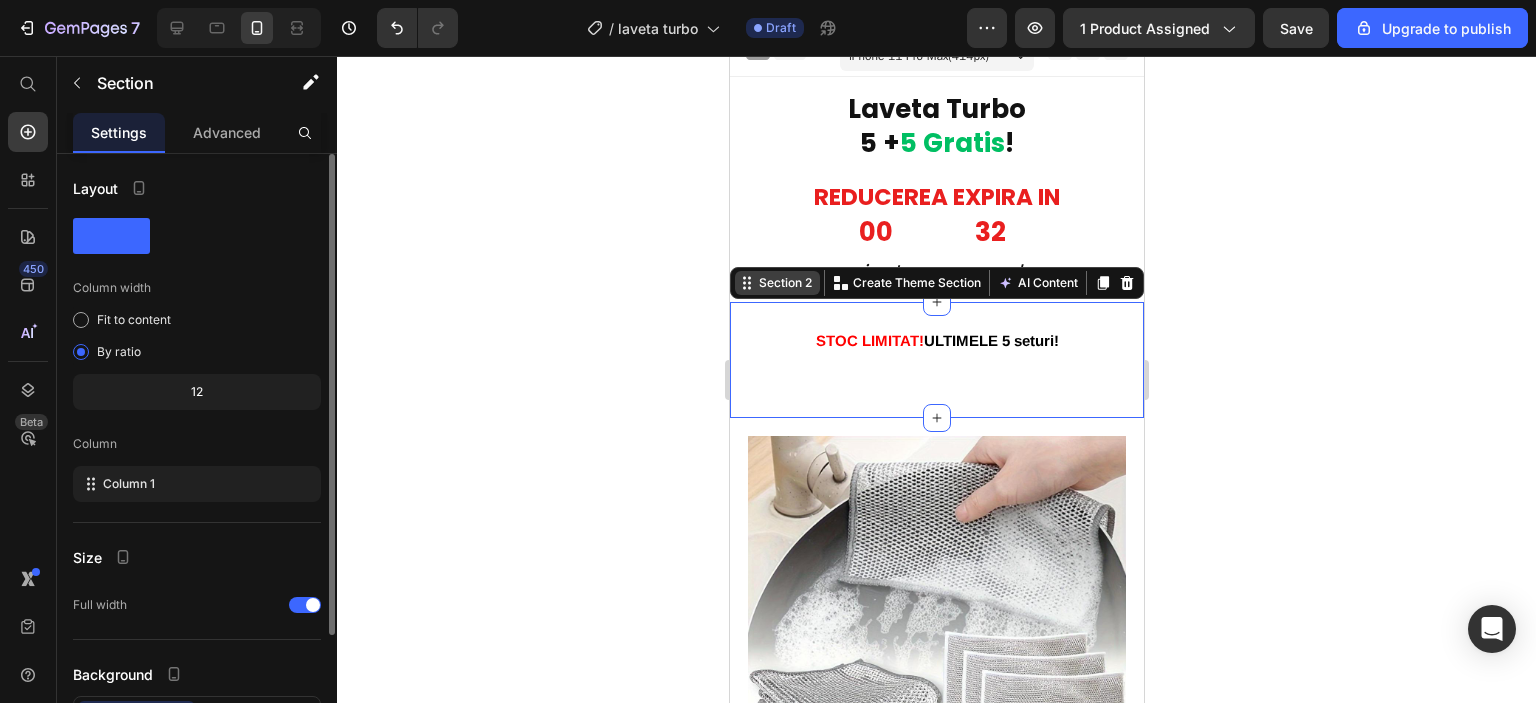 click on "Section 2" at bounding box center (784, 283) 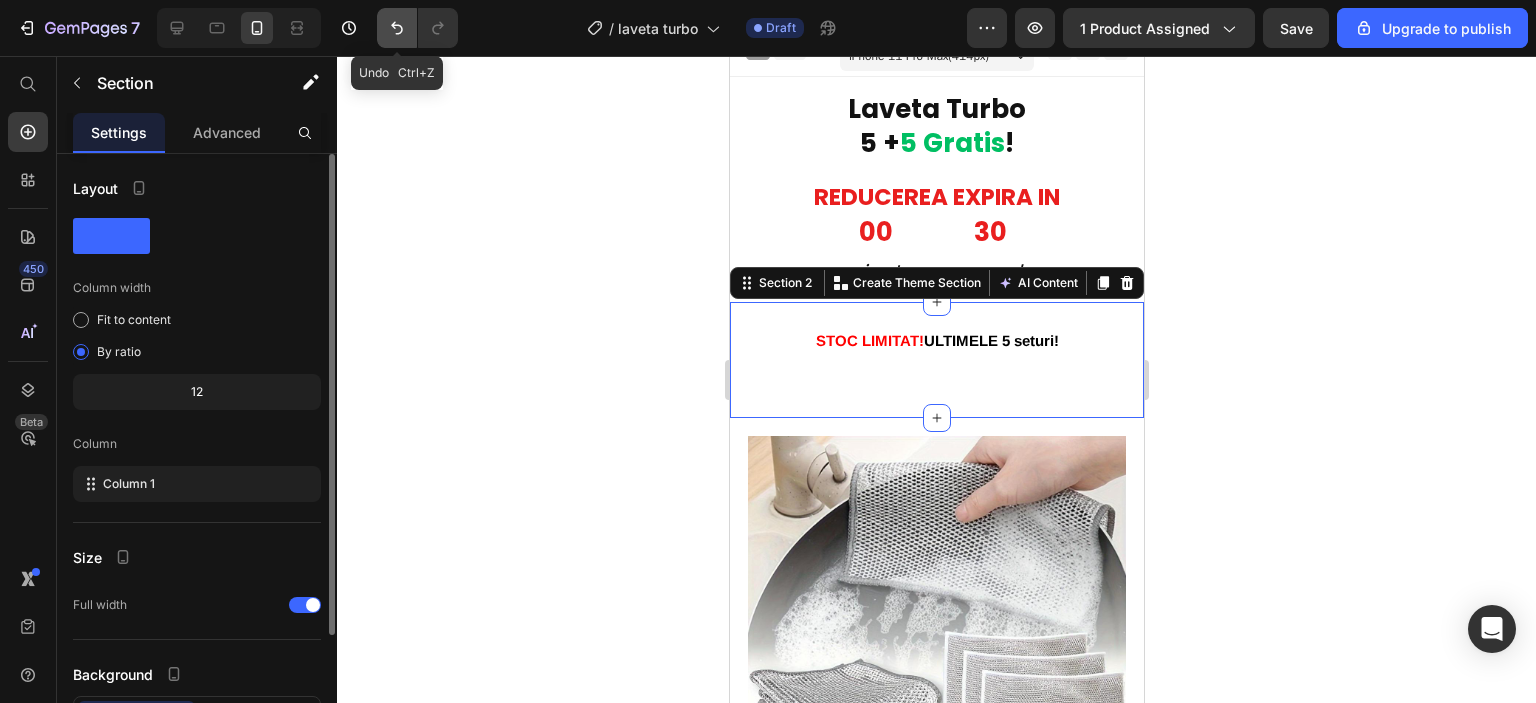 click 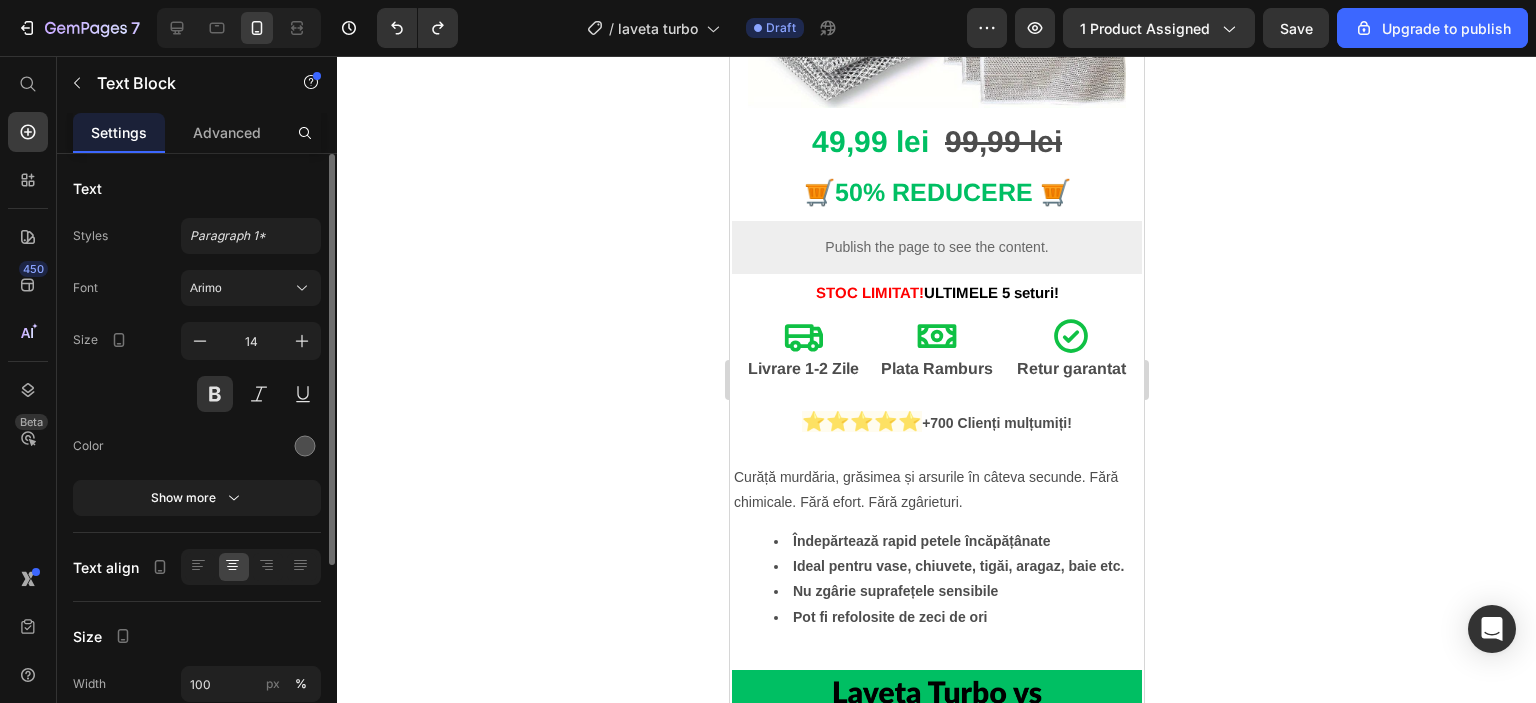 scroll, scrollTop: 618, scrollLeft: 0, axis: vertical 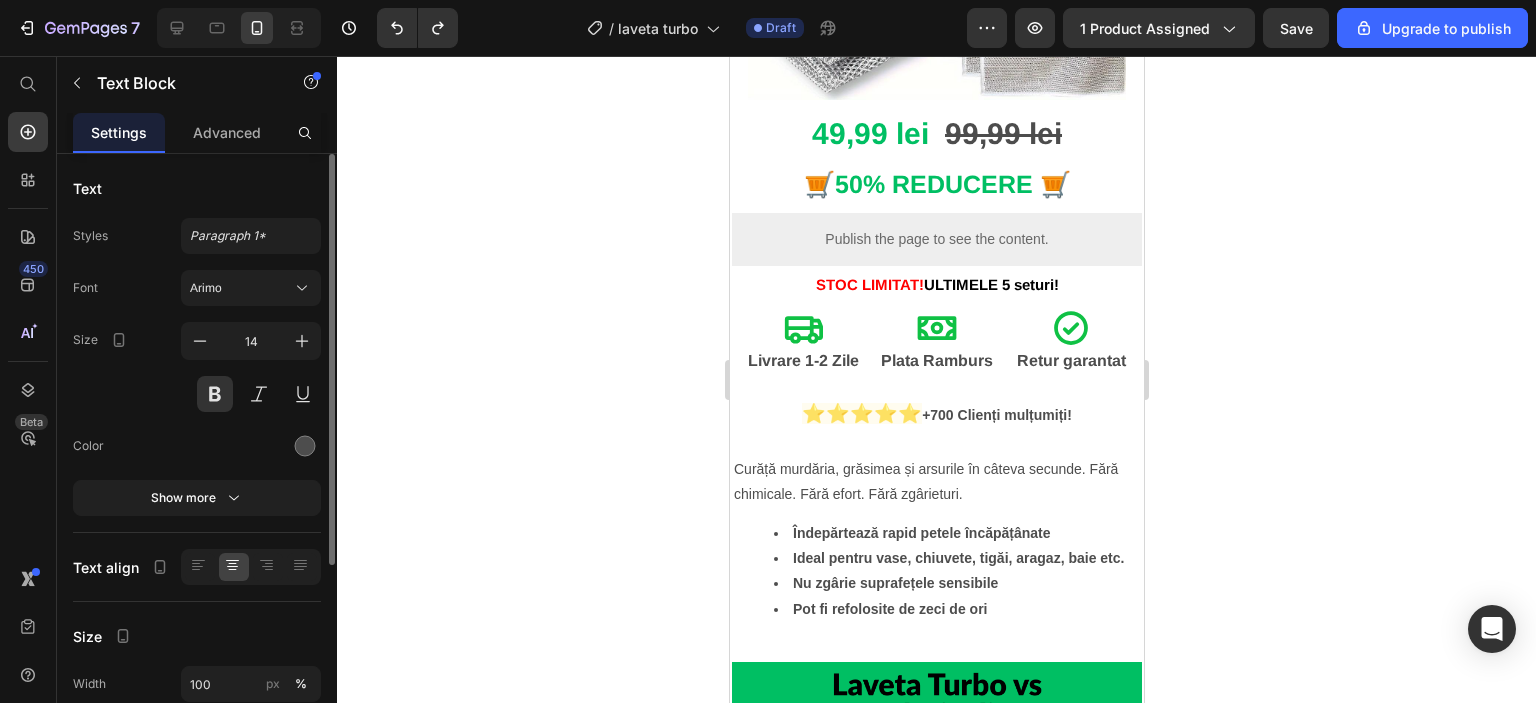 click on "STOC LIMITAT!" at bounding box center [869, 284] 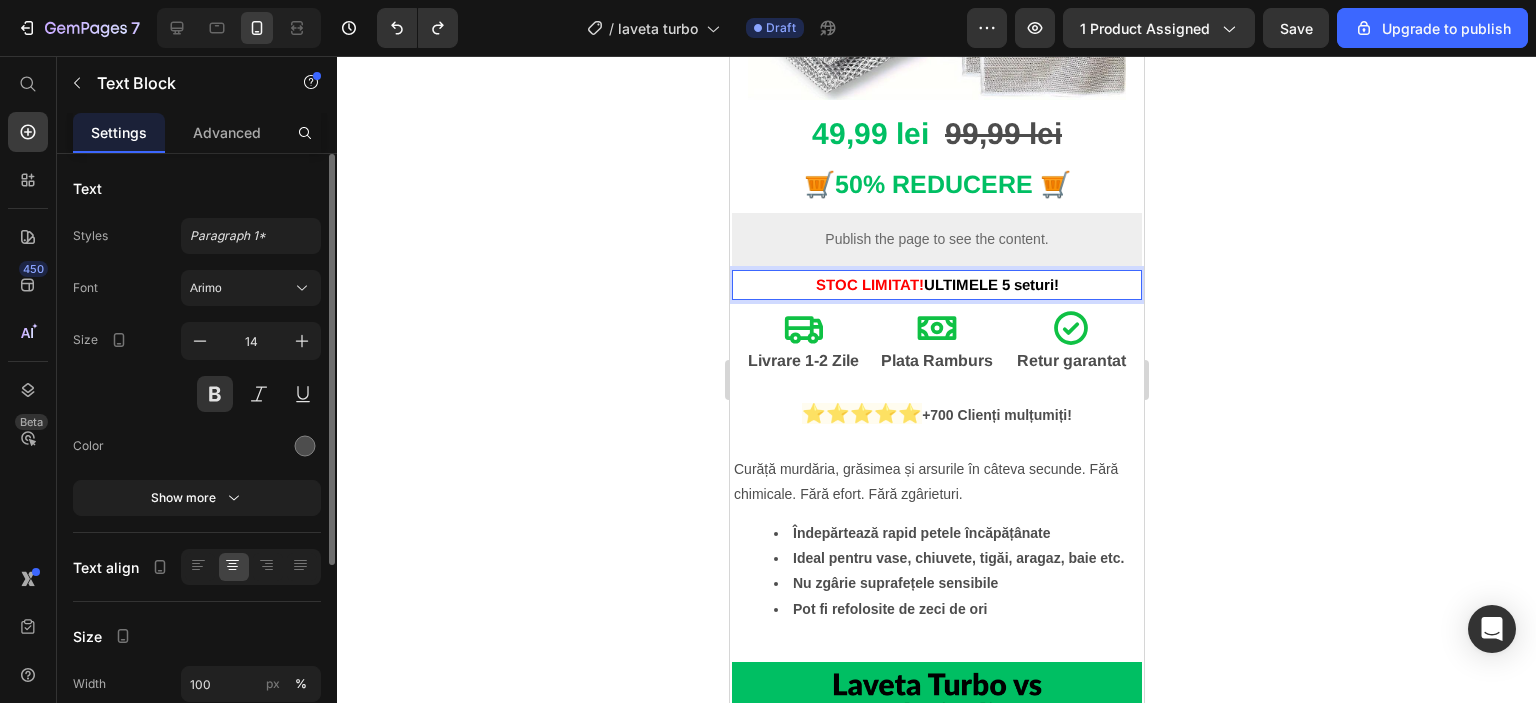 click on "STOC LIMITAT!" at bounding box center (869, 284) 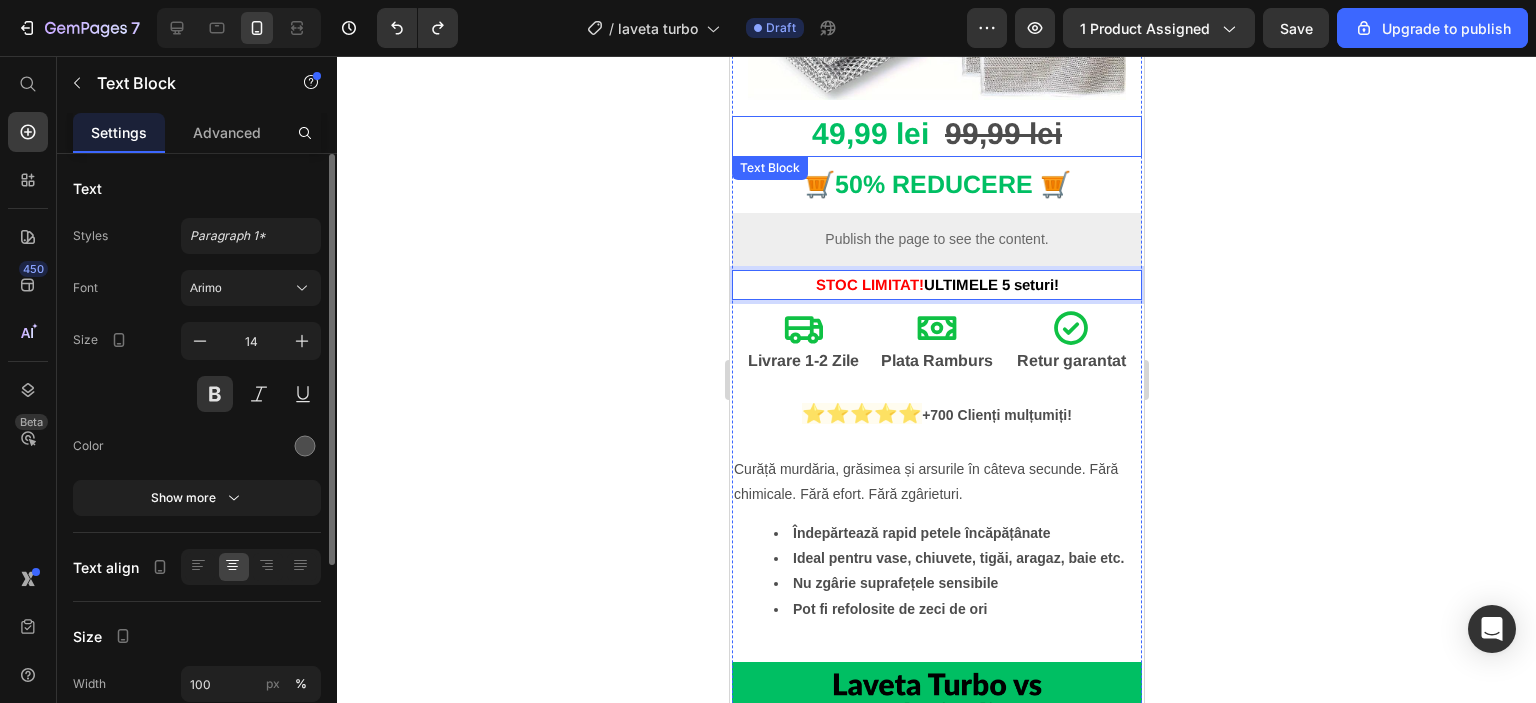 drag, startPoint x: 772, startPoint y: 269, endPoint x: 734, endPoint y: 174, distance: 102.31813 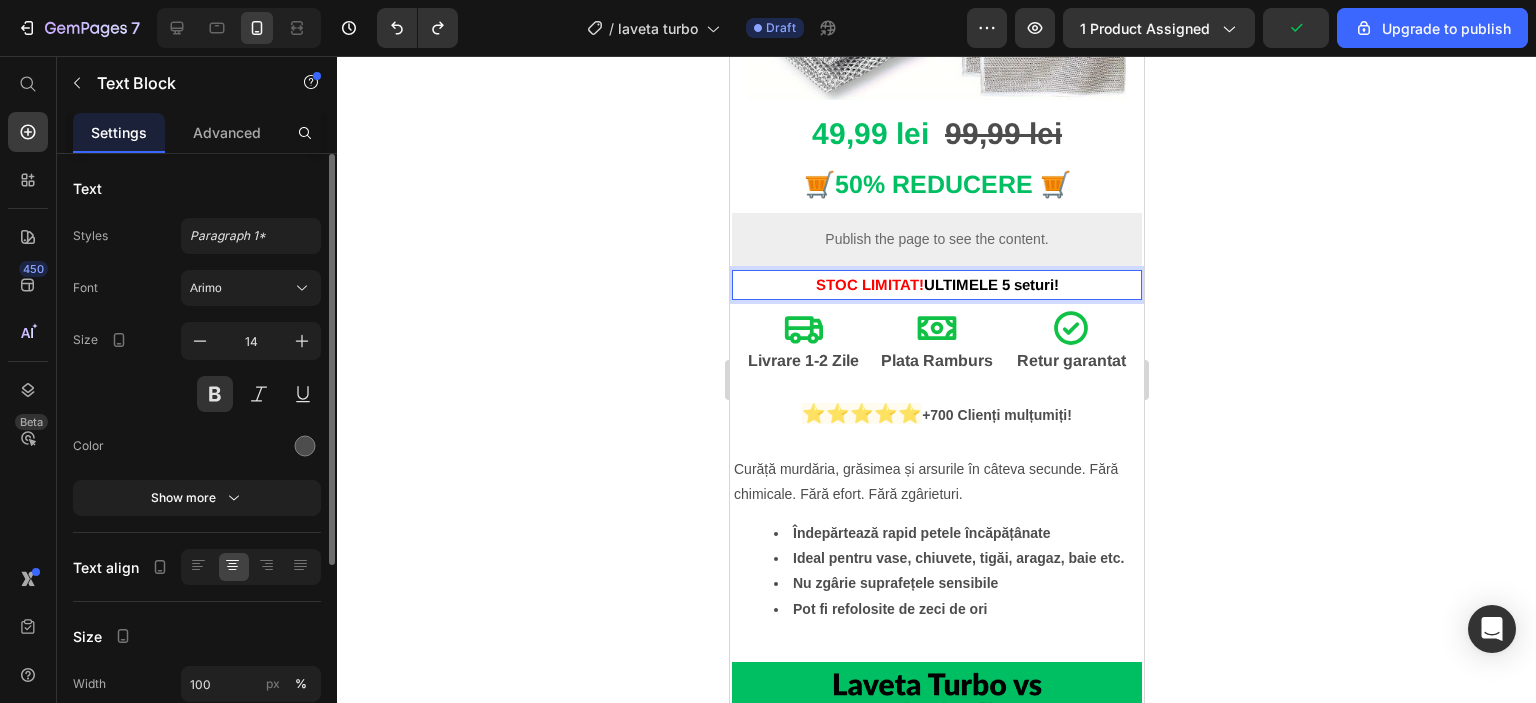 click on "STOC LIMITAT!  ULTIMELE 5 seturi!" at bounding box center (936, 285) 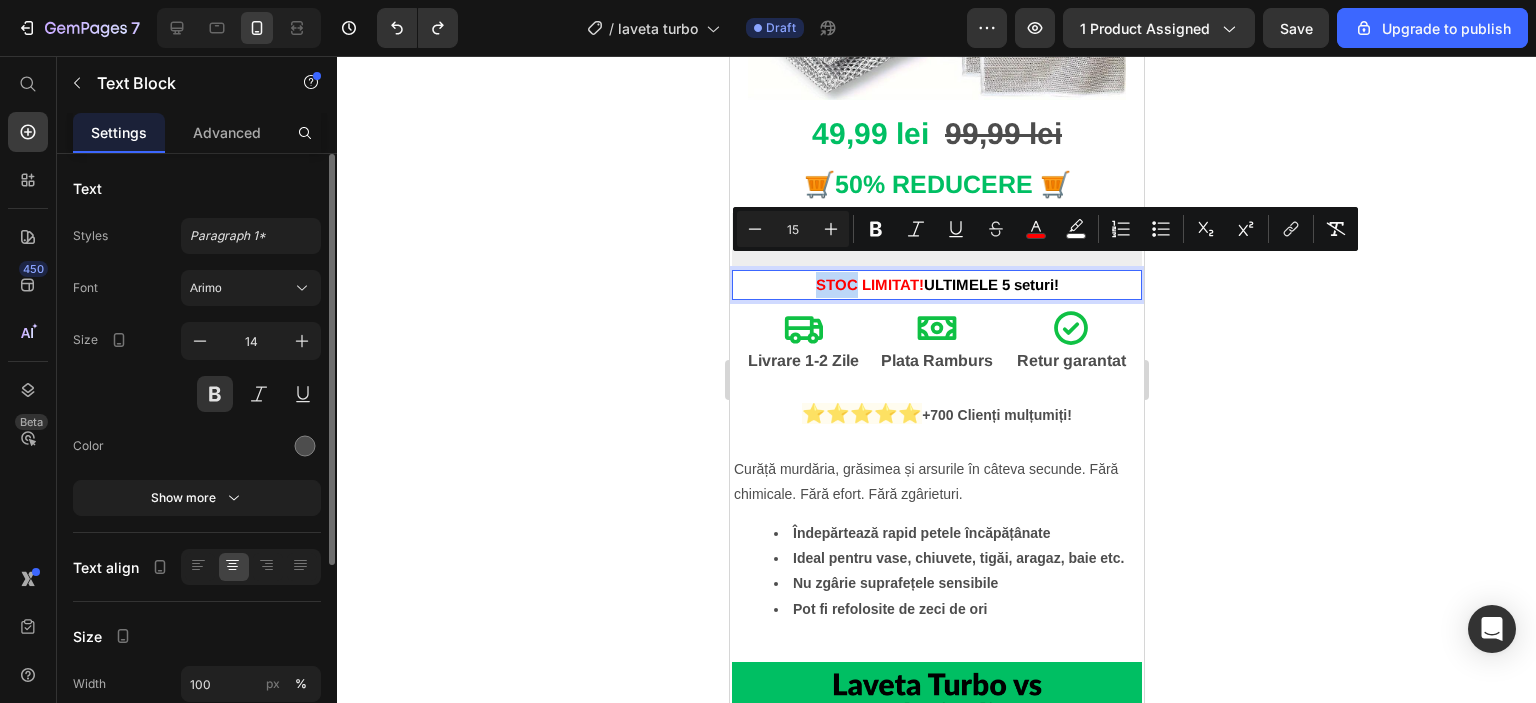 click on "STOC LIMITAT!  ULTIMELE 5 seturi!" at bounding box center [936, 285] 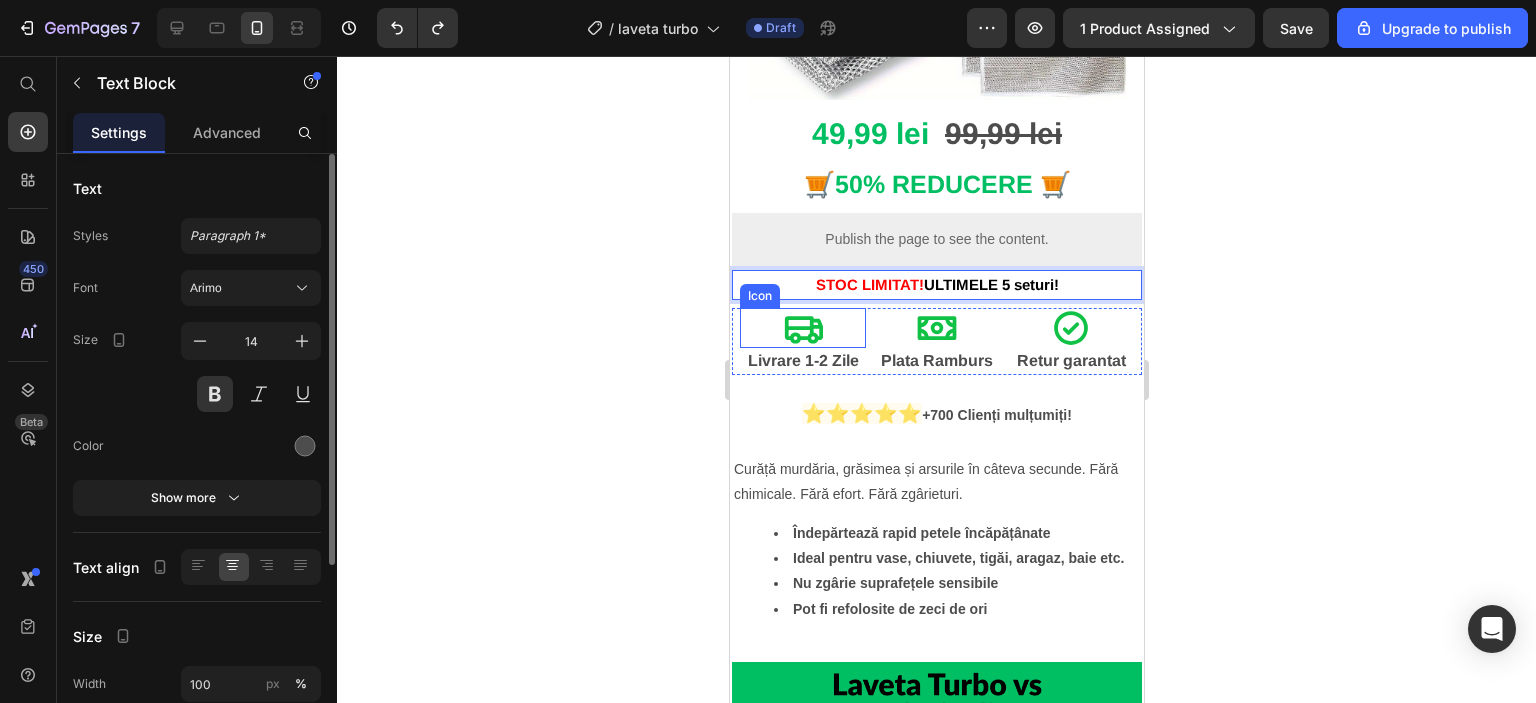 drag, startPoint x: 773, startPoint y: 263, endPoint x: 769, endPoint y: 318, distance: 55.145264 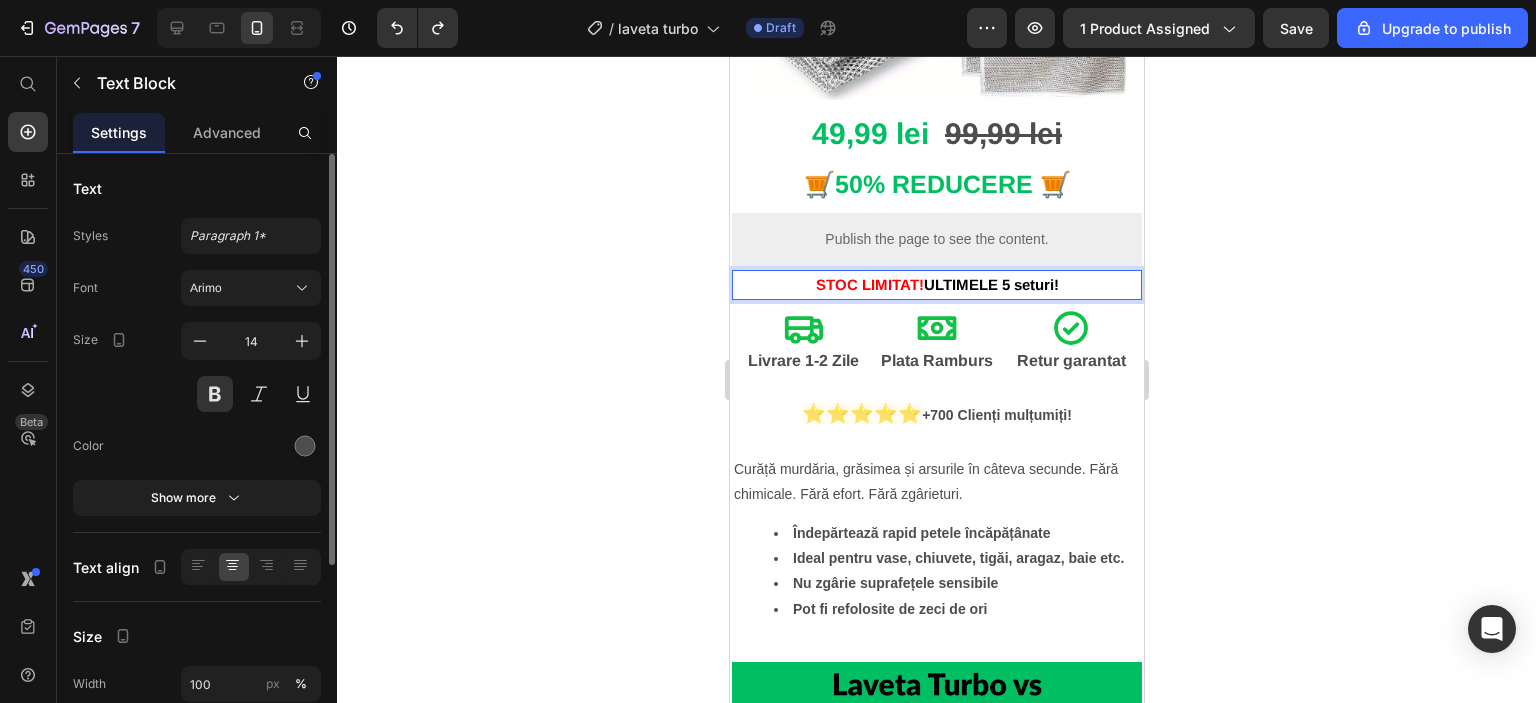 click on "STOC LIMITAT!  ULTIMELE 5 seturi!" at bounding box center (936, 285) 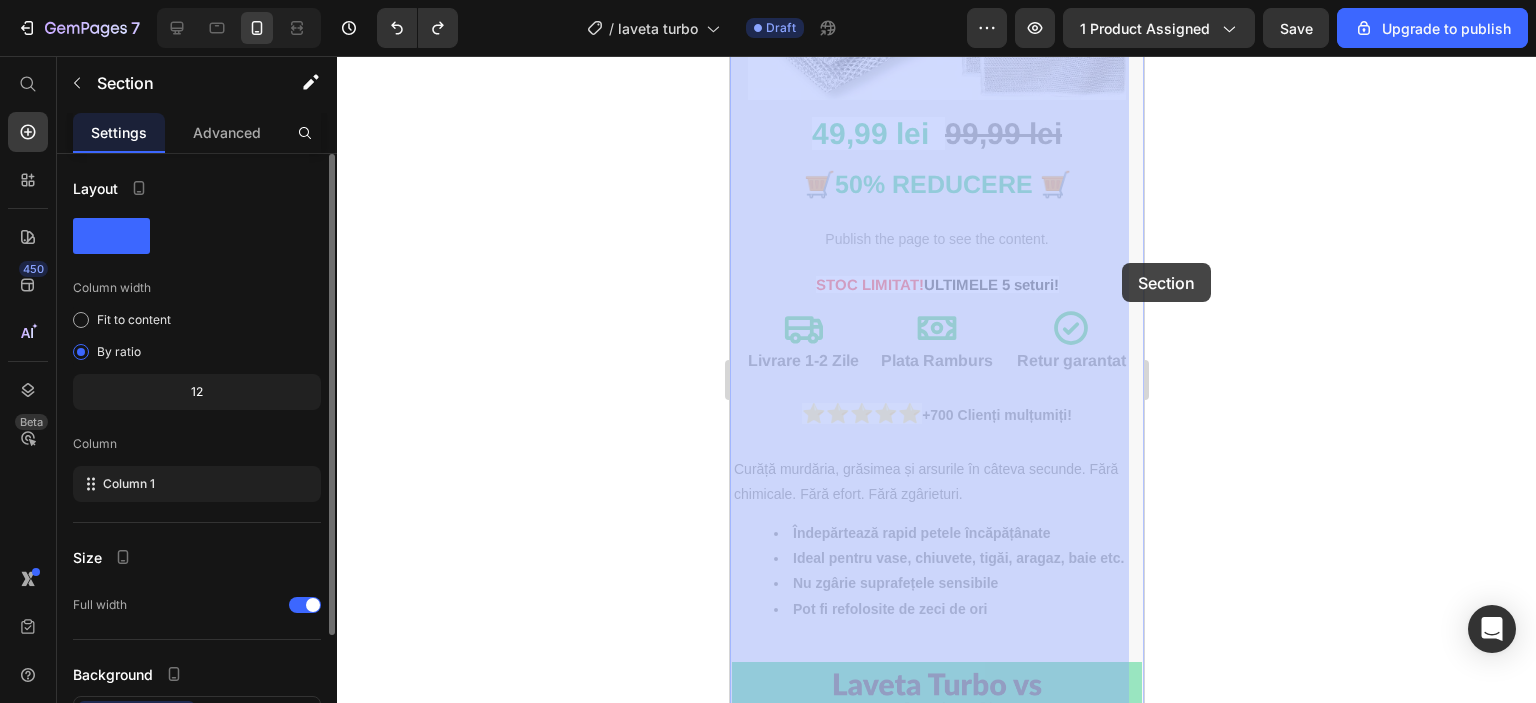 drag, startPoint x: 1126, startPoint y: 276, endPoint x: 1126, endPoint y: 259, distance: 17 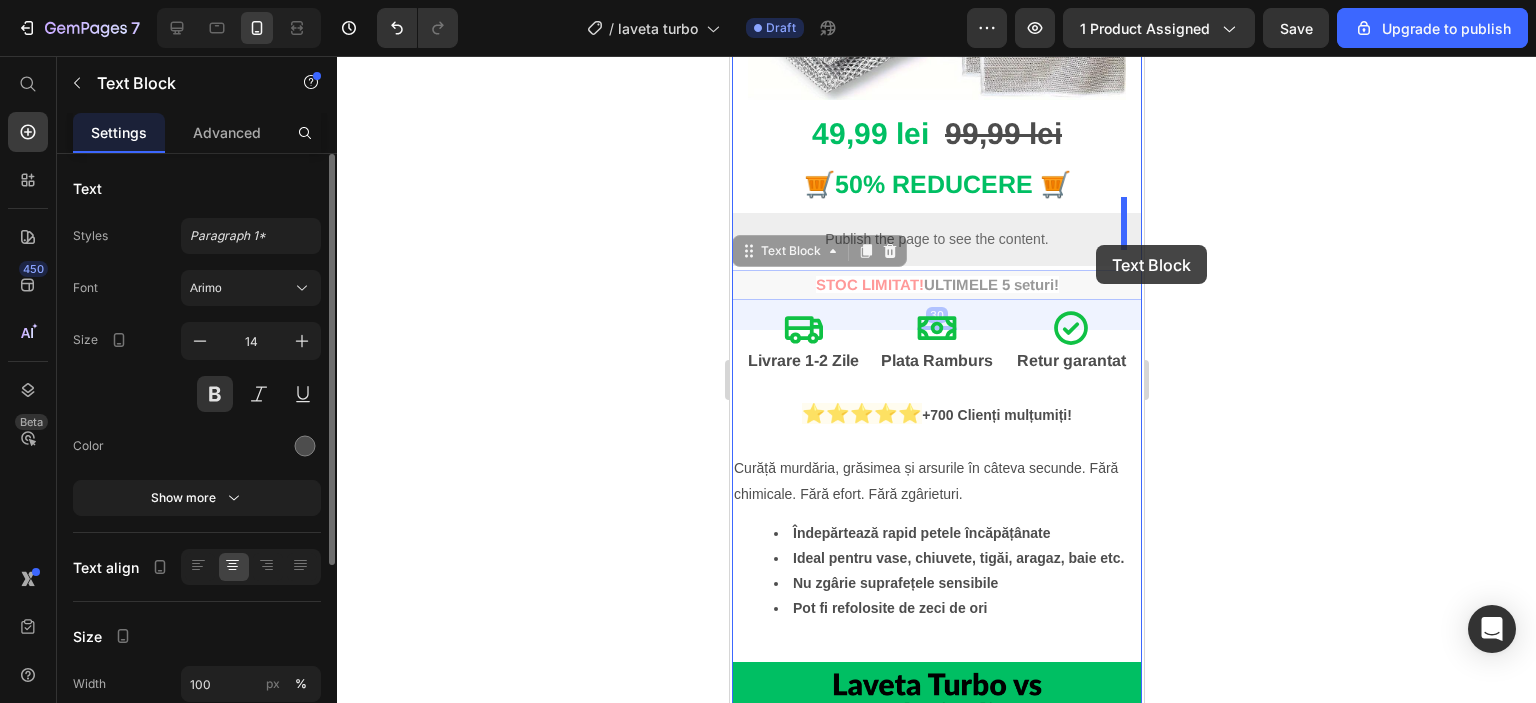 drag, startPoint x: 1100, startPoint y: 280, endPoint x: 1095, endPoint y: 245, distance: 35.35534 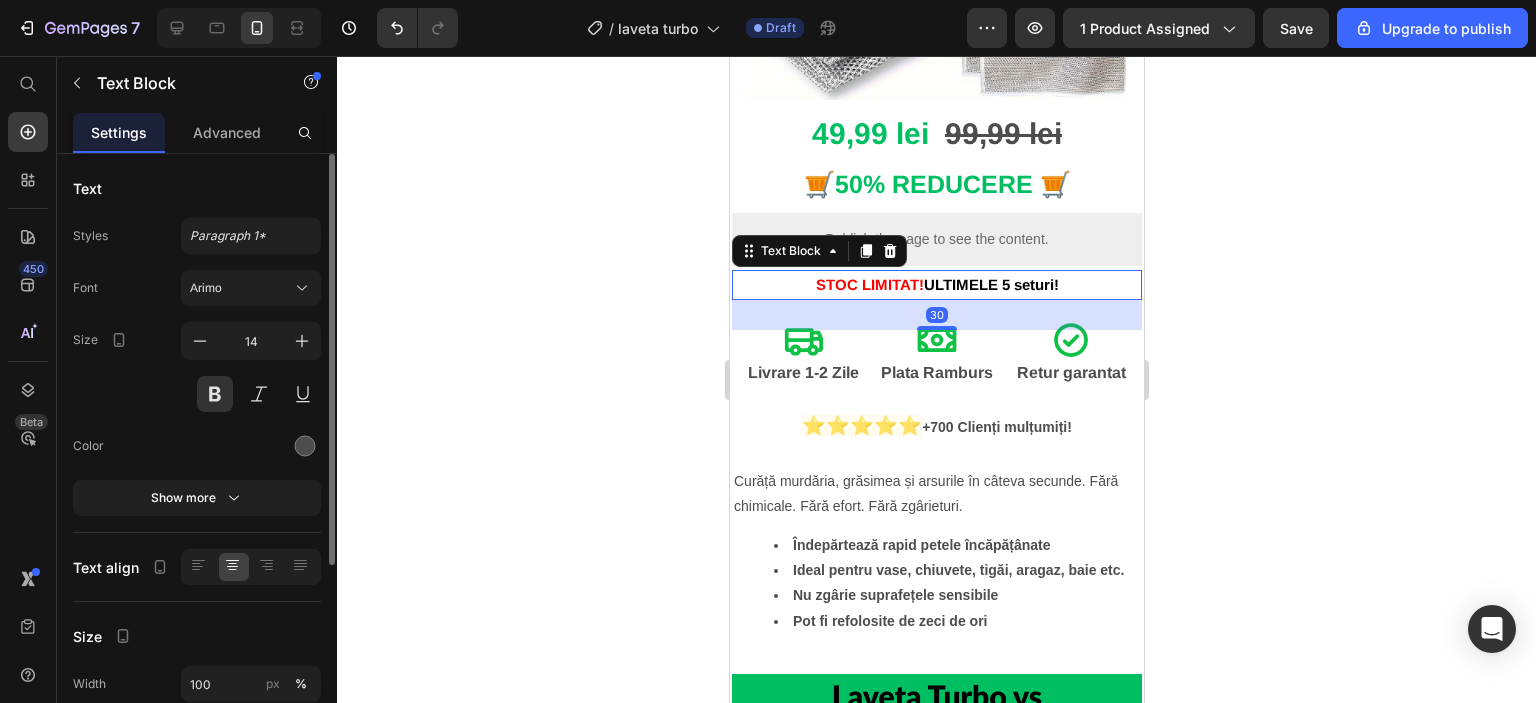 click 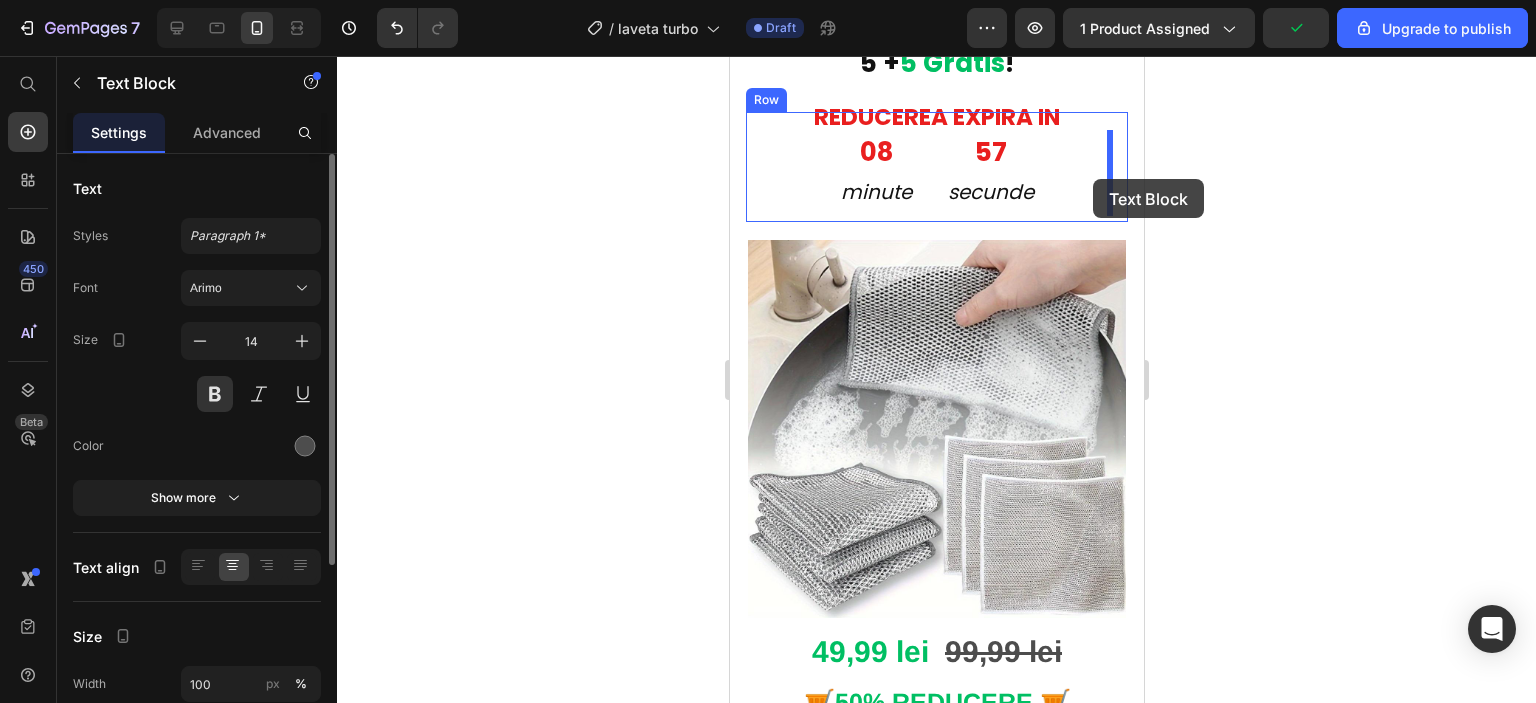 scroll, scrollTop: 92, scrollLeft: 0, axis: vertical 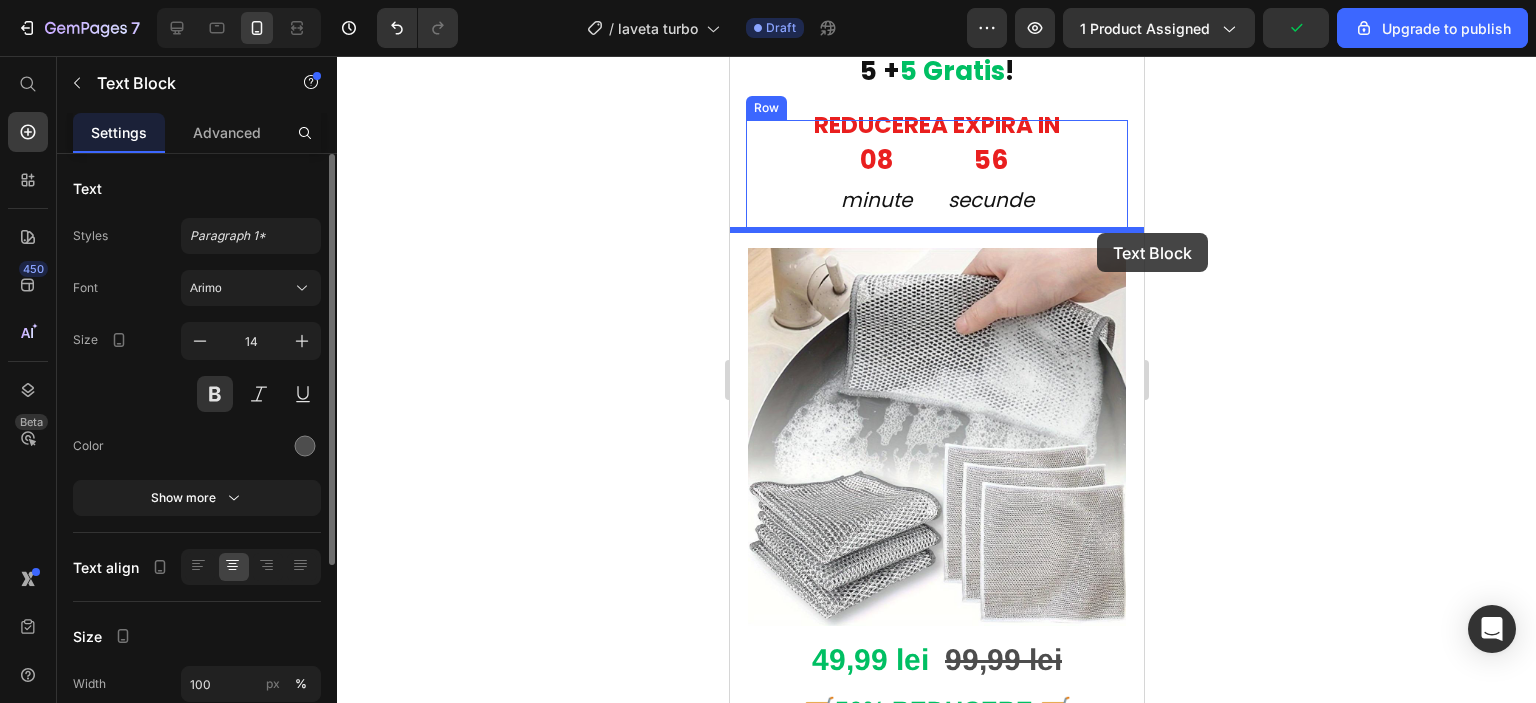 drag, startPoint x: 1109, startPoint y: 262, endPoint x: 1096, endPoint y: 233, distance: 31.780497 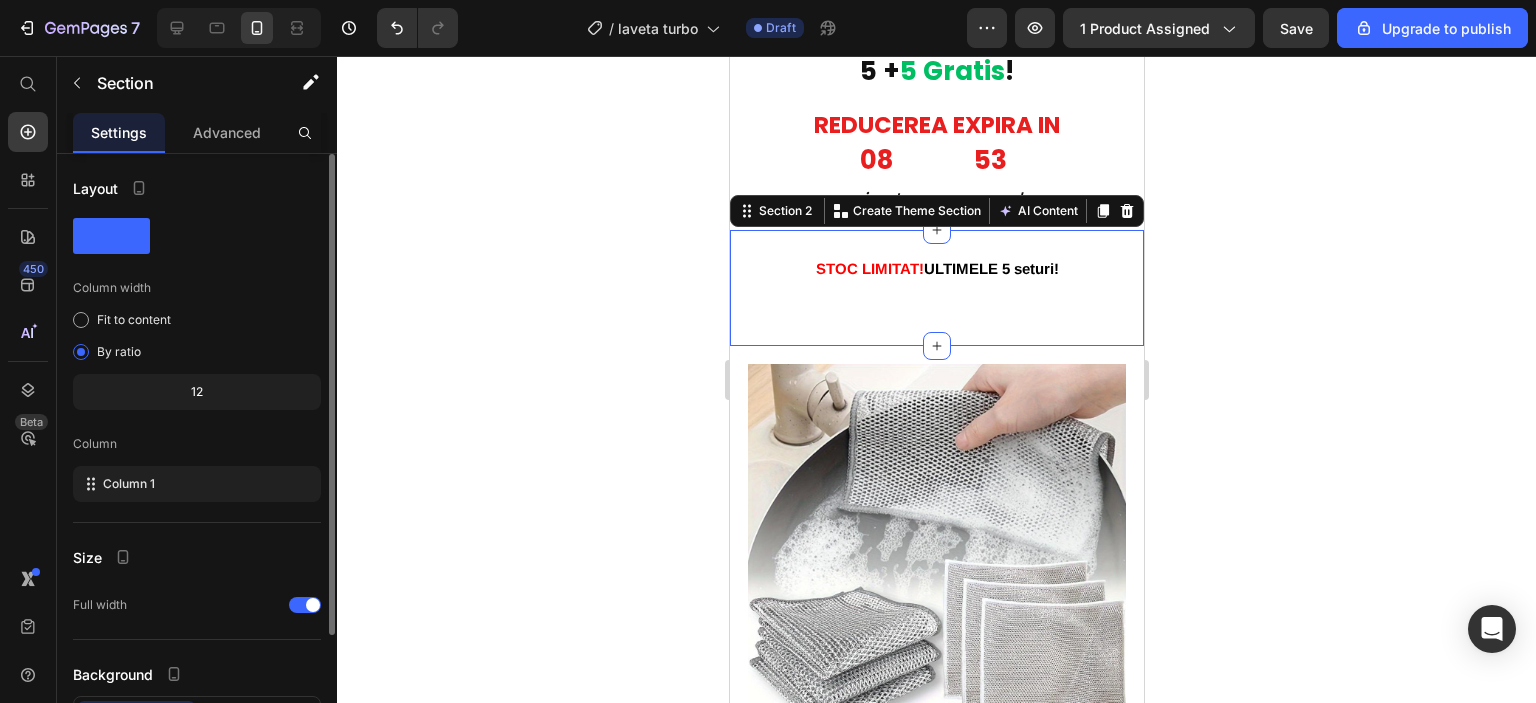 click on "STOC LIMITAT!  ULTIMELE 5 seturi! Text Block Section 2   You can create reusable sections Create Theme Section AI Content Write with GemAI What would you like to describe here? Tone and Voice Persuasive Product Laveta Turbo 5+5 Gratis Show more Generate" at bounding box center [936, 288] 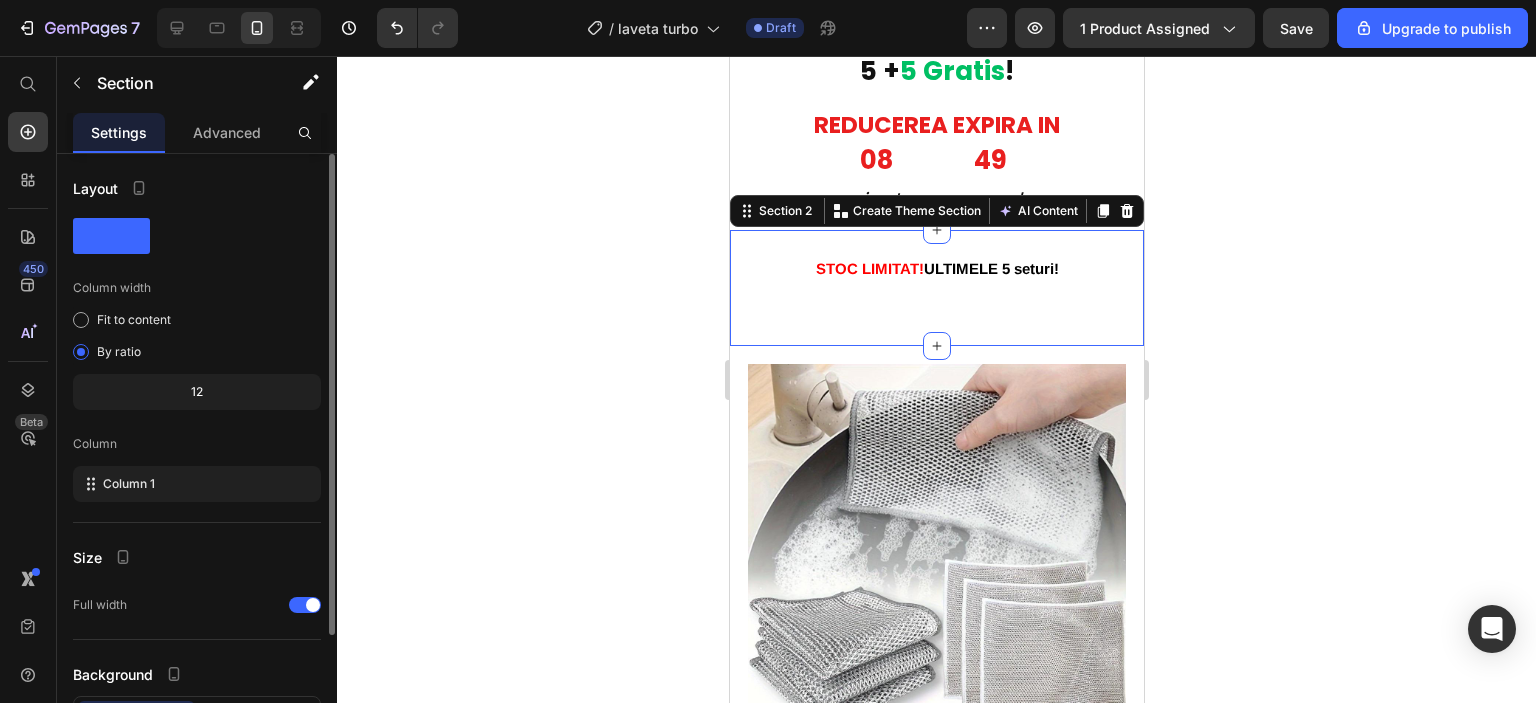 click 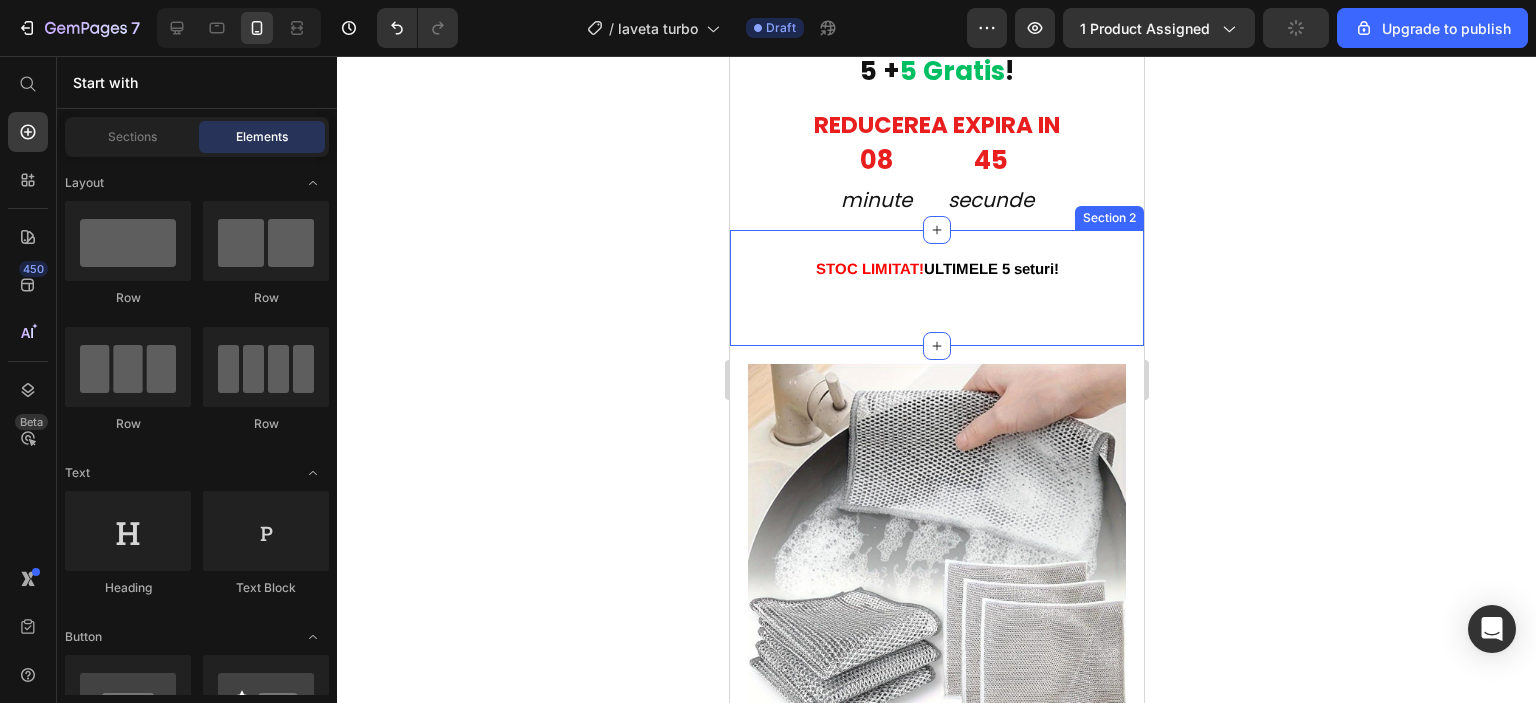 scroll, scrollTop: 0, scrollLeft: 0, axis: both 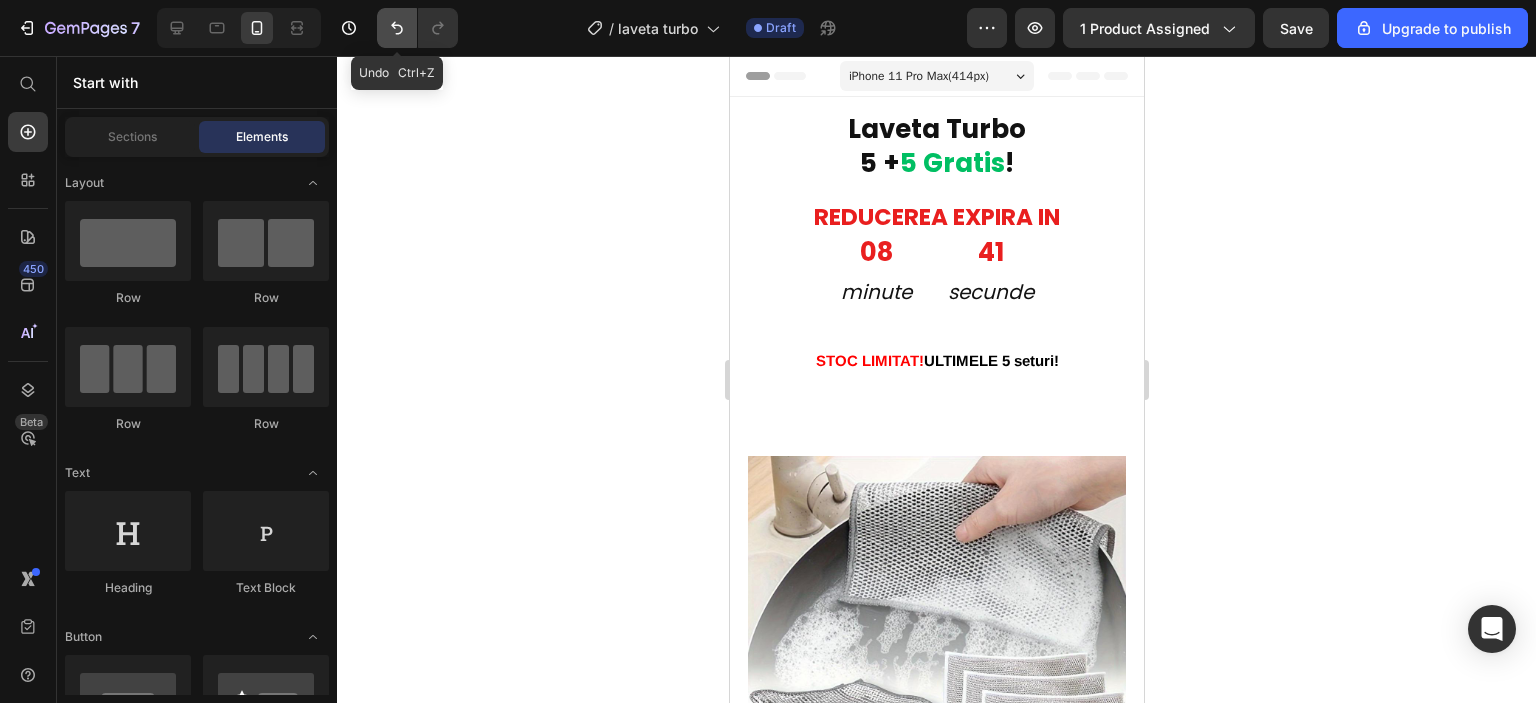 click 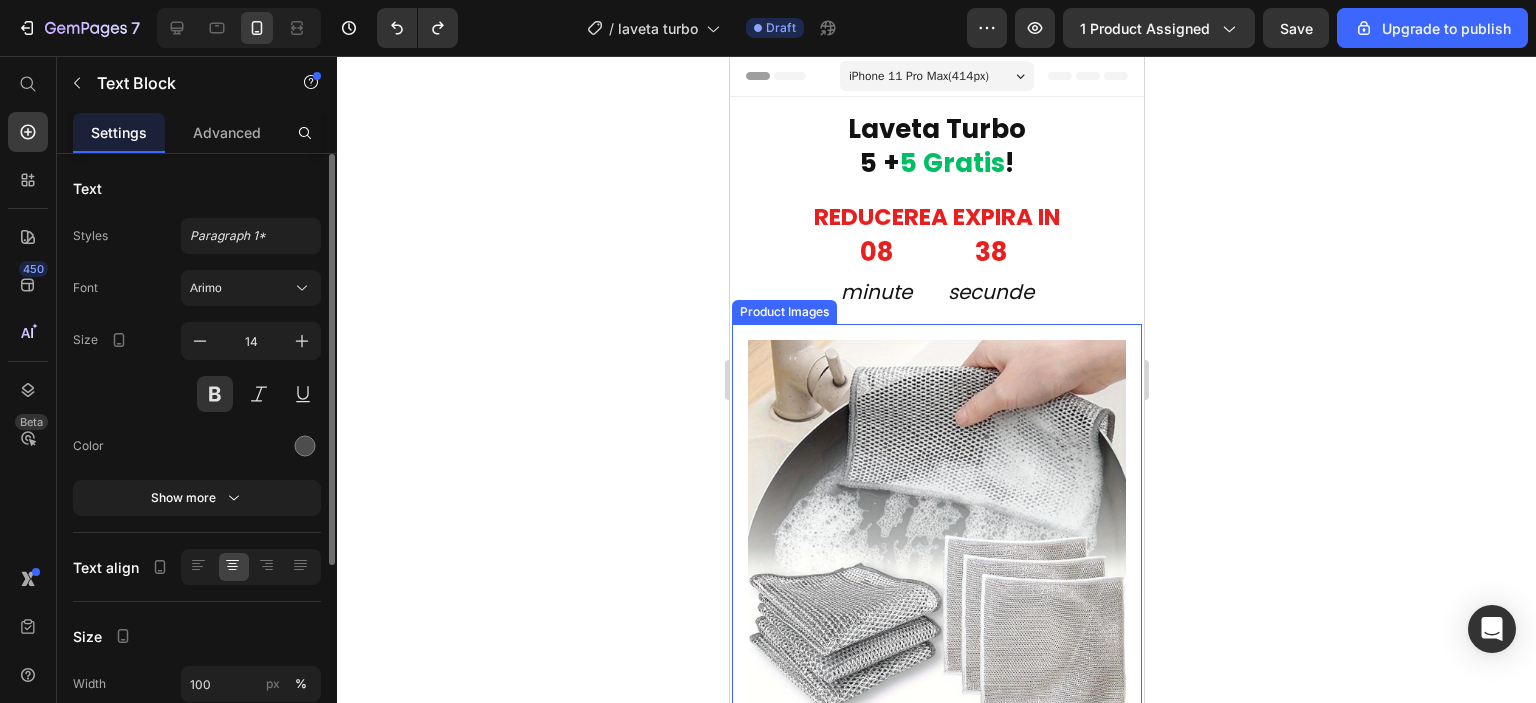 click at bounding box center (936, 529) 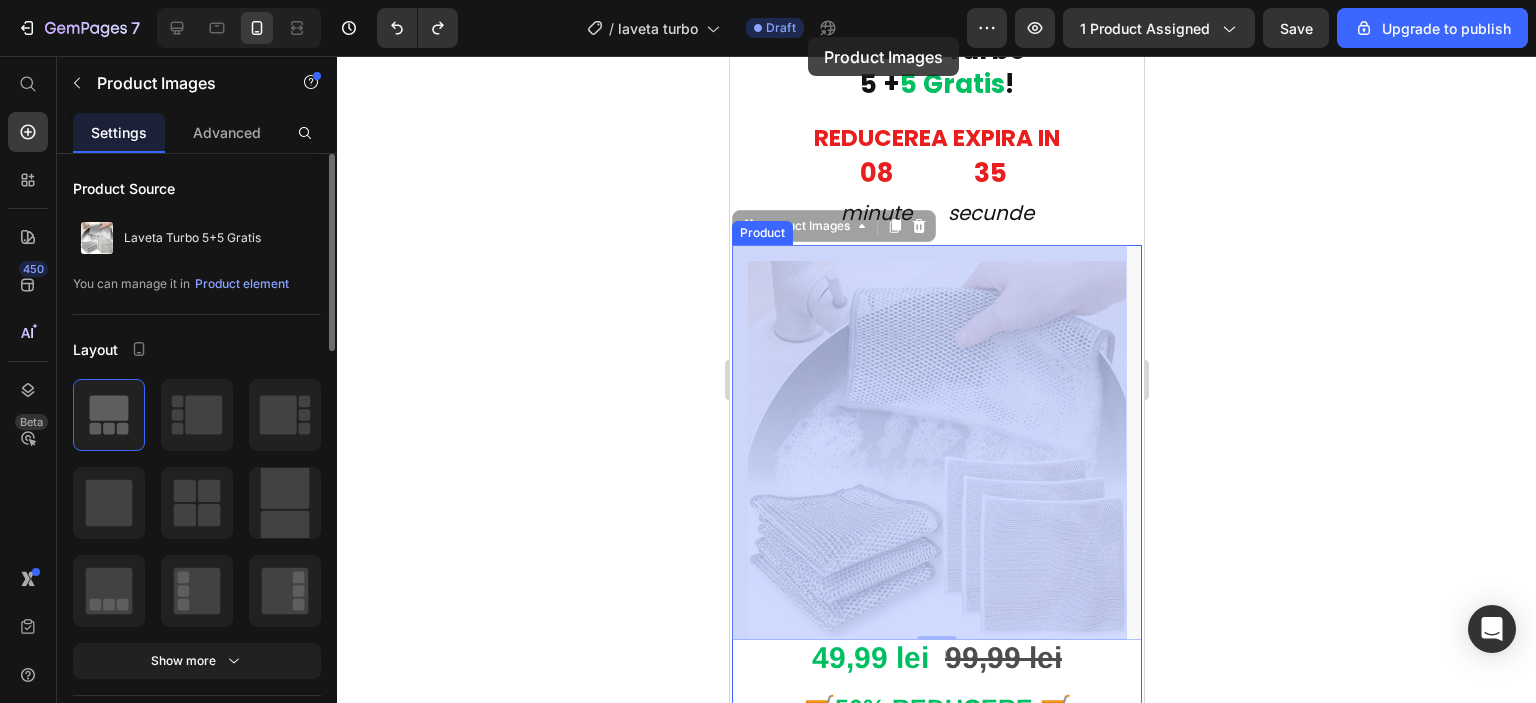 scroll, scrollTop: 0, scrollLeft: 0, axis: both 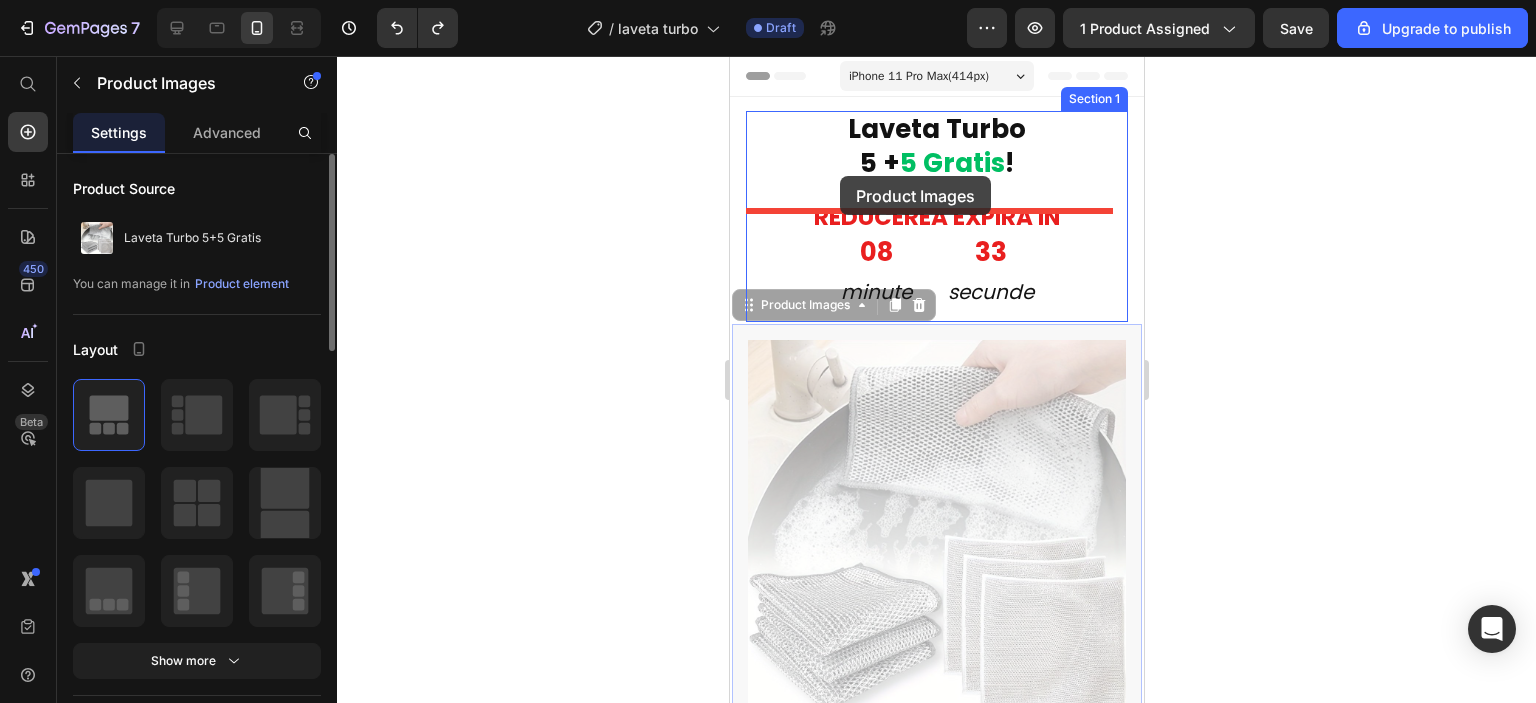 drag, startPoint x: 820, startPoint y: 444, endPoint x: 839, endPoint y: 176, distance: 268.67267 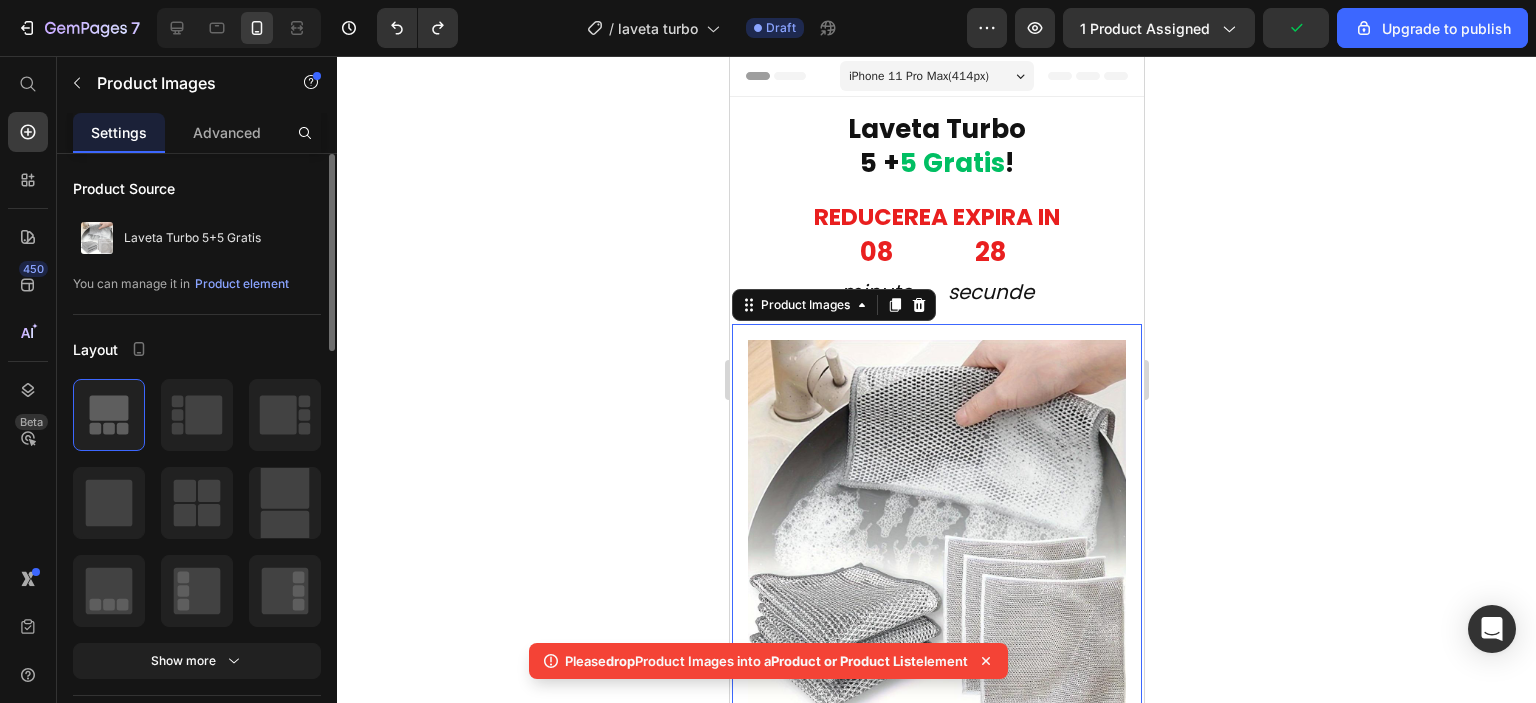 click 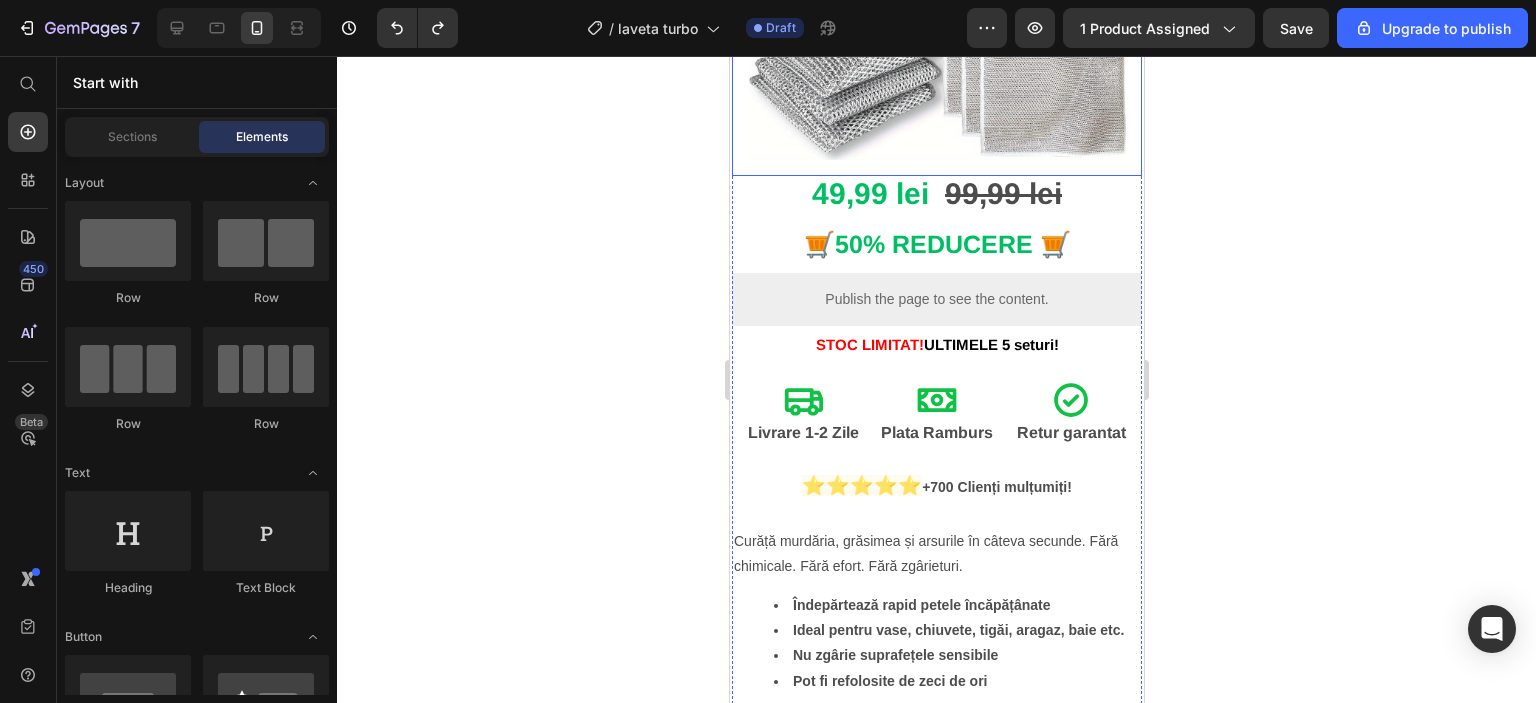 scroll, scrollTop: 560, scrollLeft: 0, axis: vertical 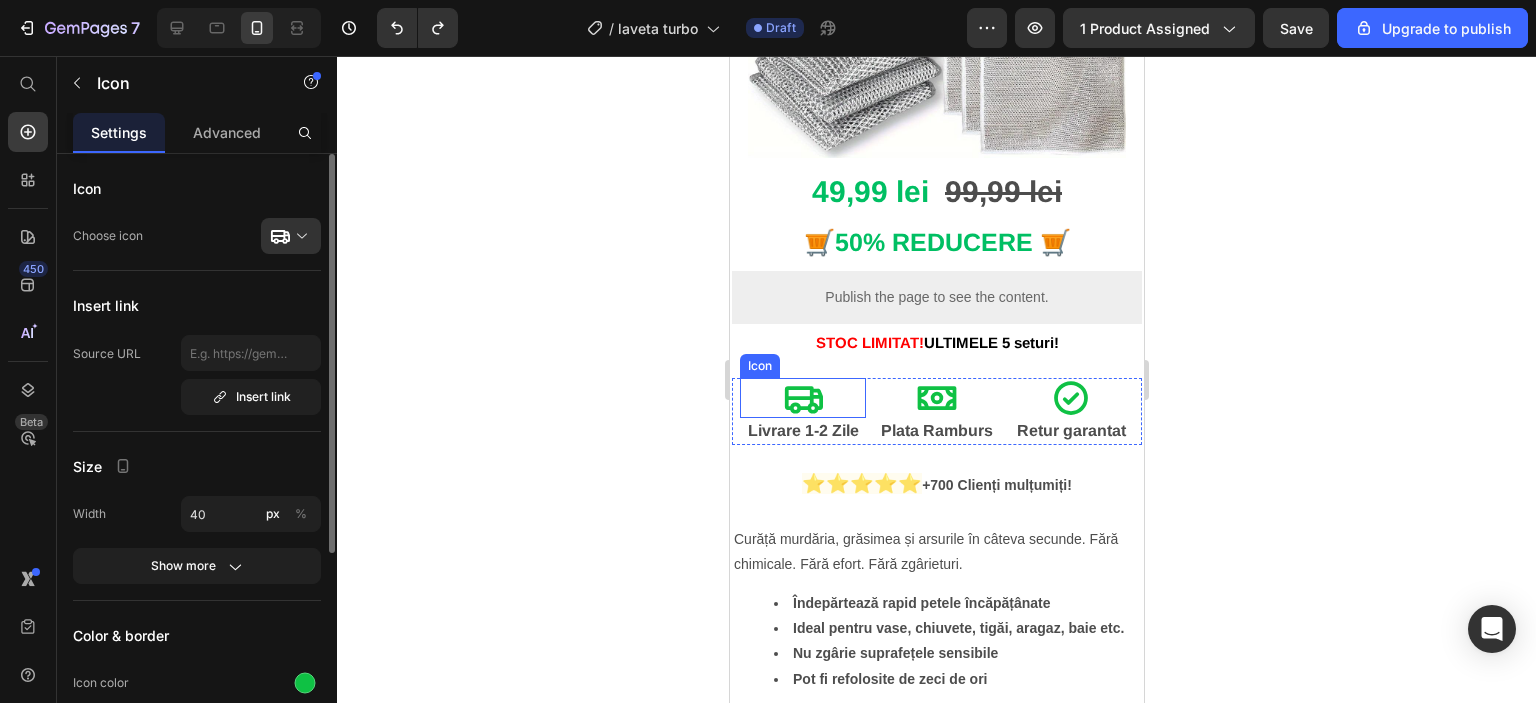 click 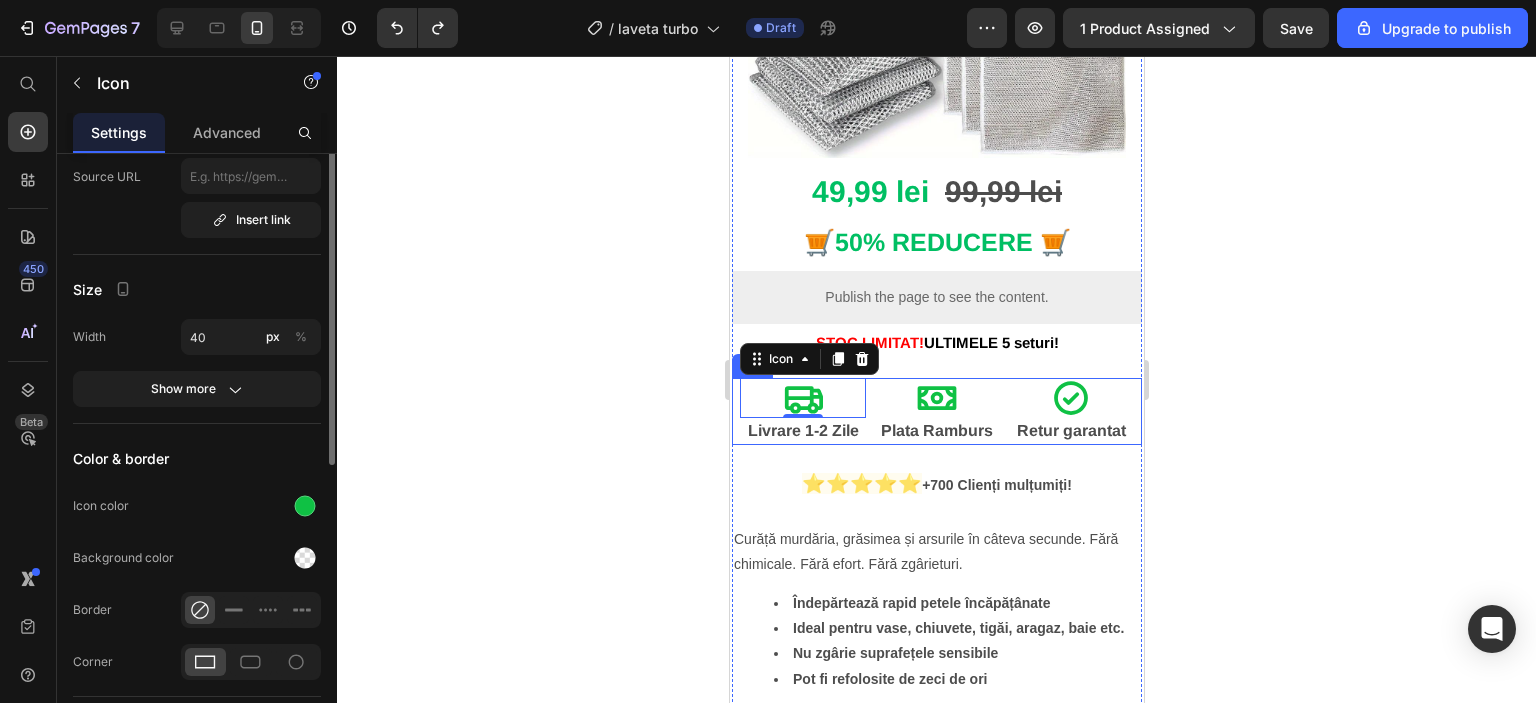 scroll, scrollTop: 208, scrollLeft: 0, axis: vertical 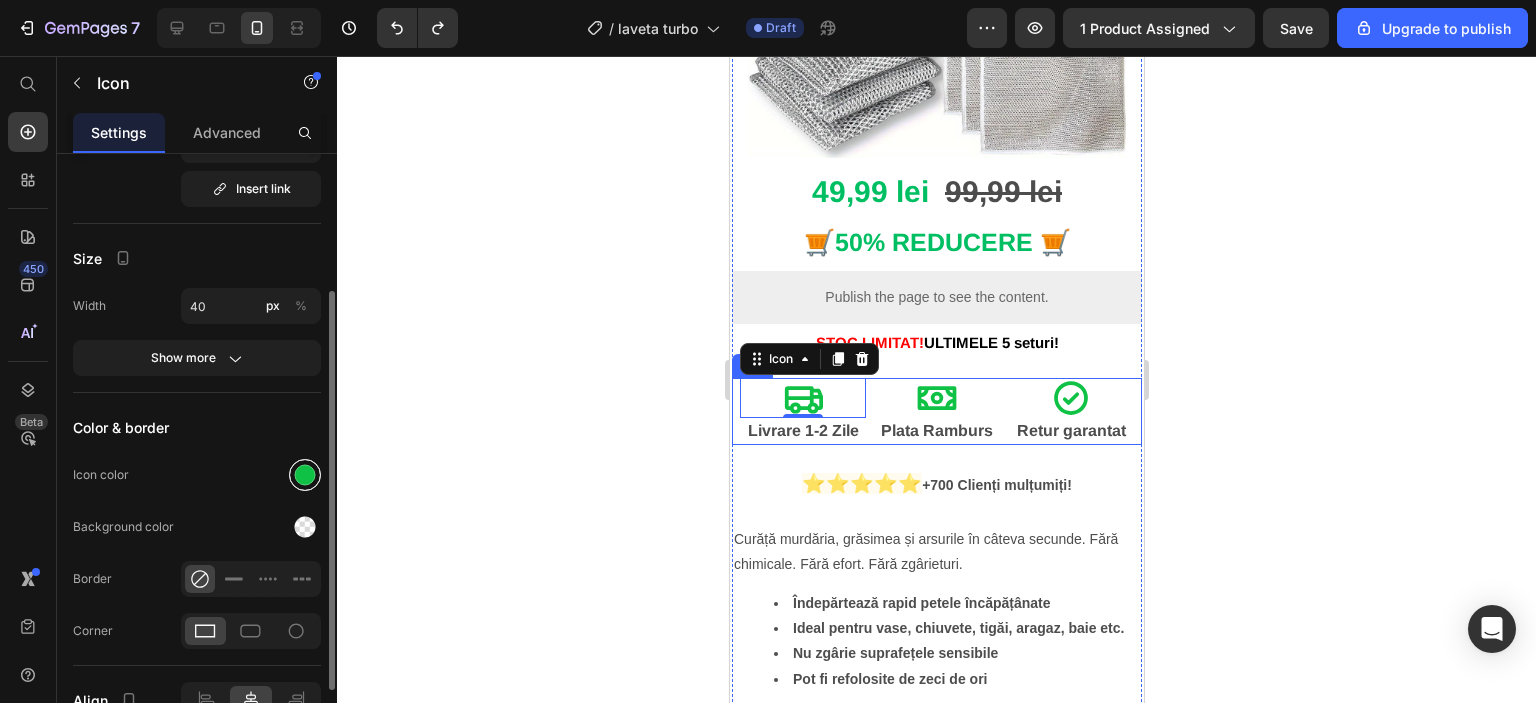 click at bounding box center [305, 475] 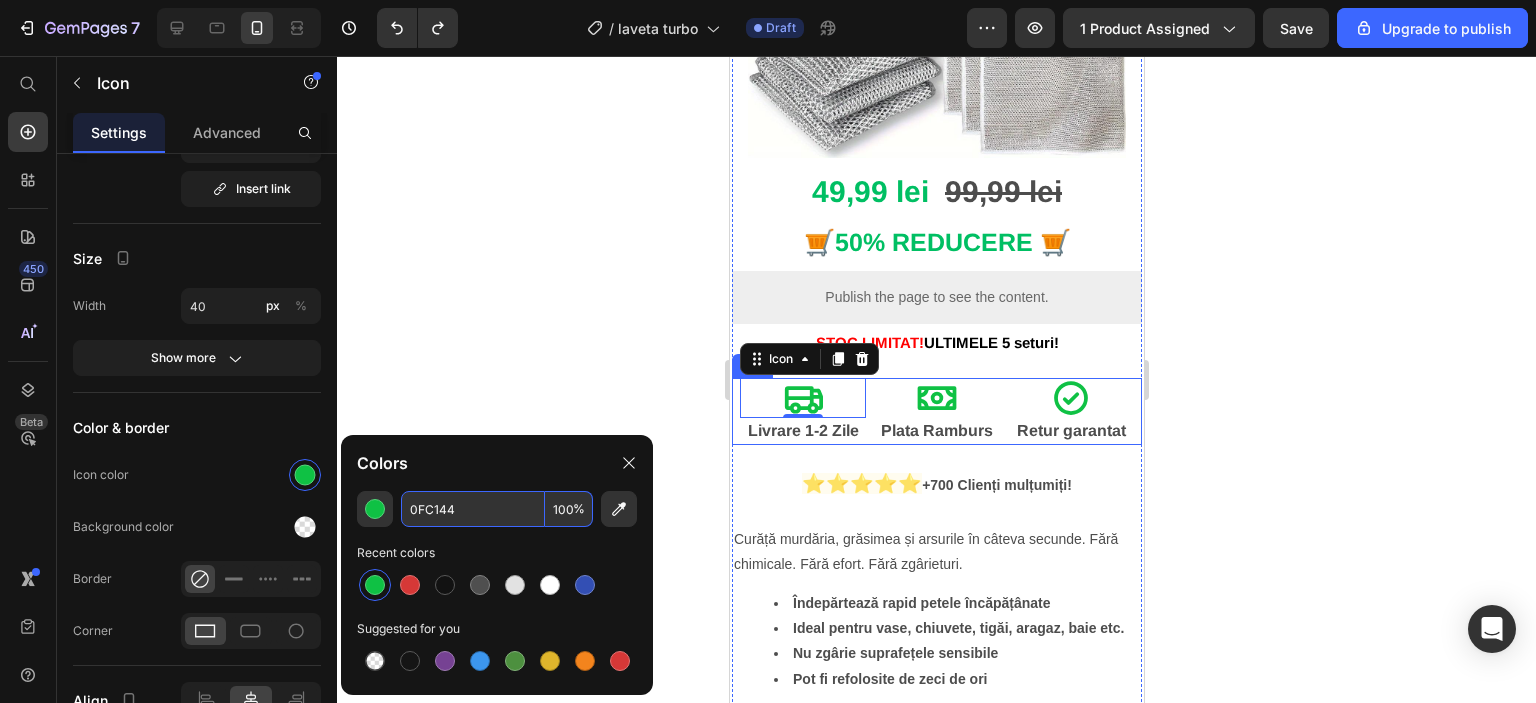 click on "0FC144" at bounding box center (473, 509) 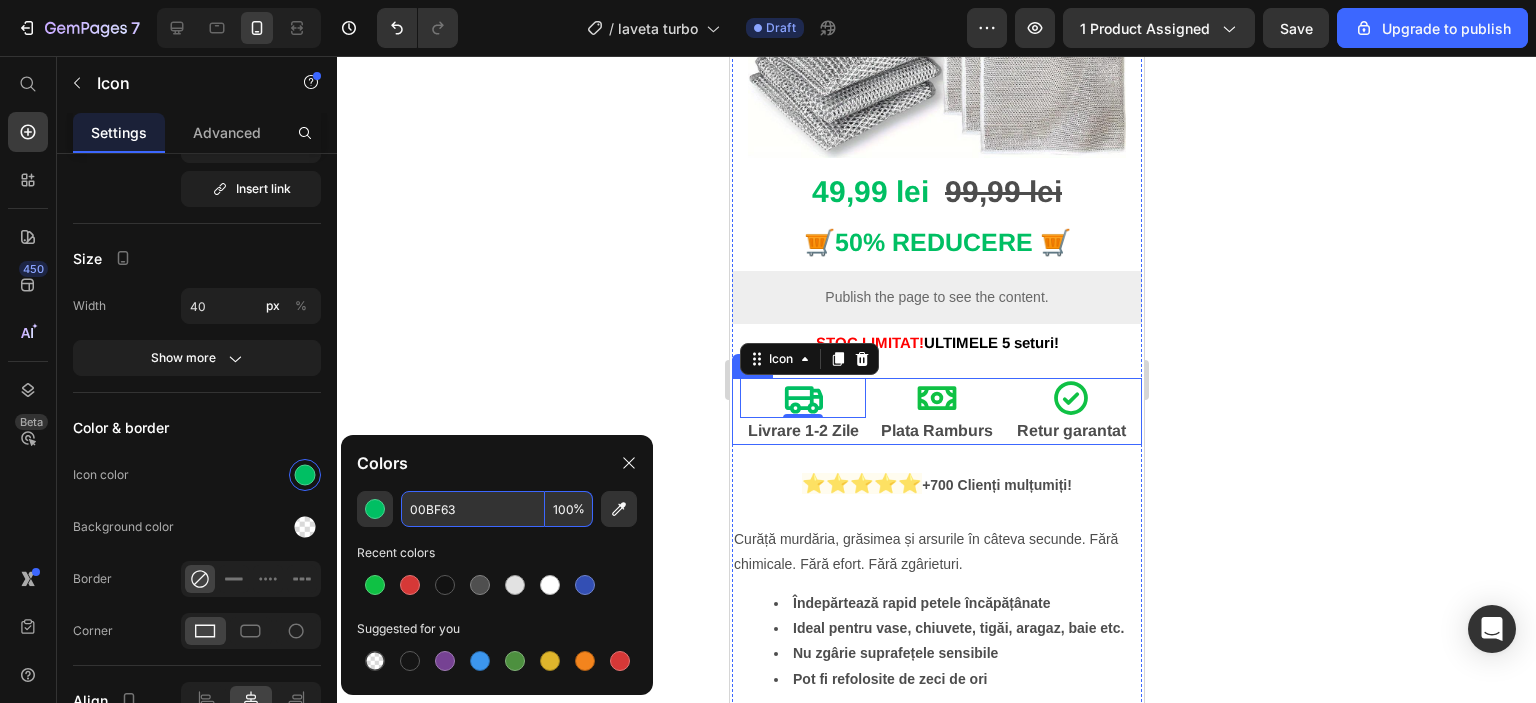 type on "00BF63" 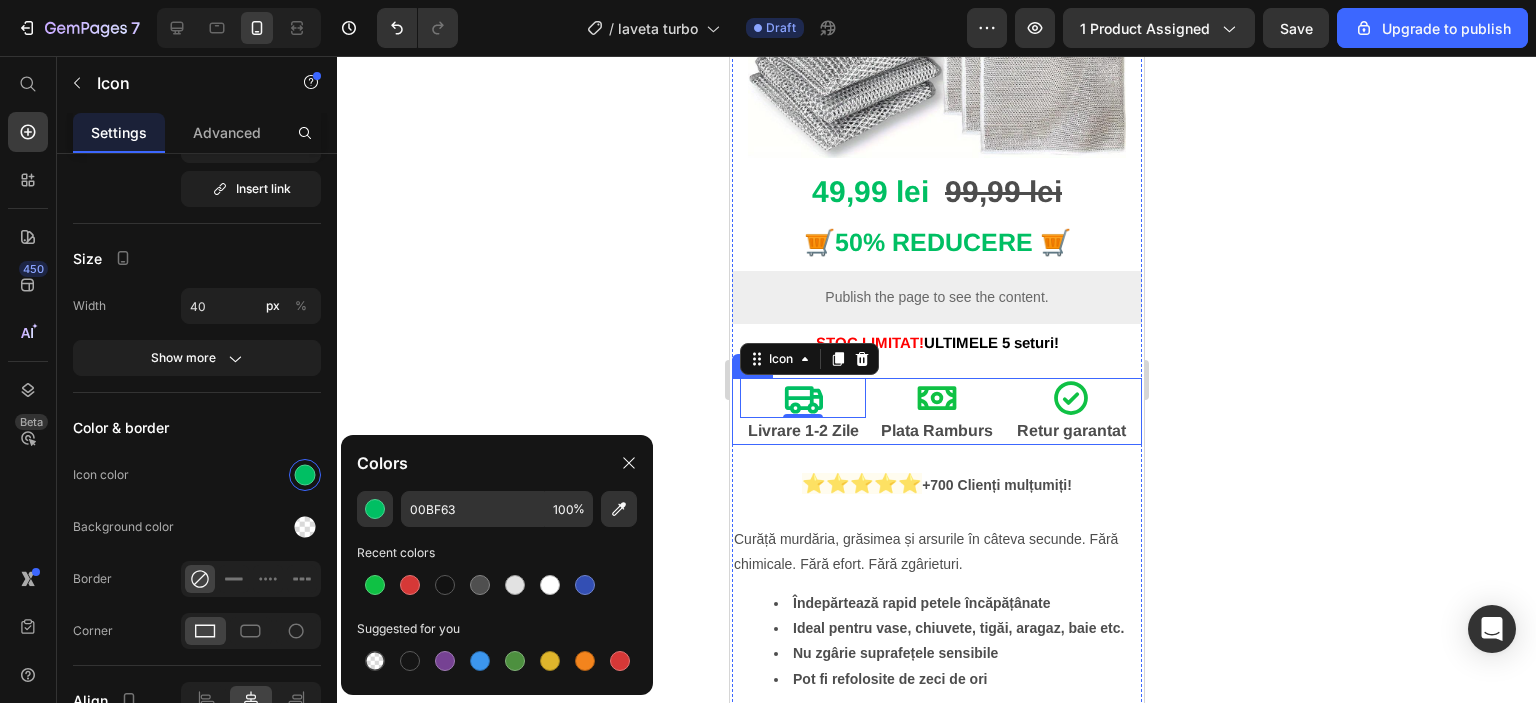 click 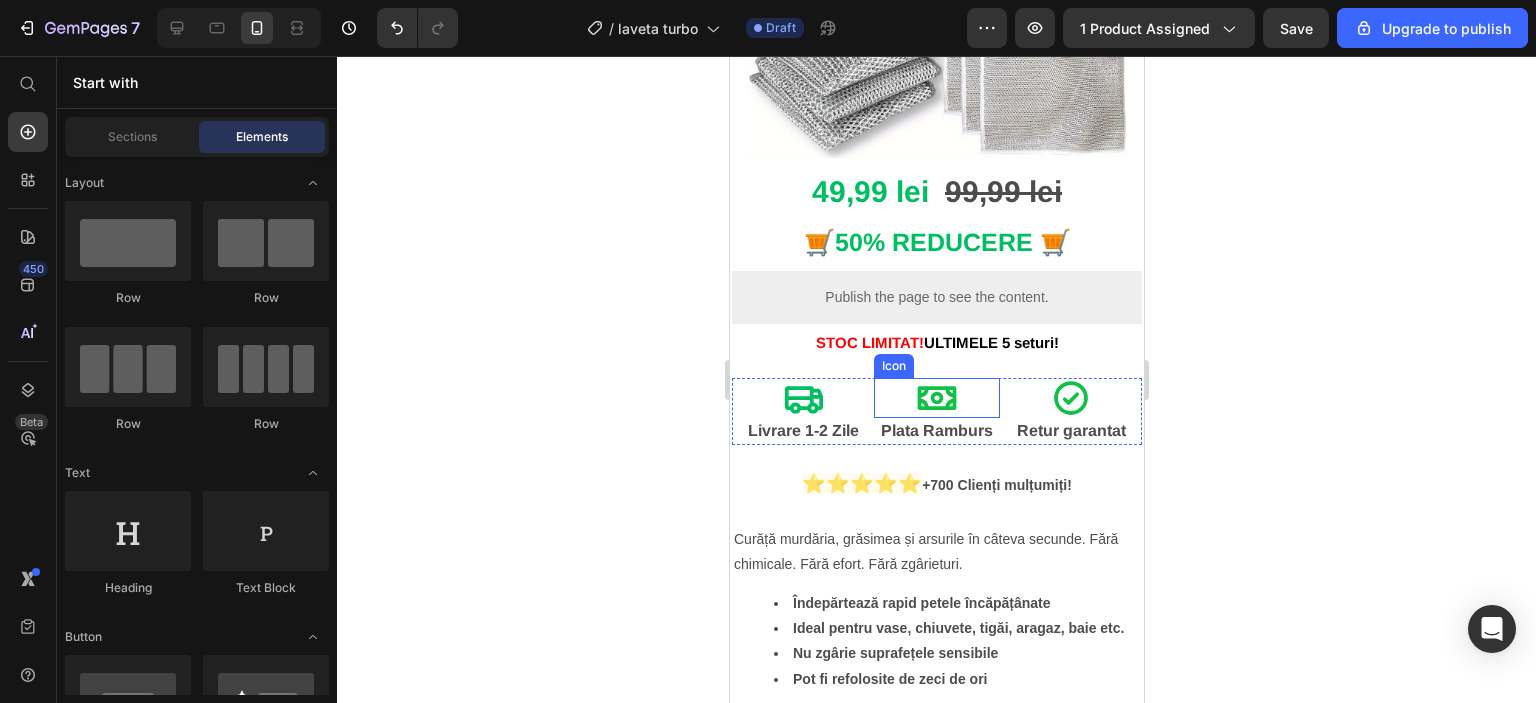 click 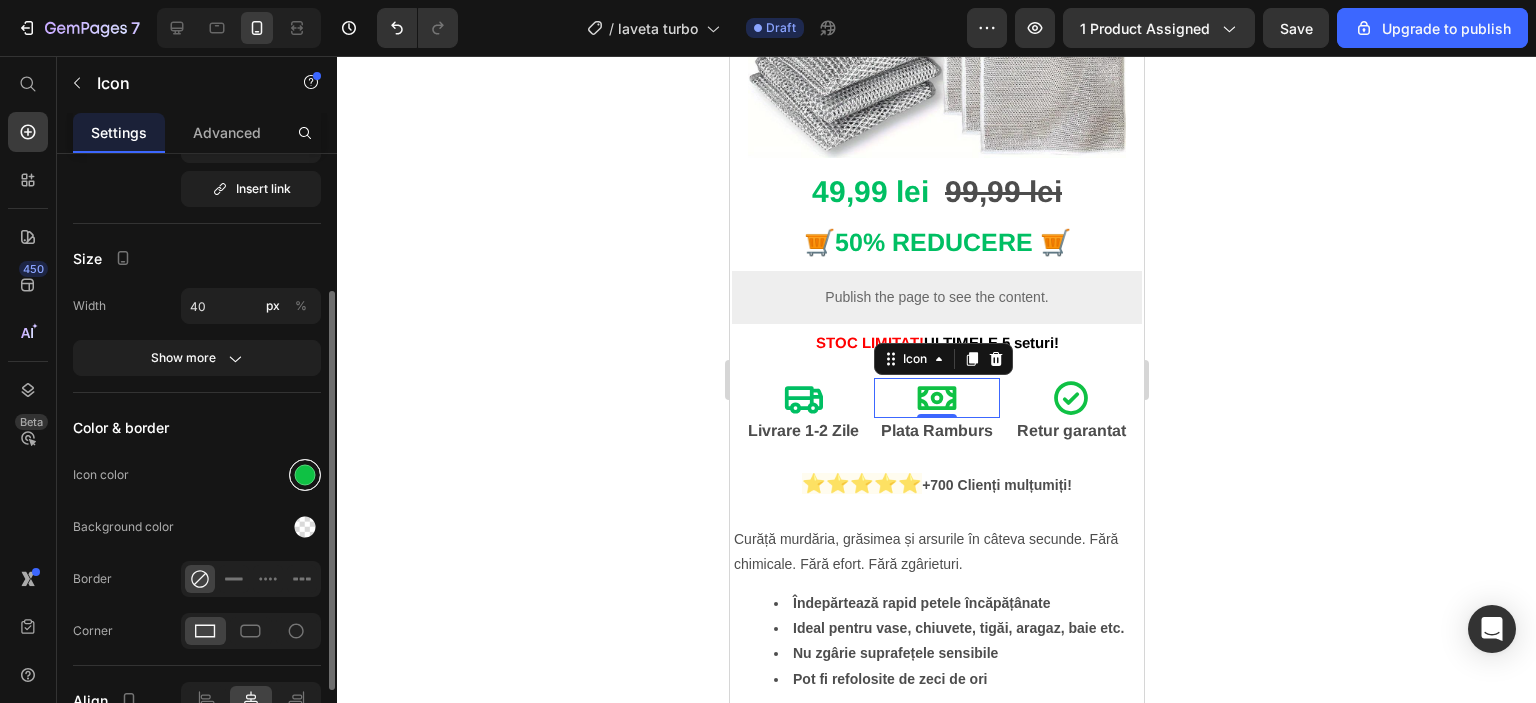 click at bounding box center [305, 475] 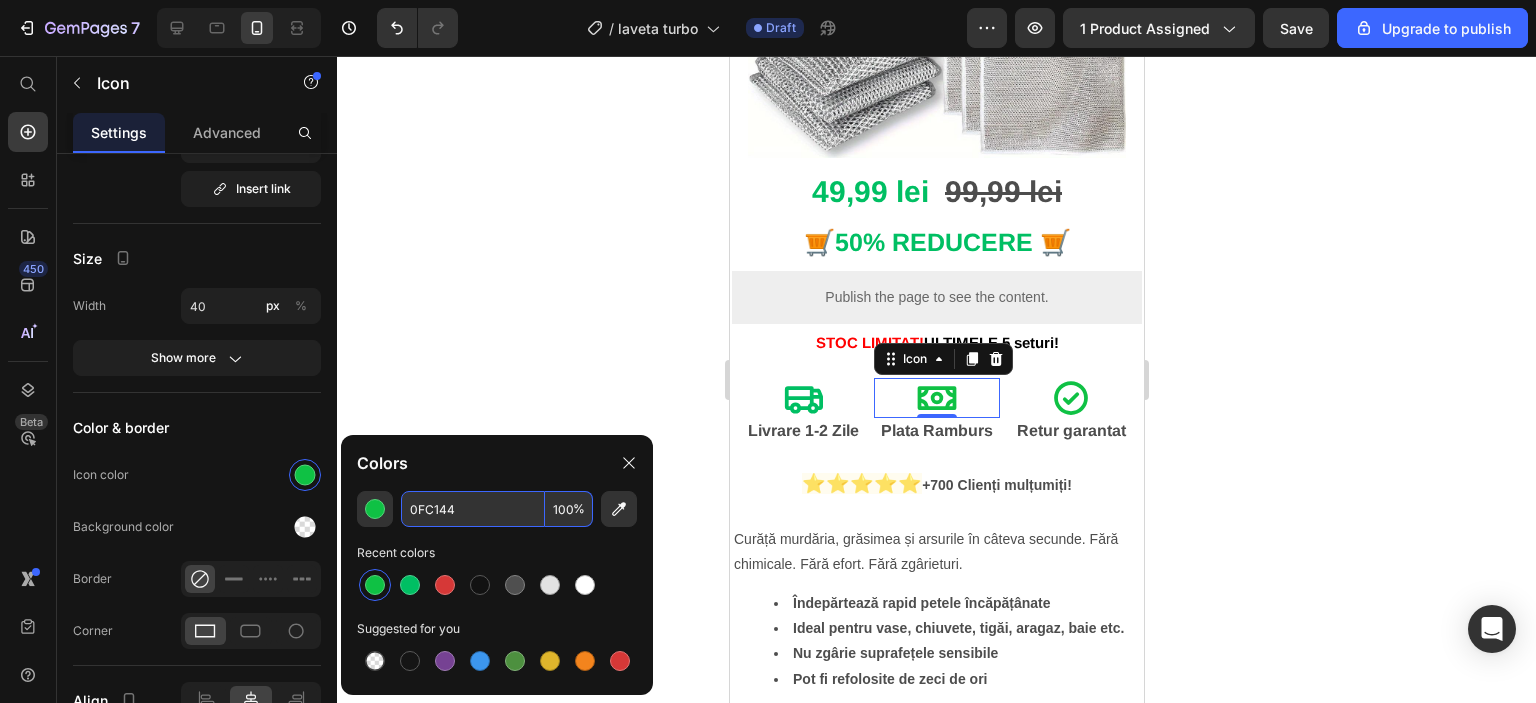 click on "0FC144" at bounding box center (473, 509) 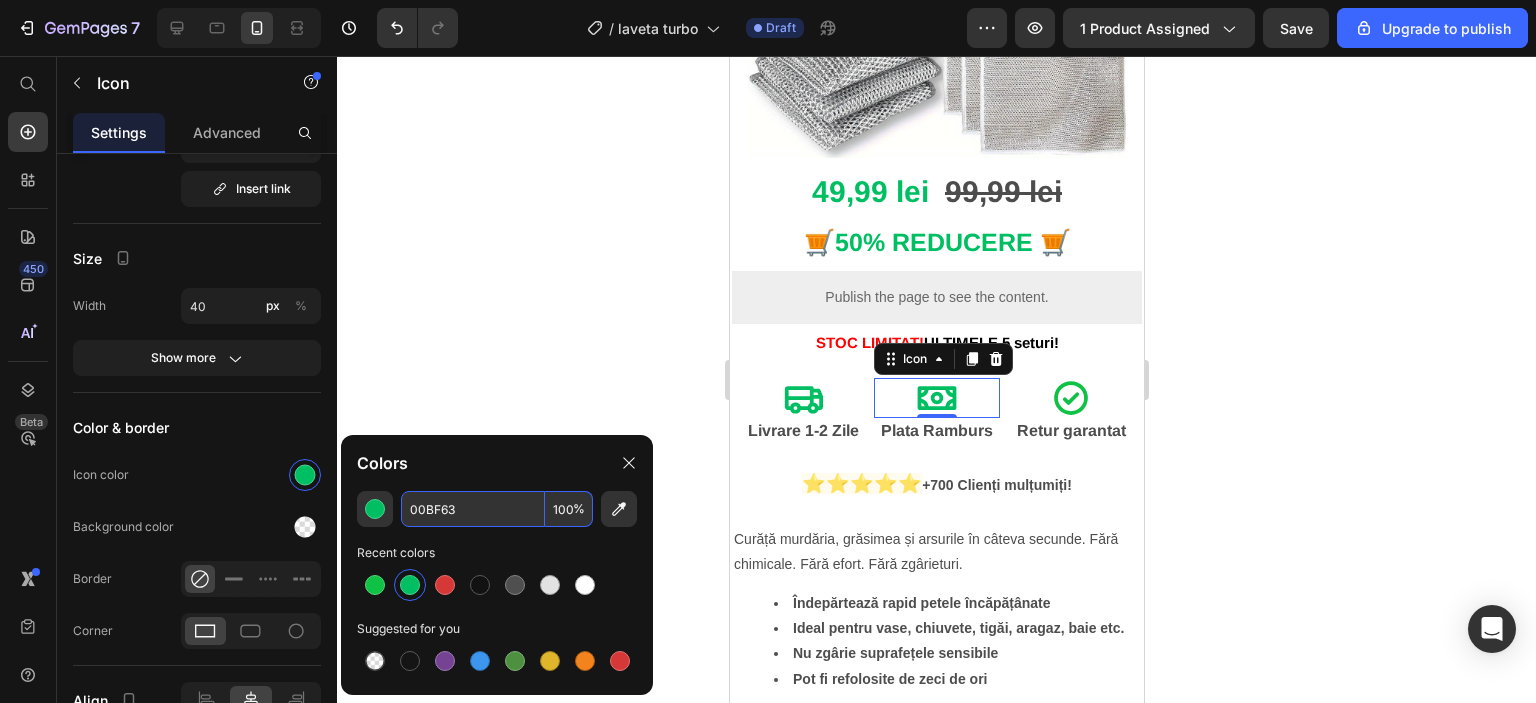 type on "00BF63" 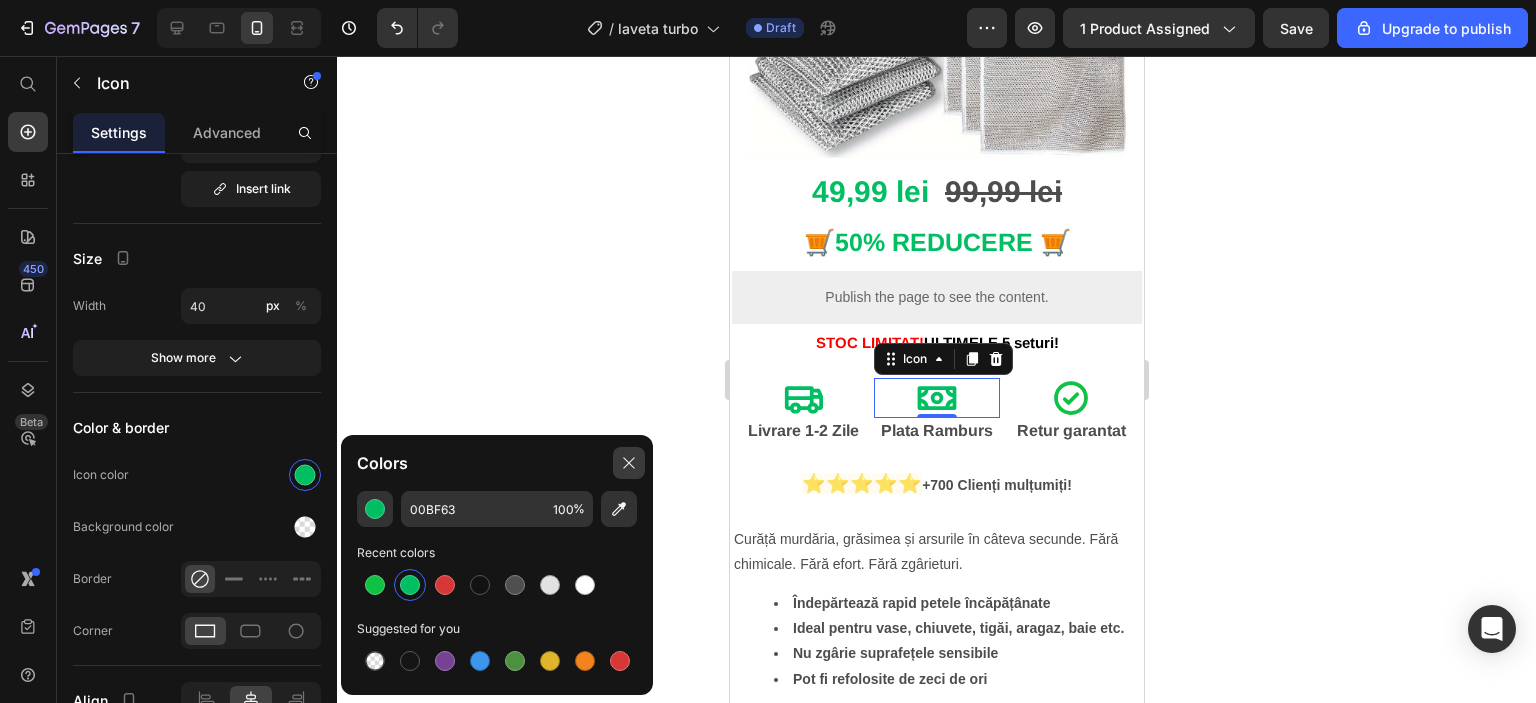 click 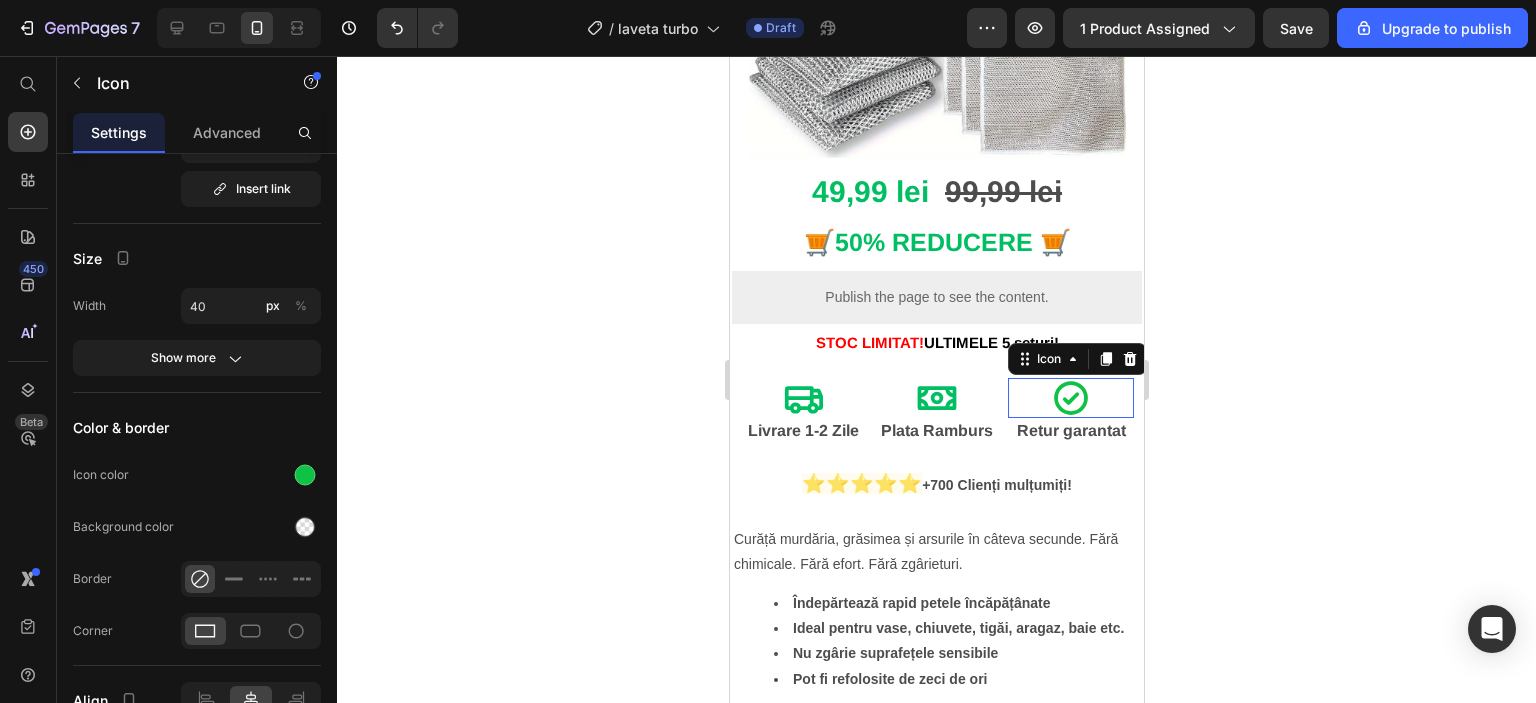 scroll, scrollTop: 208, scrollLeft: 0, axis: vertical 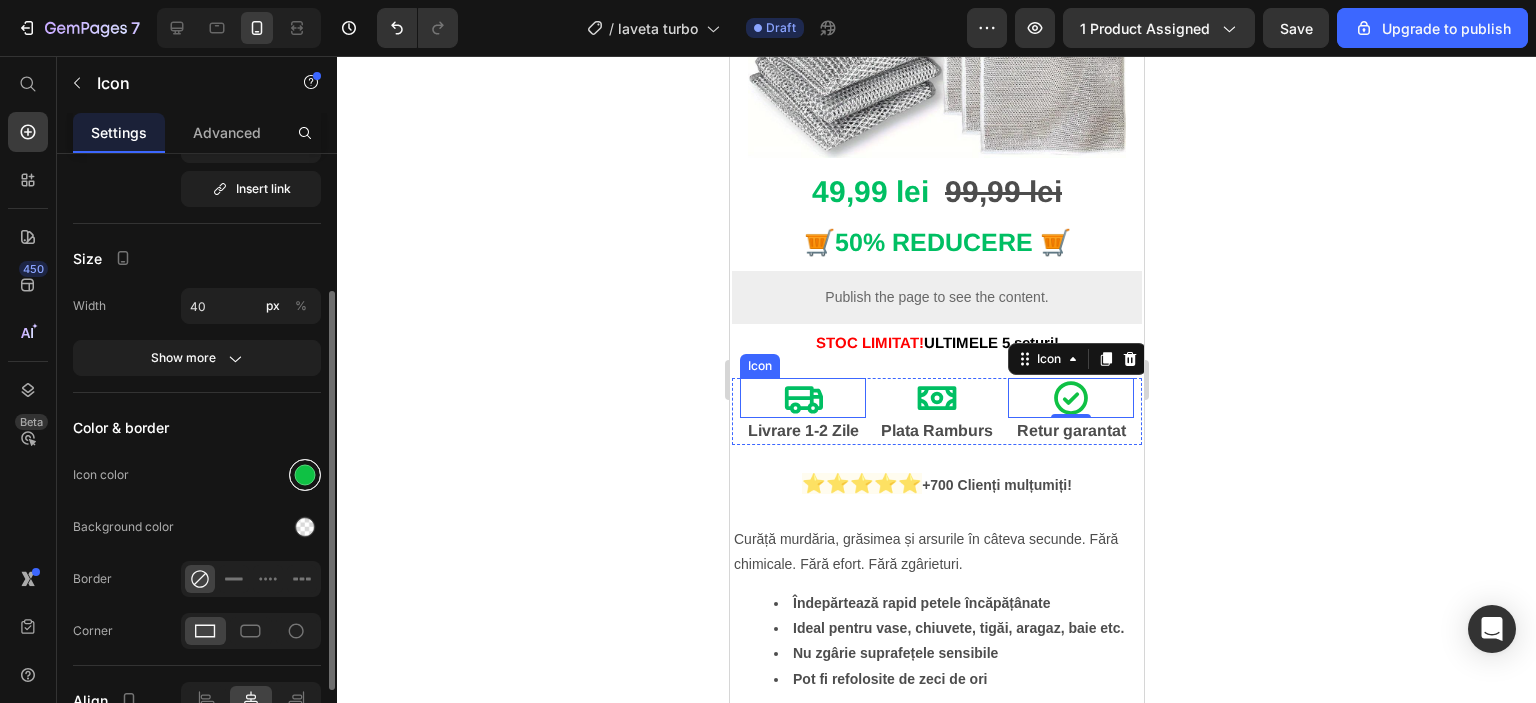 click at bounding box center (305, 475) 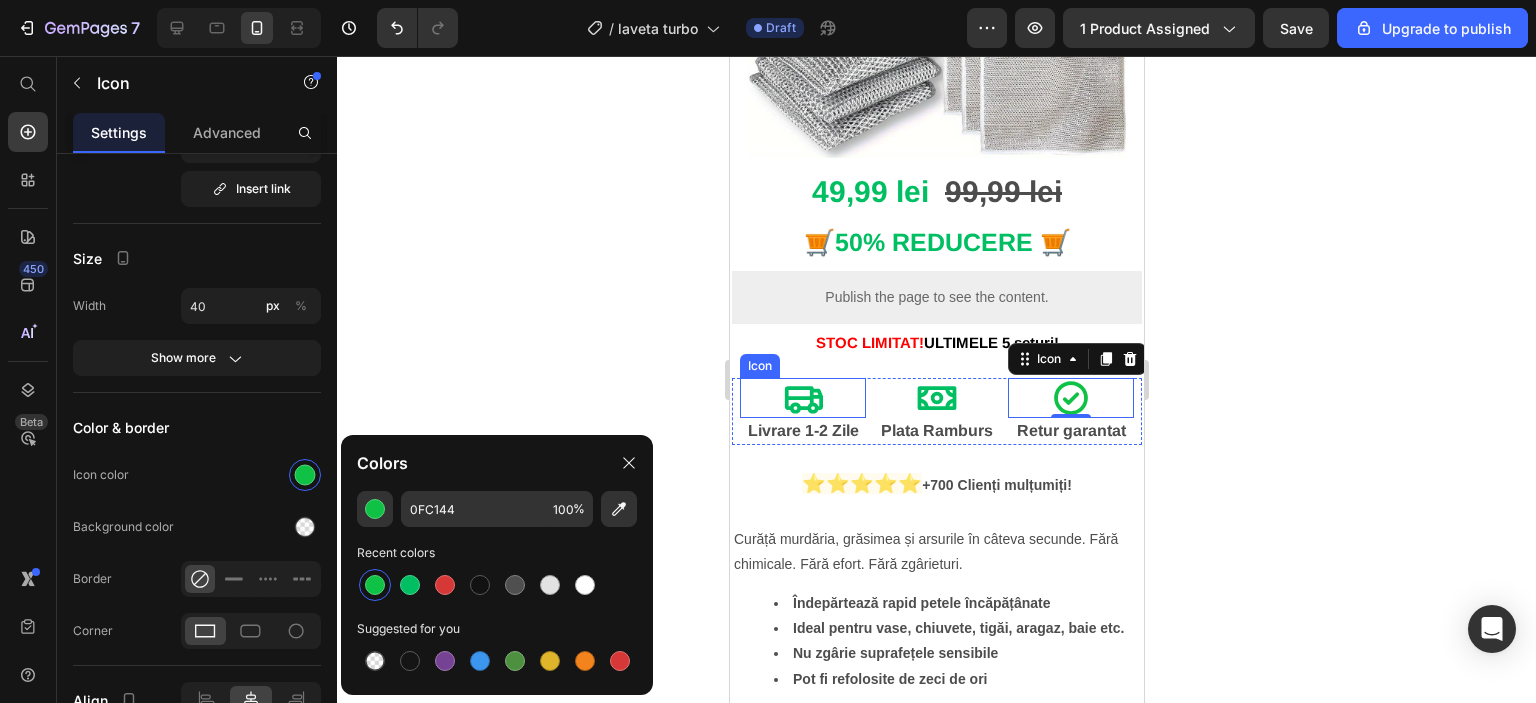 click on "0FC144 100 % Recent colors Suggested for you" 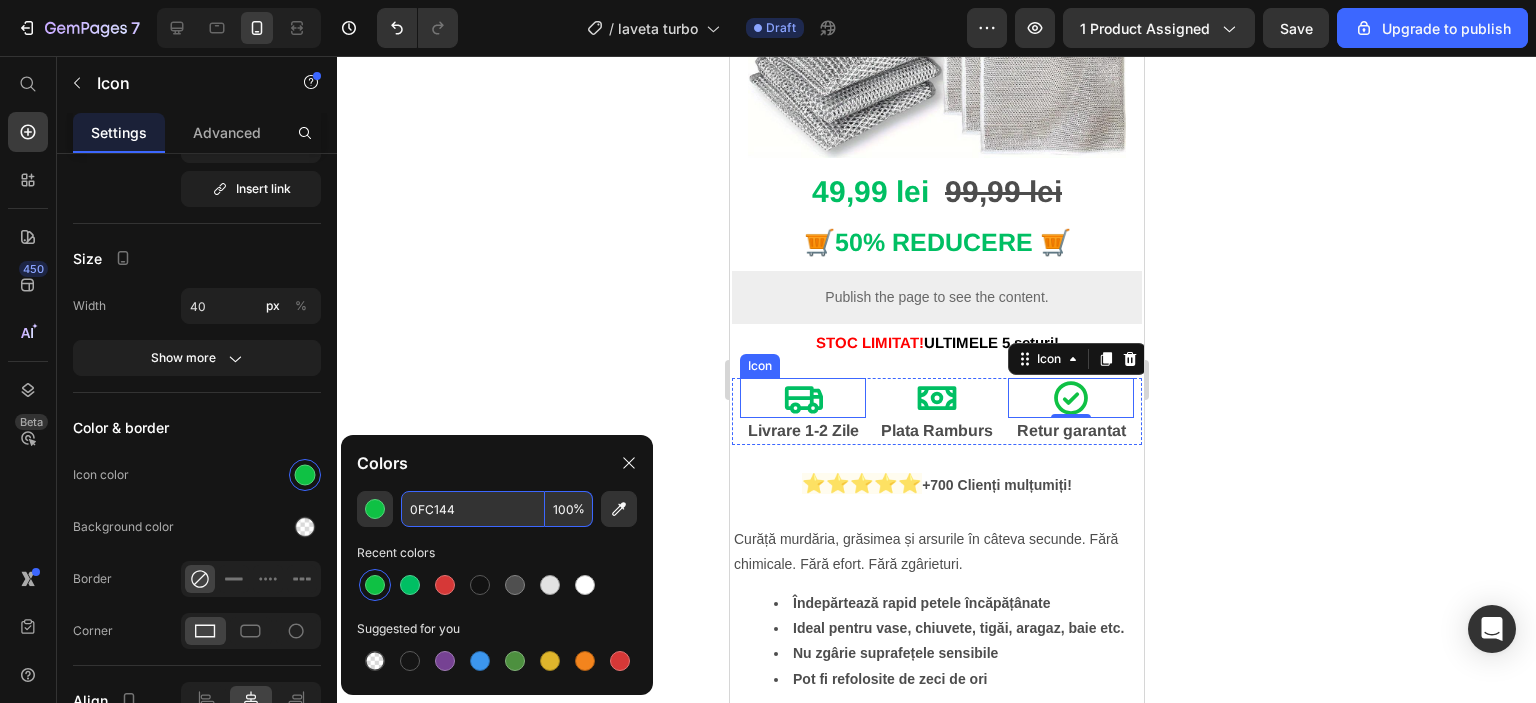 click on "0FC144" at bounding box center [473, 509] 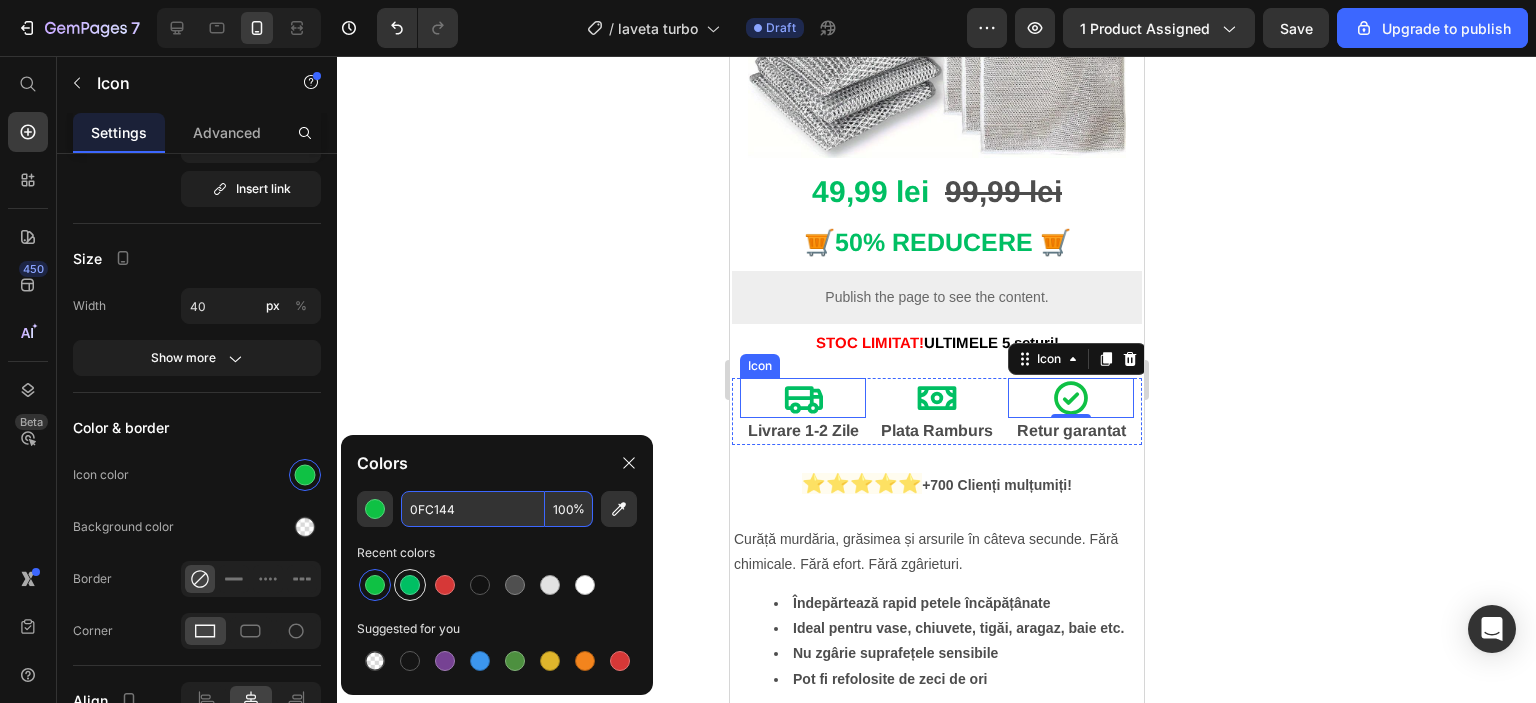 click at bounding box center (410, 585) 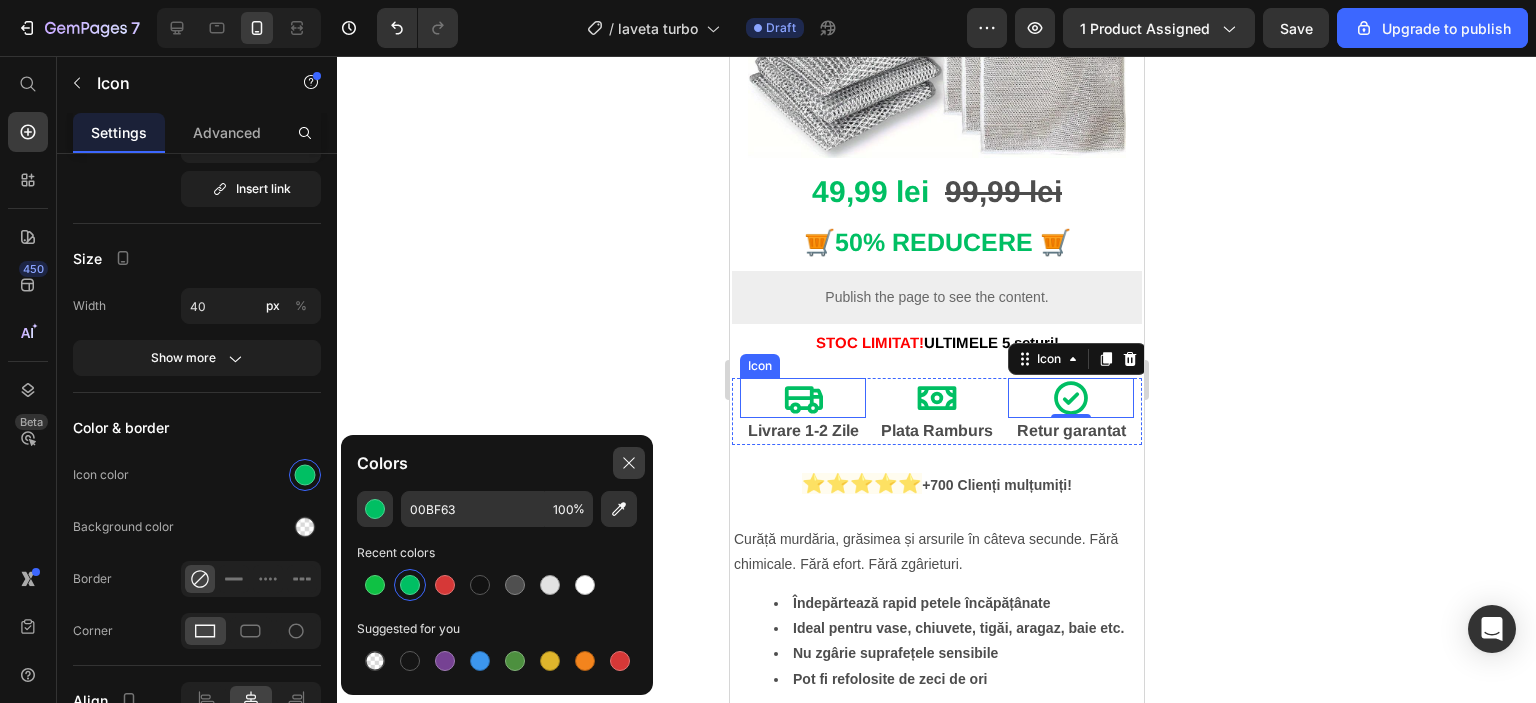 click 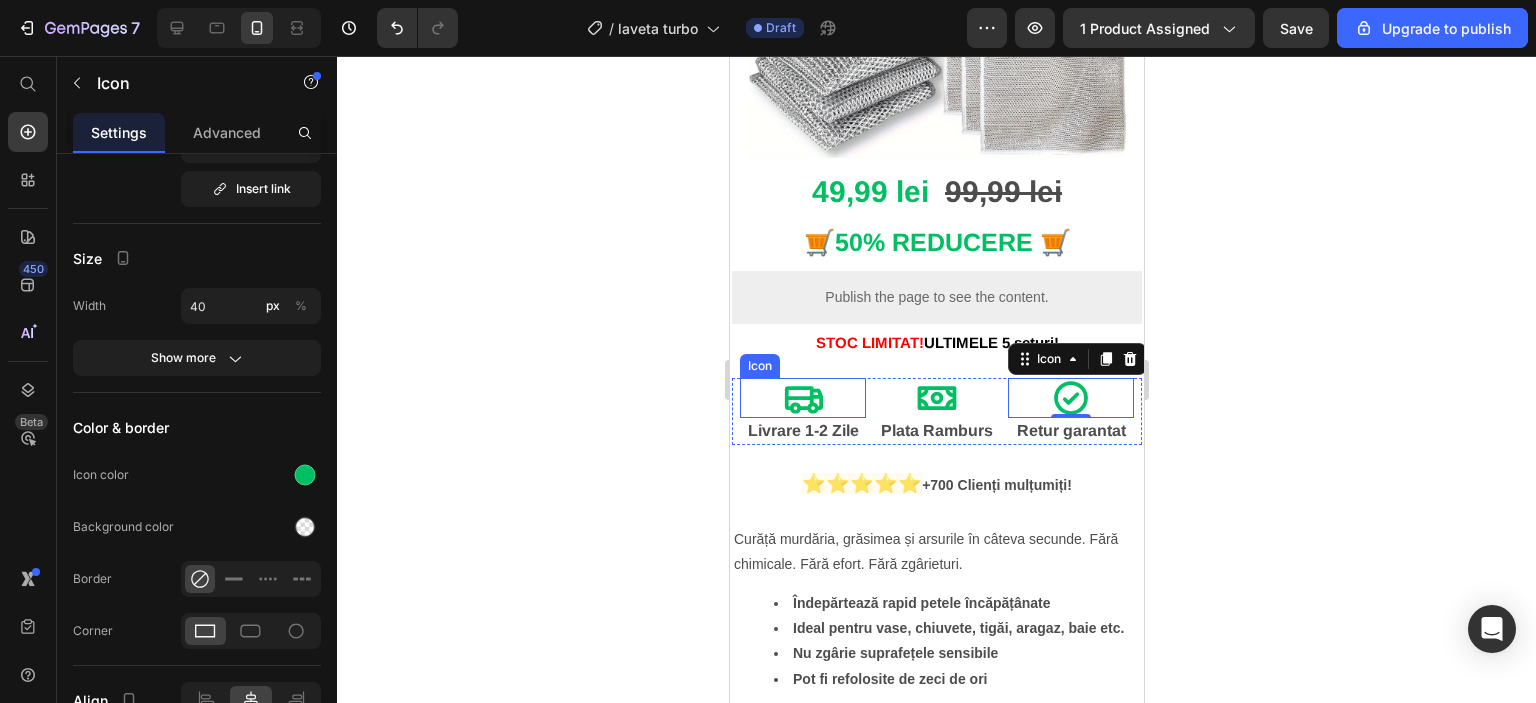 click 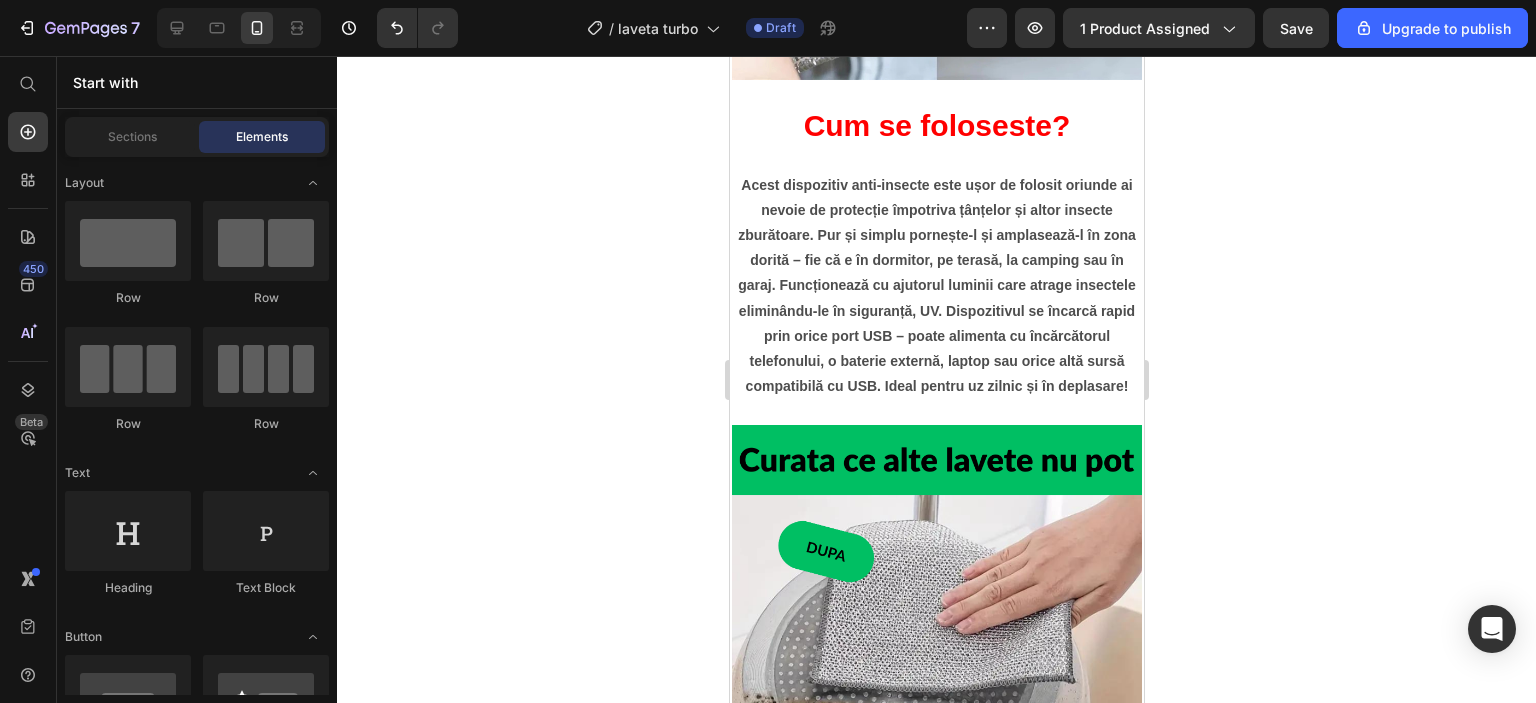 scroll, scrollTop: 1633, scrollLeft: 0, axis: vertical 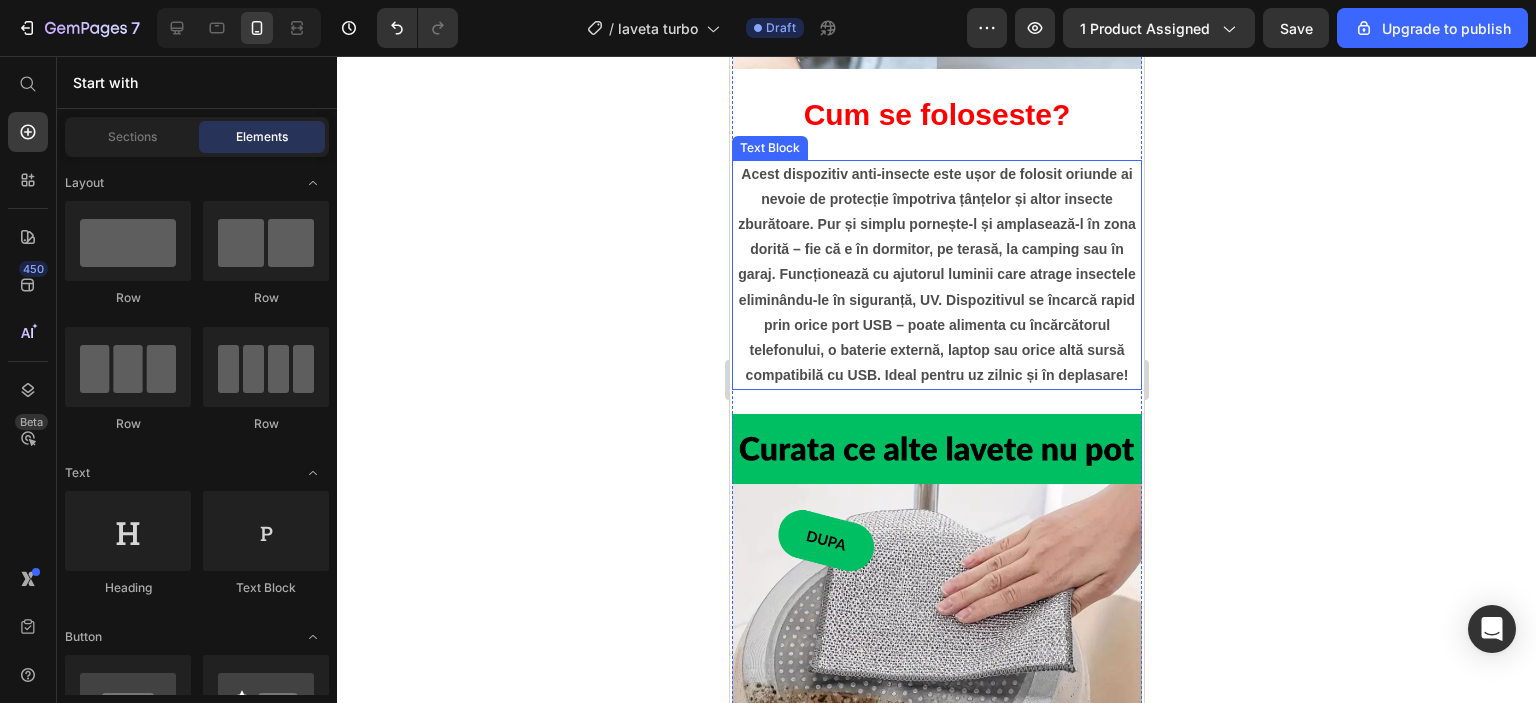 click on "Acest dispozitiv anti-insecte este ușor de folosit oriunde ai nevoie de protecție împotriva țânțelor și altor insecte zburătoare. Pur și simplu pornește-l și amplasează-l în zona dorită – fie că e în dormitor, pe terasă, la camping sau în garaj. Funcționează cu ajutorul luminii care atrage insectele eliminându-le în siguranță, UV. Dispozitivul se încarcă rapid prin orice port USB – poate alimenta cu încărcătorul telefonului, o baterie externă, laptop sau orice altă sursă compatibilă cu USB. Ideal pentru uz zilnic și în deplasare!" at bounding box center (936, 275) 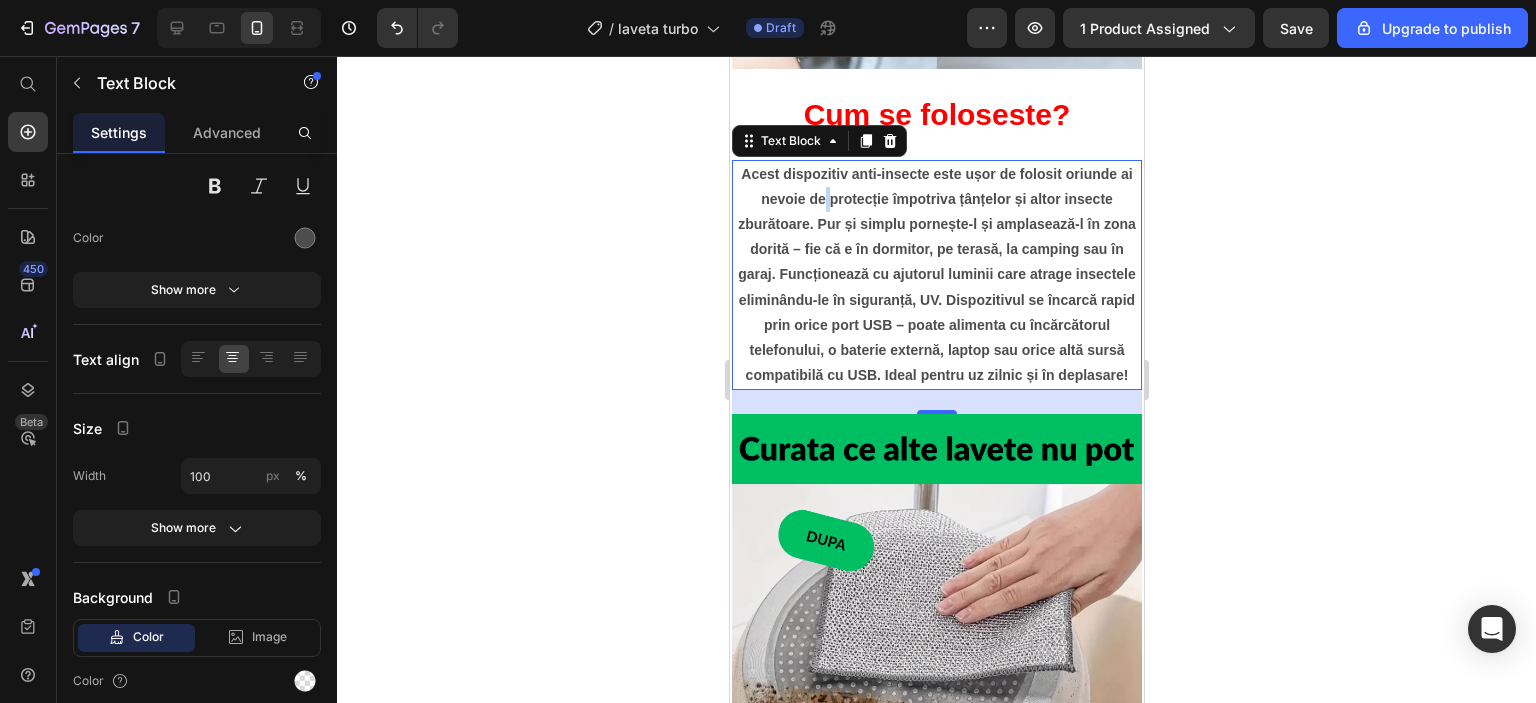 scroll, scrollTop: 0, scrollLeft: 0, axis: both 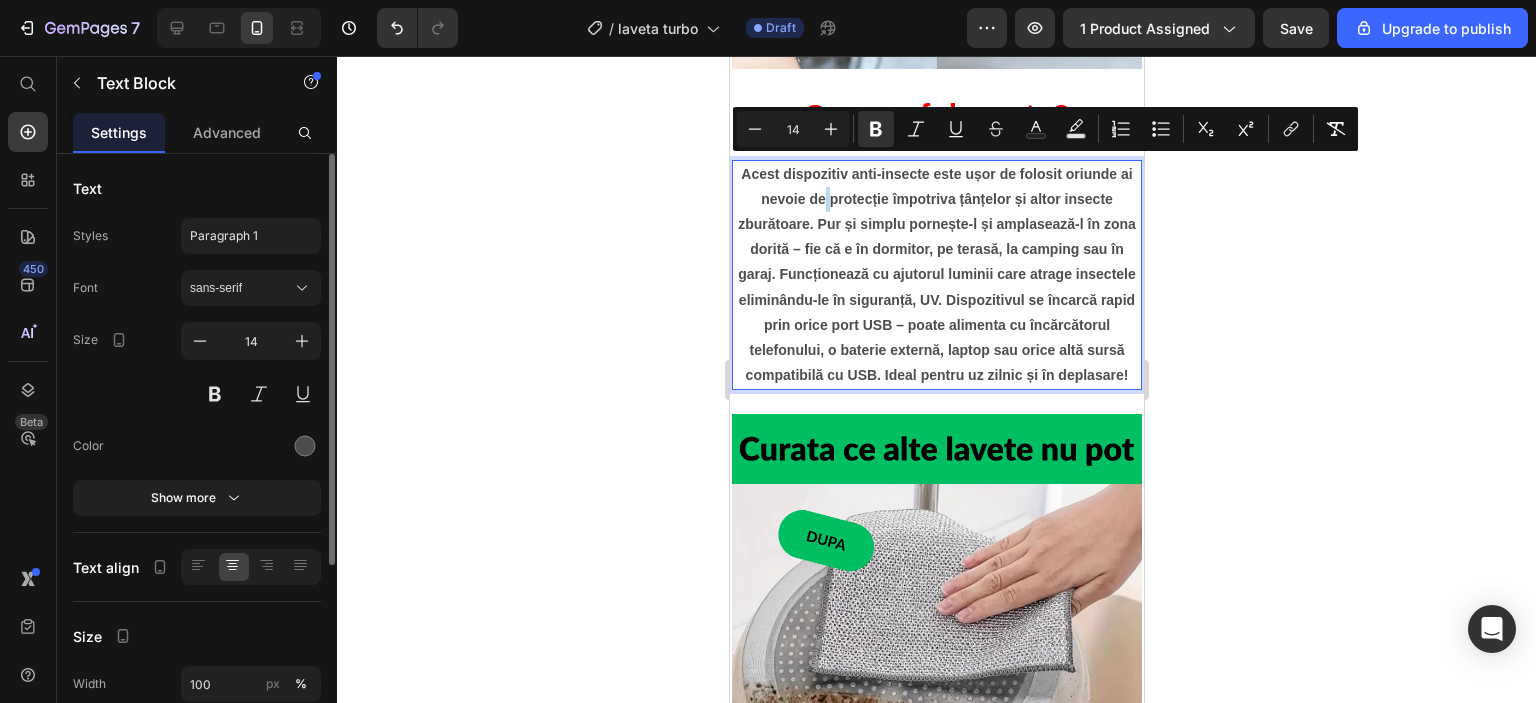 click on "Acest dispozitiv anti-insecte este ușor de folosit oriunde ai nevoie de protecție împotriva țânțelor și altor insecte zburătoare. Pur și simplu pornește-l și amplasează-l în zona dorită – fie că e în dormitor, pe terasă, la camping sau în garaj. Funcționează cu ajutorul luminii care atrage insectele eliminându-le în siguranță, UV. Dispozitivul se încarcă rapid prin orice port USB – poate alimenta cu încărcătorul telefonului, o baterie externă, laptop sau orice altă sursă compatibilă cu USB. Ideal pentru uz zilnic și în deplasare!" at bounding box center (936, 275) 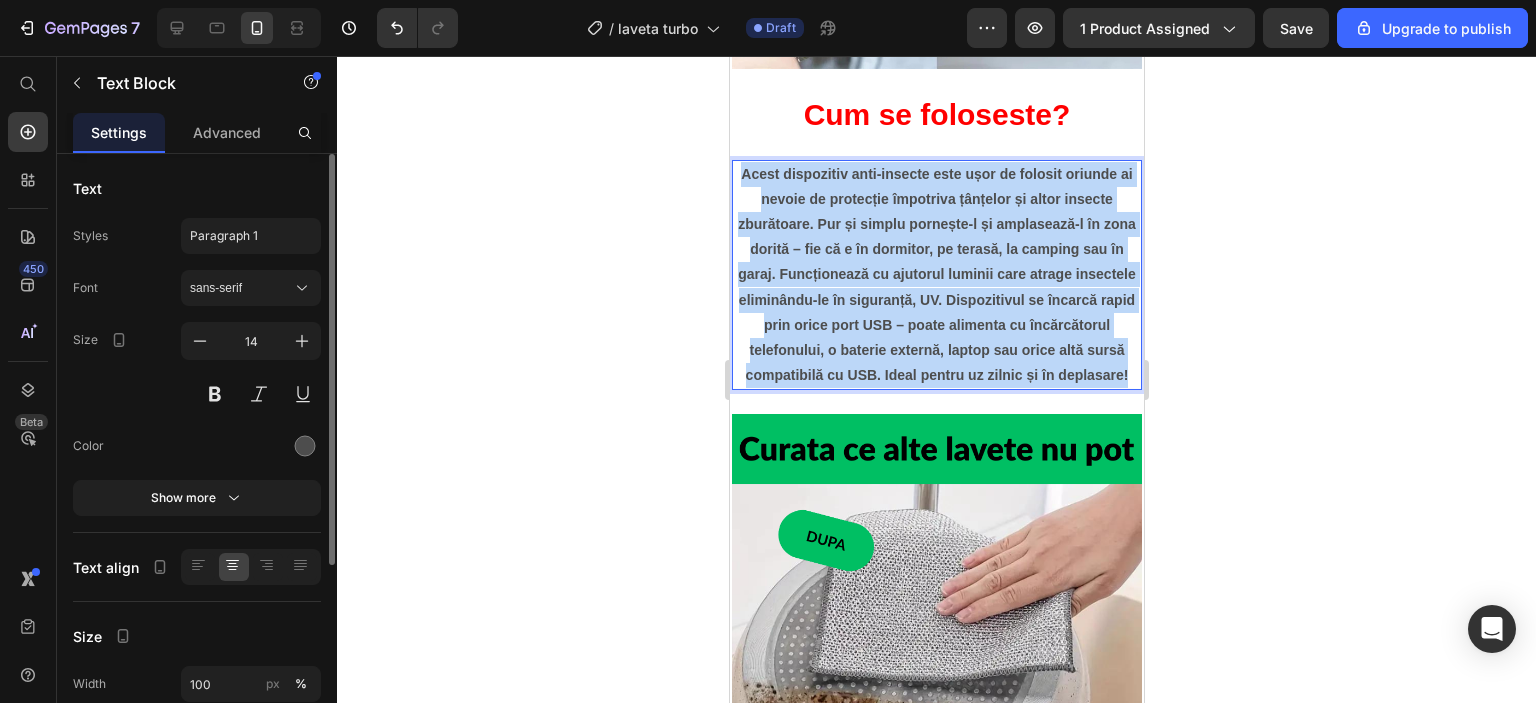 click on "Acest dispozitiv anti-insecte este ușor de folosit oriunde ai nevoie de protecție împotriva țânțelor și altor insecte zburătoare. Pur și simplu pornește-l și amplasează-l în zona dorită – fie că e în dormitor, pe terasă, la camping sau în garaj. Funcționează cu ajutorul luminii care atrage insectele eliminându-le în siguranță, UV. Dispozitivul se încarcă rapid prin orice port USB – poate alimenta cu încărcătorul telefonului, o baterie externă, laptop sau orice altă sursă compatibilă cu USB. Ideal pentru uz zilnic și în deplasare!" at bounding box center (936, 275) 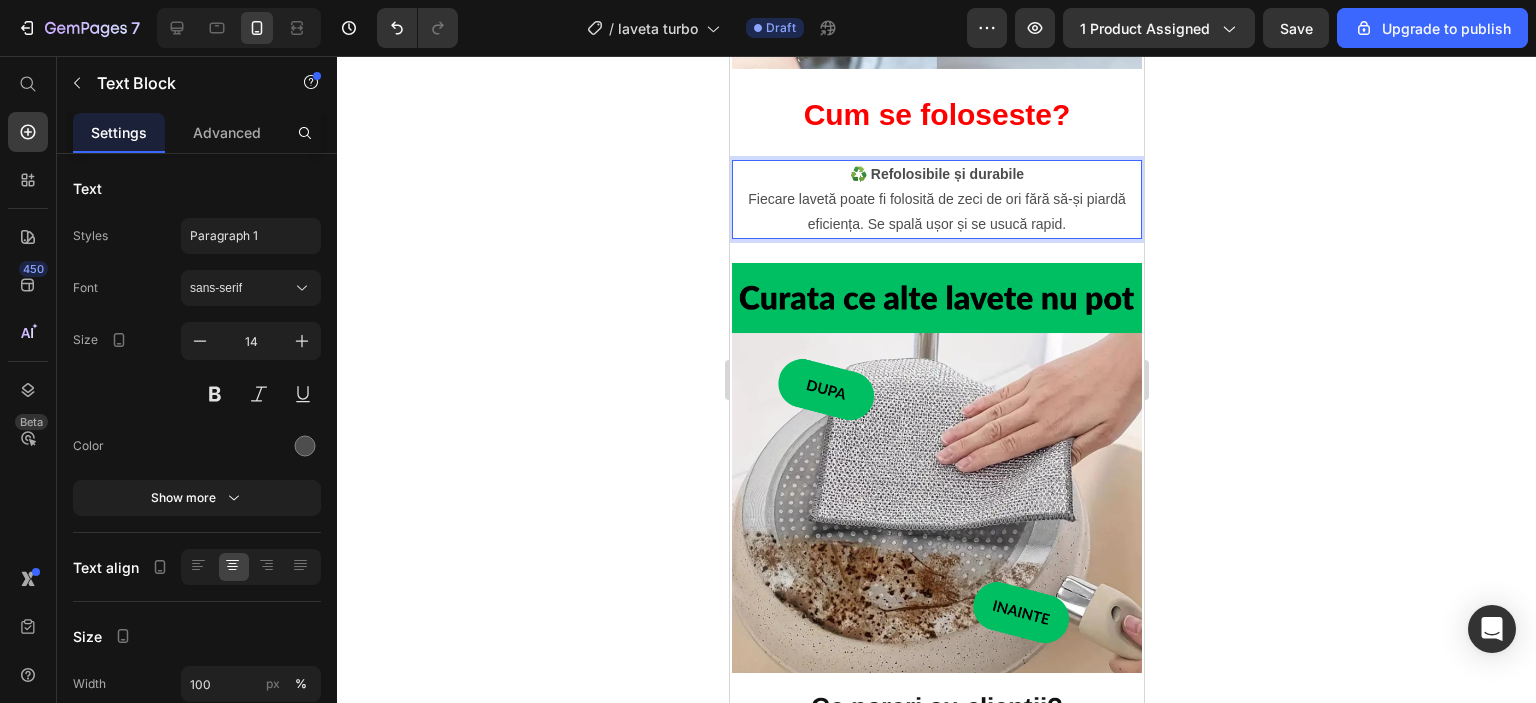 click on "♻️ Refolosibile și durabile" at bounding box center (936, 174) 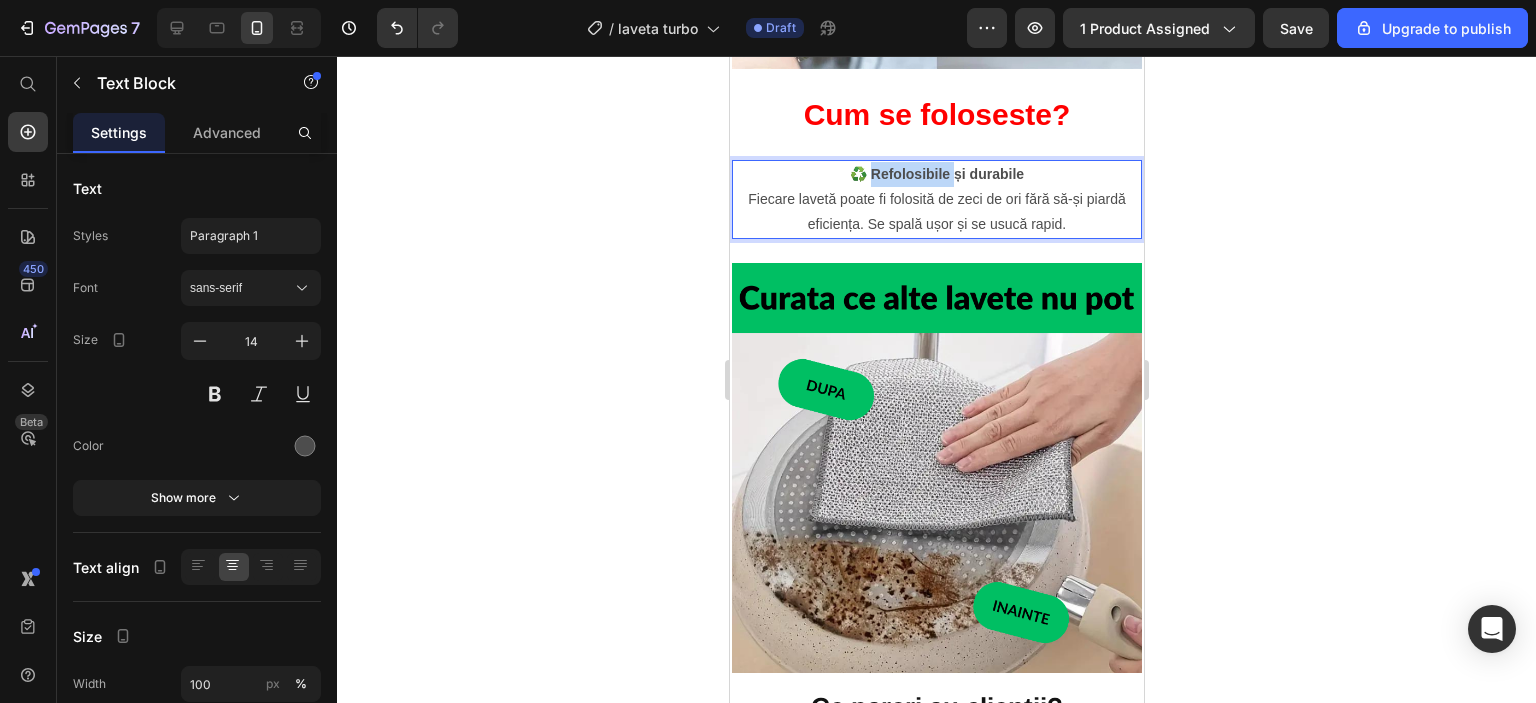 click on "♻️ Refolosibile și durabile" at bounding box center [936, 174] 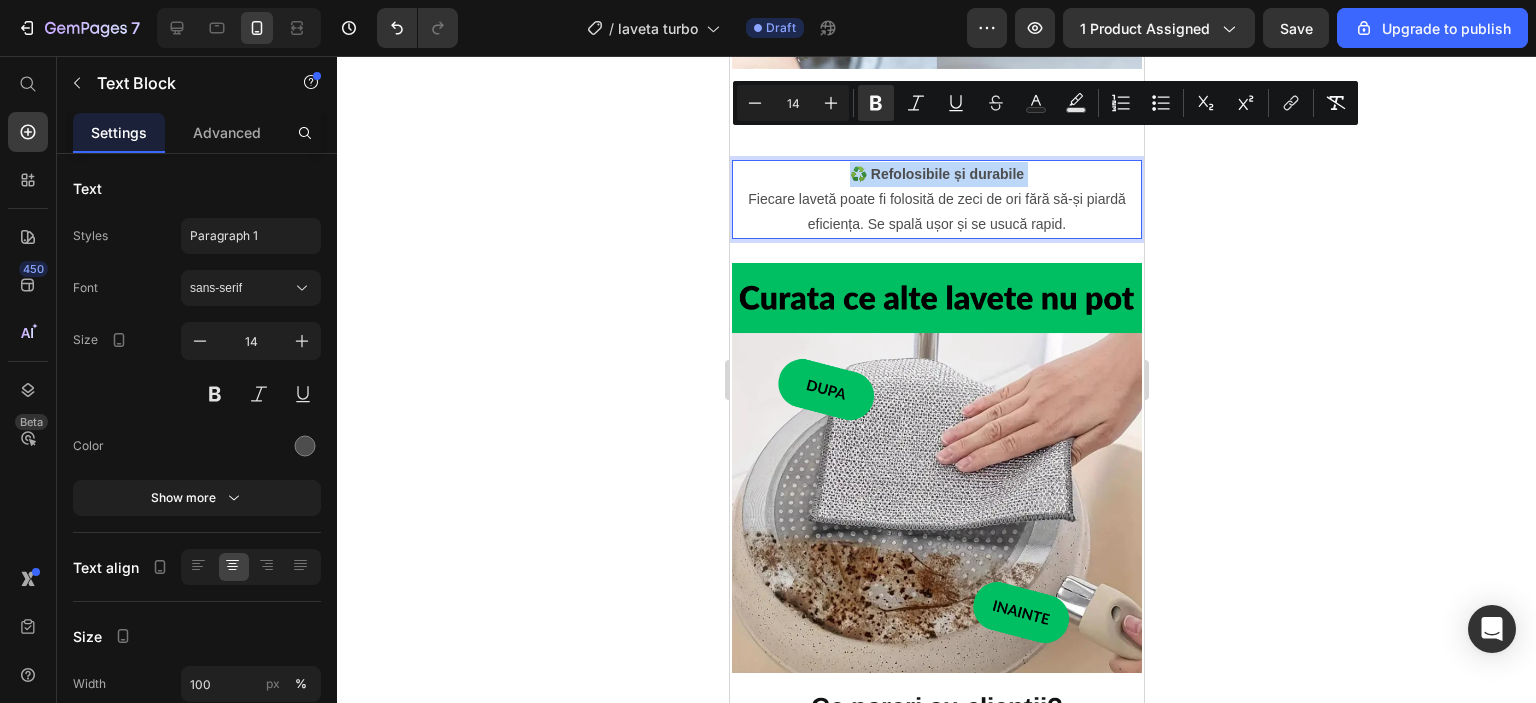 click on "♻️ Refolosibile și durabile" at bounding box center (936, 174) 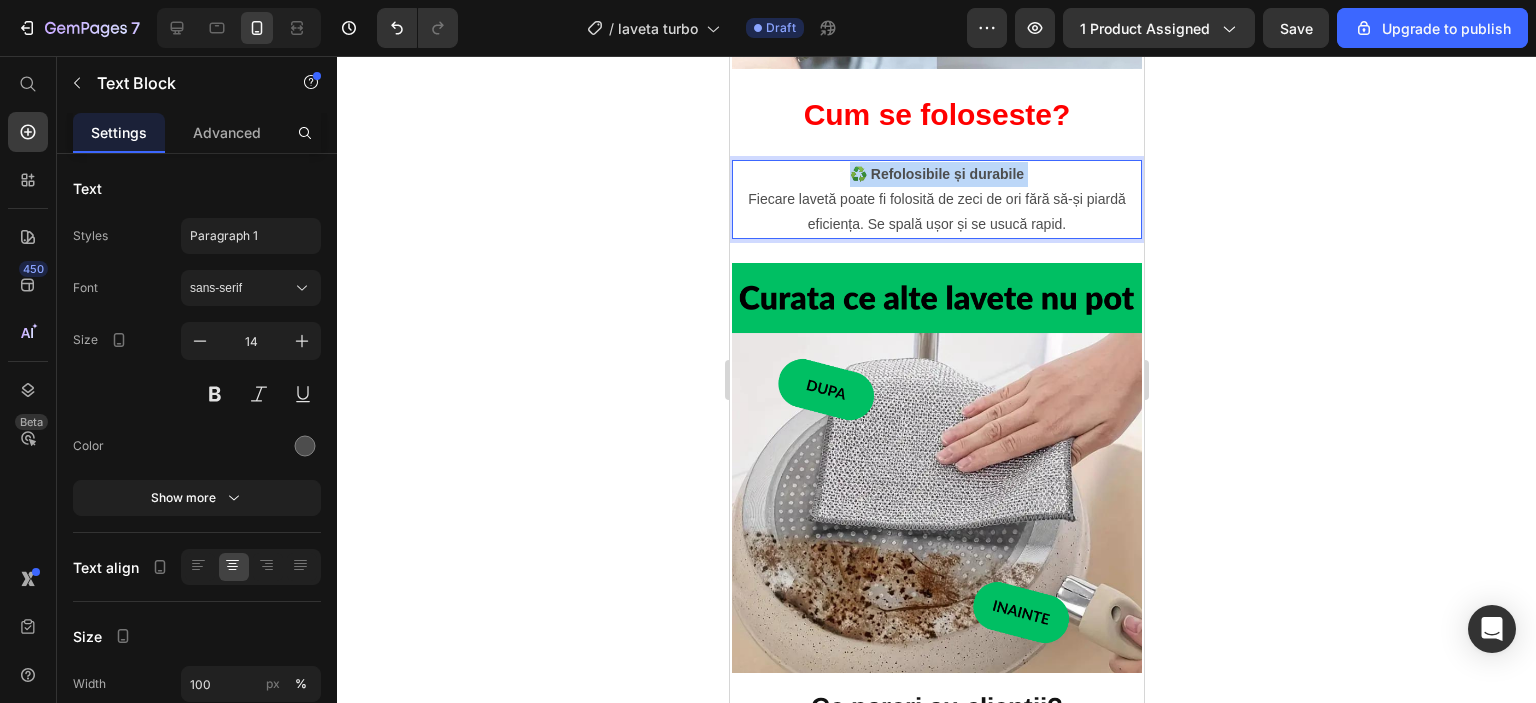 click on "♻️ Refolosibile și durabile" at bounding box center [936, 174] 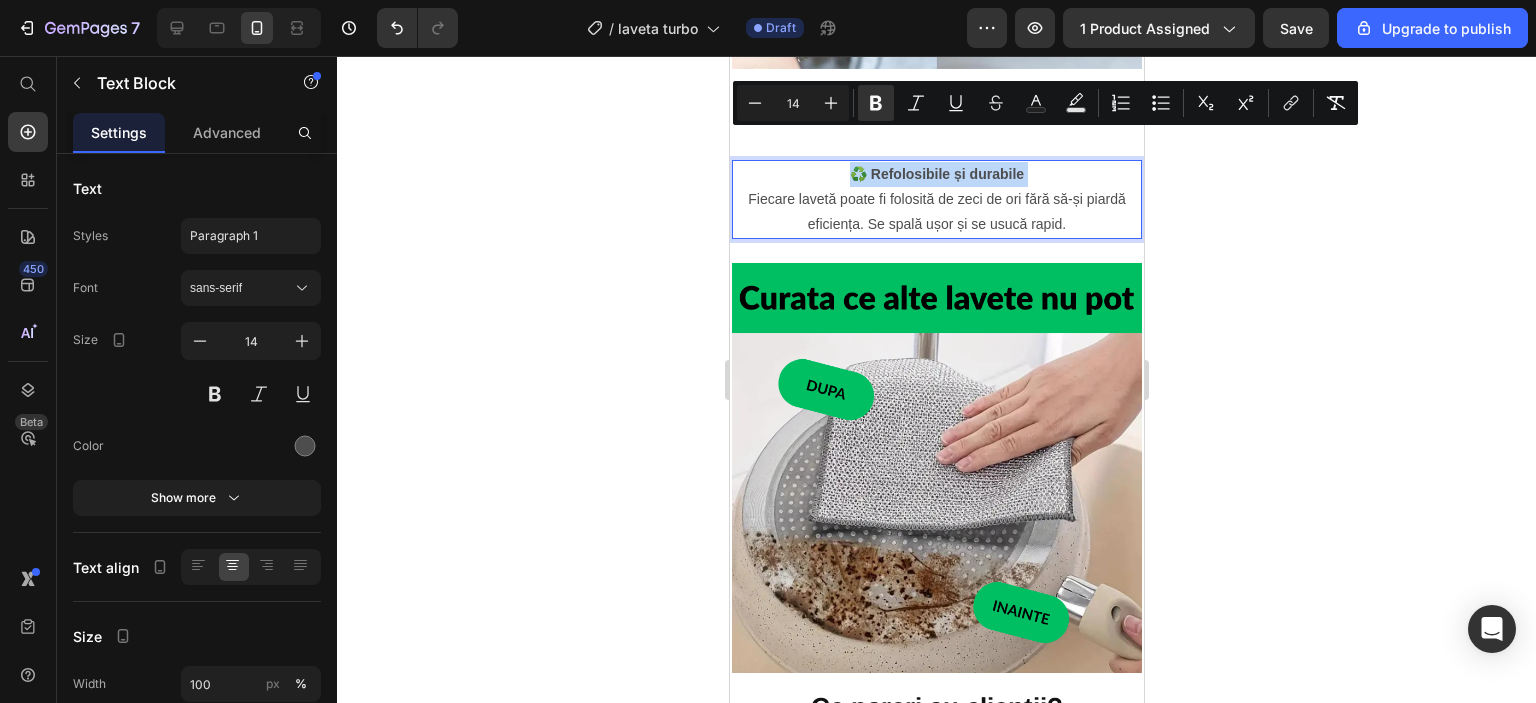 click on "♻️ Refolosibile și durabile" at bounding box center (936, 174) 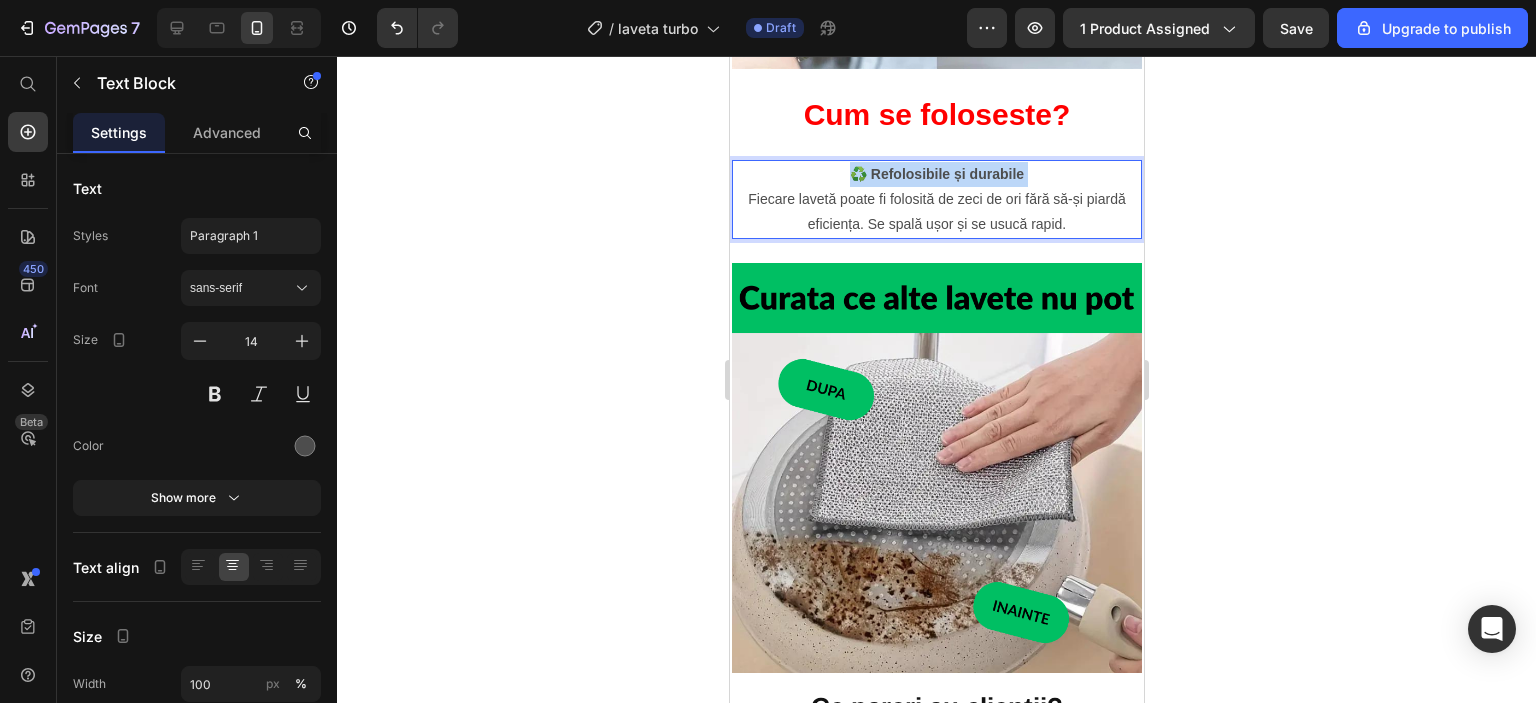 click on "♻️ Refolosibile și durabile" at bounding box center [936, 174] 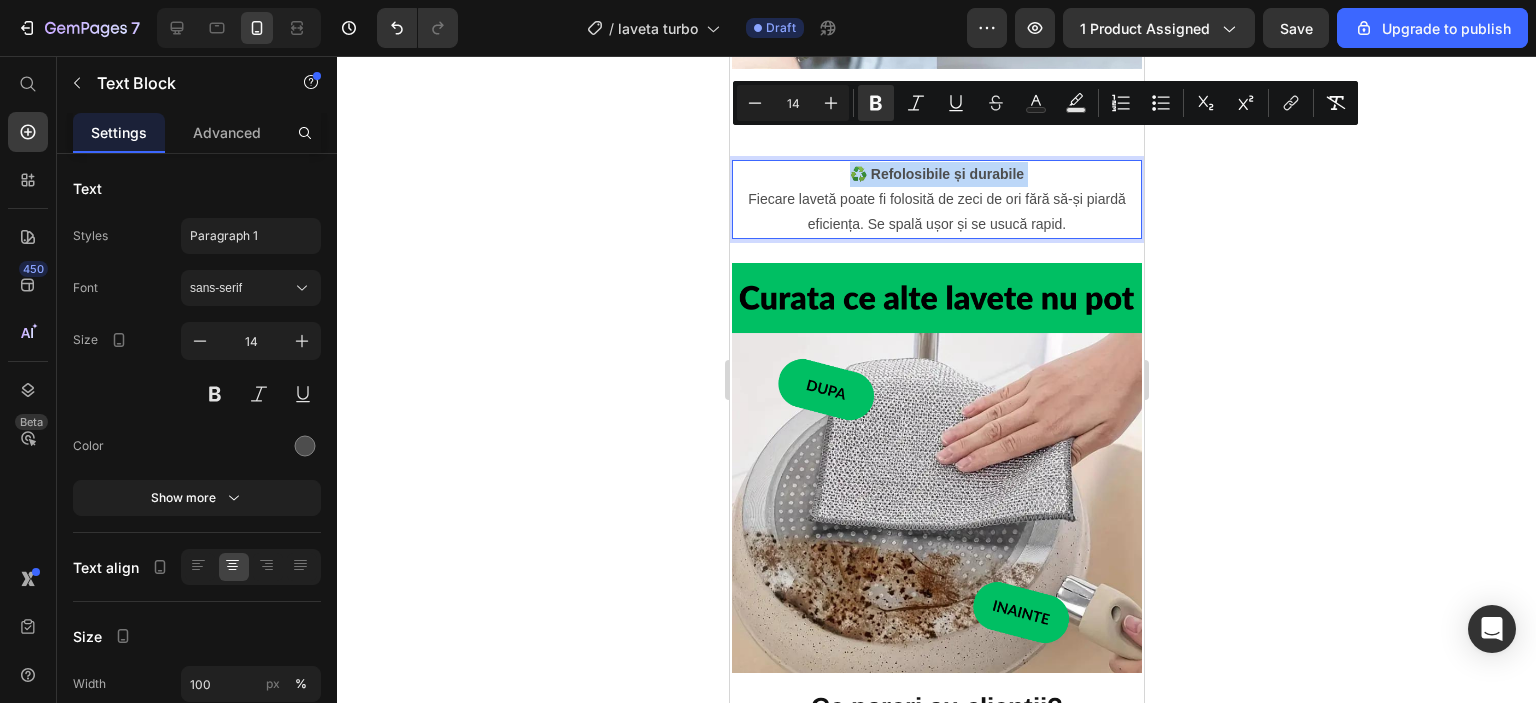 click on "♻️ Refolosibile și durabile" at bounding box center (936, 174) 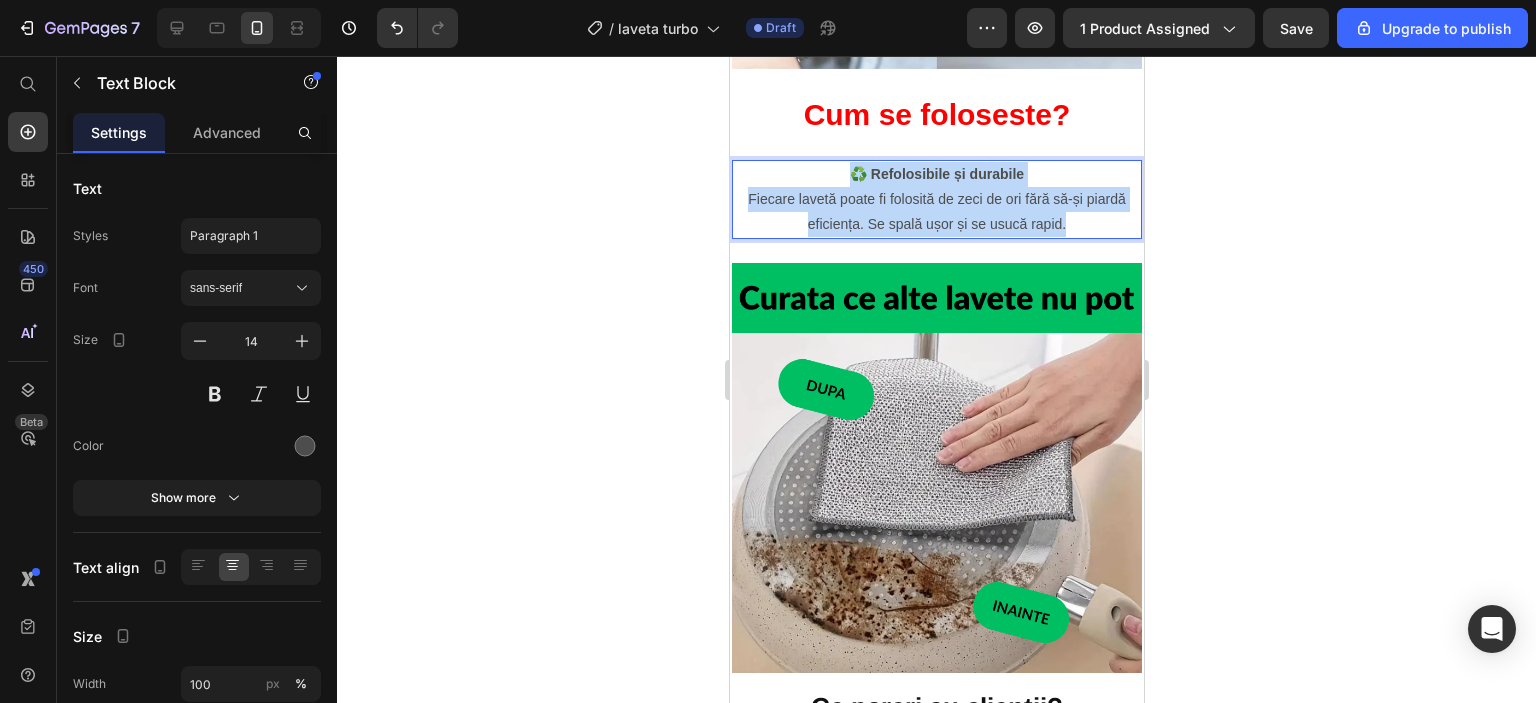 drag, startPoint x: 829, startPoint y: 146, endPoint x: 1071, endPoint y: 194, distance: 246.71442 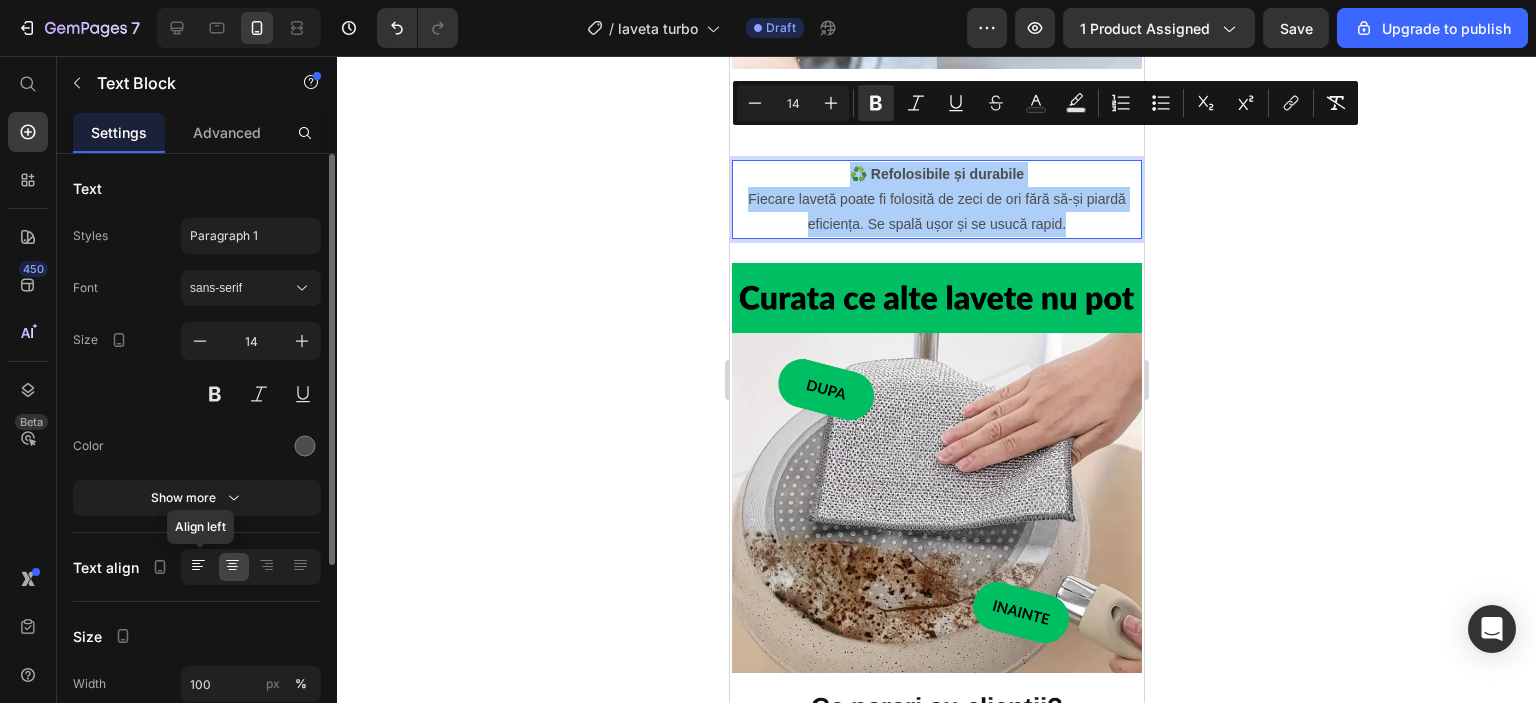 click 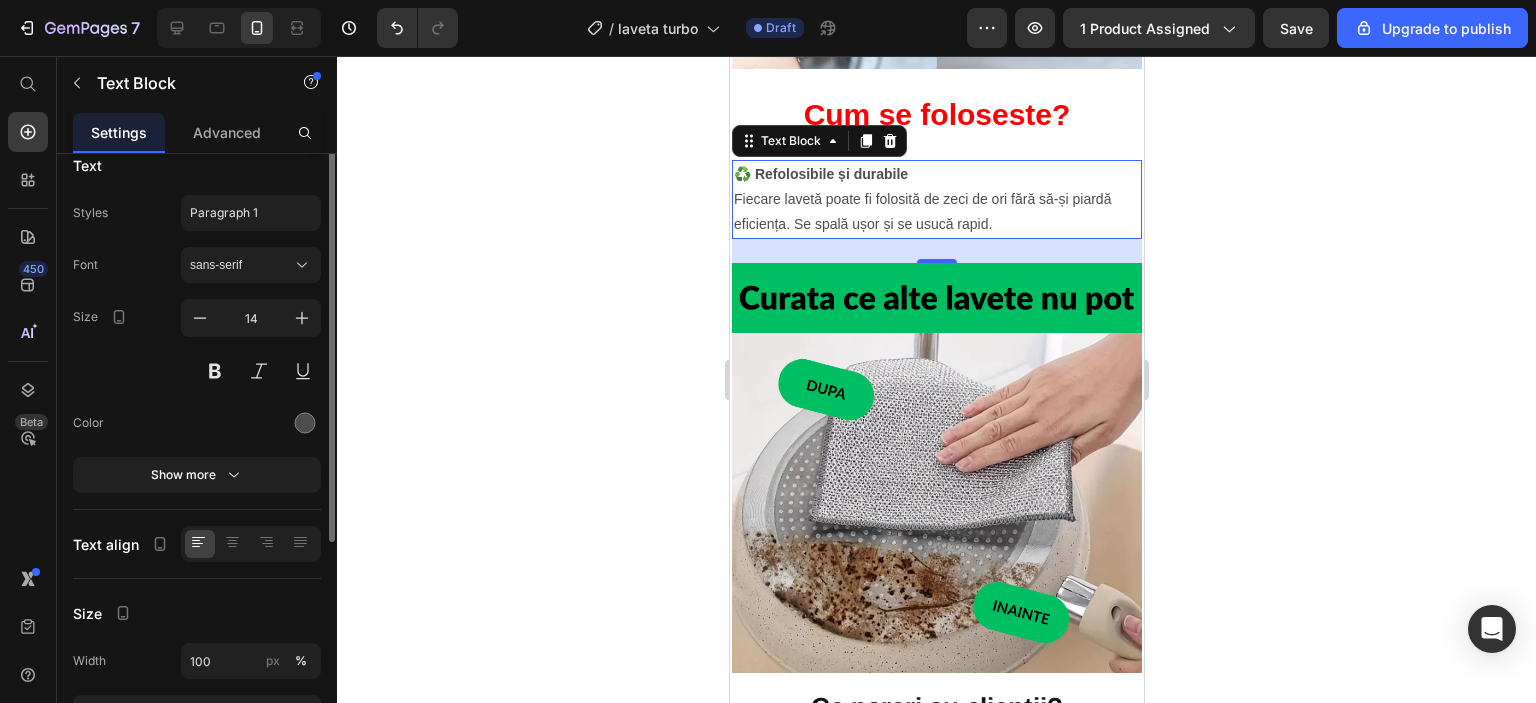 scroll, scrollTop: 0, scrollLeft: 0, axis: both 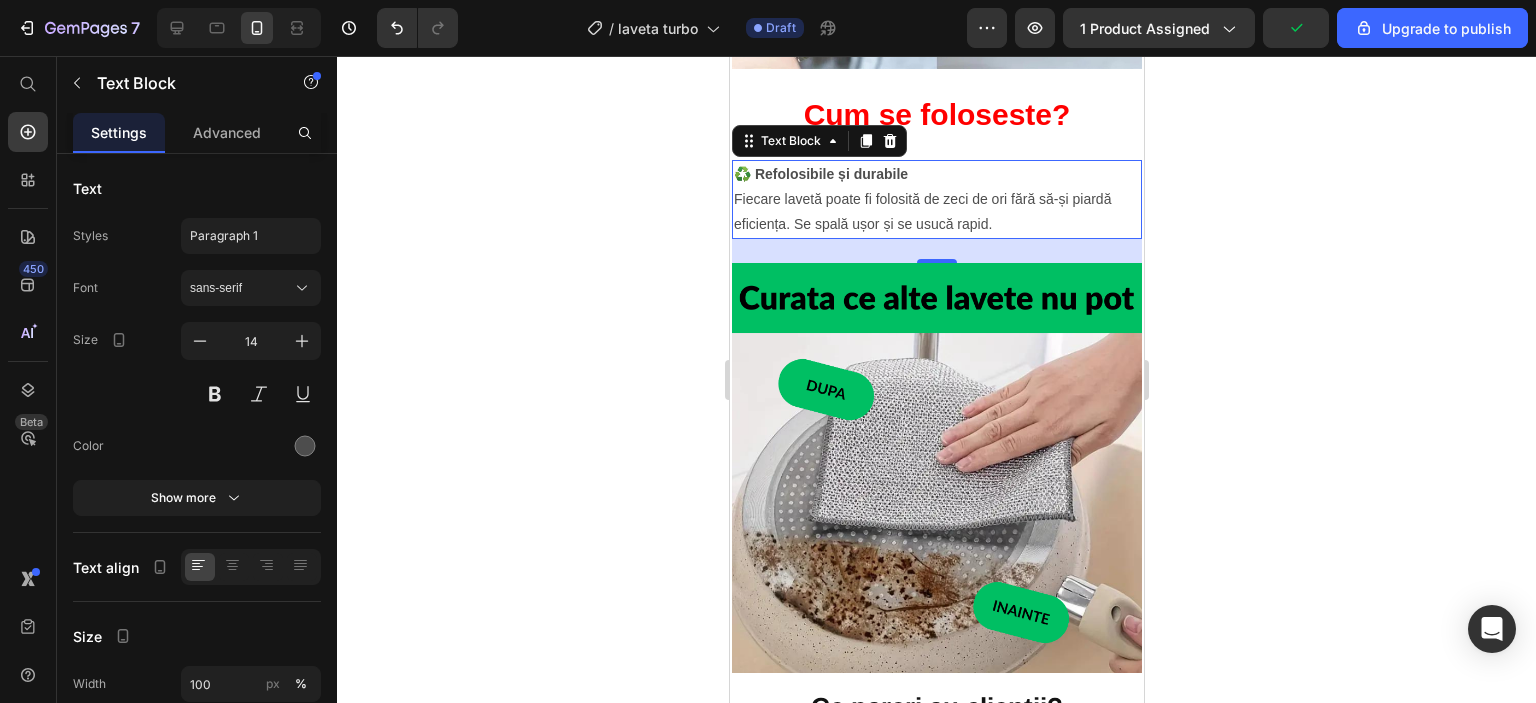 click 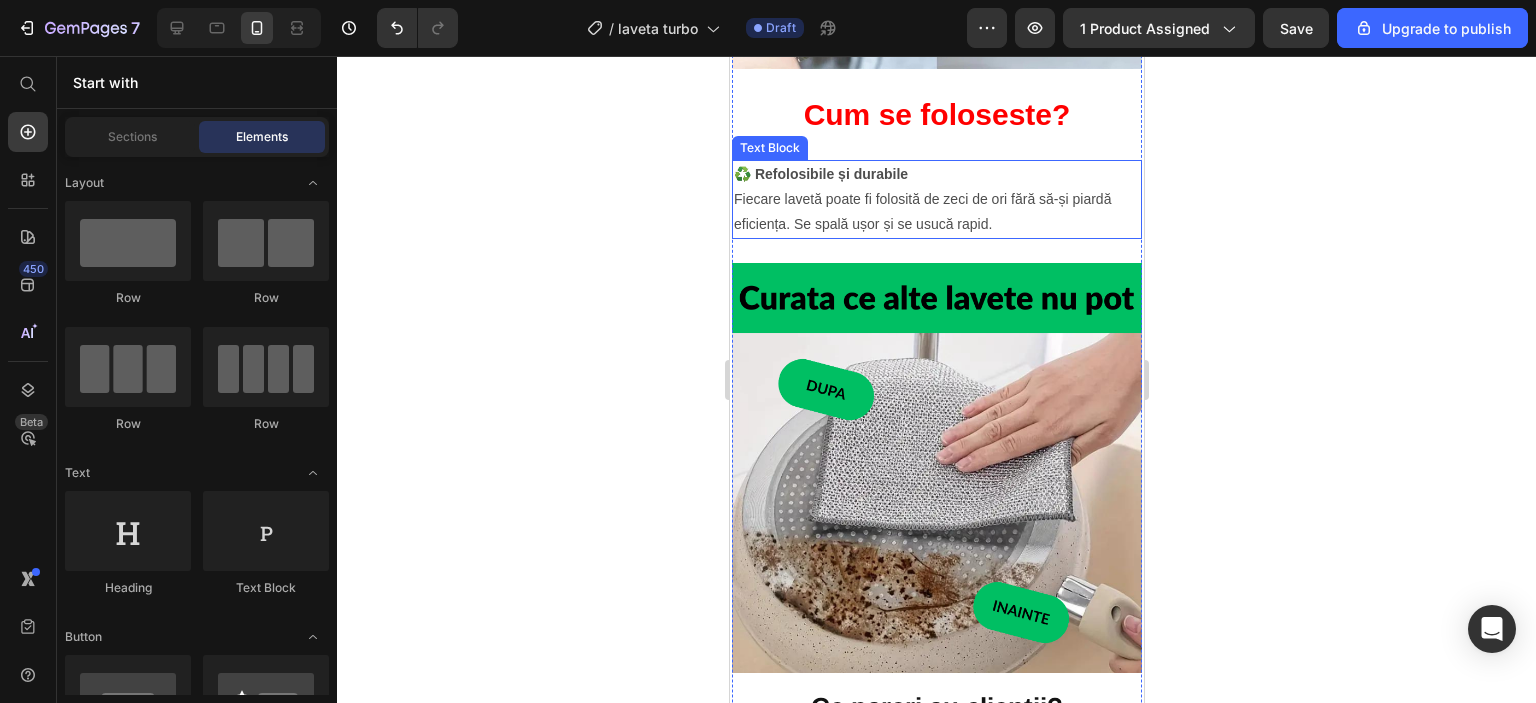 click on "Fiecare lavetă poate fi folosită de zeci de ori fără să-și piardă eficiența. Se spală ușor și se usucă rapid." at bounding box center [936, 212] 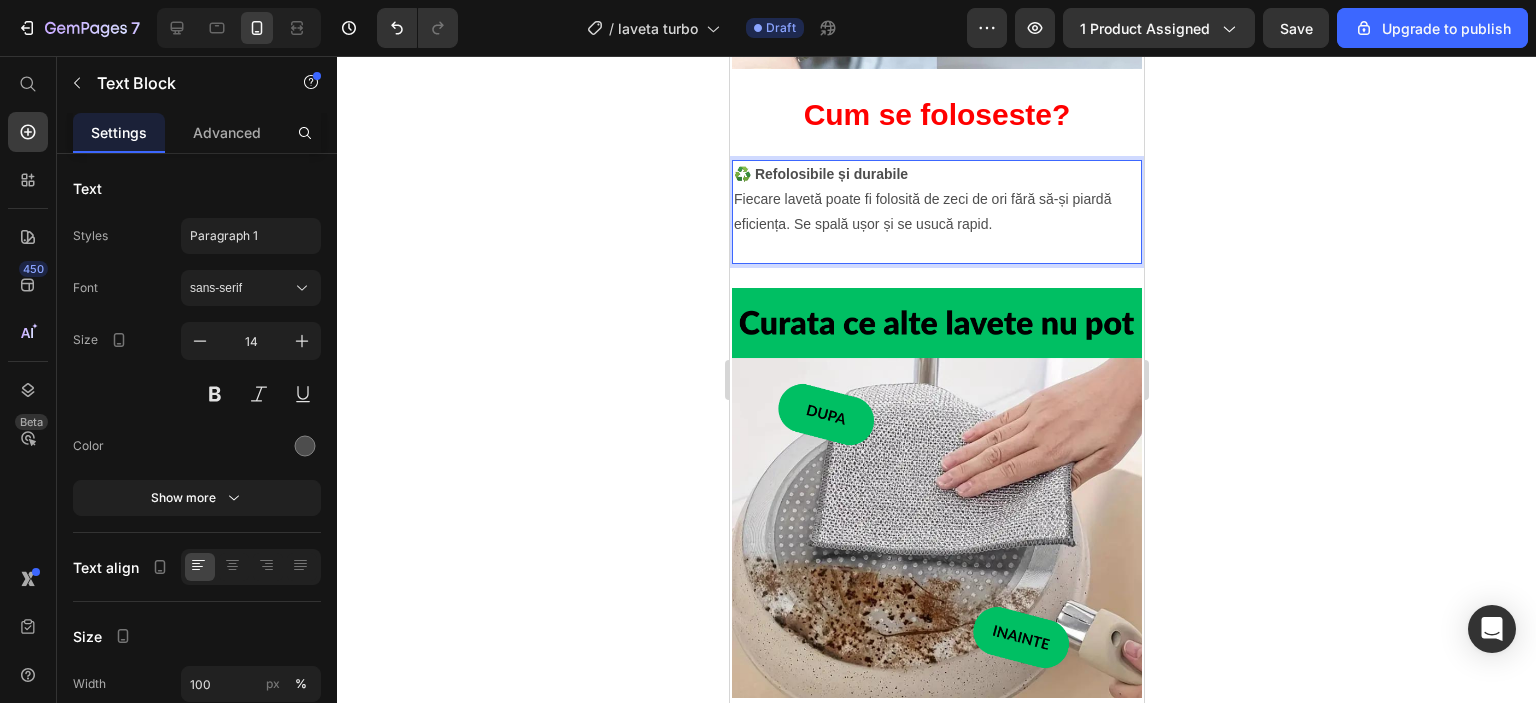 click at bounding box center (936, 249) 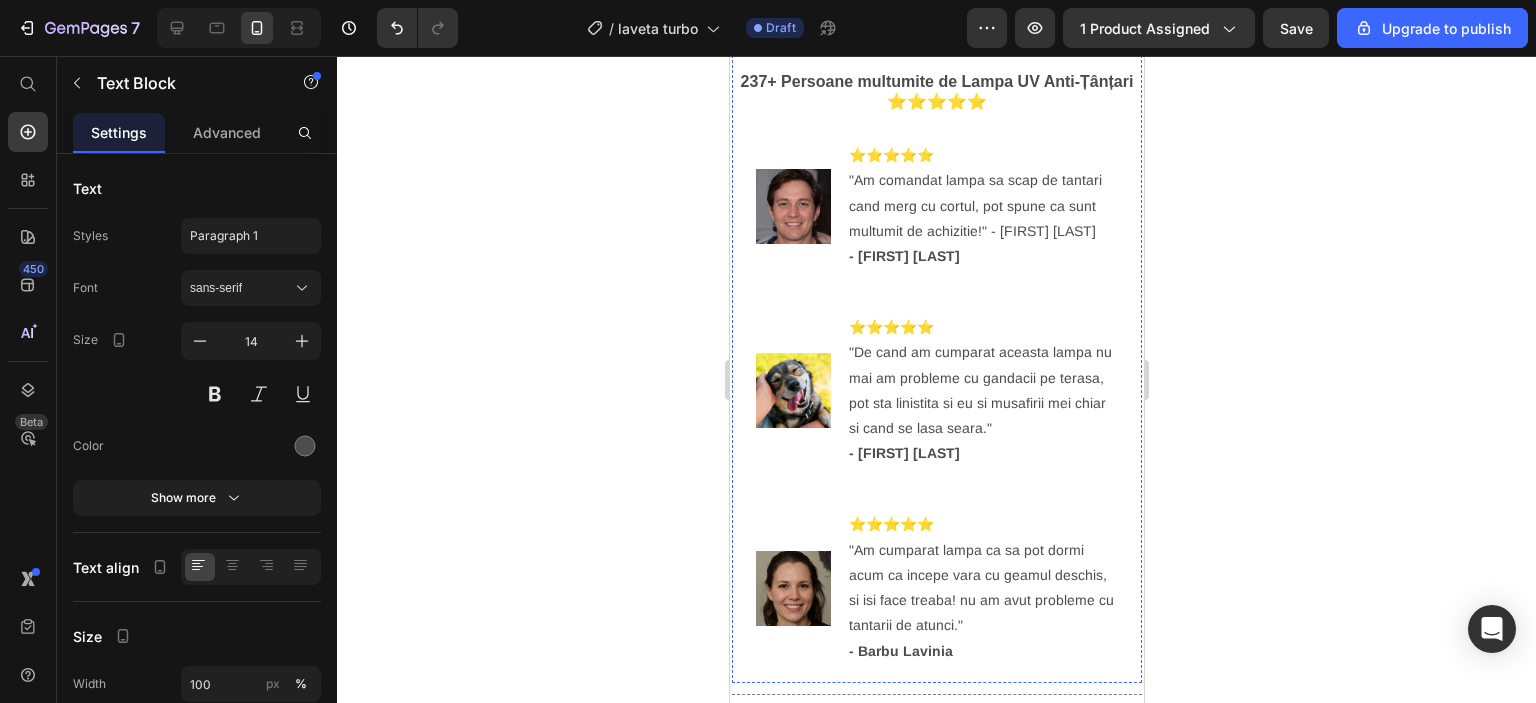 scroll, scrollTop: 2465, scrollLeft: 0, axis: vertical 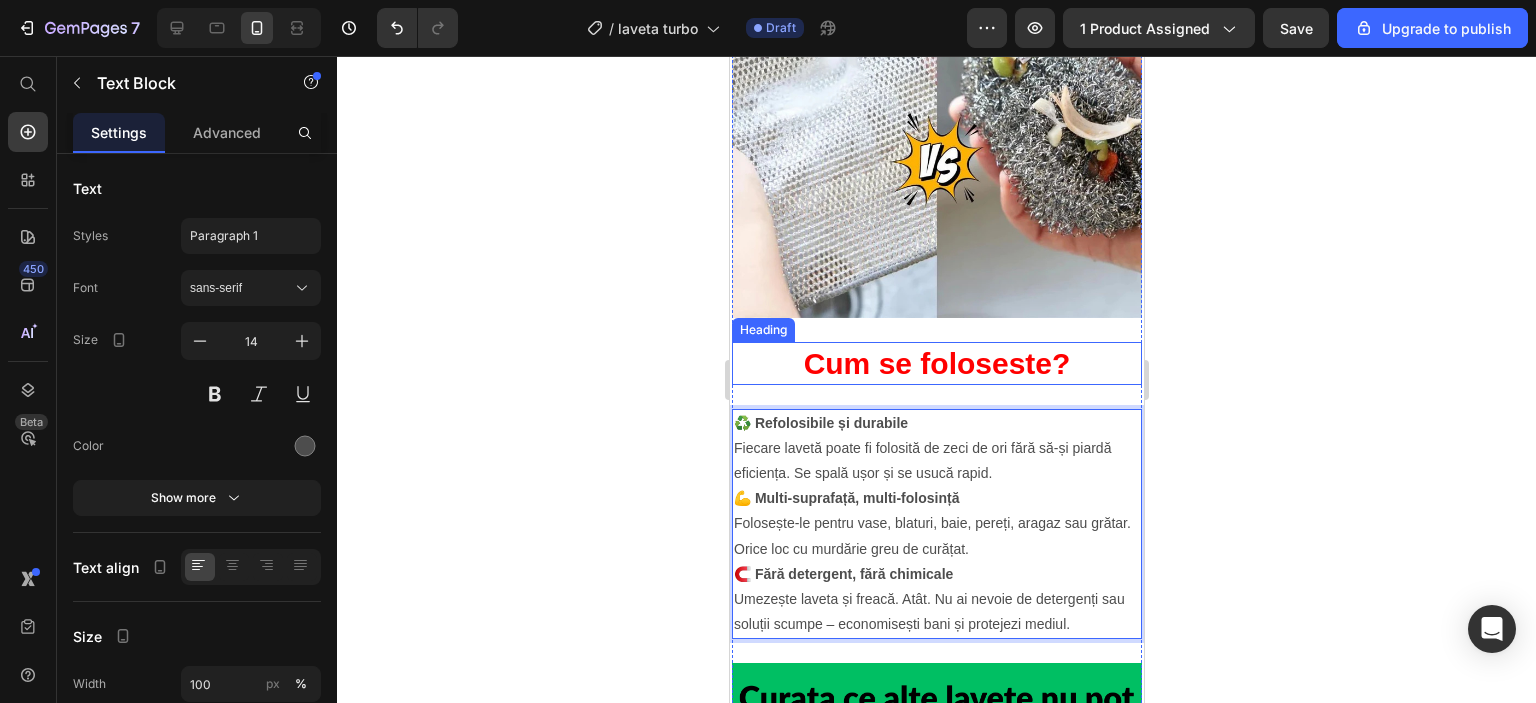 click on "Cum se foloseste?" at bounding box center [936, 363] 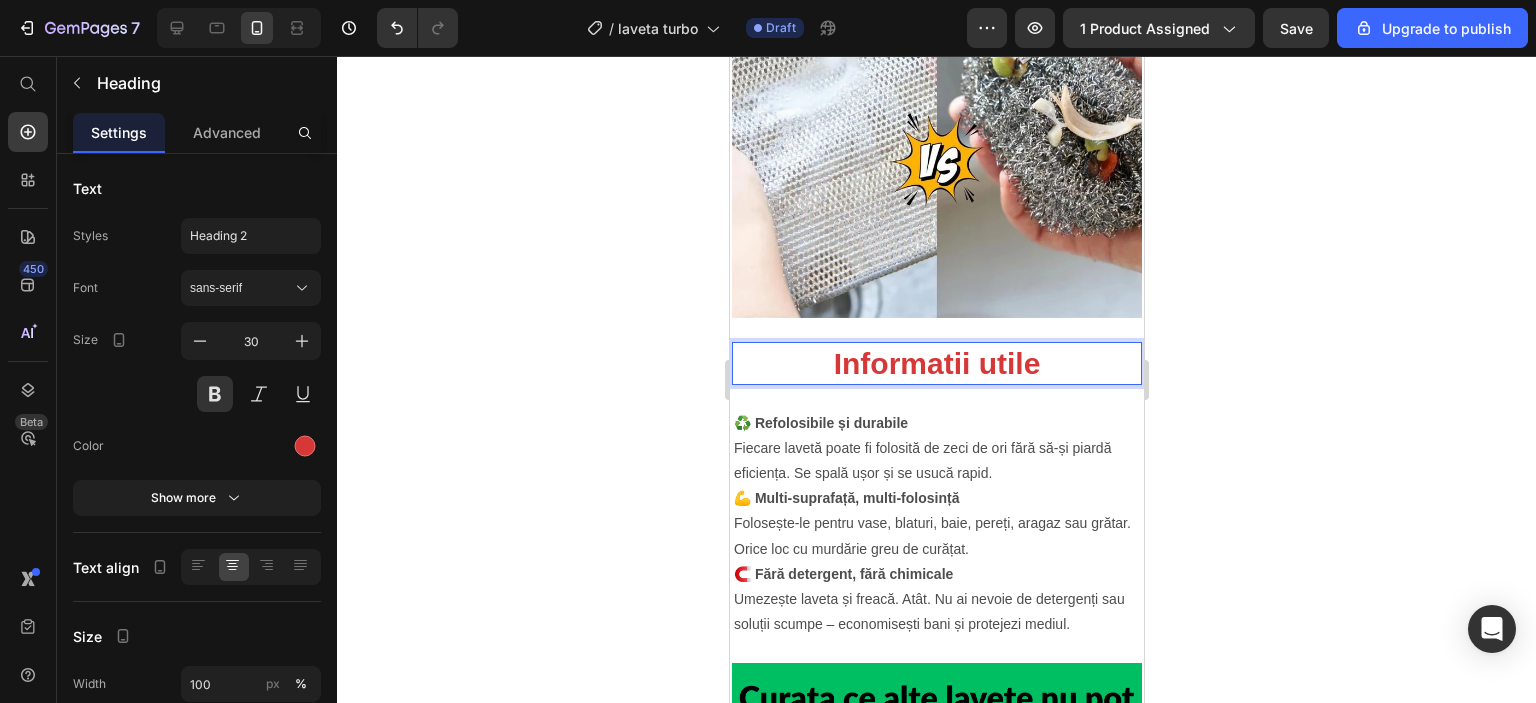 click on "Informatii utile" at bounding box center (936, 363) 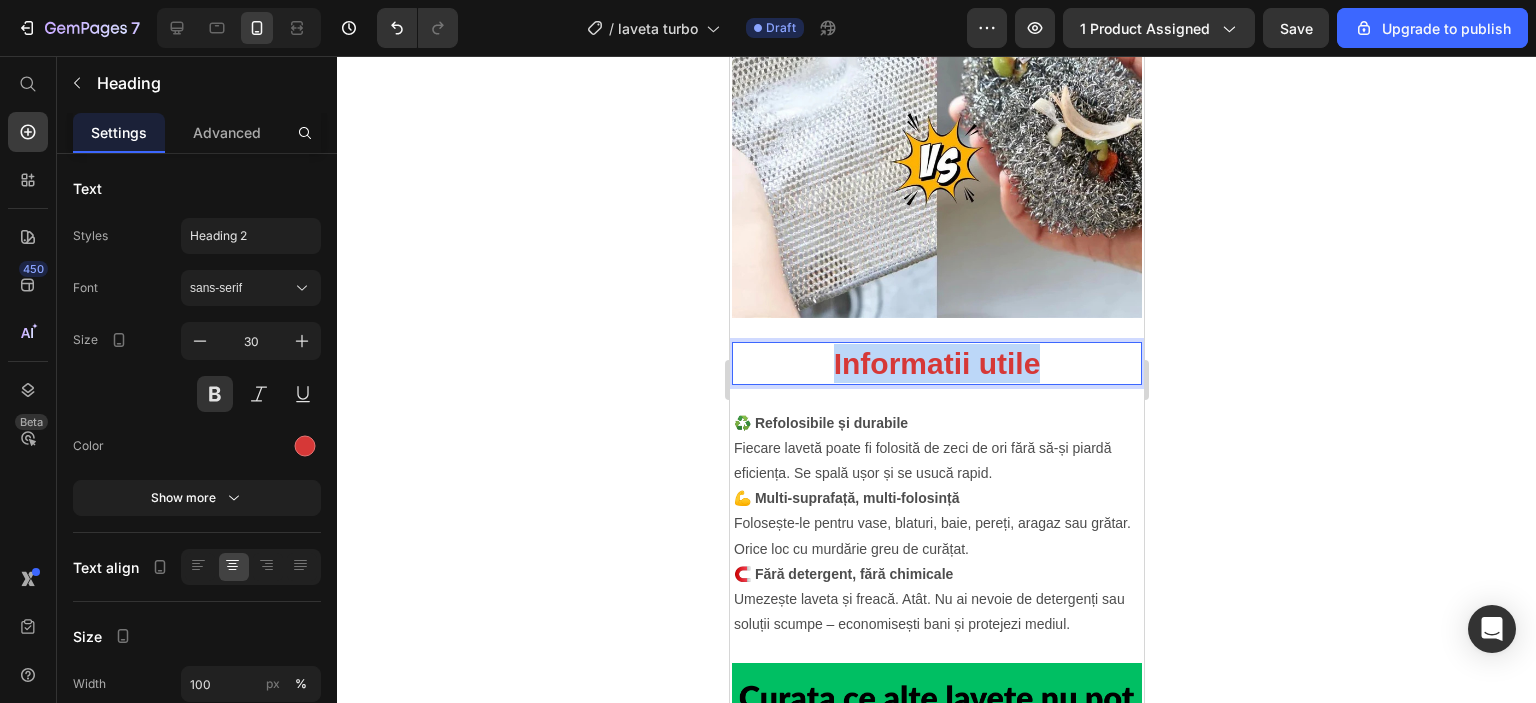 click on "Informatii utile" at bounding box center [936, 363] 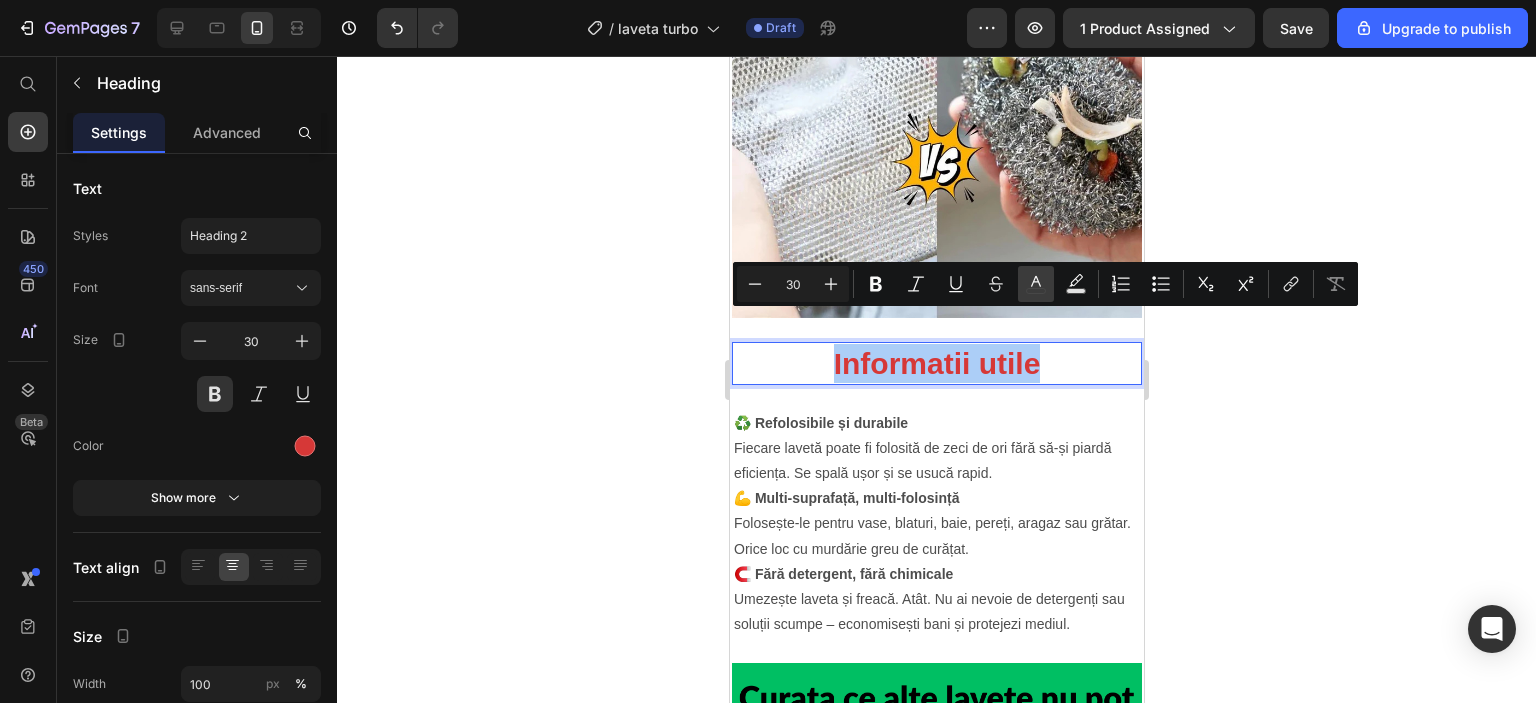click 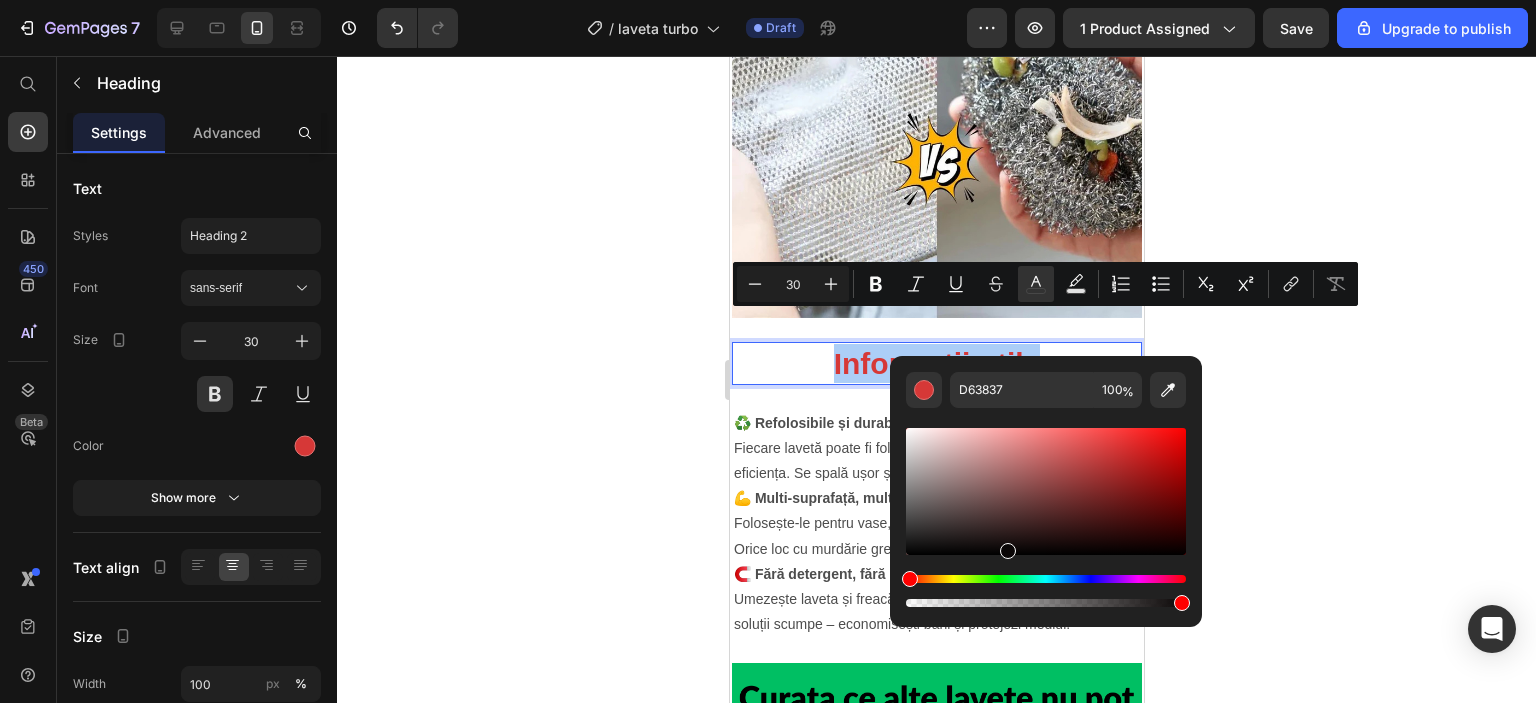 click at bounding box center (1046, 491) 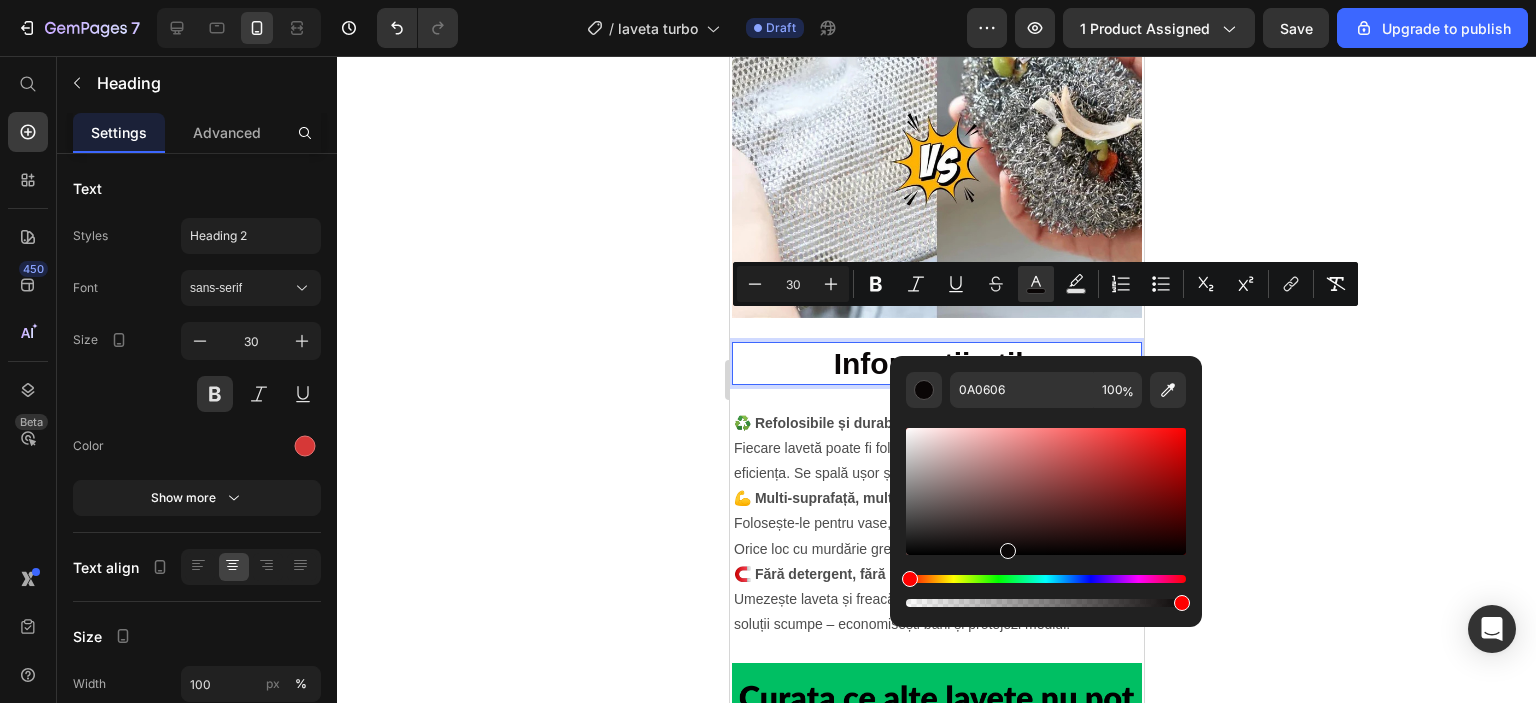 click at bounding box center (1046, 491) 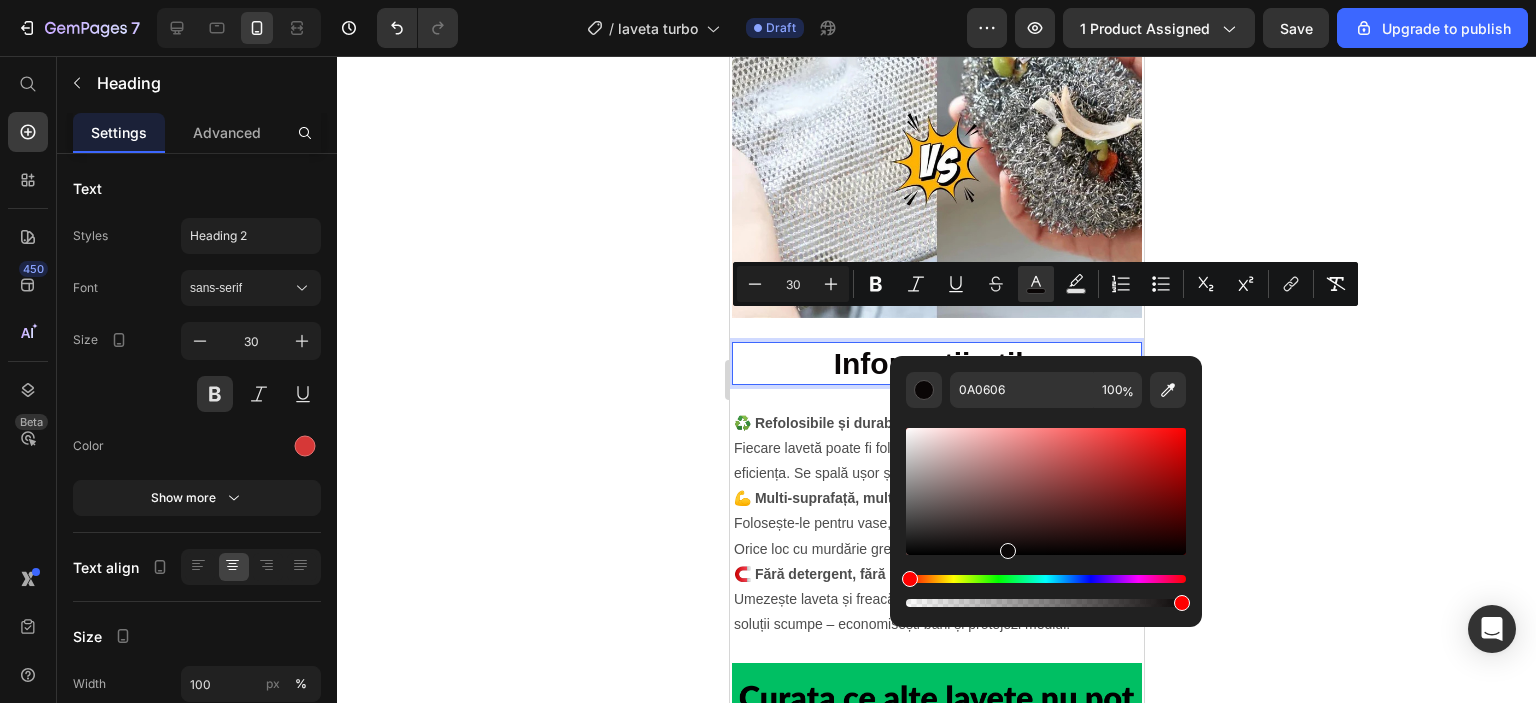 click at bounding box center [1046, 491] 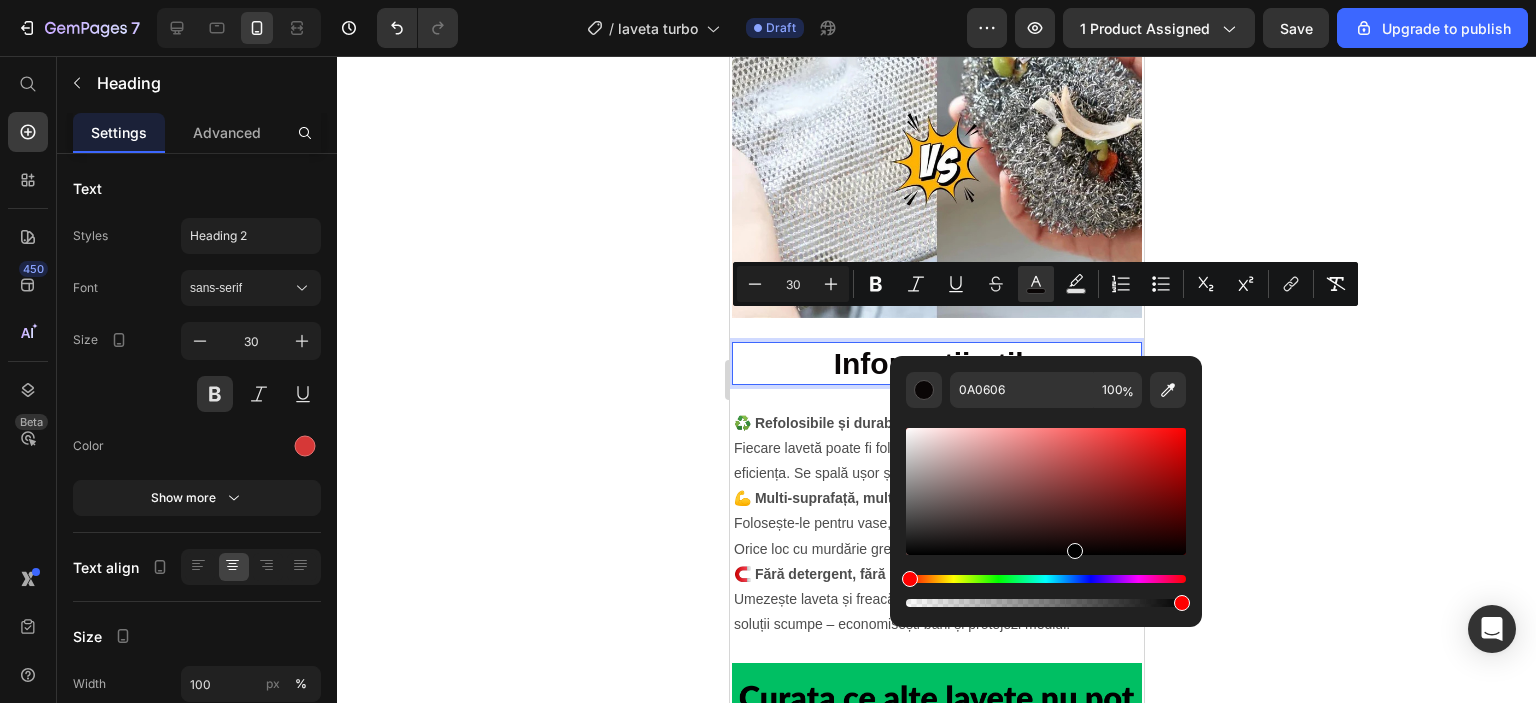 type on "000000" 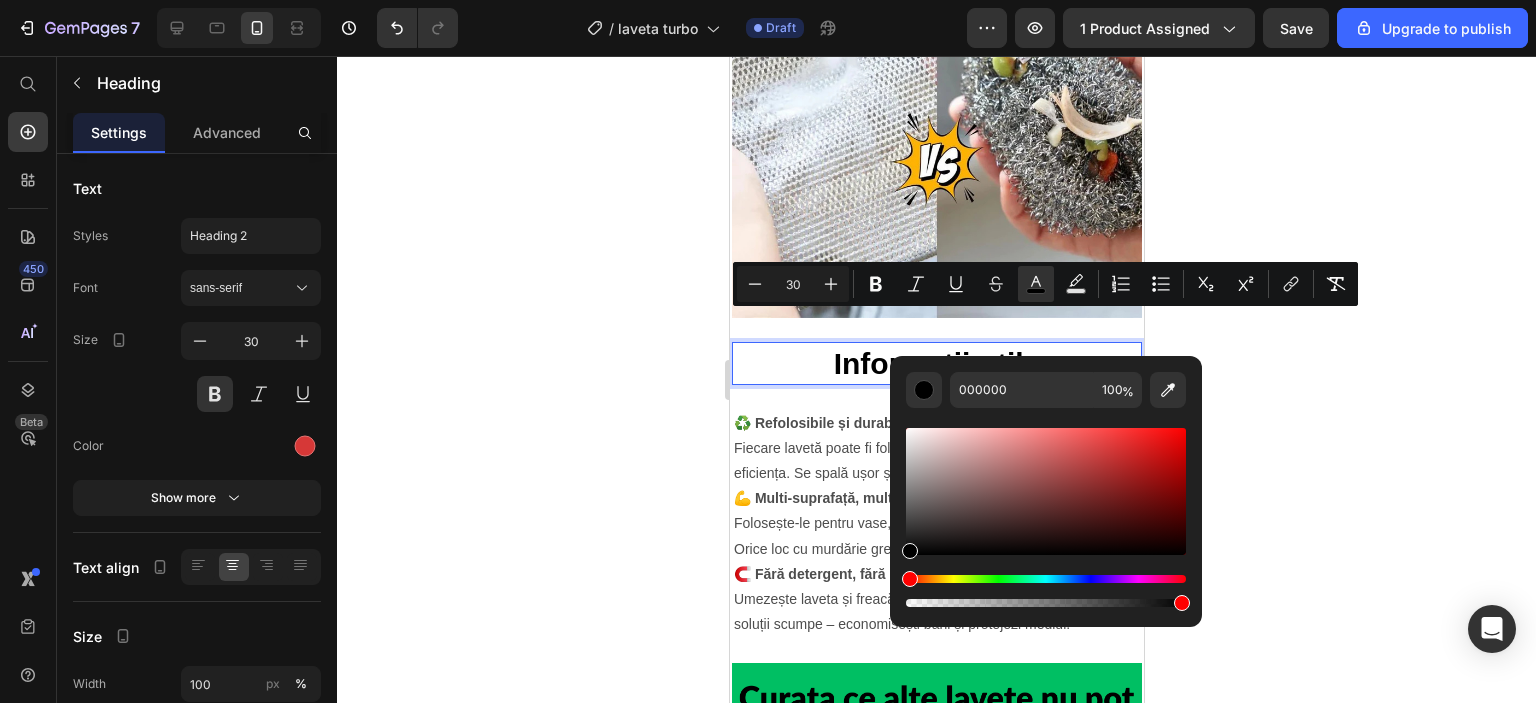 click 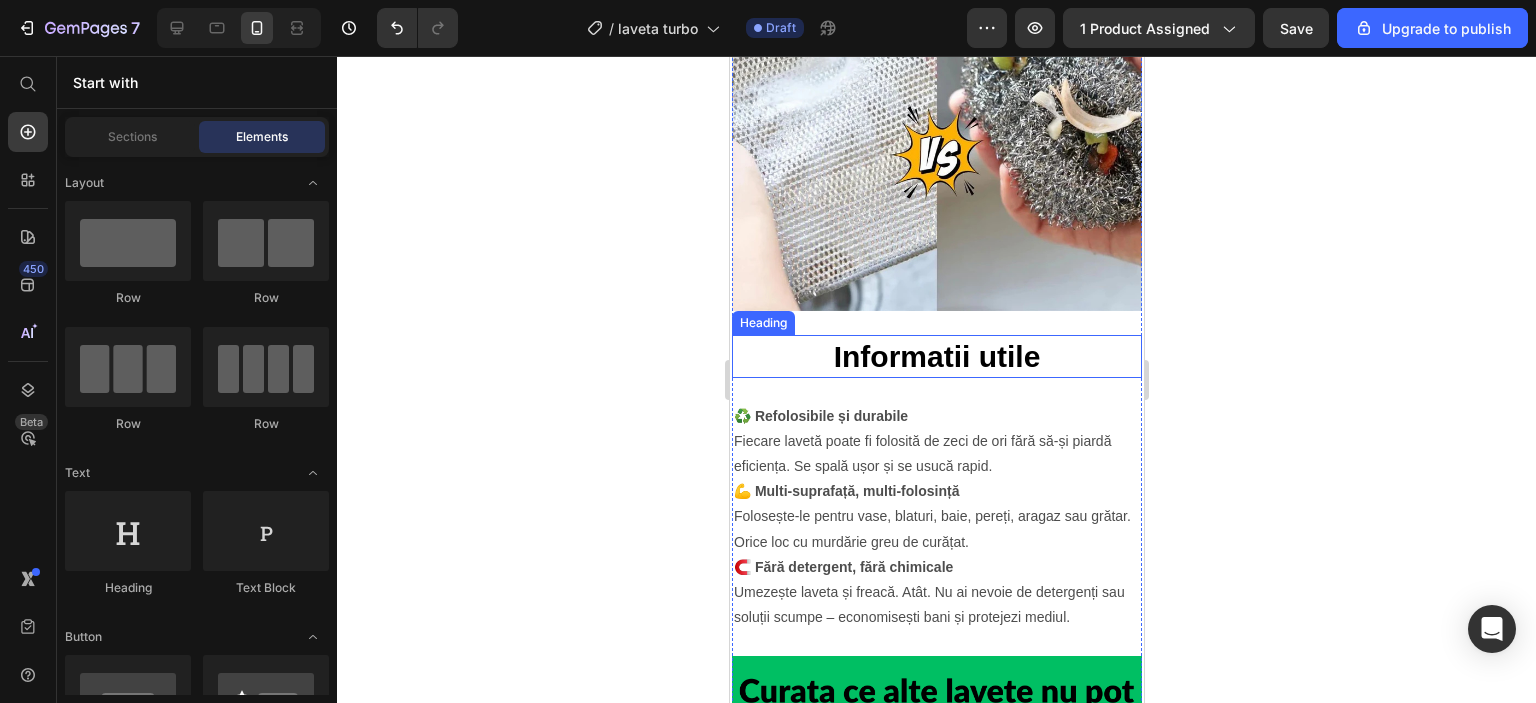scroll, scrollTop: 1392, scrollLeft: 0, axis: vertical 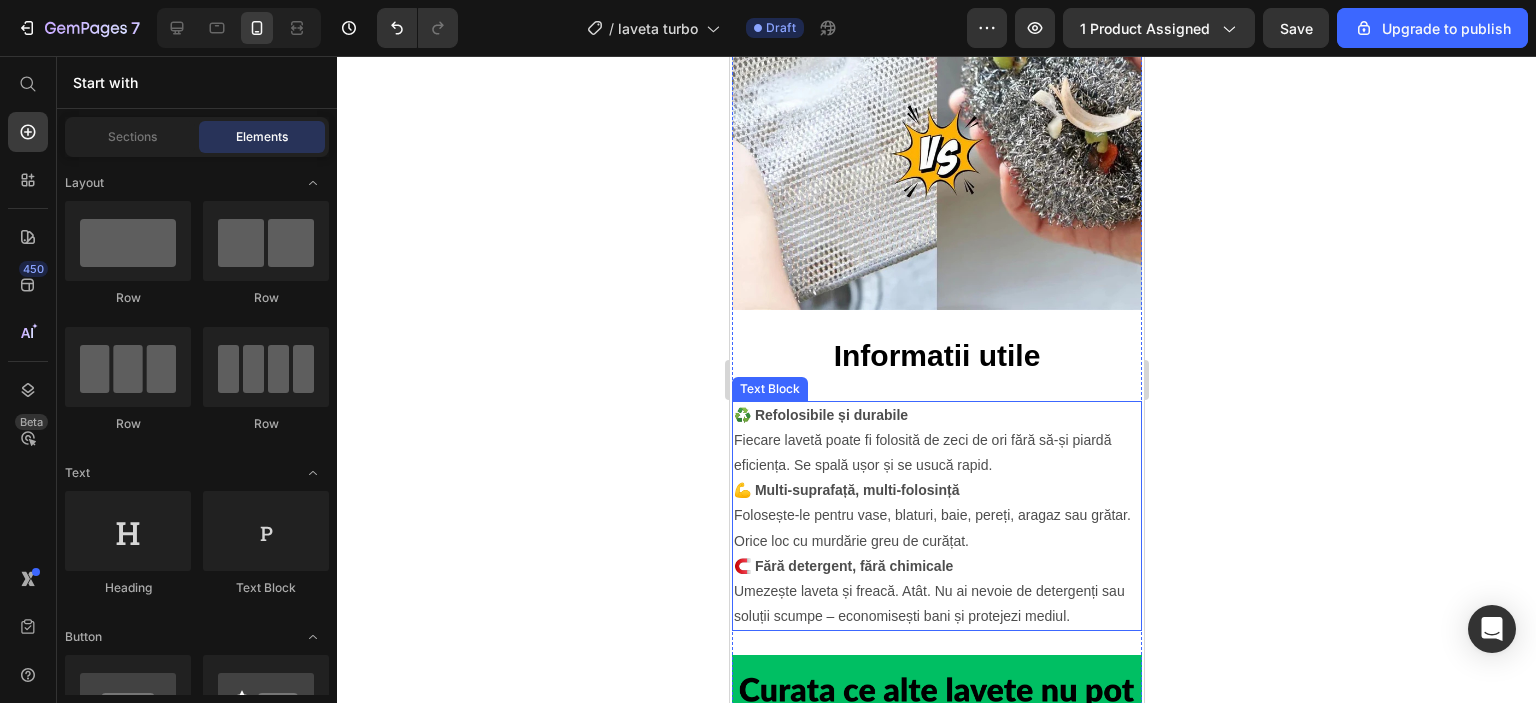 click 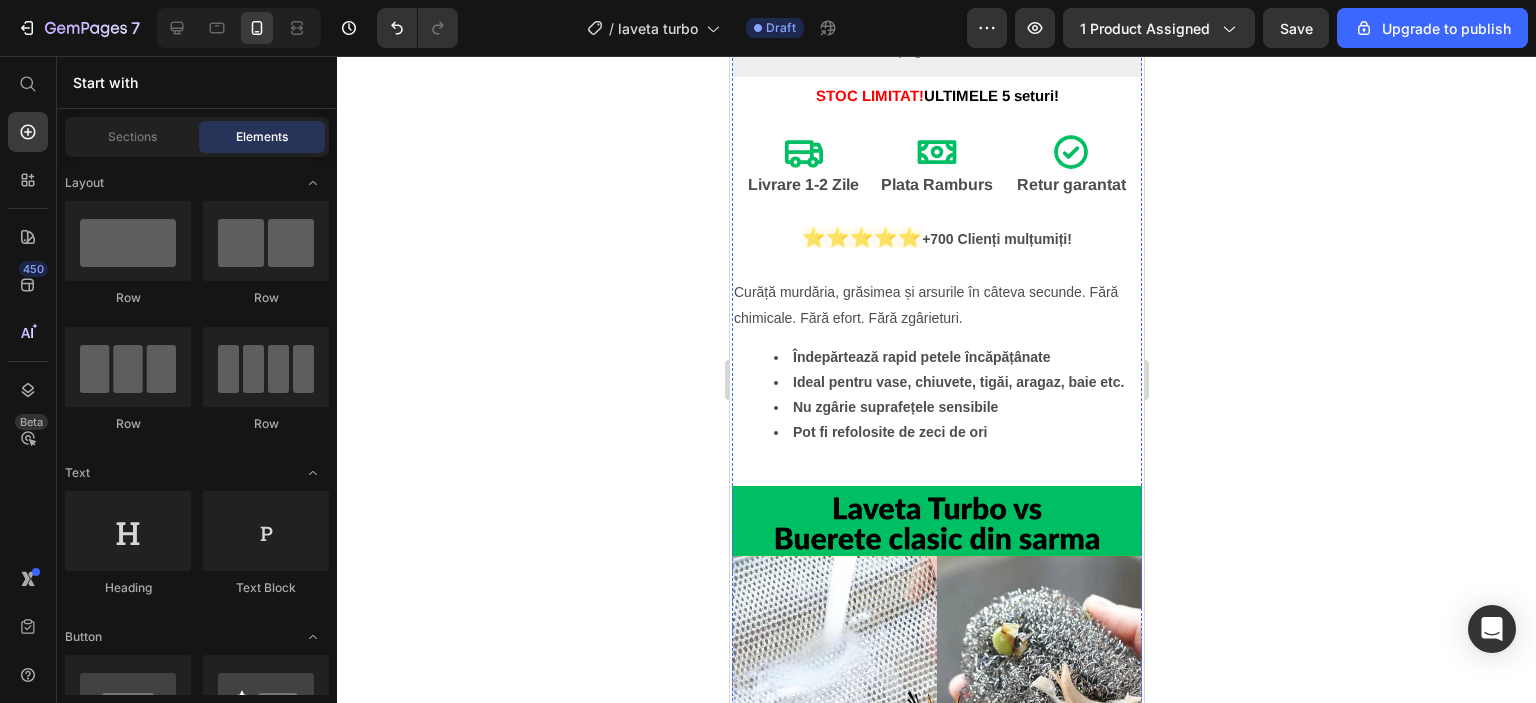 scroll, scrollTop: 848, scrollLeft: 0, axis: vertical 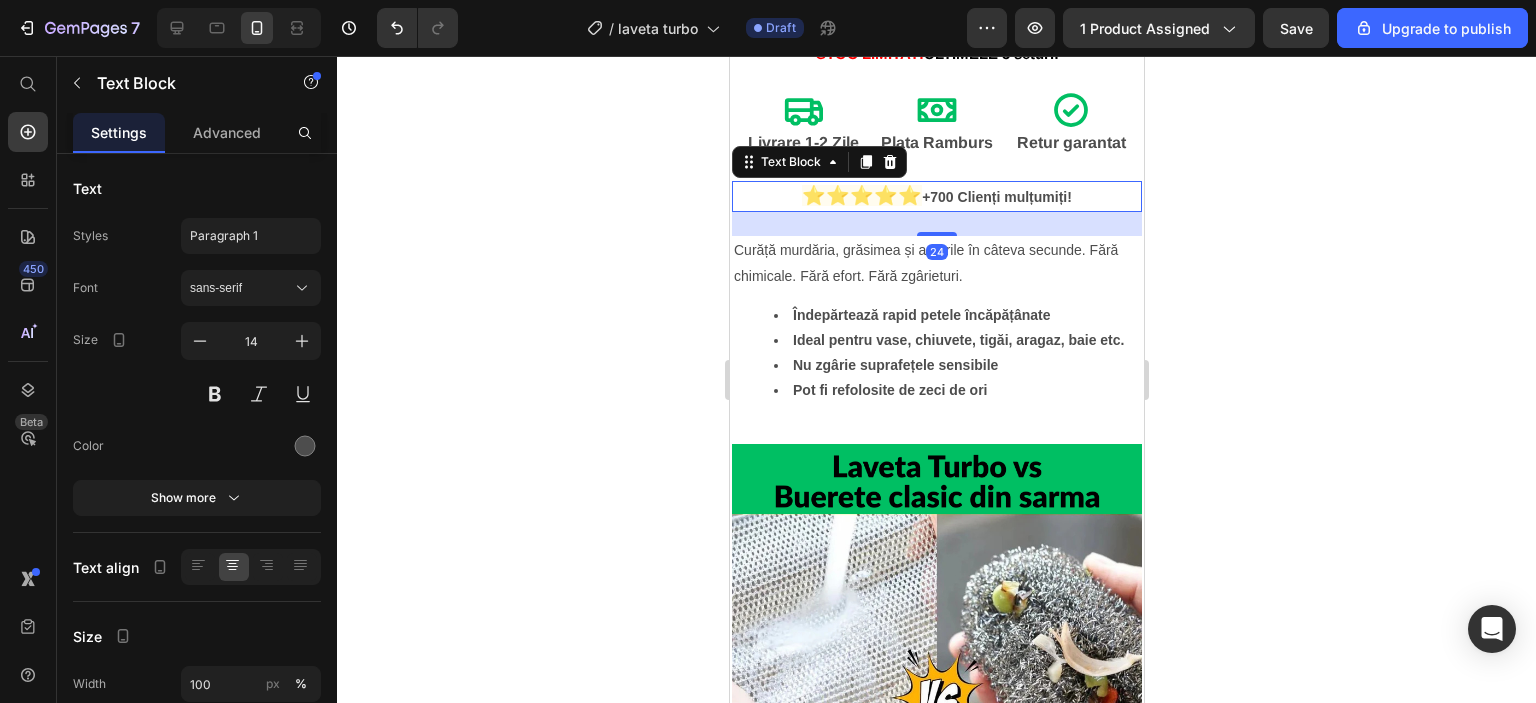 click on "⭐⭐⭐⭐⭐" at bounding box center (861, 195) 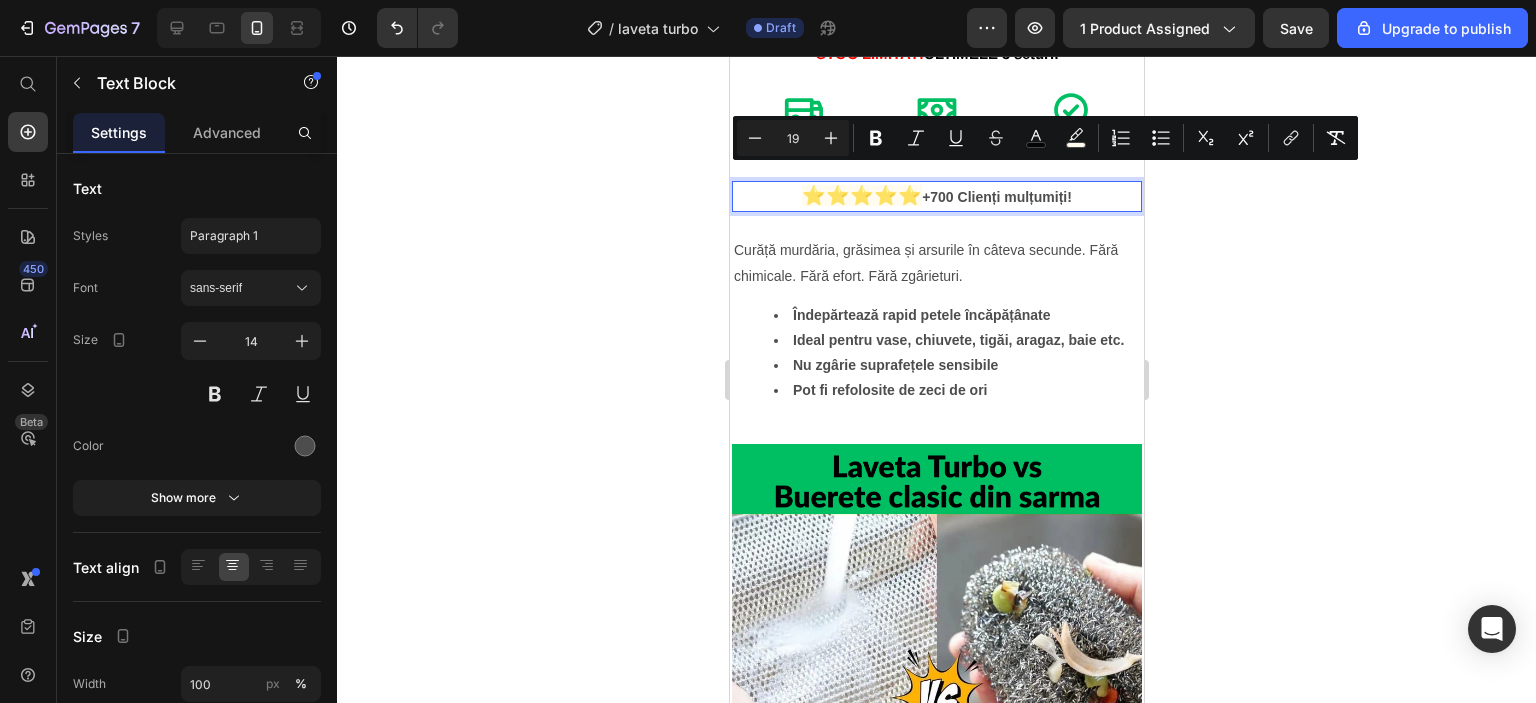 copy on "⭐⭐⭐⭐⭐  +700 Clienți mulțumiți!" 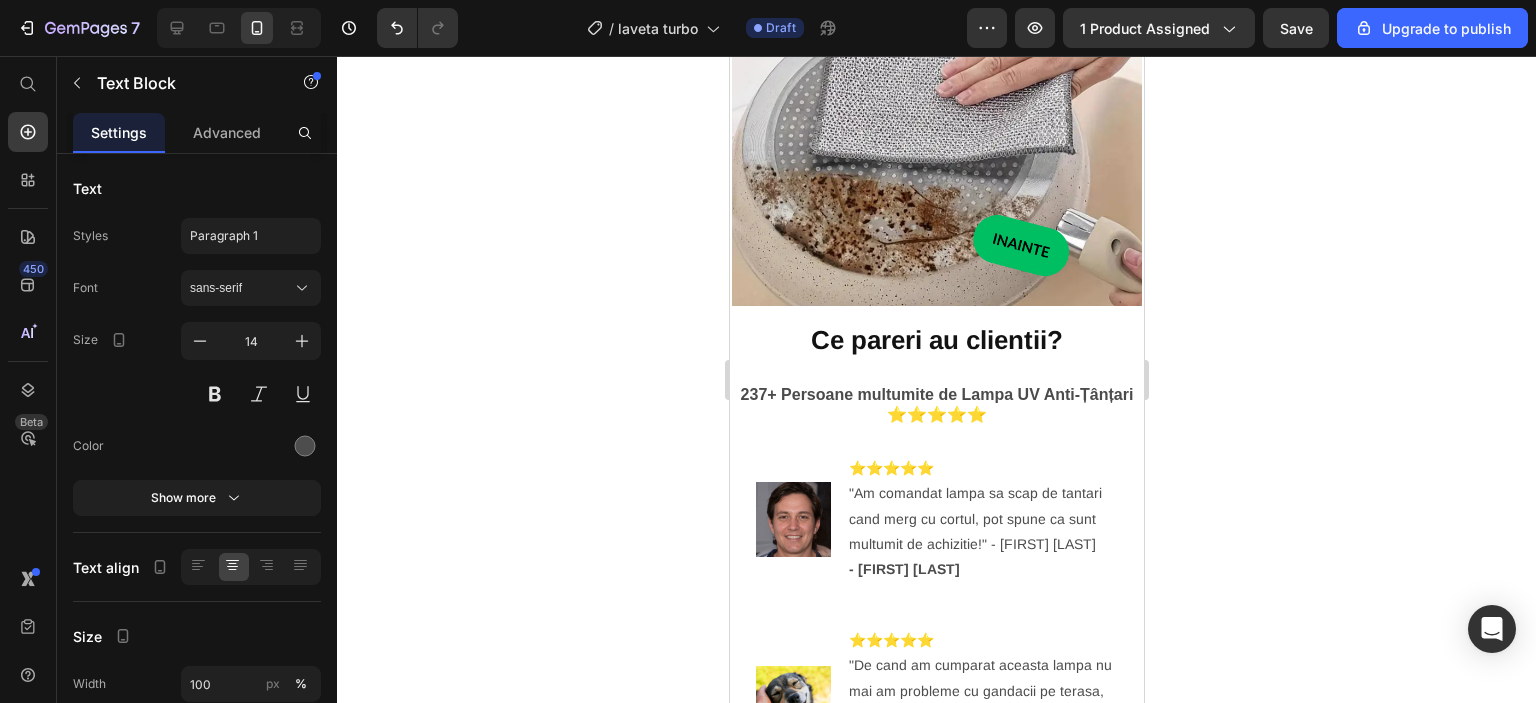 scroll, scrollTop: 2185, scrollLeft: 0, axis: vertical 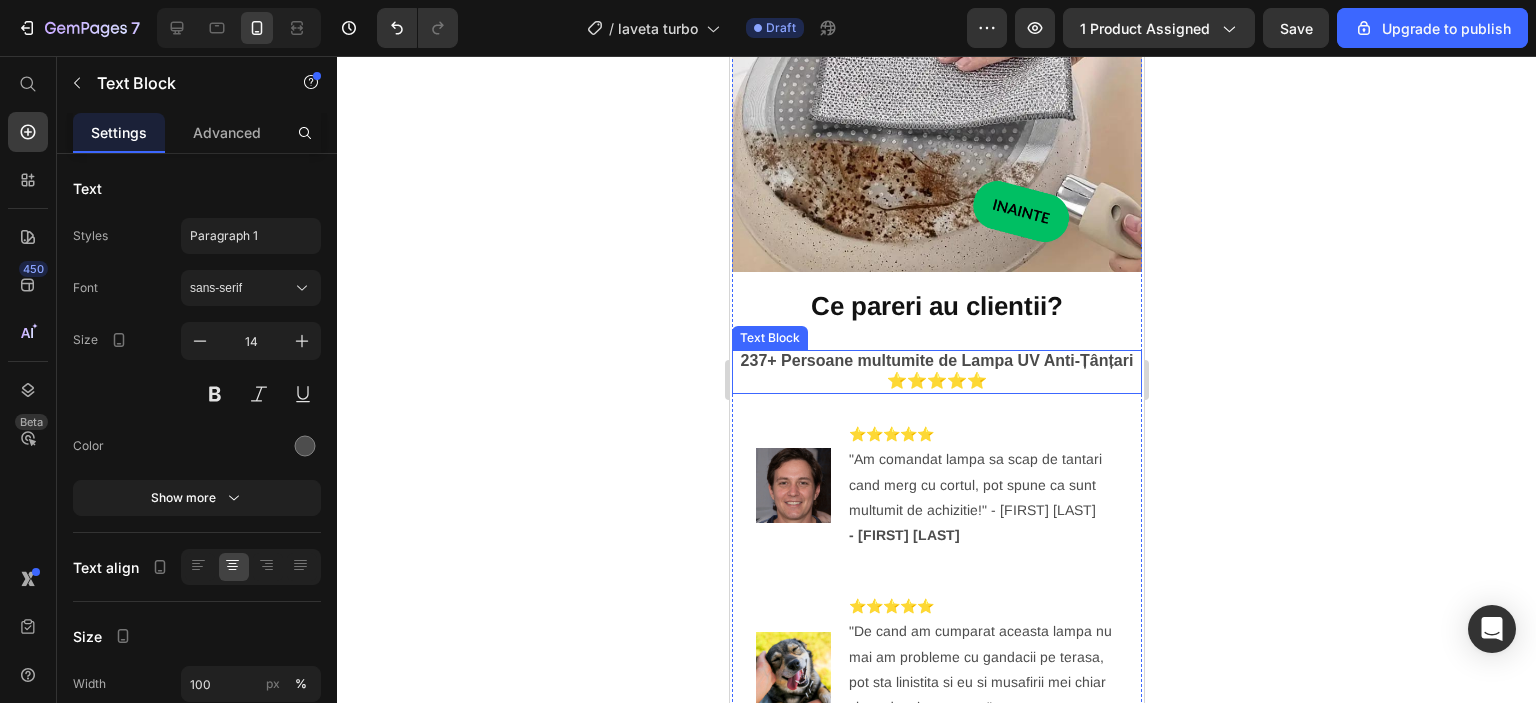 click on "237+ Persoane multumite de Lampa UV Anti-Țânțari ⭐⭐⭐⭐⭐" at bounding box center [936, 370] 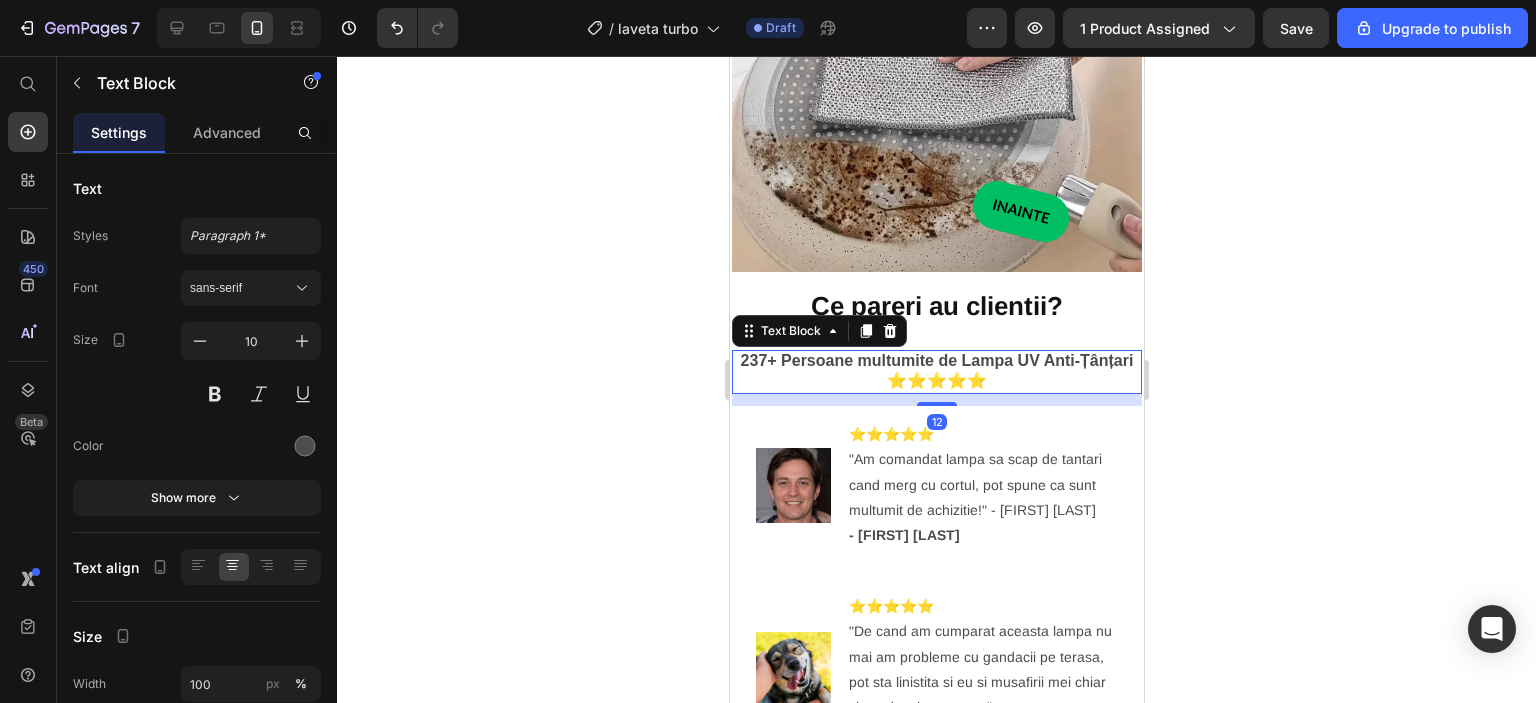 click on "237+ Persoane multumite de Lampa UV Anti-Țânțari ⭐⭐⭐⭐⭐" at bounding box center [936, 370] 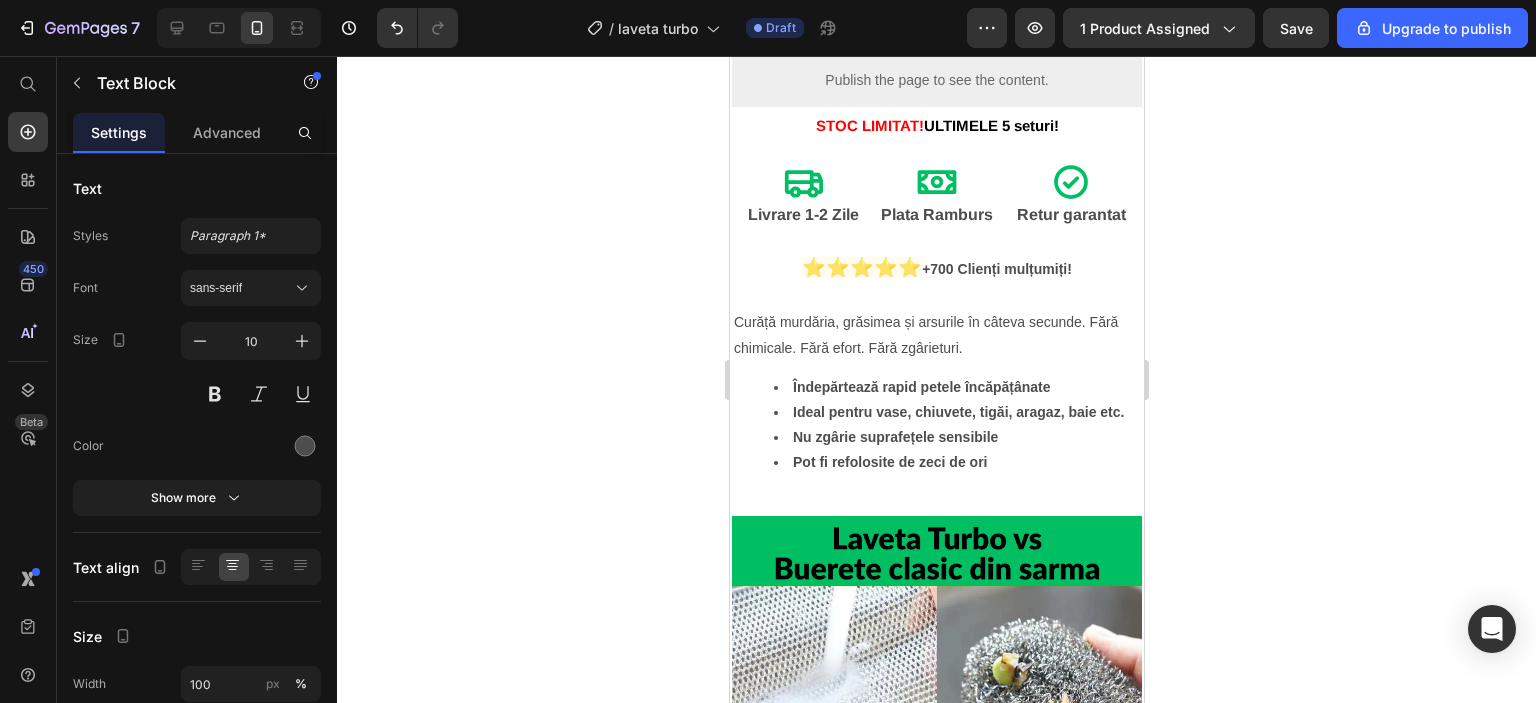 scroll, scrollTop: 768, scrollLeft: 0, axis: vertical 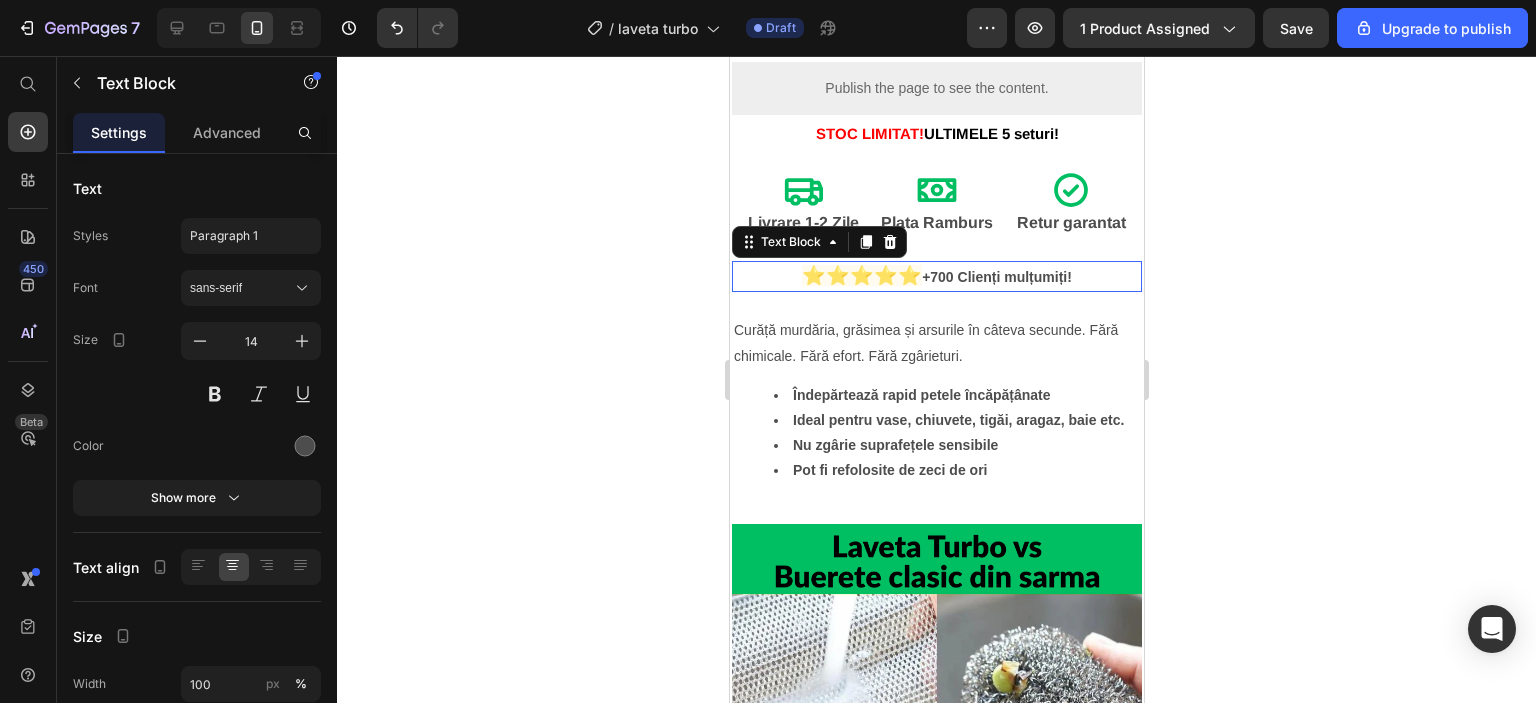 click on "⭐⭐⭐⭐⭐  +700 Clienți mulțumiți!" at bounding box center (936, 276) 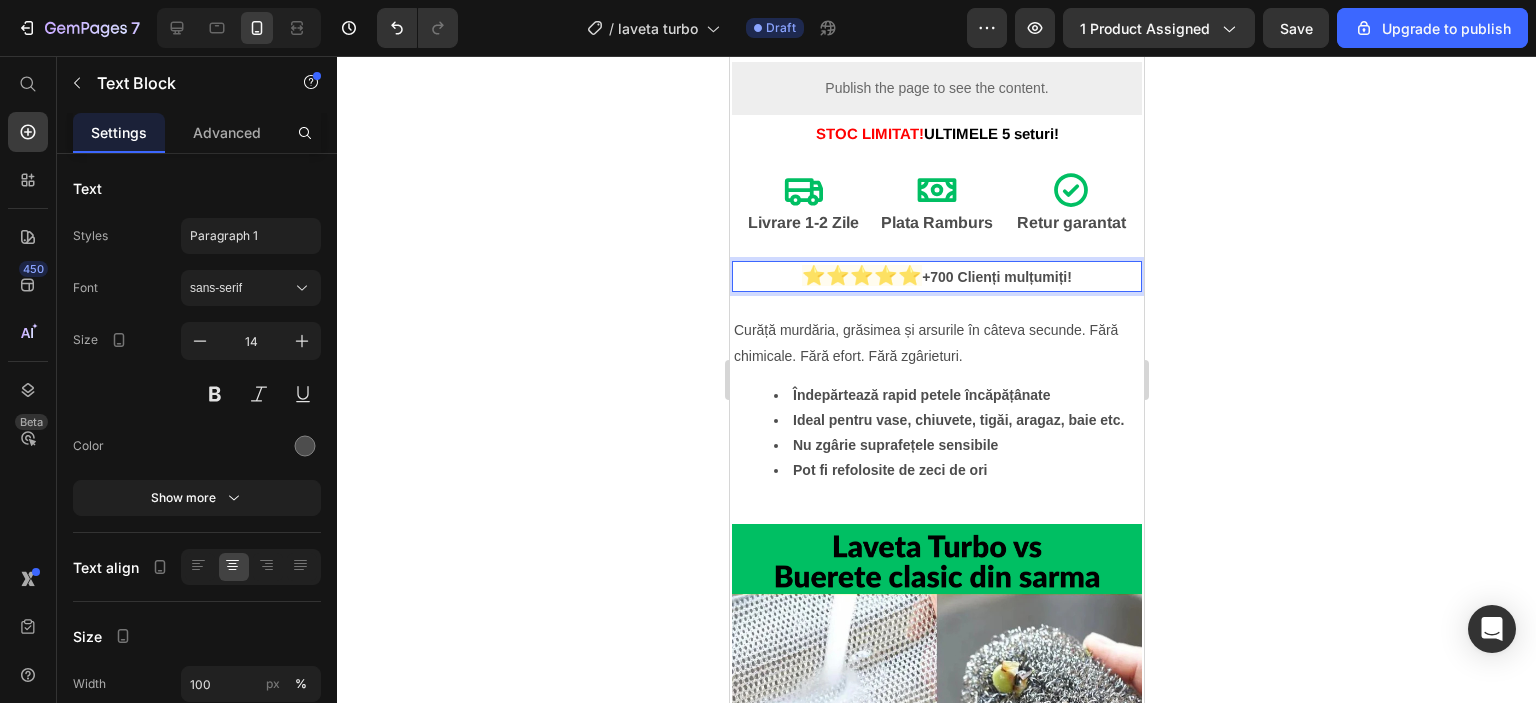 click on "+700 Clienți mulțumiți!" at bounding box center (996, 277) 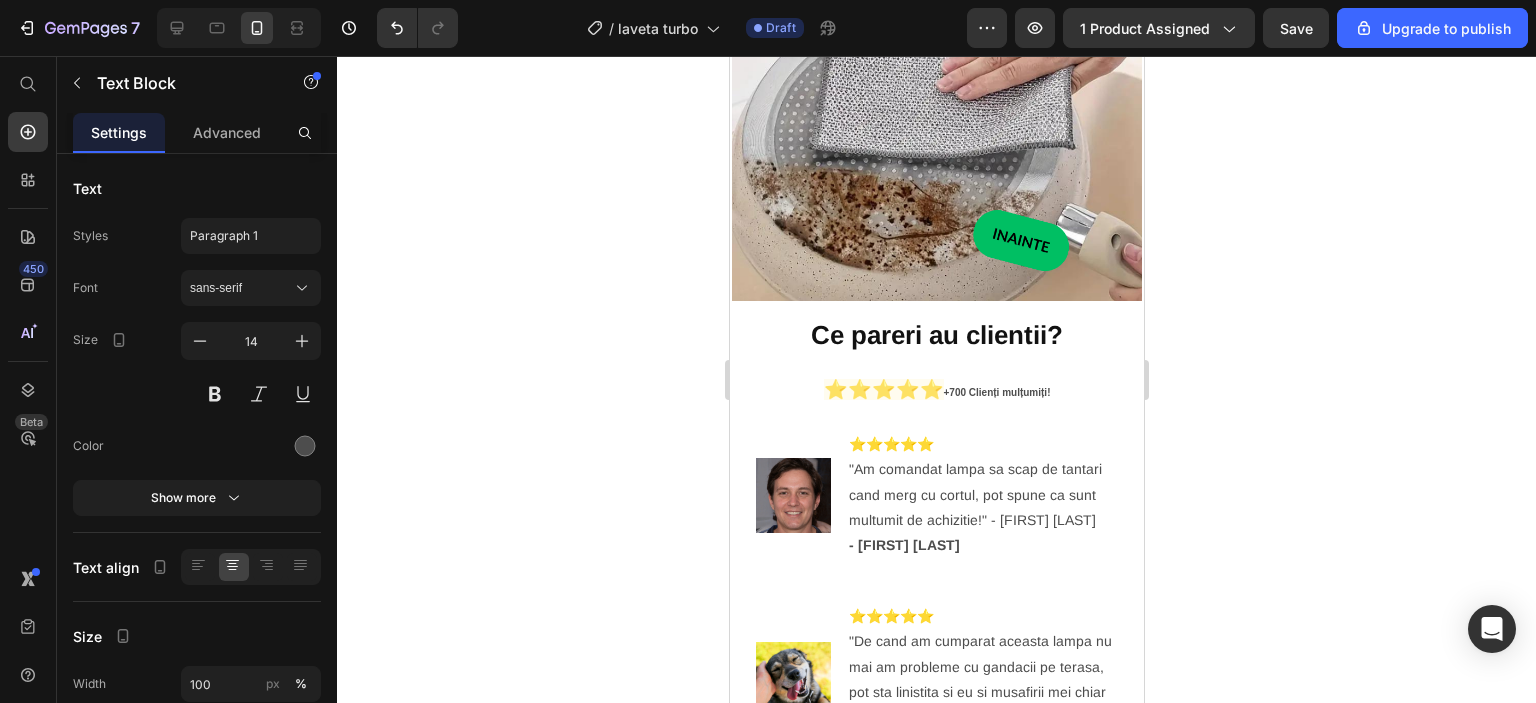 scroll, scrollTop: 2207, scrollLeft: 0, axis: vertical 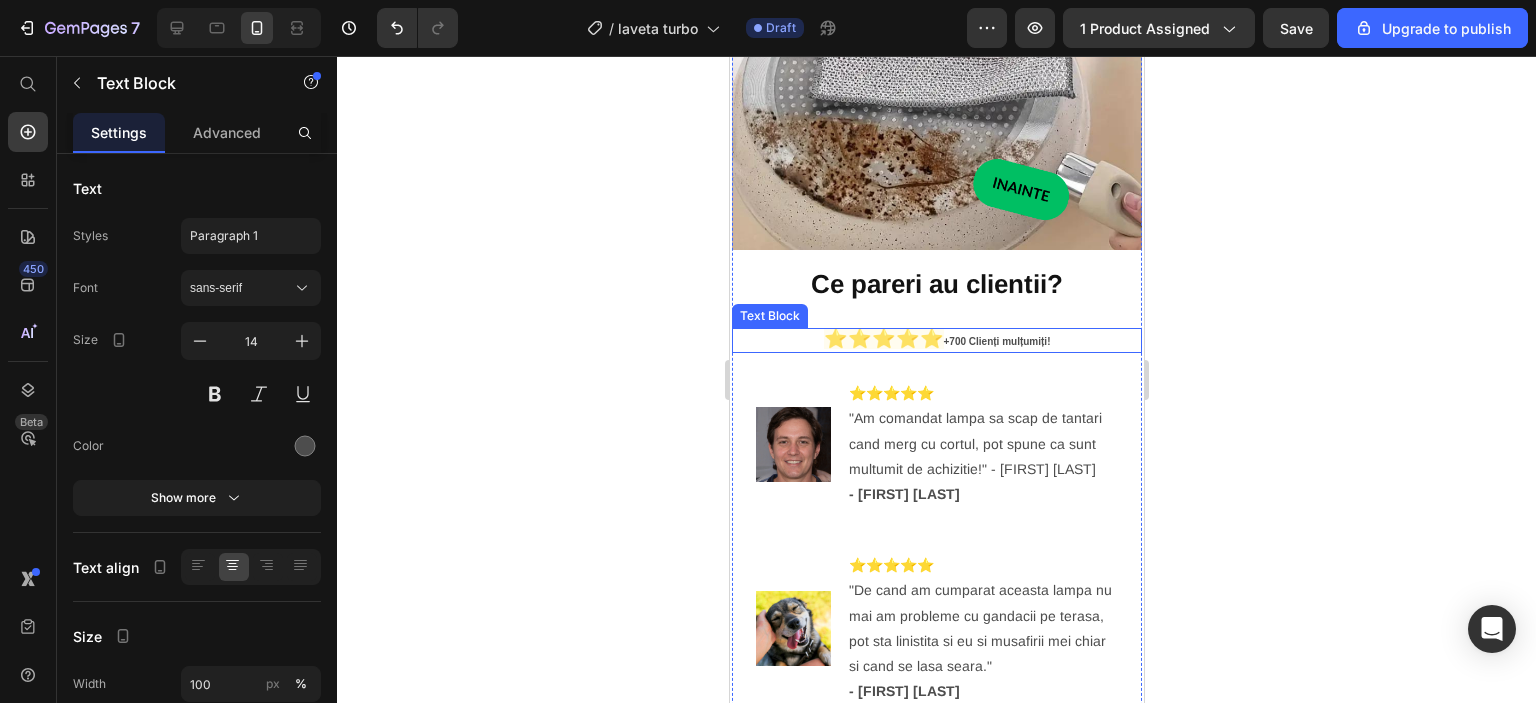click on "⭐⭐⭐⭐⭐" at bounding box center [883, 338] 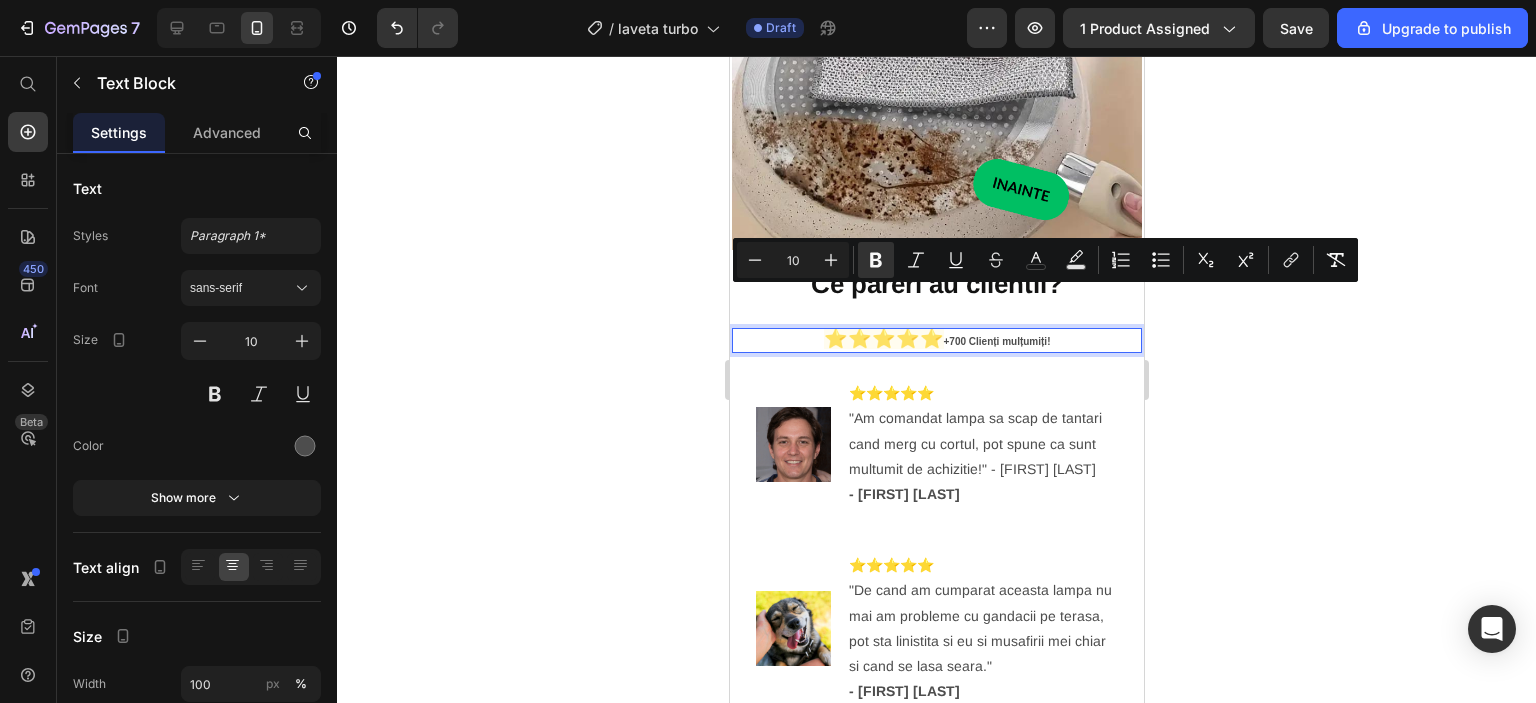 drag, startPoint x: 938, startPoint y: 290, endPoint x: 1048, endPoint y: 295, distance: 110.11358 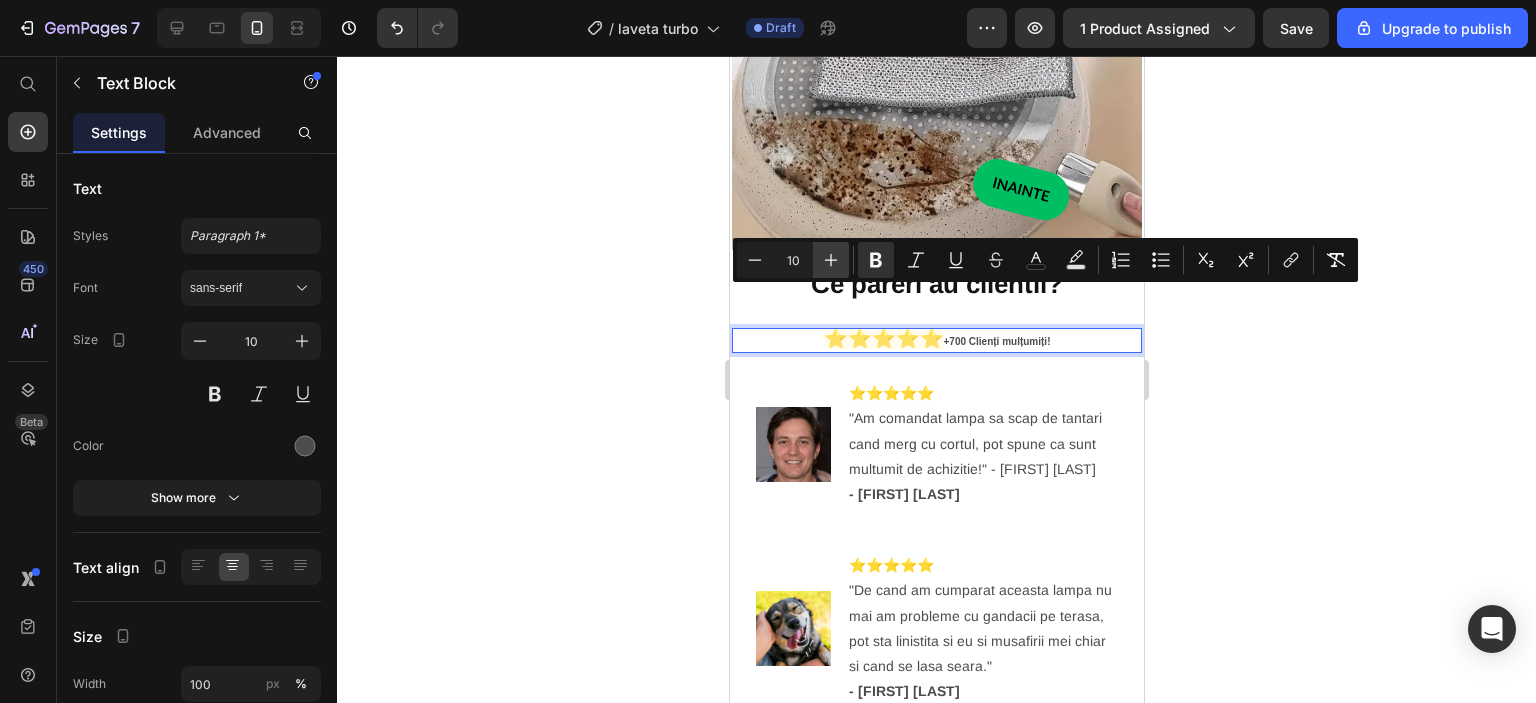 click 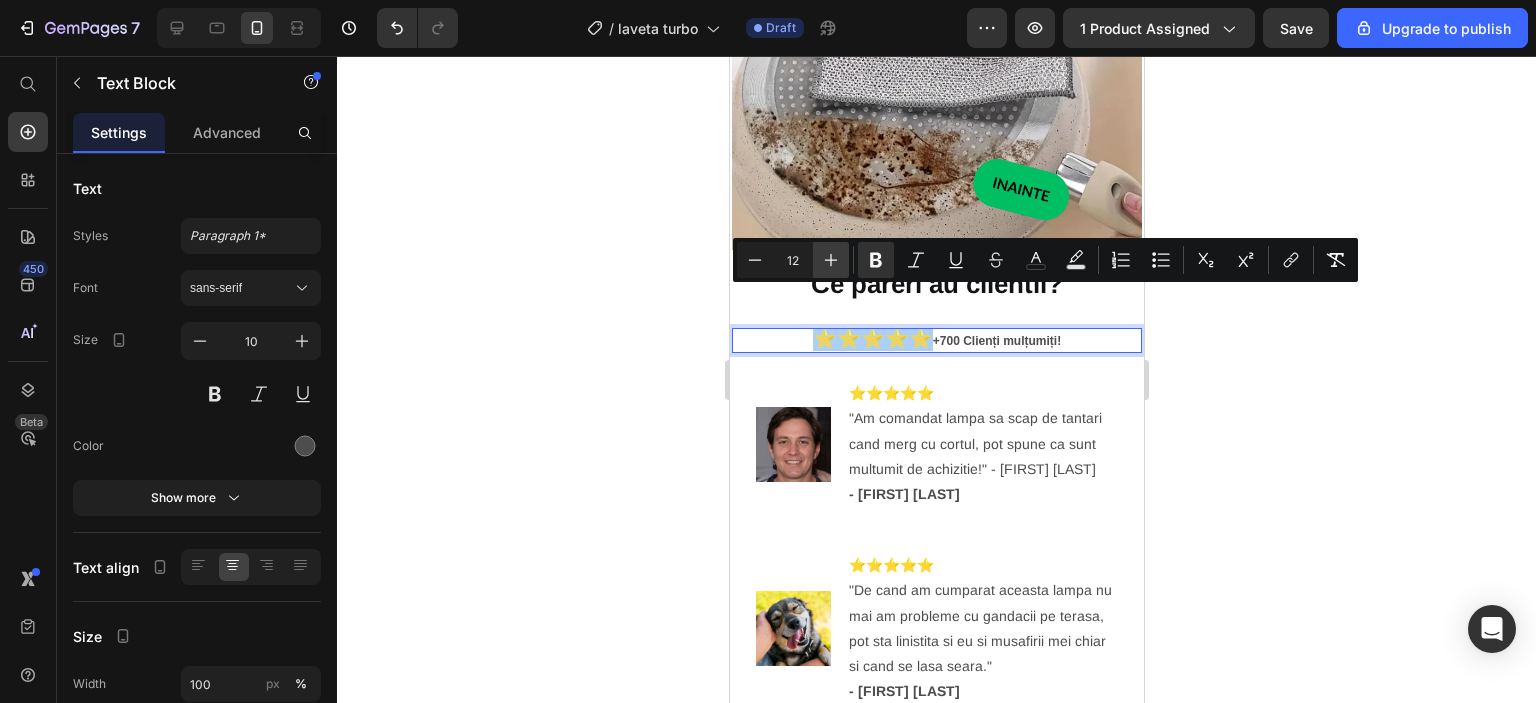click 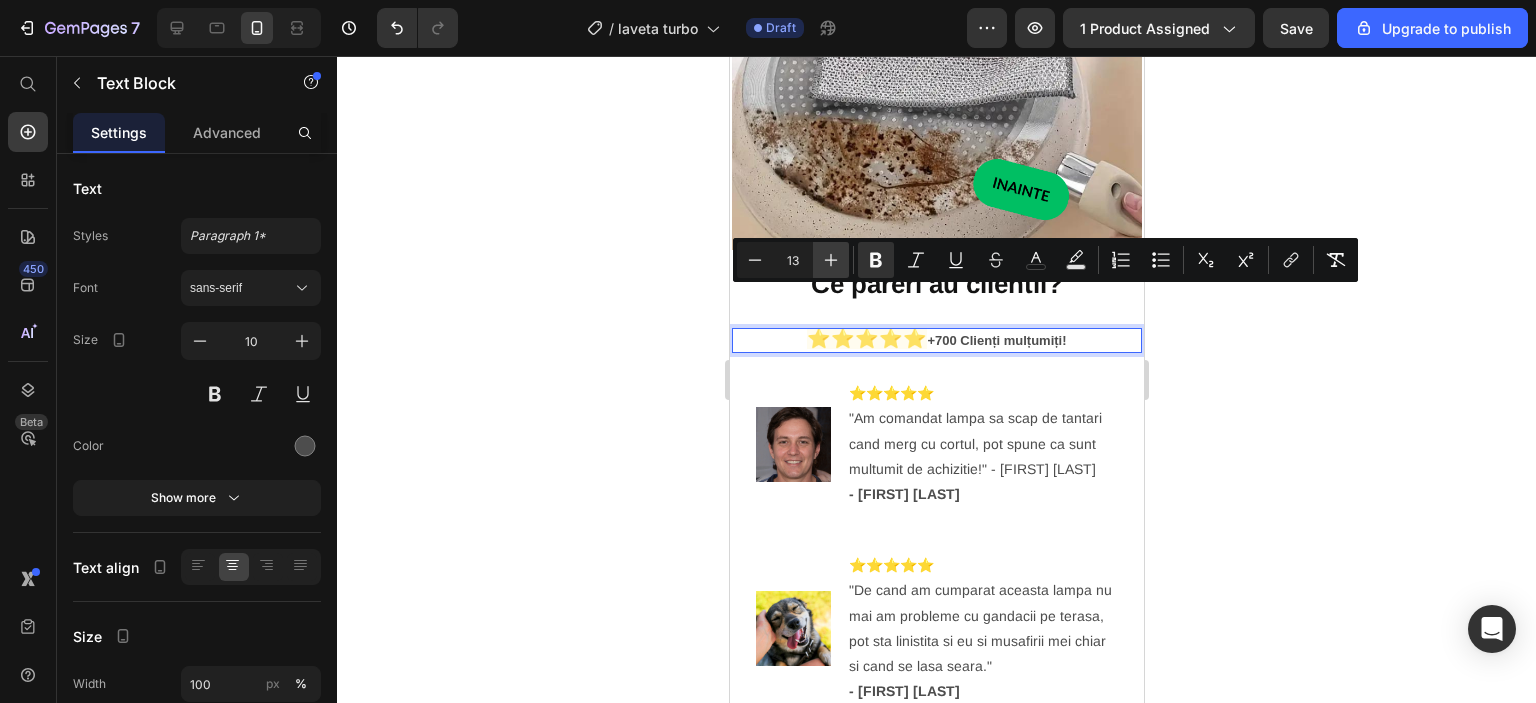 click 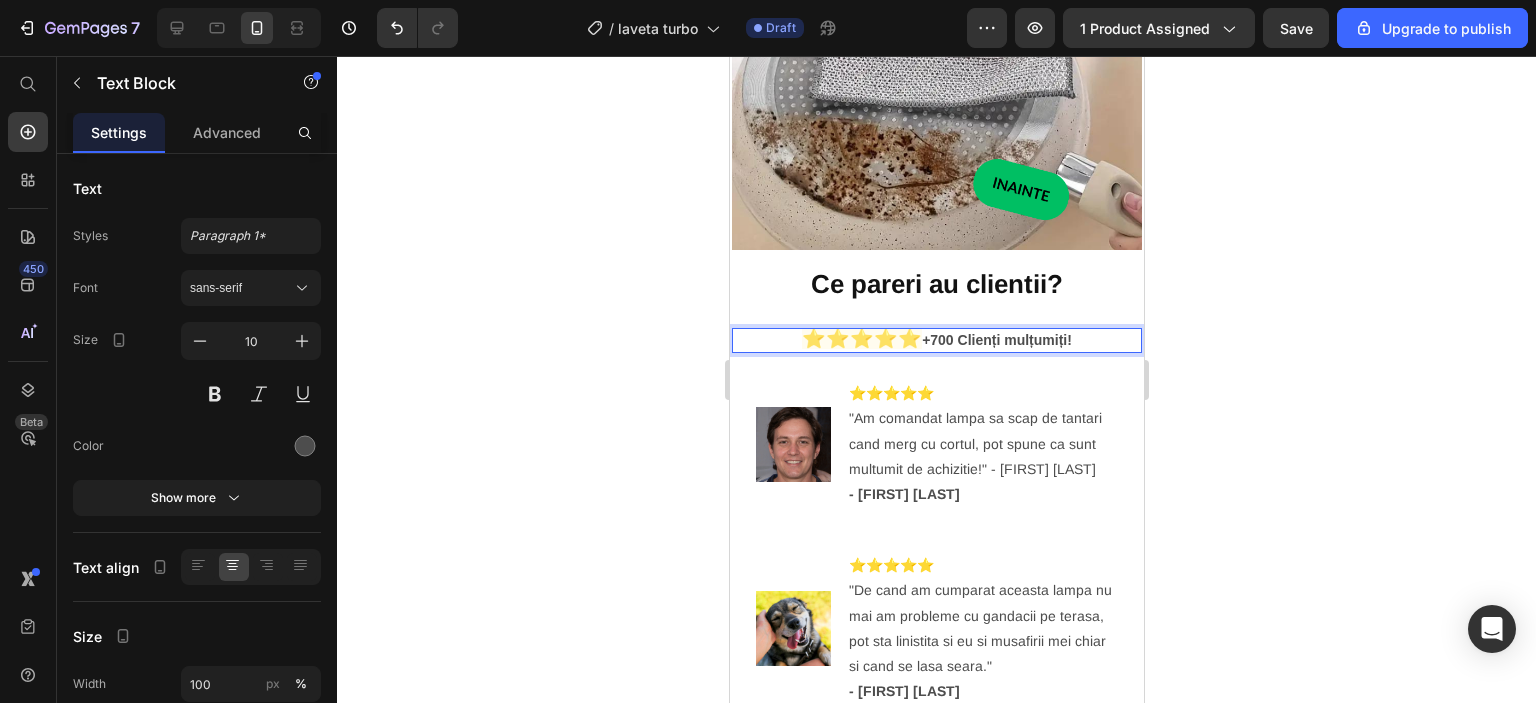 click on "⭐⭐⭐⭐⭐  +700 Clienți mulțumiți!" at bounding box center (936, 340) 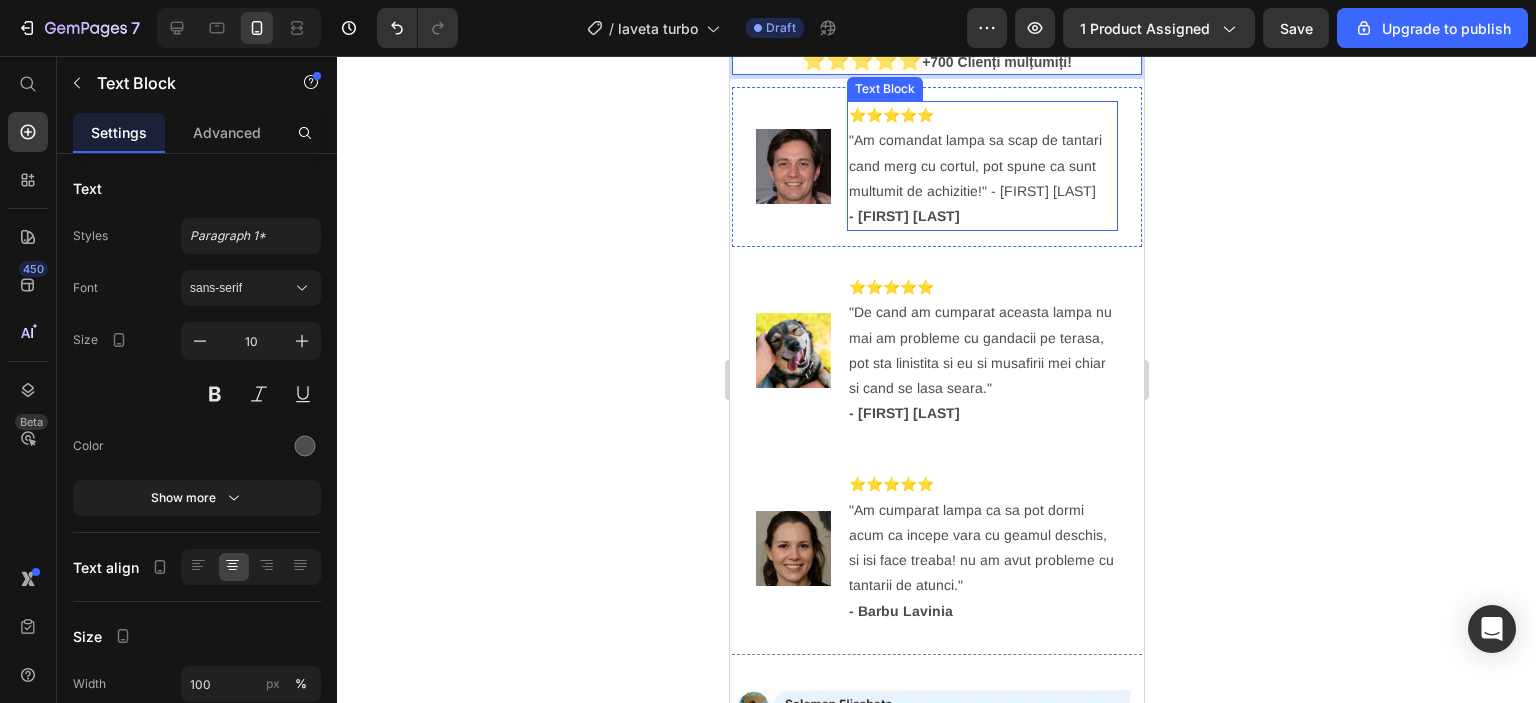 scroll, scrollTop: 2487, scrollLeft: 0, axis: vertical 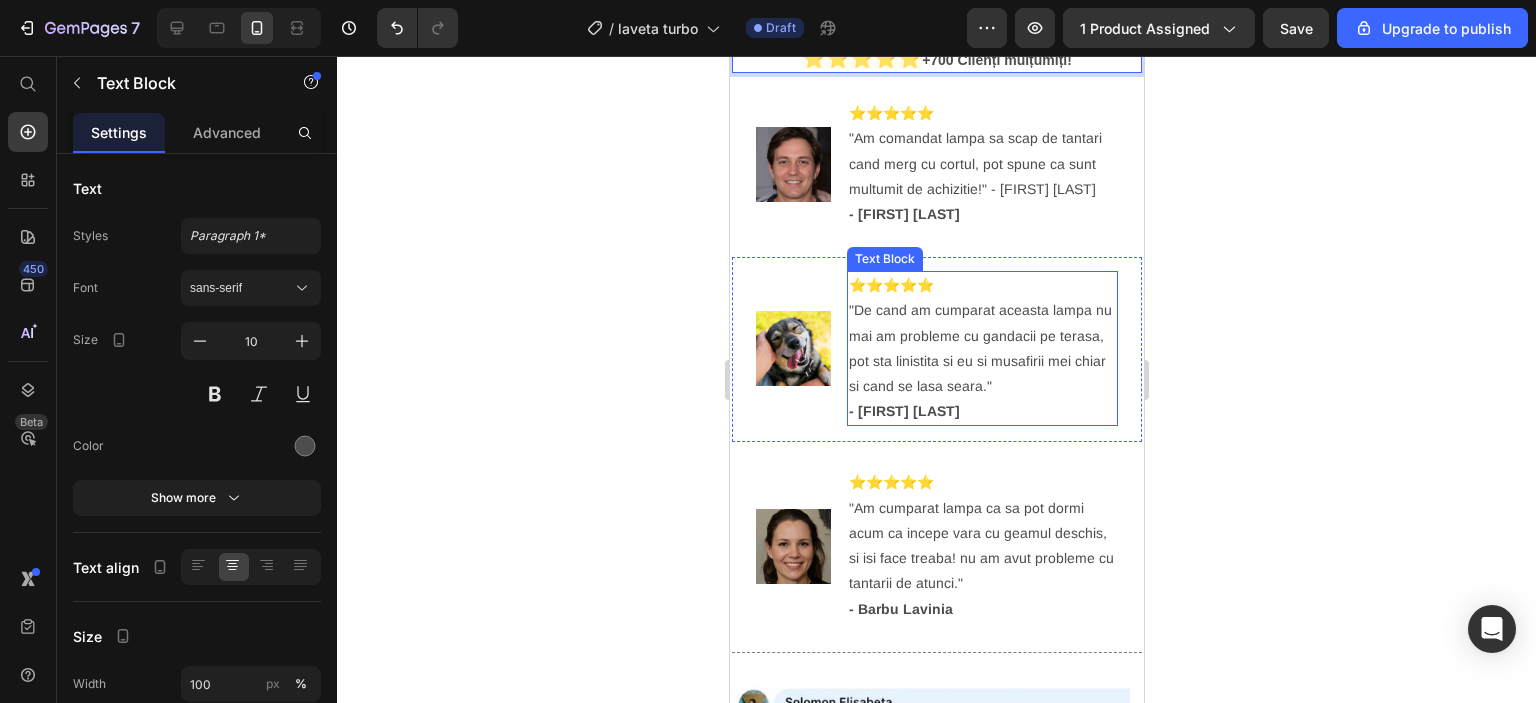 click on "⭐⭐⭐⭐⭐ "De cand am cumparat aceasta lampa nu mai am probleme cu gandacii pe terasa, pot sta linistita si eu si musafirii mei chiar si cand se lasa seara." - [FIRST] [LAST]" at bounding box center (981, 348) 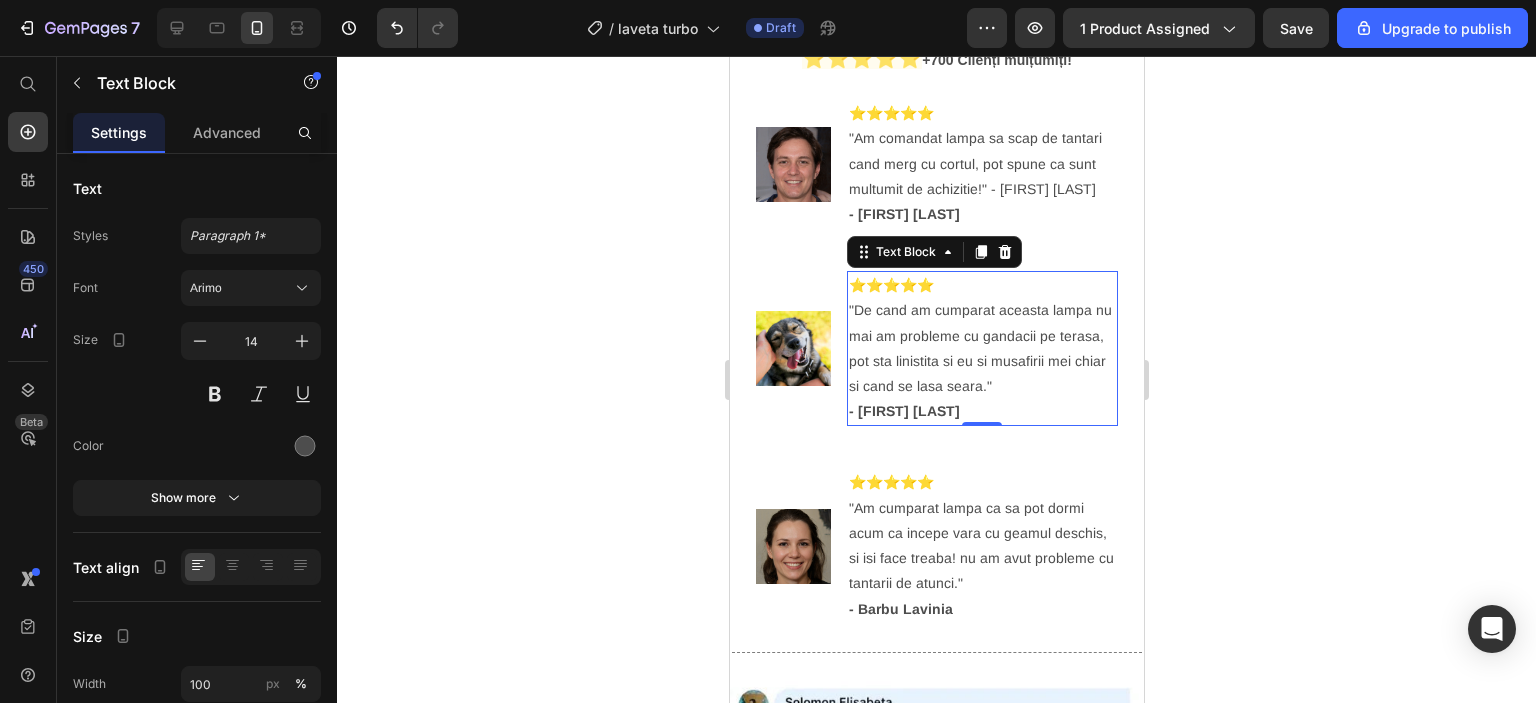 click on "⭐⭐⭐⭐⭐ "De cand am cumparat aceasta lampa nu mai am probleme cu gandacii pe terasa, pot sta linistita si eu si musafirii mei chiar si cand se lasa seara." - [FIRST] [LAST]" at bounding box center [981, 348] 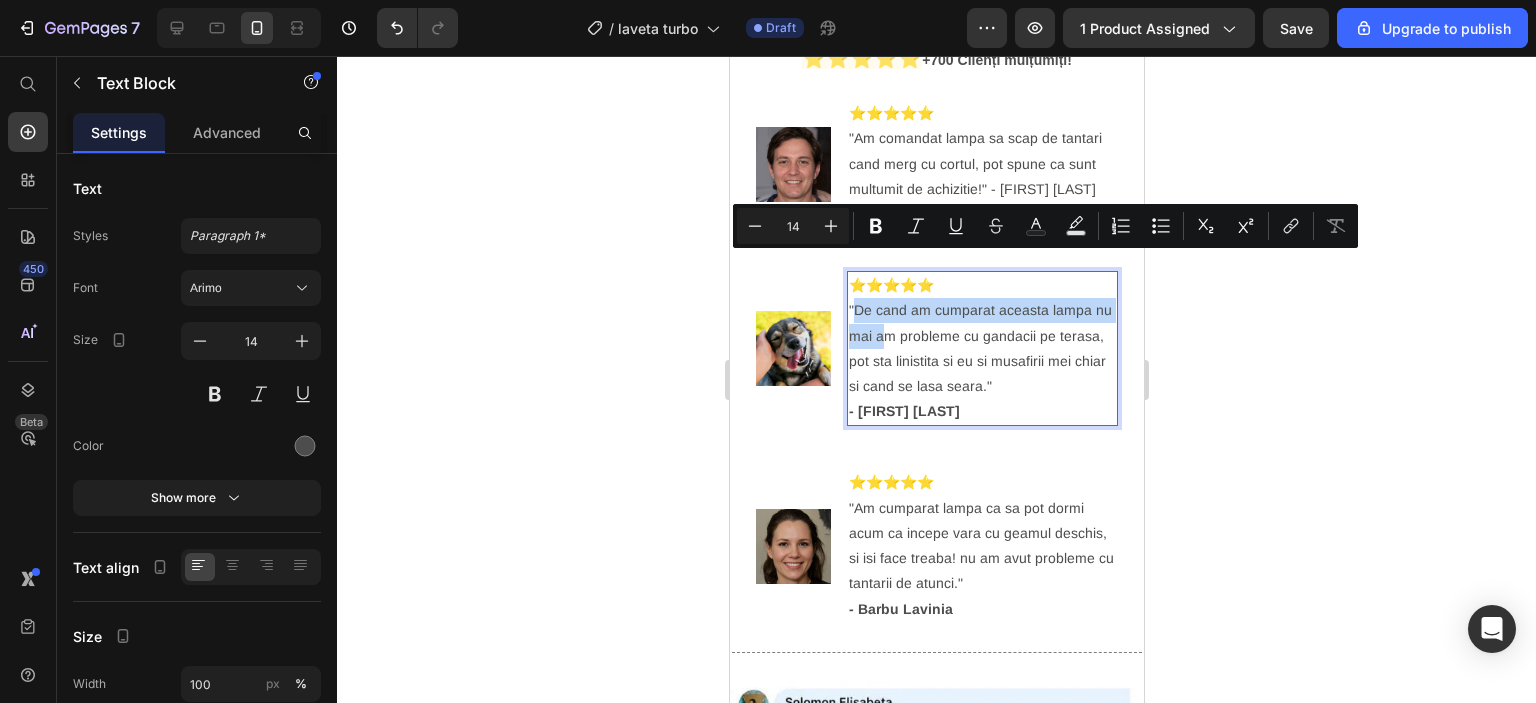 drag, startPoint x: 853, startPoint y: 258, endPoint x: 905, endPoint y: 283, distance: 57.697487 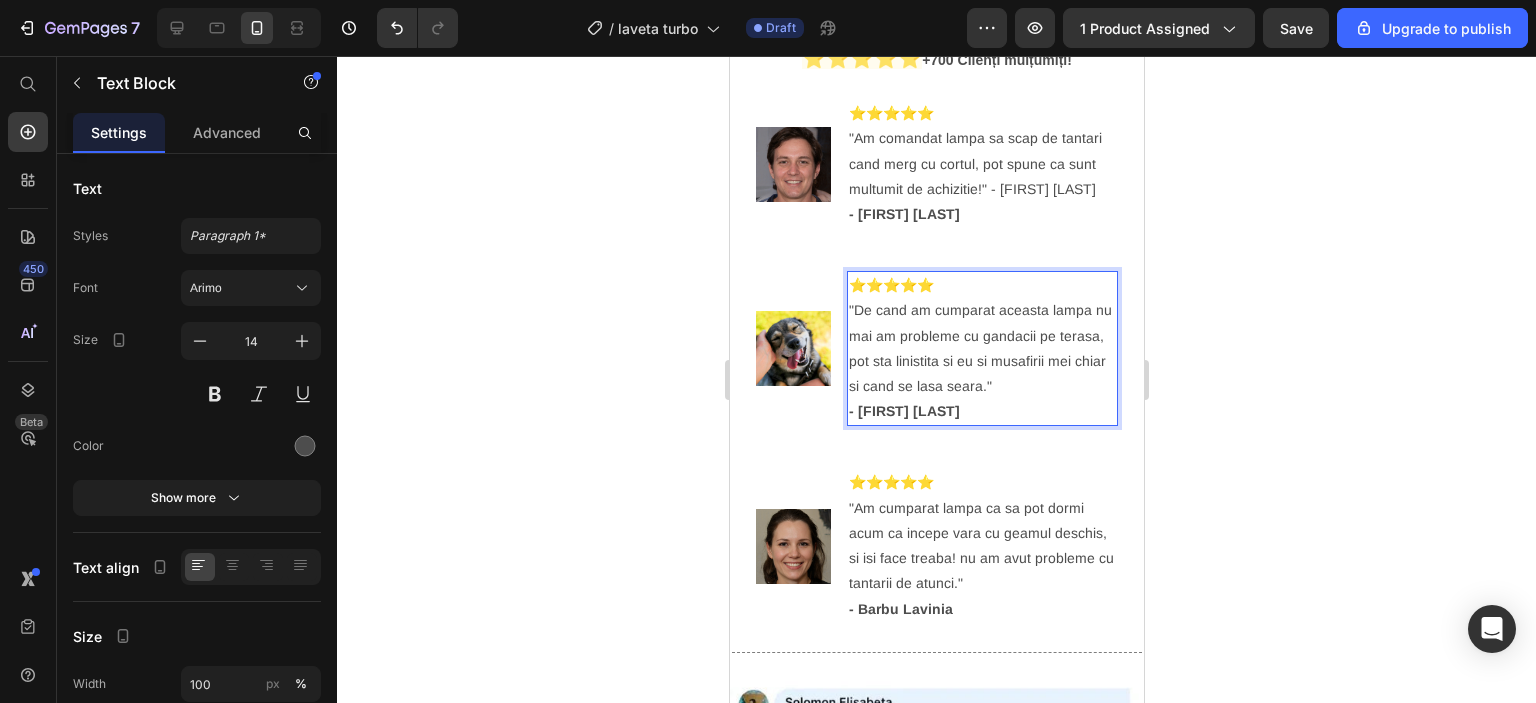 click on "⭐⭐⭐⭐⭐ "De cand am cumparat aceasta lampa nu mai am probleme cu gandacii pe terasa, pot sta linistita si eu si musafirii mei chiar si cand se lasa seara." - [FIRST] [LAST]" at bounding box center [981, 348] 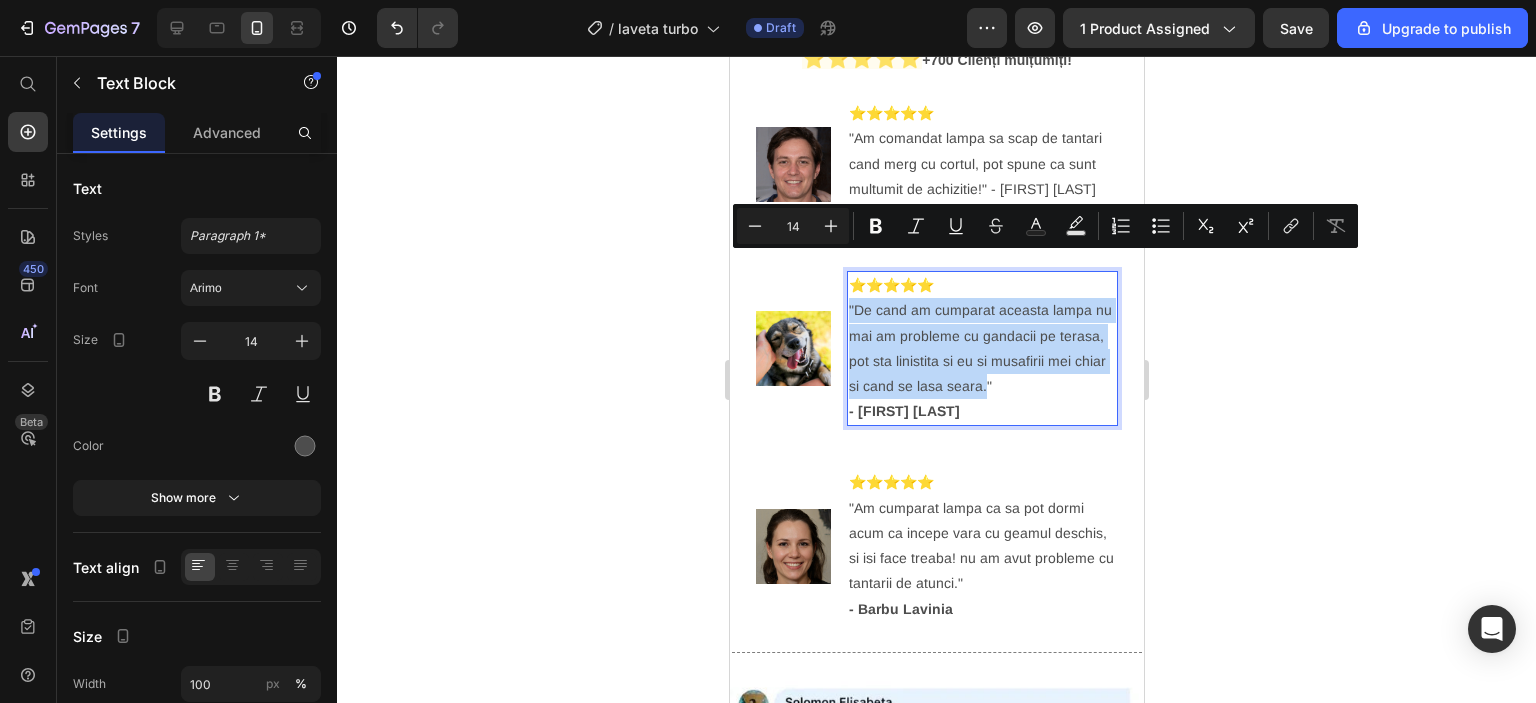 drag, startPoint x: 844, startPoint y: 255, endPoint x: 1042, endPoint y: 337, distance: 214.30818 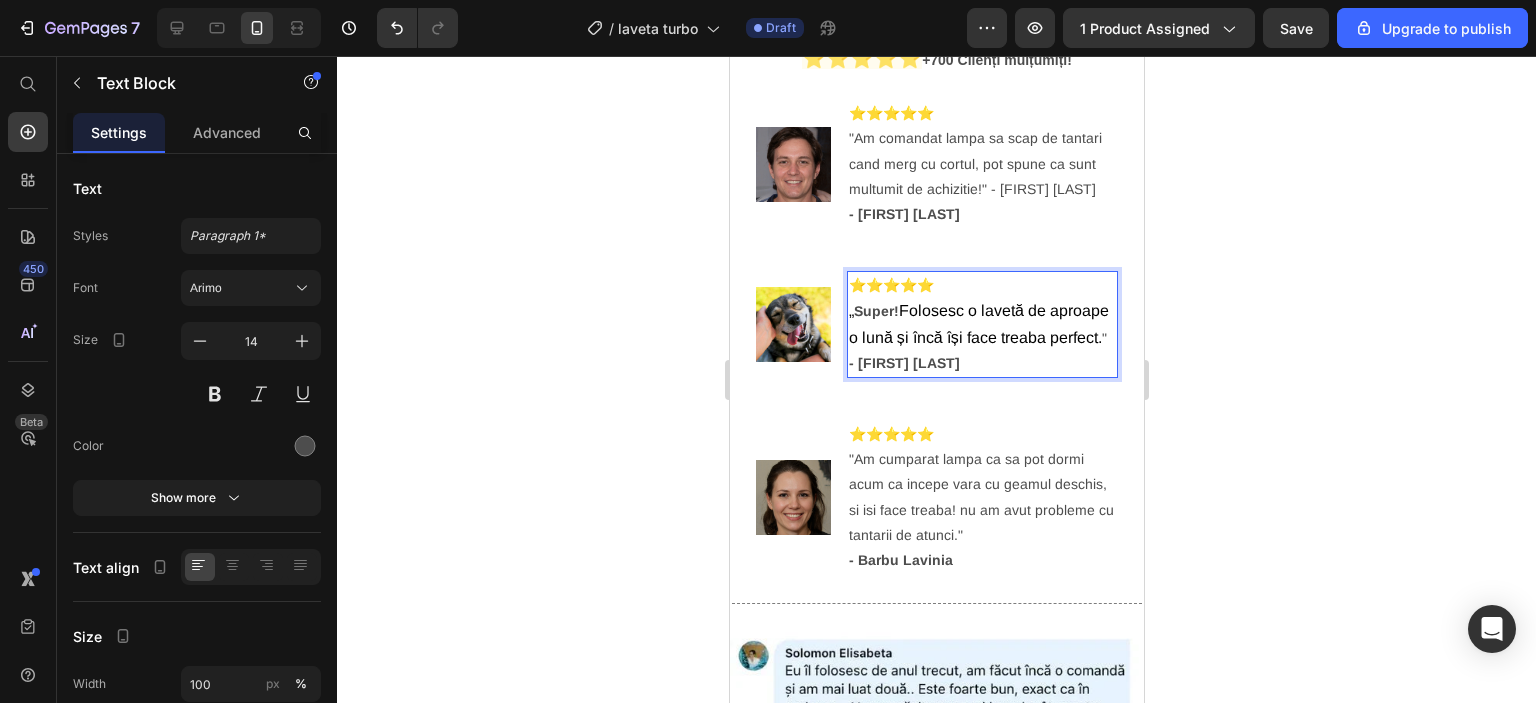 click on "⭐⭐⭐⭐⭐ „ Super!  Folosesc o lavetă de aproape o lună și încă își face treaba perfect. " - [FIRST] [LAST]" at bounding box center [981, 324] 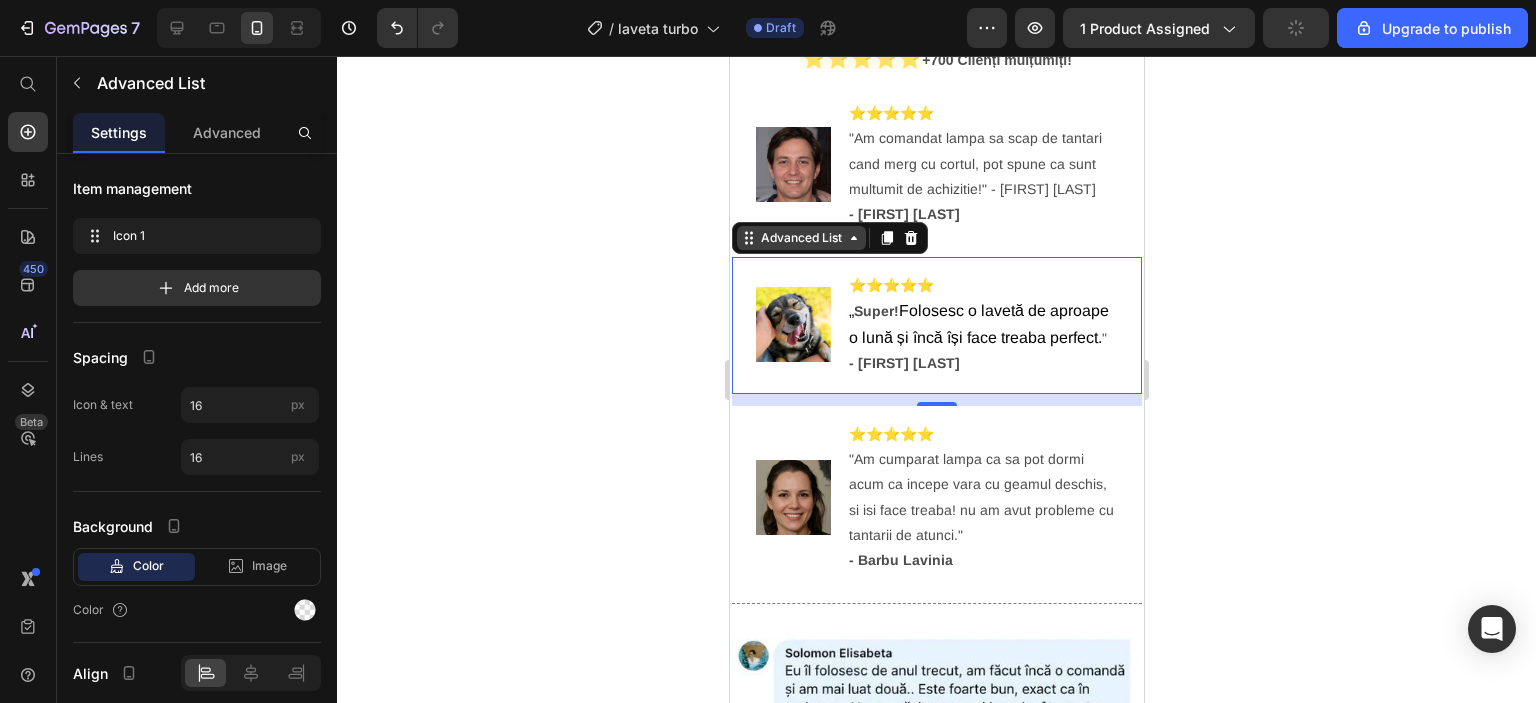 click on "Advanced List" at bounding box center [800, 238] 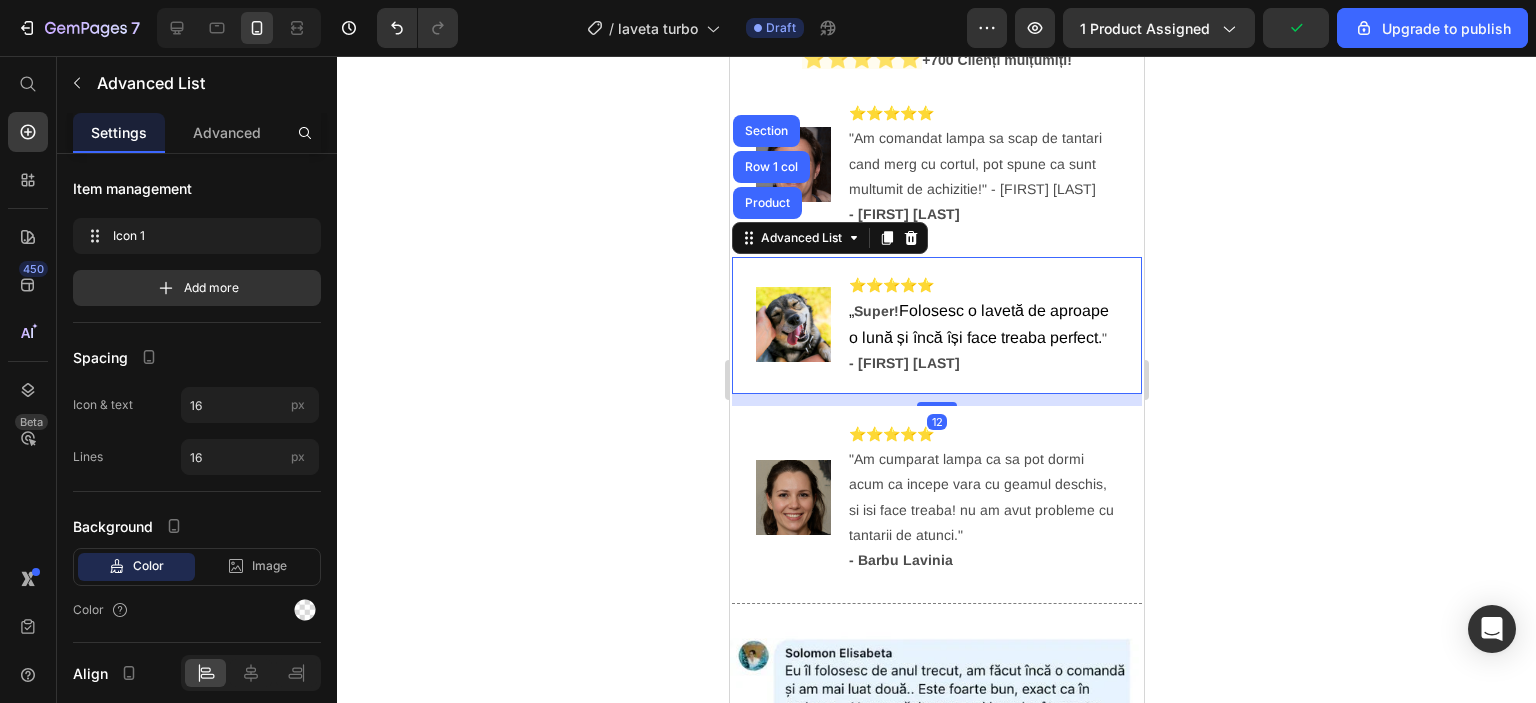 click 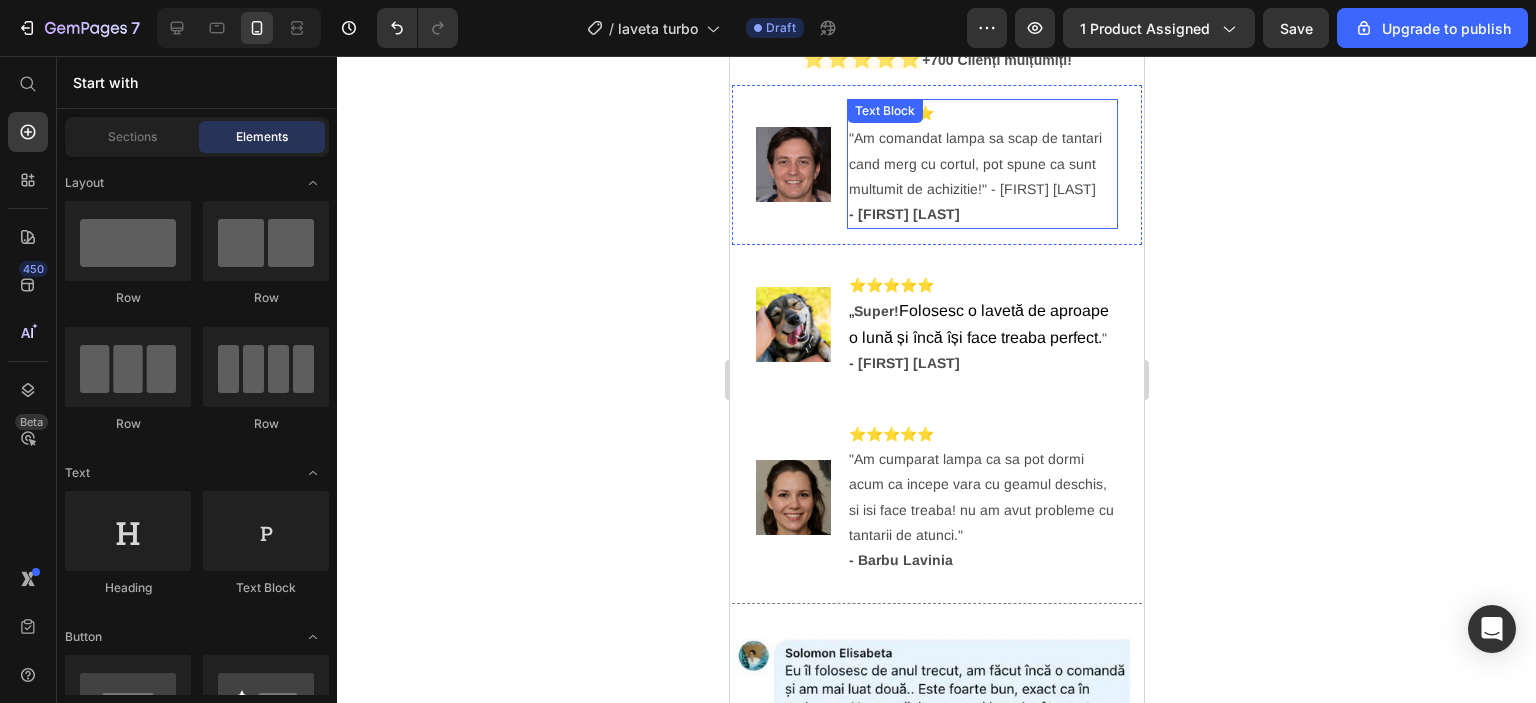 click on "⭐⭐⭐⭐⭐ "Am comandat lampa sa scap de tantari cand merg cu cortul, pot spune ca sunt multumit de achizitie!" - [FIRST] [LAST]" at bounding box center (981, 164) 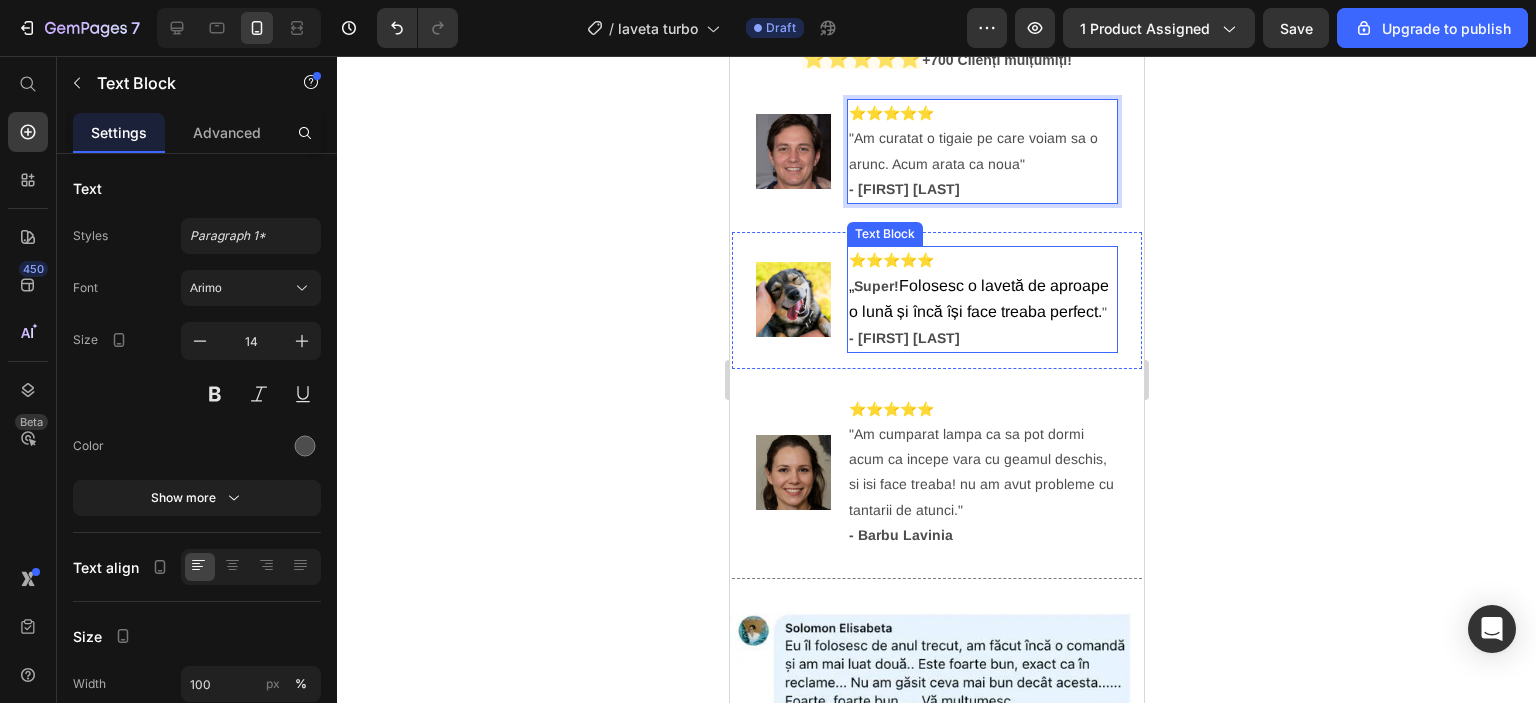 click on "Folosesc o lavetă de aproape o lună și încă își face treaba perfect." at bounding box center [978, 298] 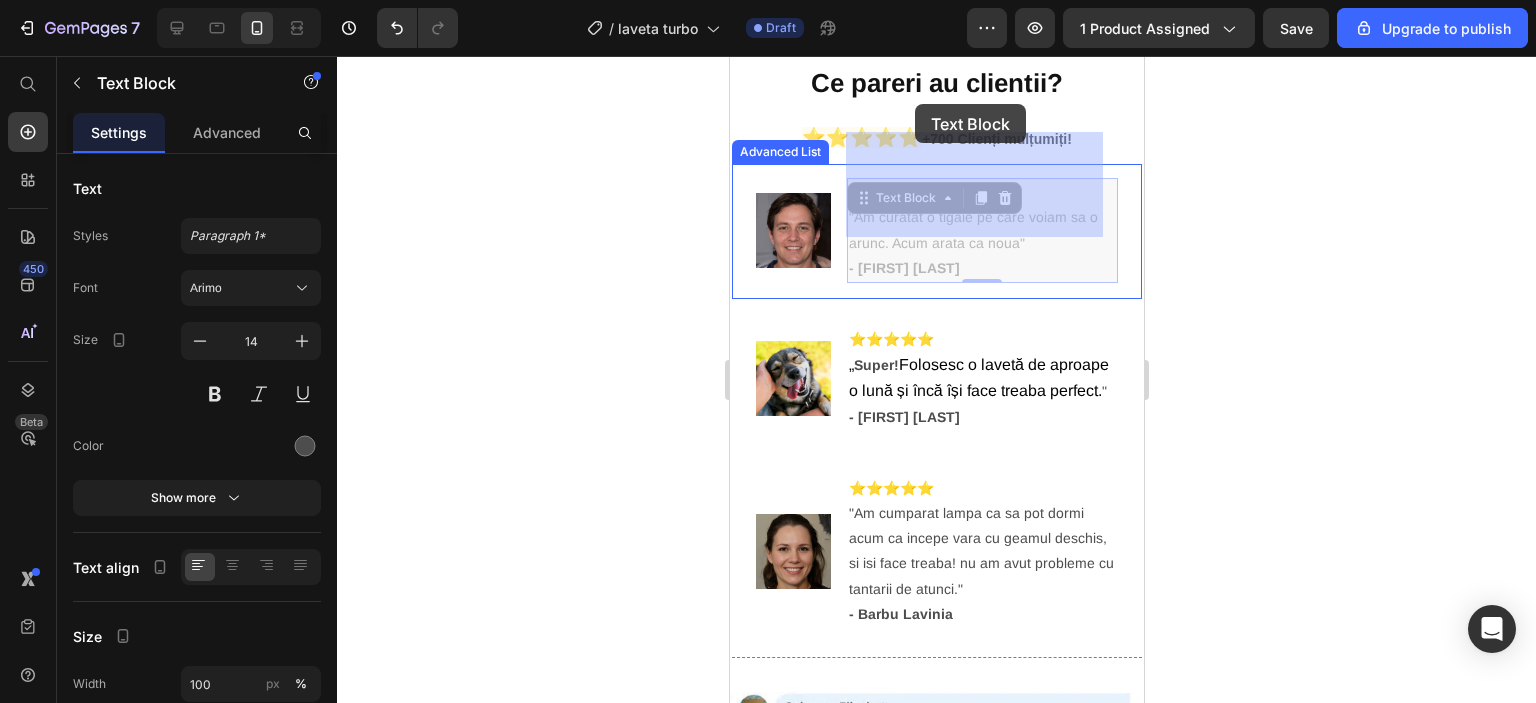 drag, startPoint x: 849, startPoint y: 87, endPoint x: 913, endPoint y: 103, distance: 65.96969 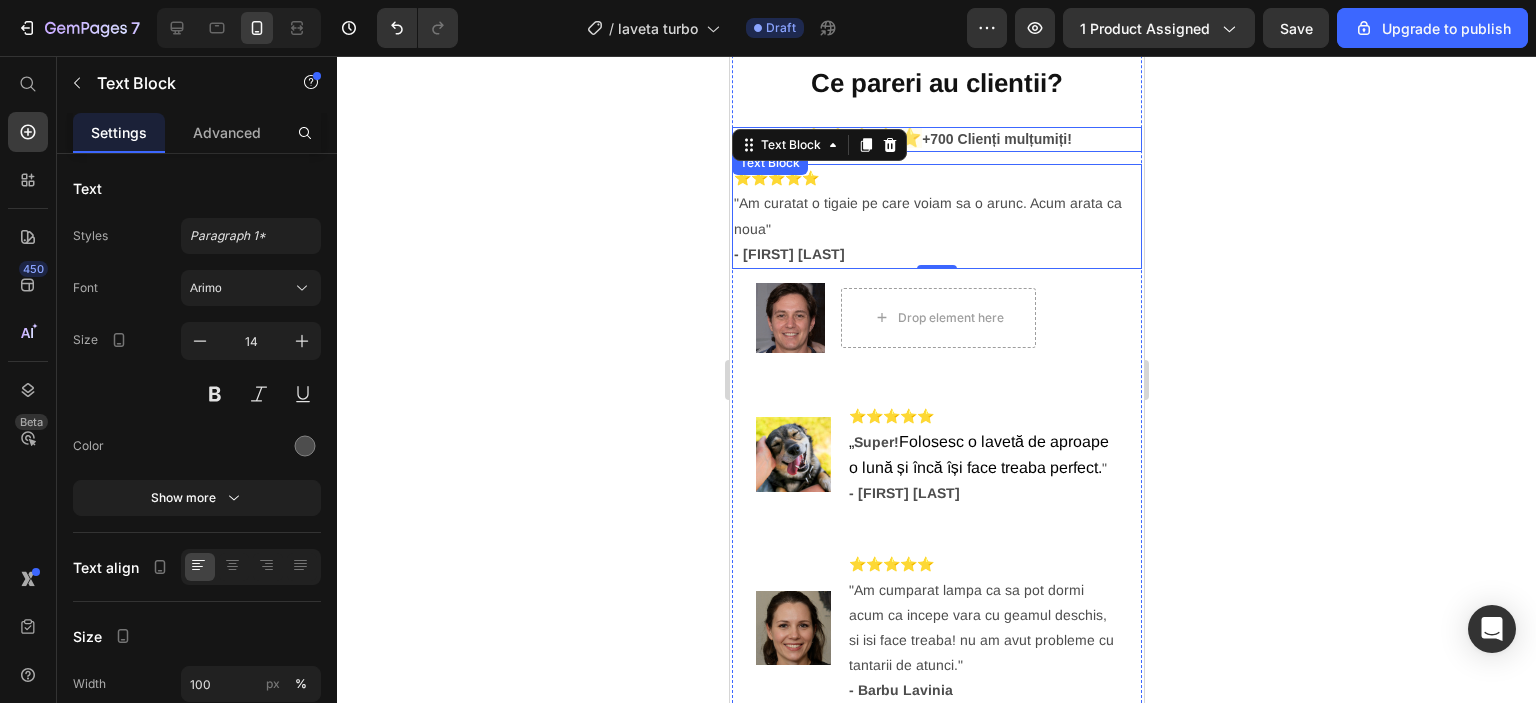scroll, scrollTop: 2390, scrollLeft: 0, axis: vertical 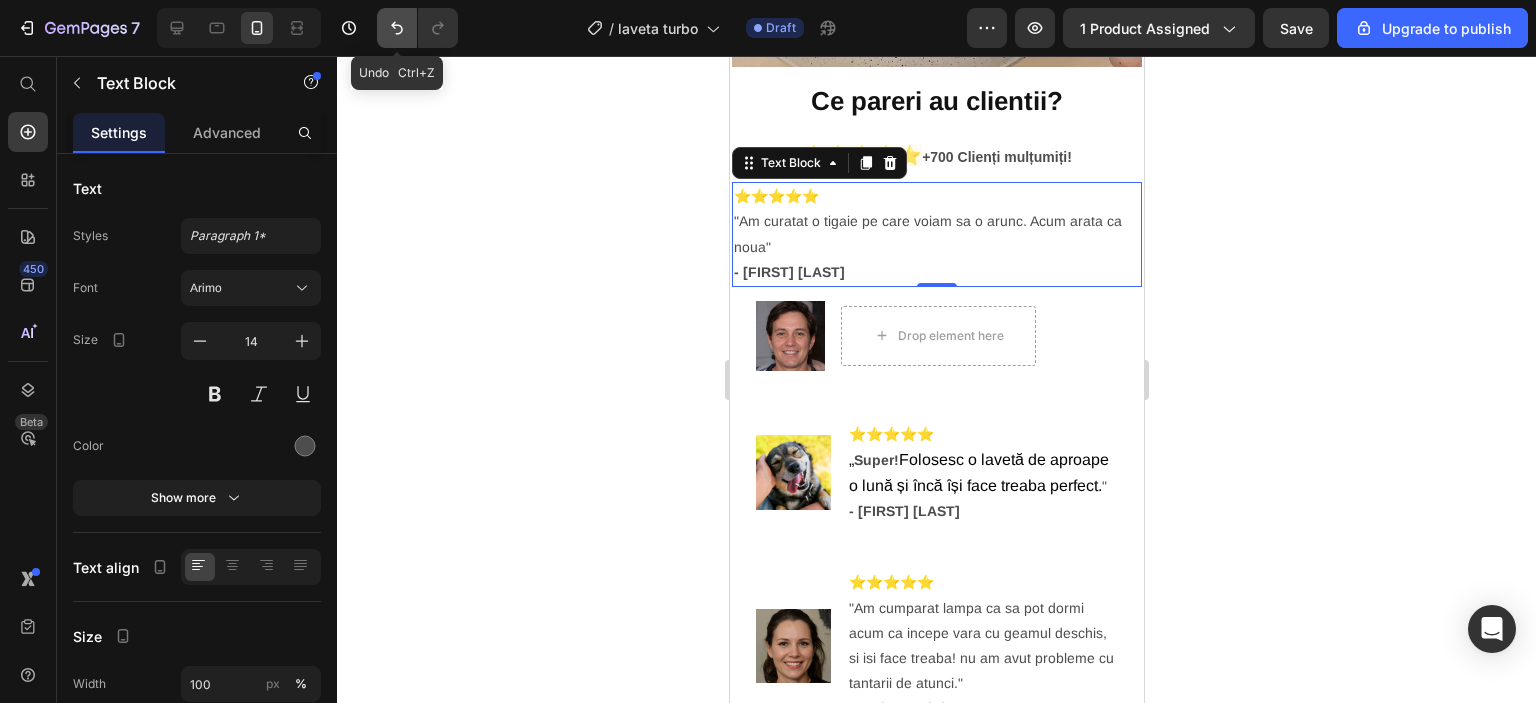 click 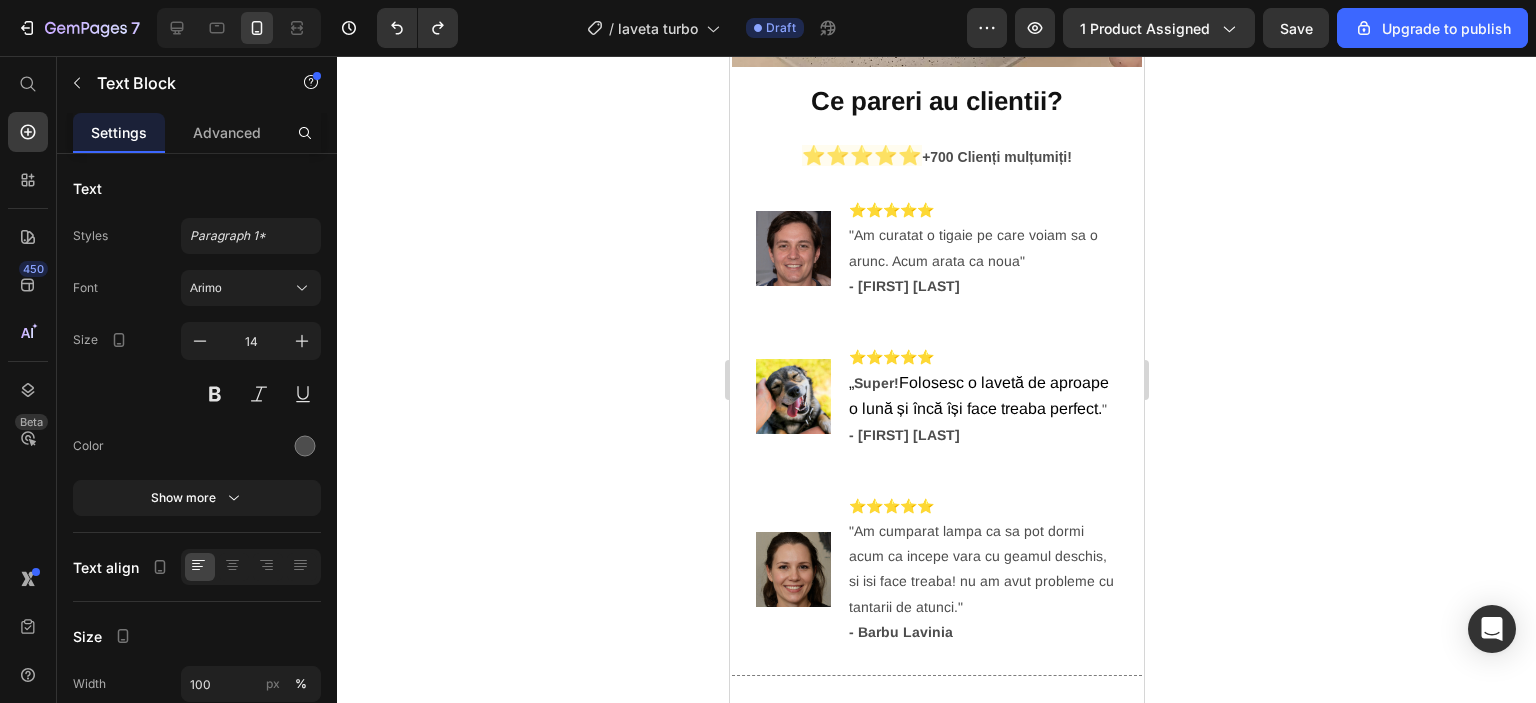 click on "⭐⭐⭐⭐⭐ "Am curatat o tigaie pe care voiam sa o arunc. Acum arata ca noua" - [FIRST] [LAST]" at bounding box center (981, 248) 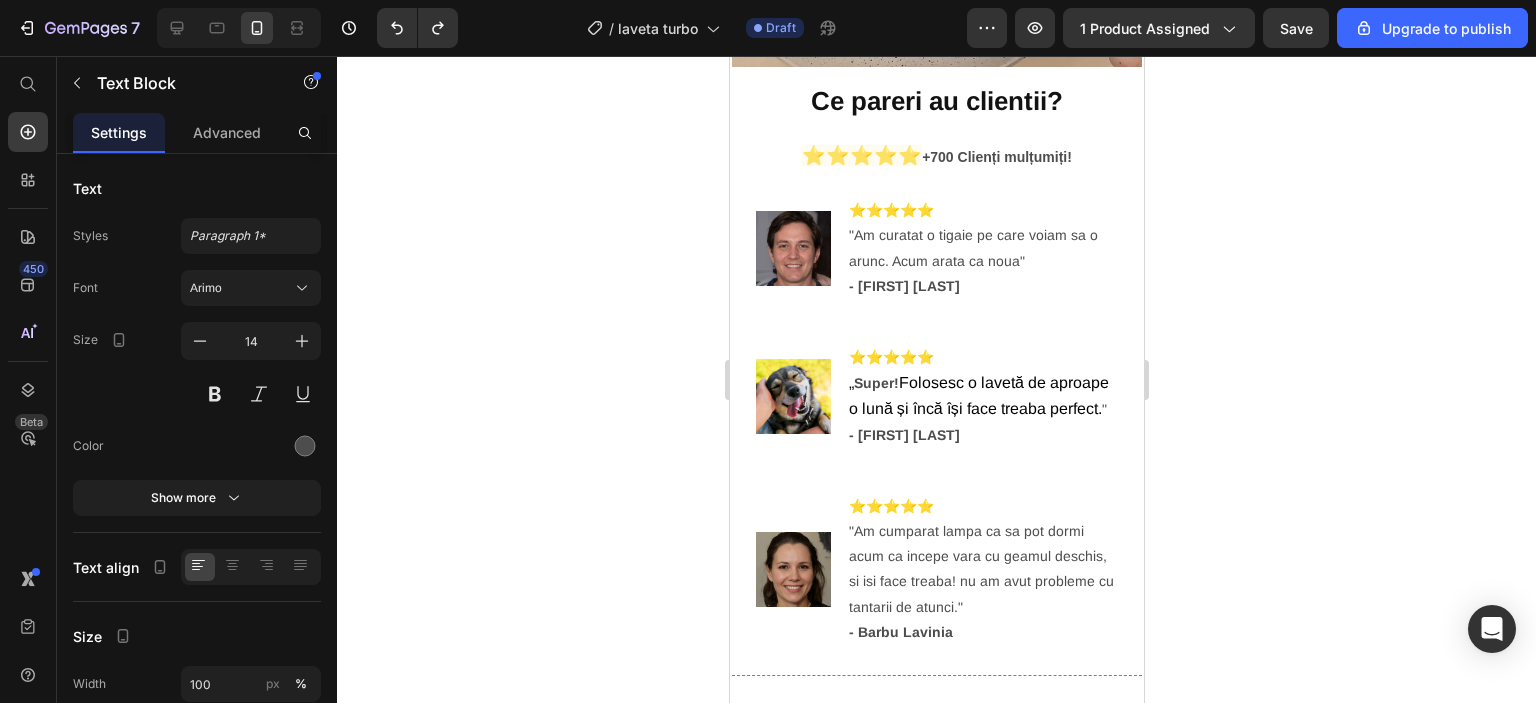 click on "⭐⭐⭐⭐⭐ "Am curatat o tigaie pe care voiam sa o arunc. Acum arata ca noua" - [FIRST] [LAST]" at bounding box center [981, 248] 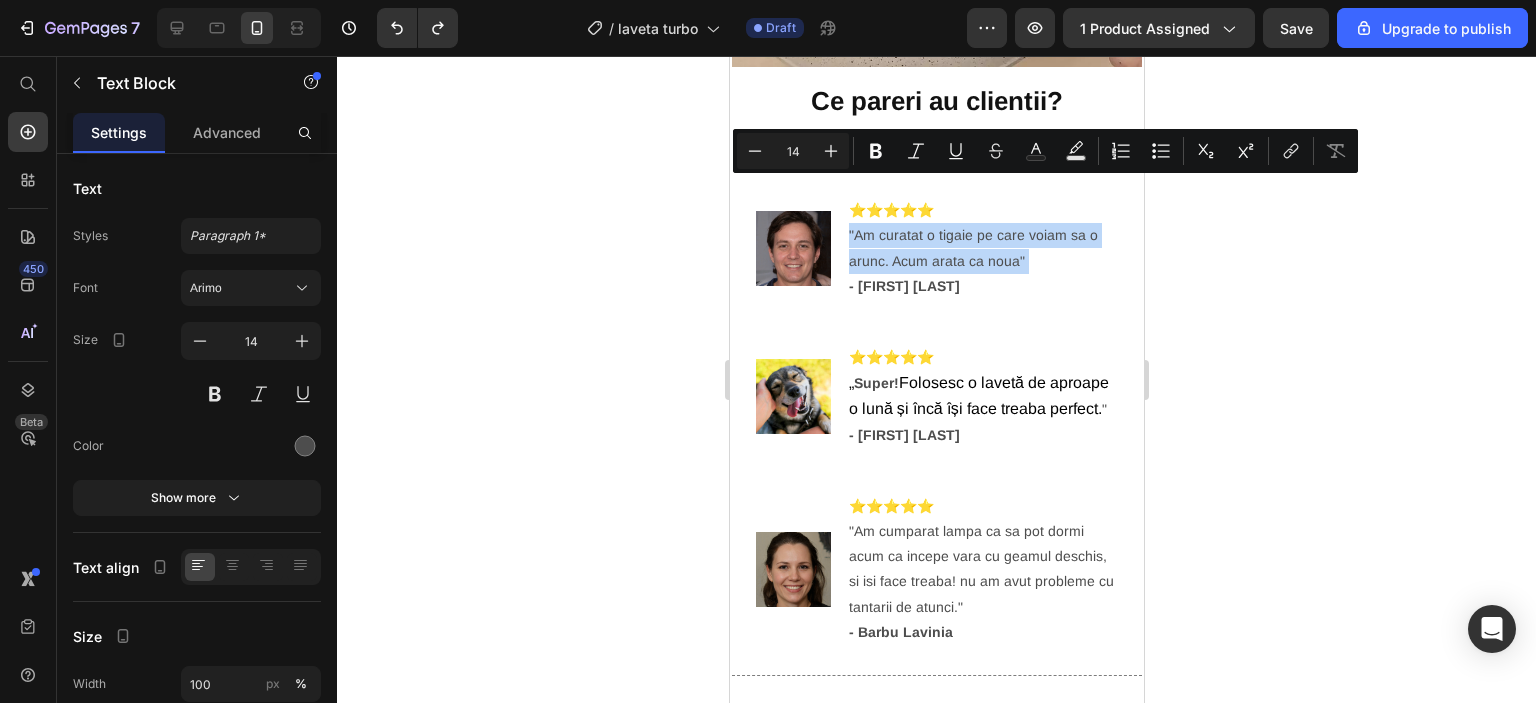 drag, startPoint x: 845, startPoint y: 193, endPoint x: 1018, endPoint y: 222, distance: 175.4138 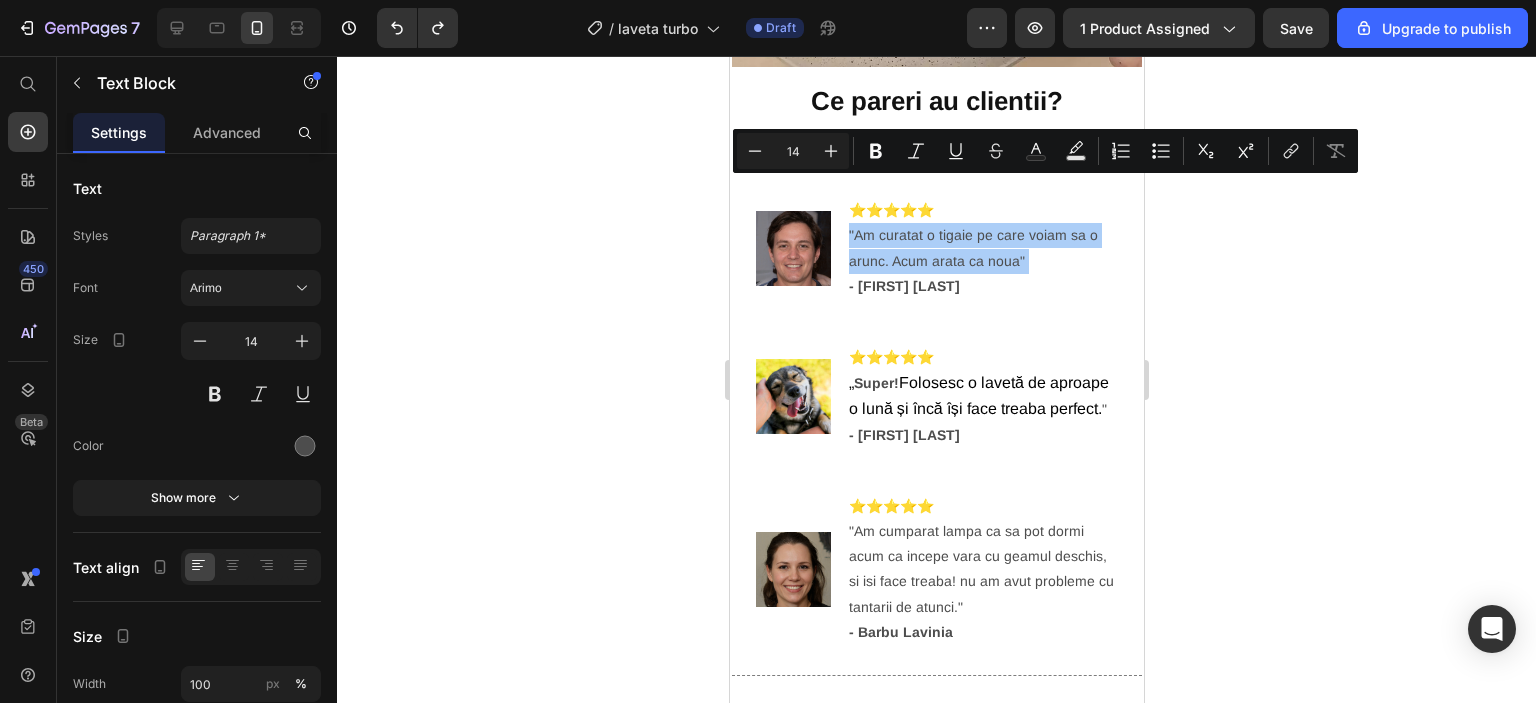 click 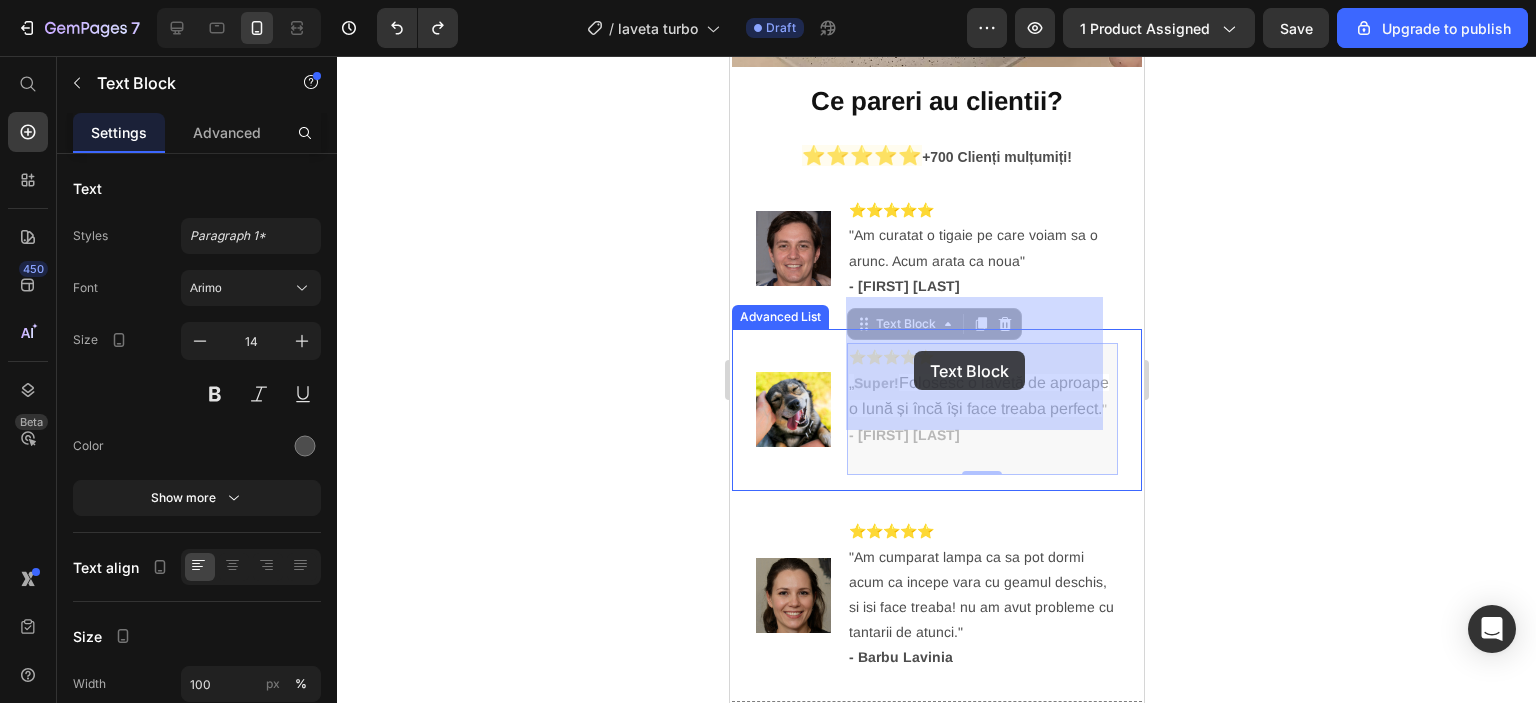 drag, startPoint x: 851, startPoint y: 334, endPoint x: 913, endPoint y: 351, distance: 64.288414 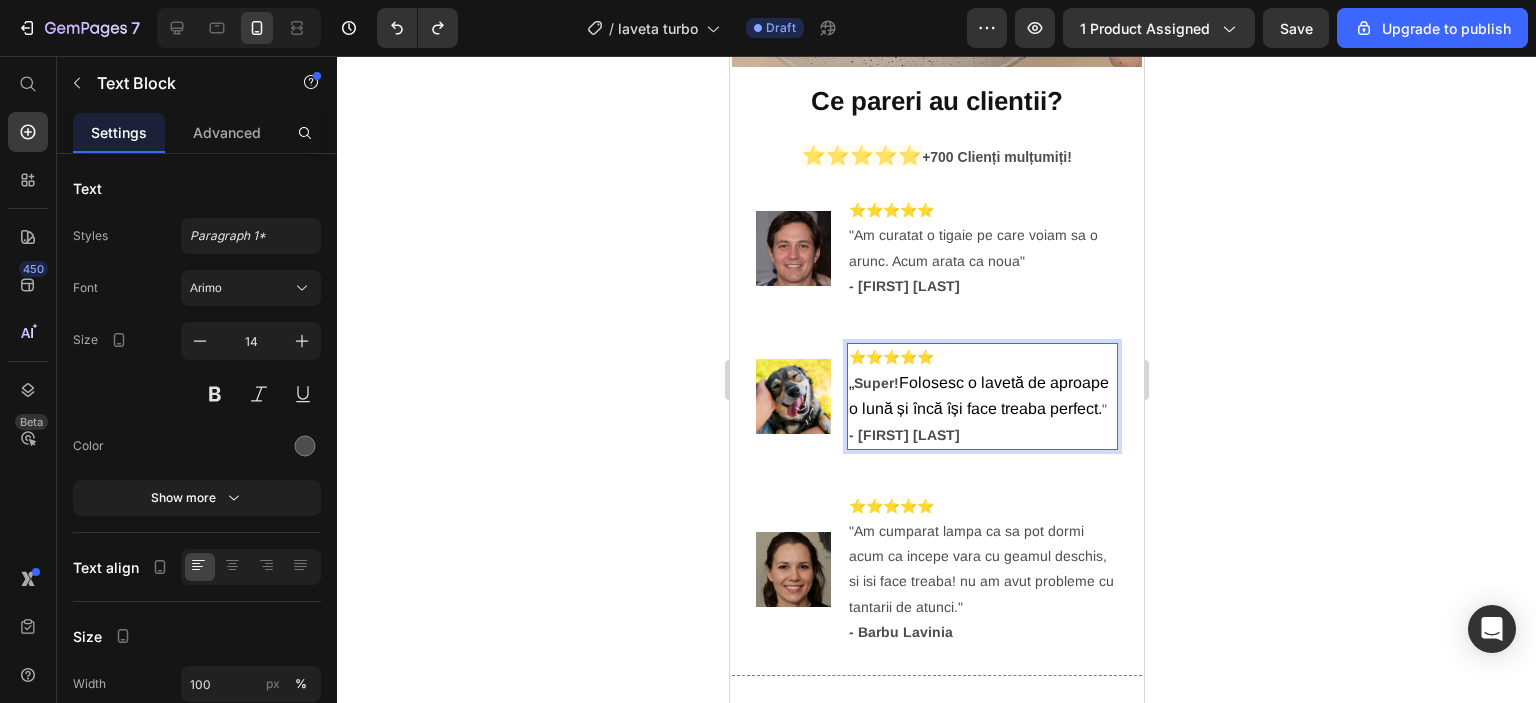 click on "Super!" at bounding box center [875, 383] 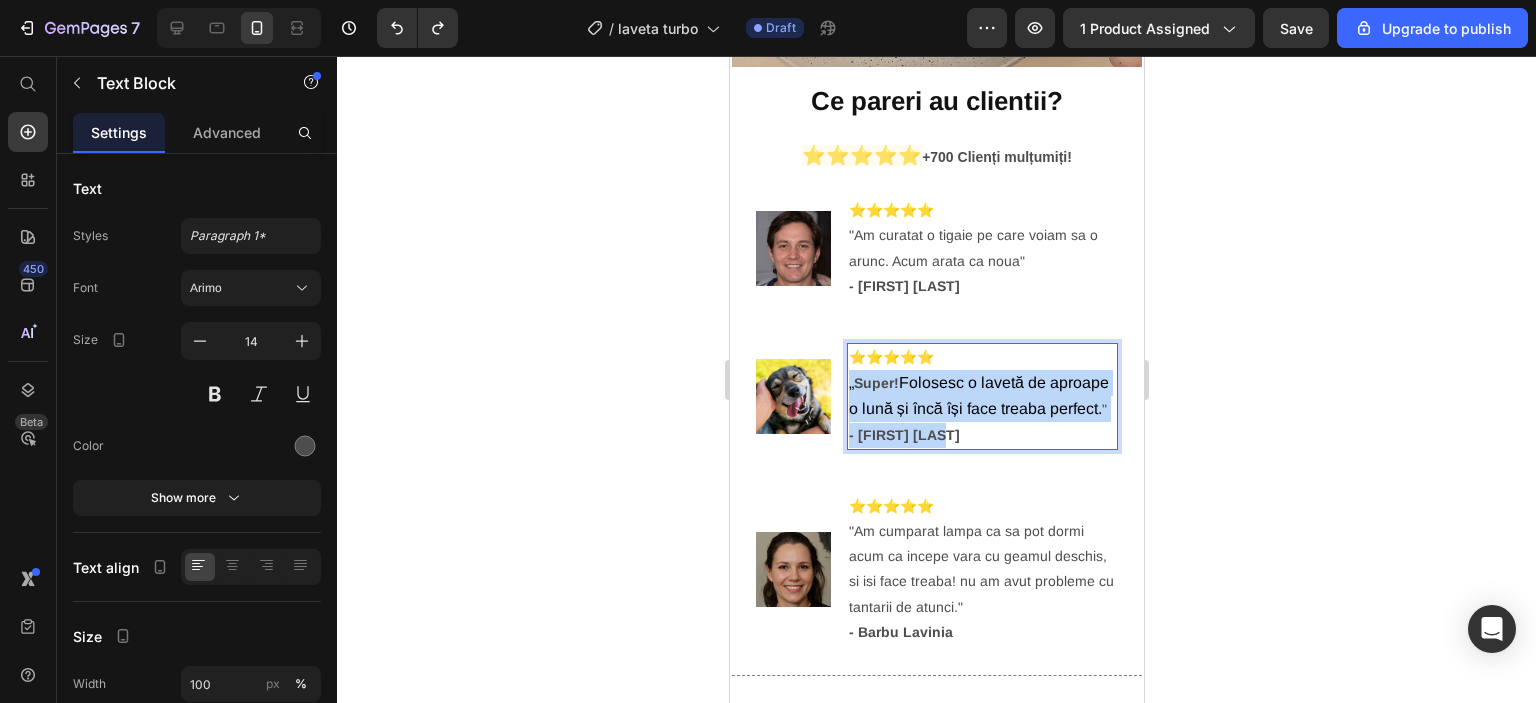 drag, startPoint x: 848, startPoint y: 343, endPoint x: 984, endPoint y: 402, distance: 148.24641 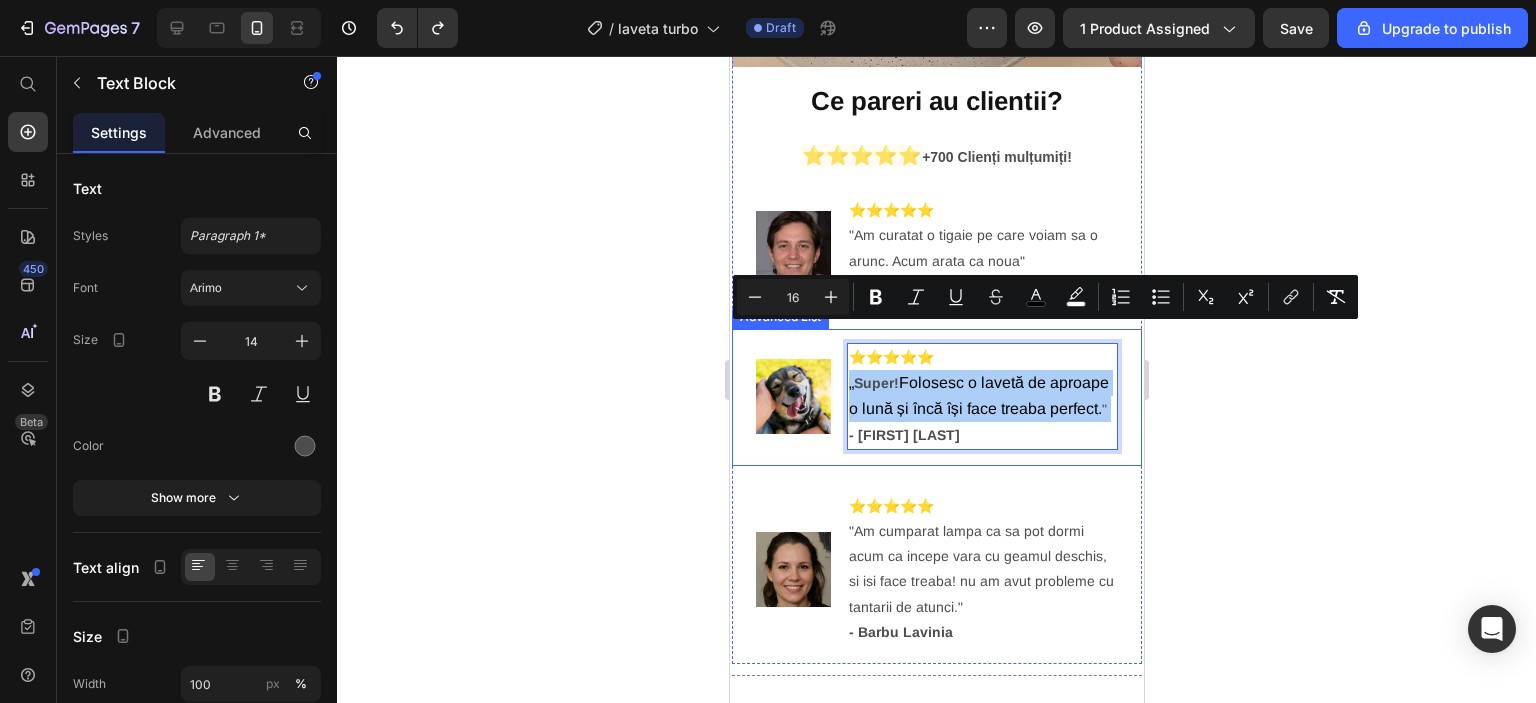click 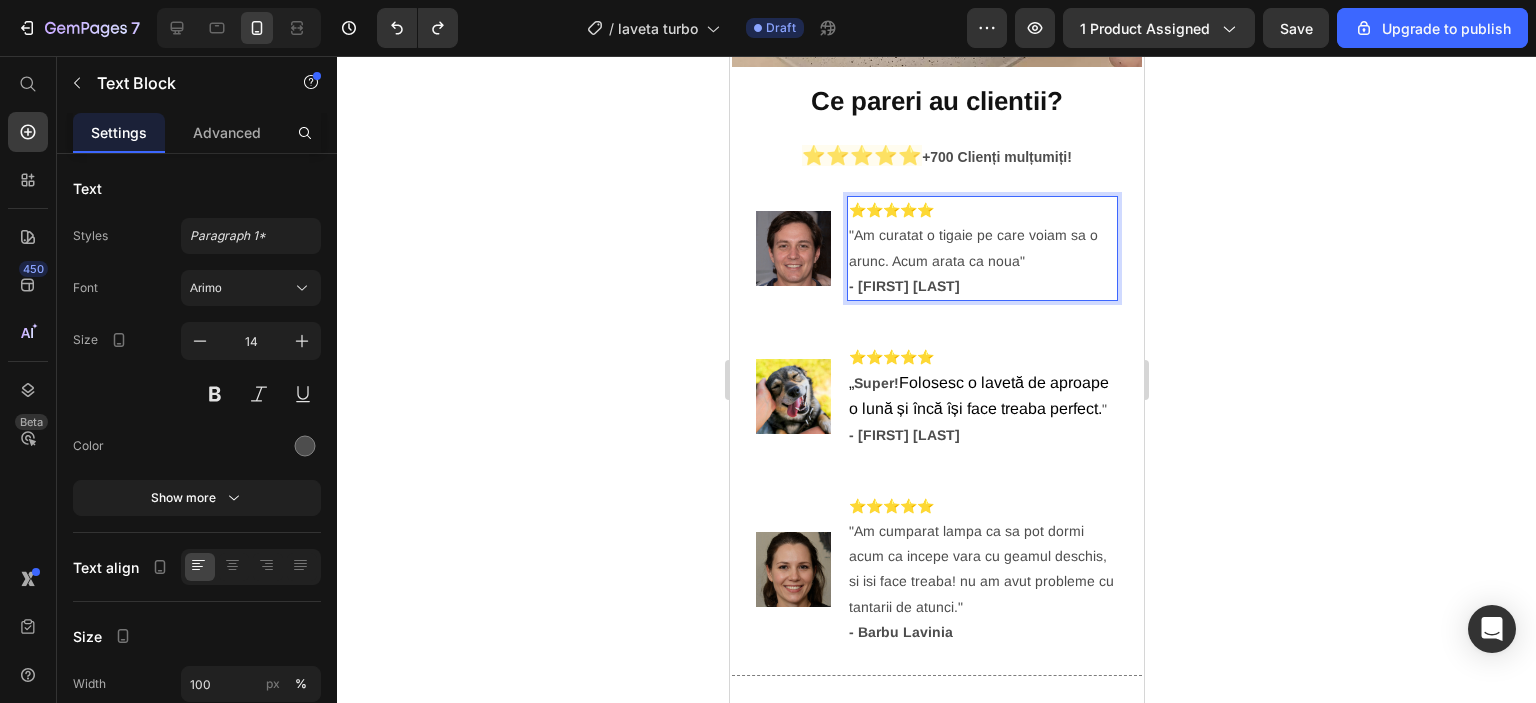 click on "⭐⭐⭐⭐⭐ "Am curatat o tigaie pe care voiam sa o arunc. Acum arata ca noua" - [FIRST] [LAST]" at bounding box center [981, 248] 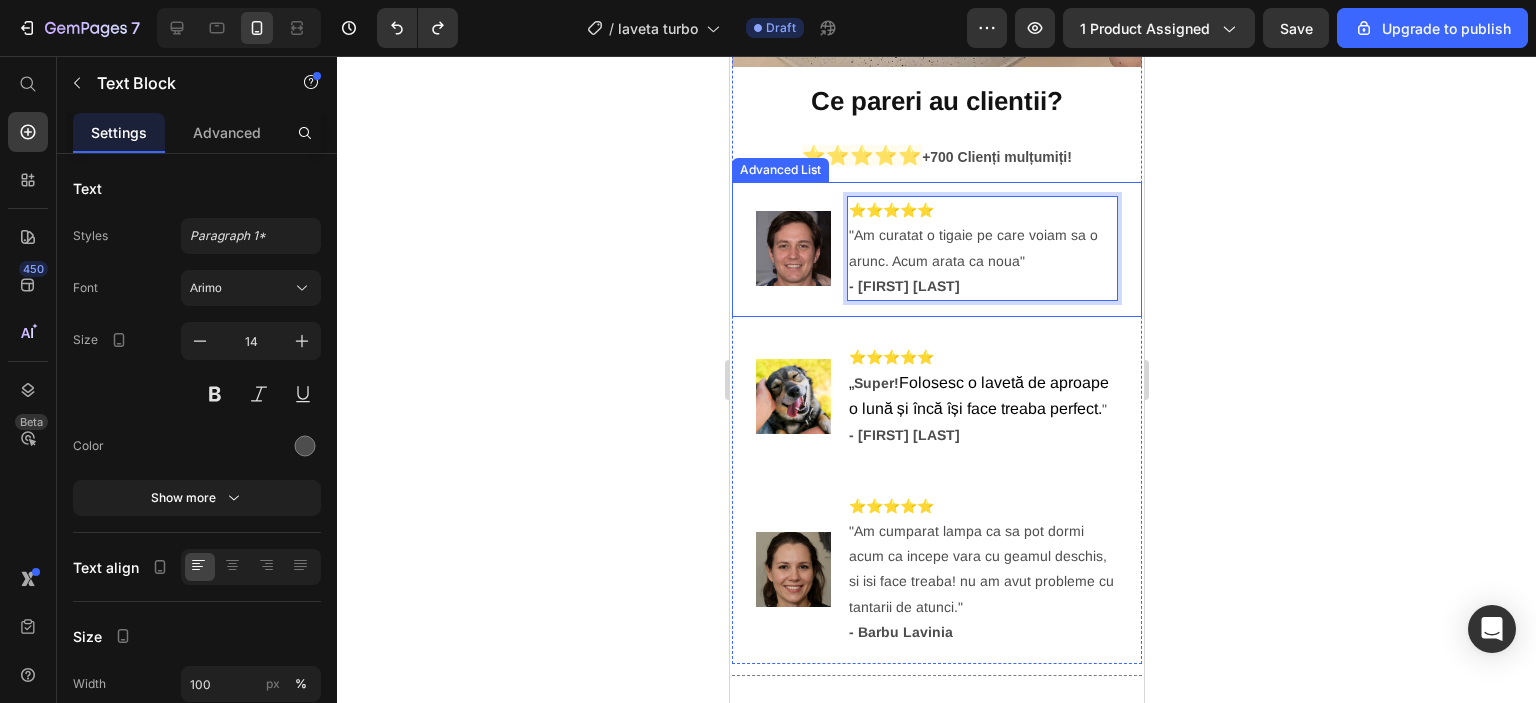 click on "Image ⭐⭐⭐⭐⭐ "Am curatat o tigaie pe care voiam sa o arunc. Acum arata ca noua" - [FIRST] [LAST] Text Block 0" at bounding box center (936, 248) 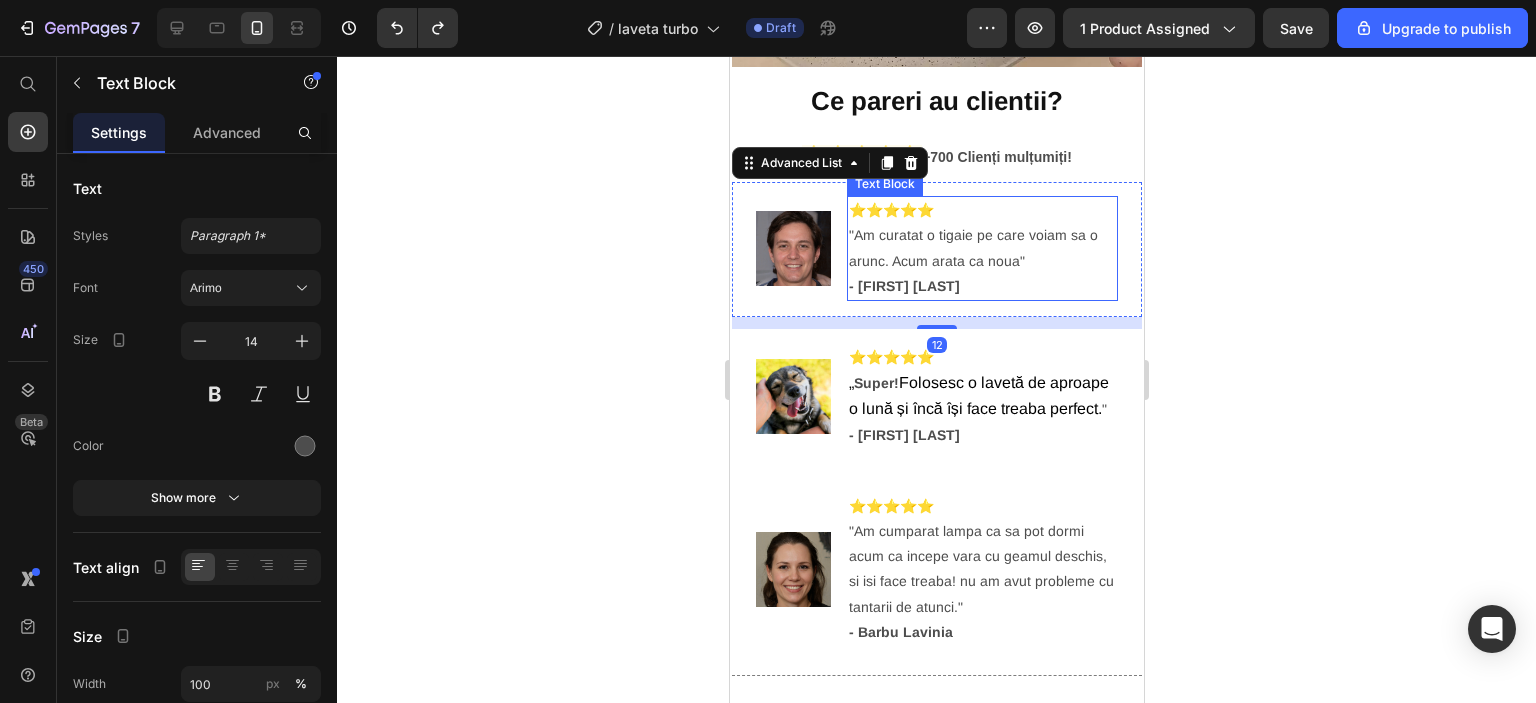 click on "⭐⭐⭐⭐⭐ "Am curatat o tigaie pe care voiam sa o arunc. Acum arata ca noua" - [FIRST] [LAST]" at bounding box center [981, 248] 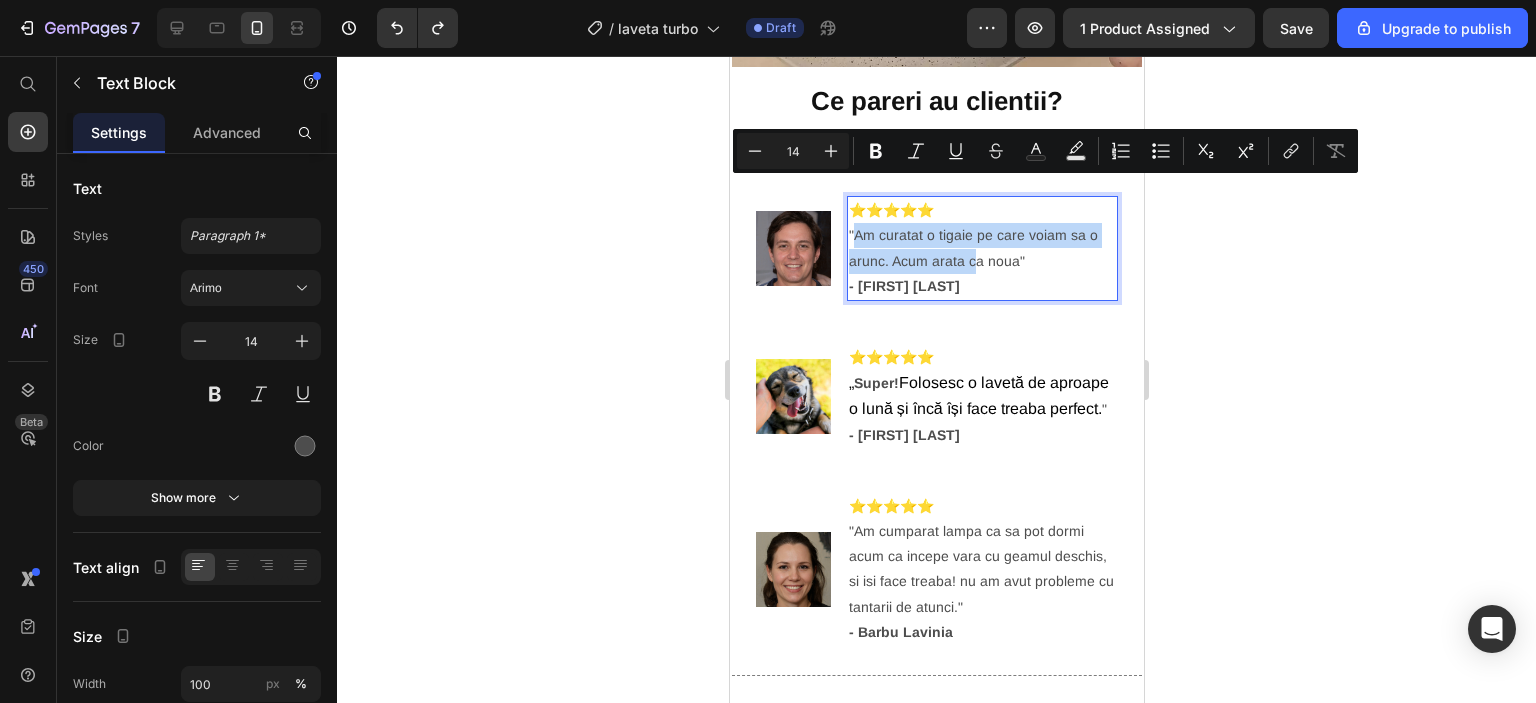drag, startPoint x: 849, startPoint y: 188, endPoint x: 973, endPoint y: 213, distance: 126.495056 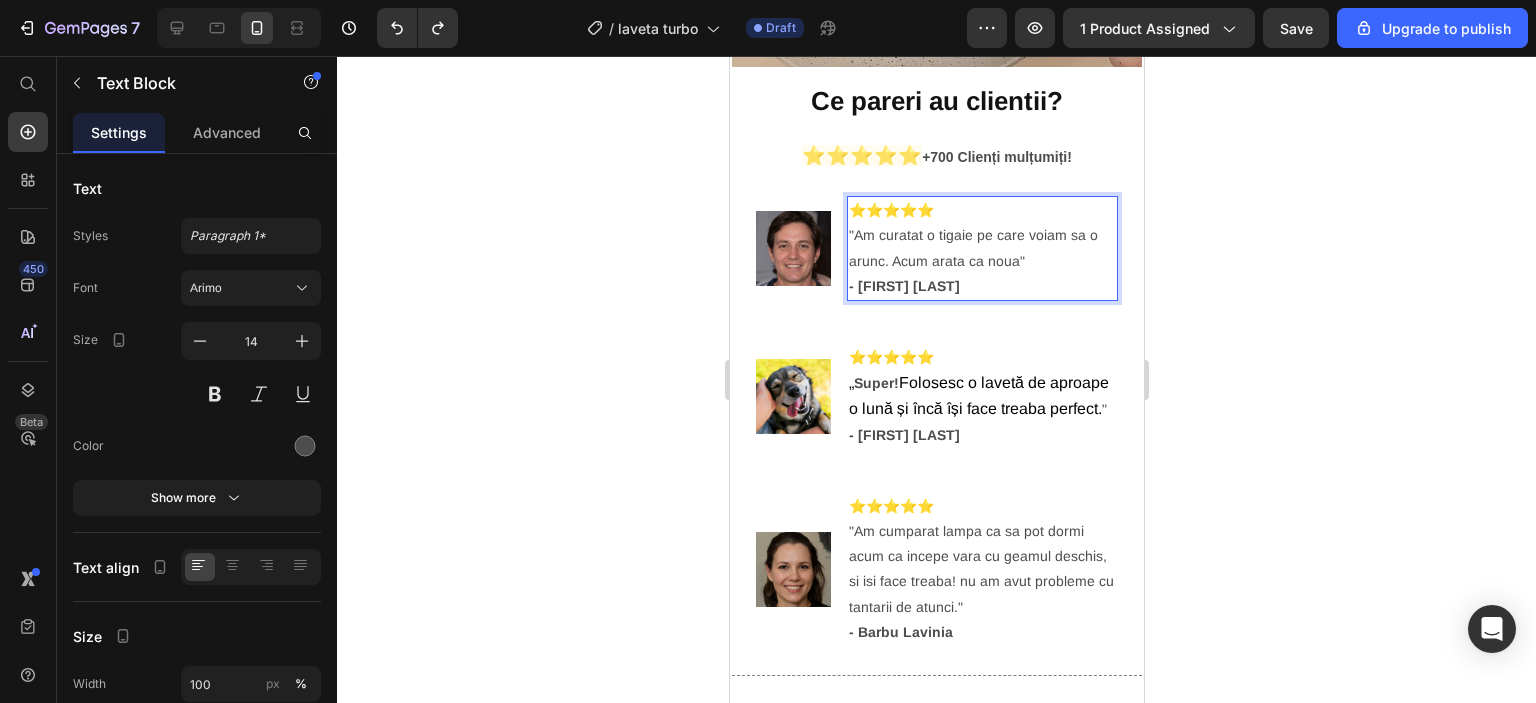 click on "⭐⭐⭐⭐⭐ "Am curatat o tigaie pe care voiam sa o arunc. Acum arata ca noua" - [FIRST] [LAST]" at bounding box center [981, 248] 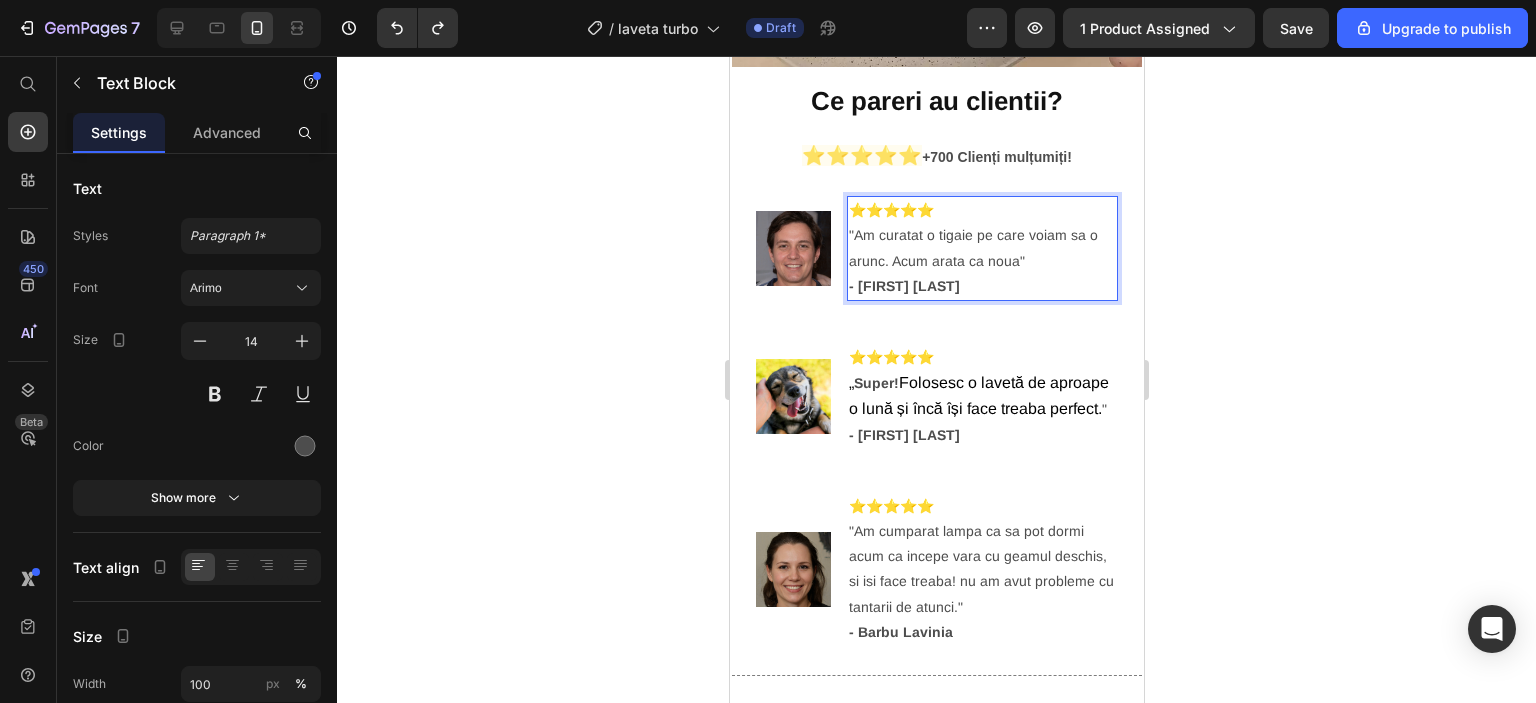 click on "⭐⭐⭐⭐⭐ "Am curatat o tigaie pe care voiam sa o arunc. Acum arata ca noua" - [FIRST] [LAST]" at bounding box center [981, 248] 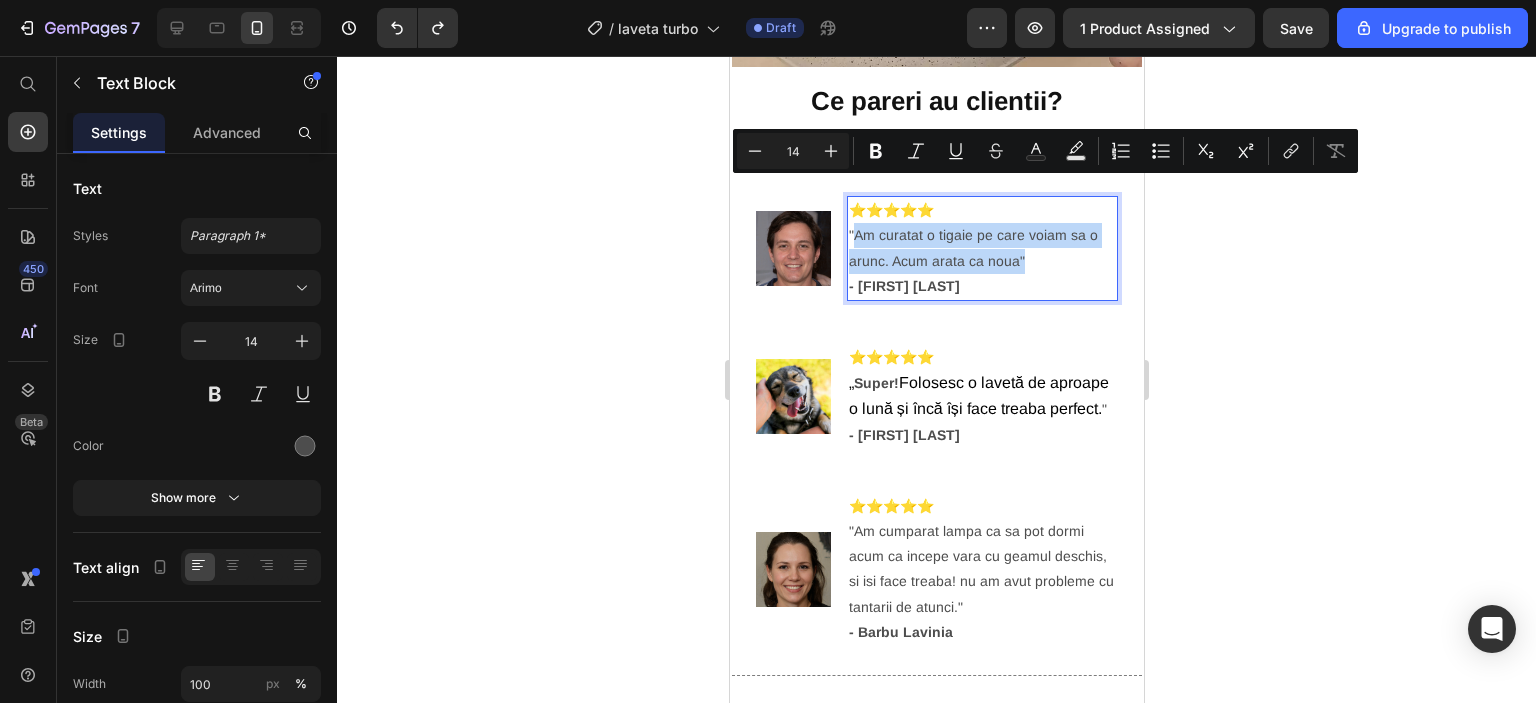 drag, startPoint x: 849, startPoint y: 186, endPoint x: 1020, endPoint y: 217, distance: 173.78723 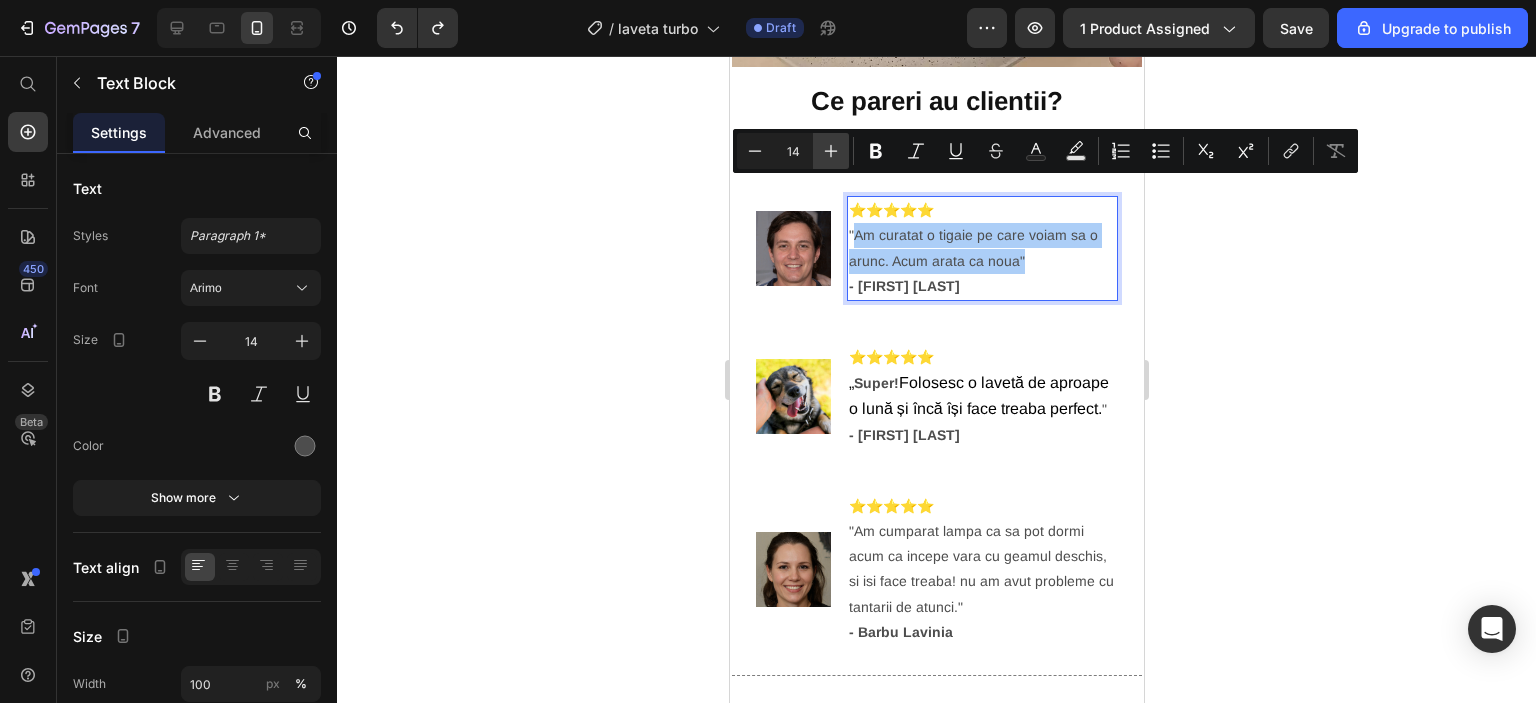 click 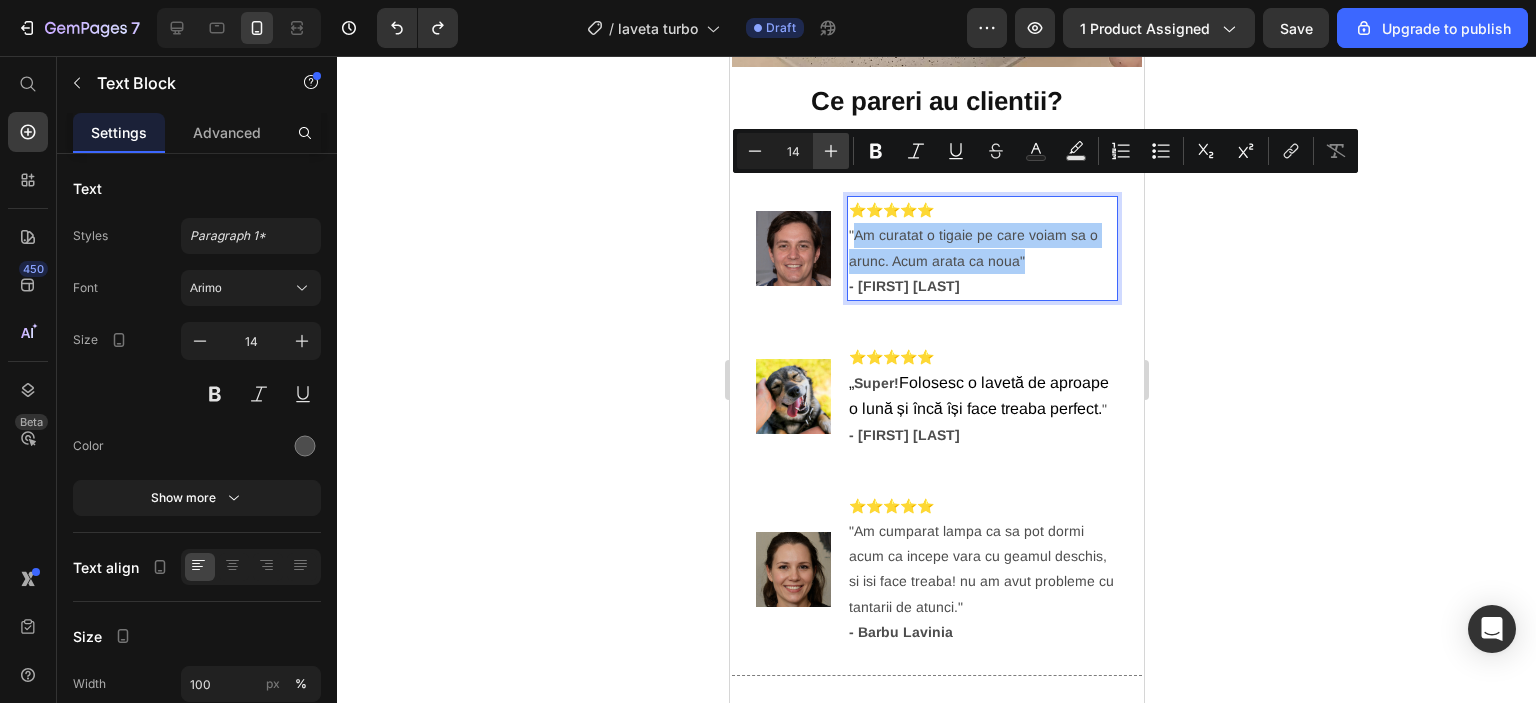 click 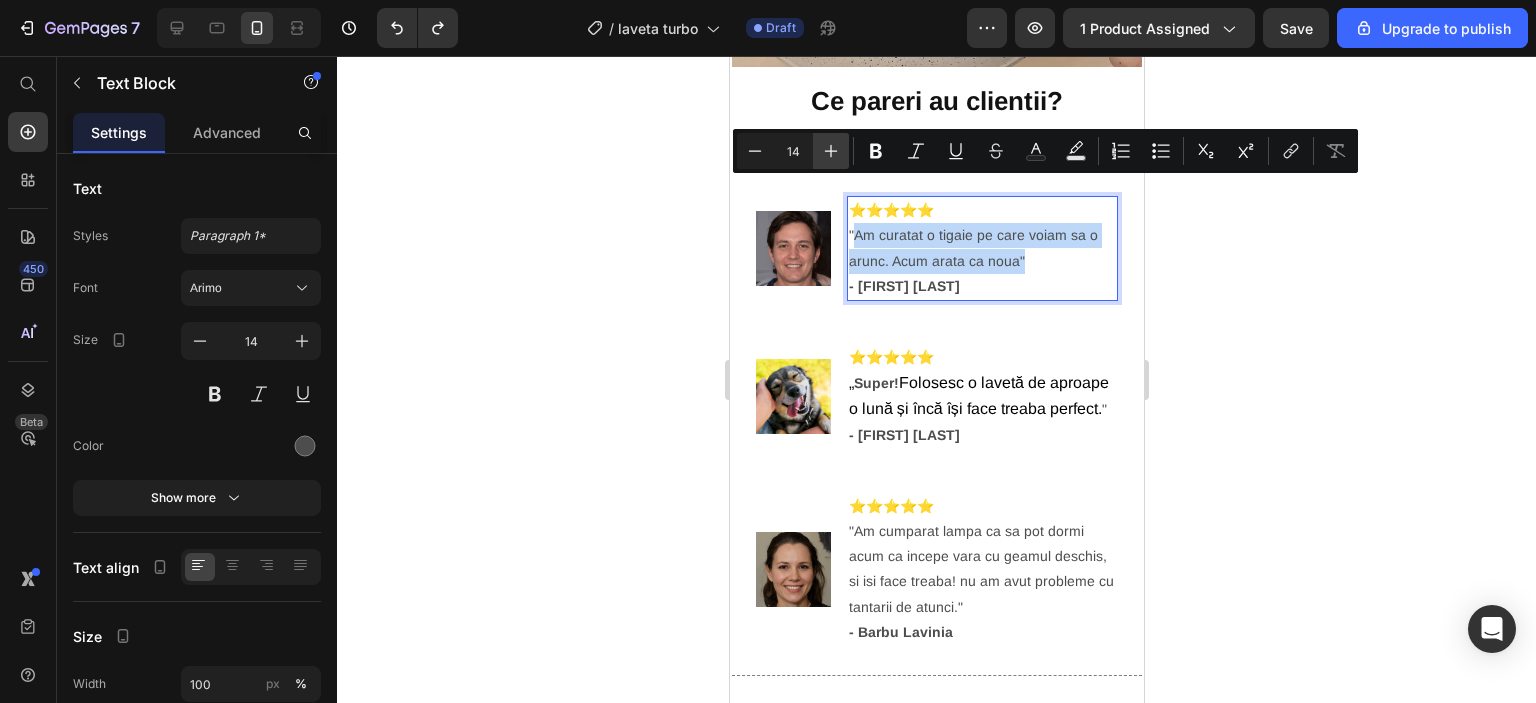 type on "16" 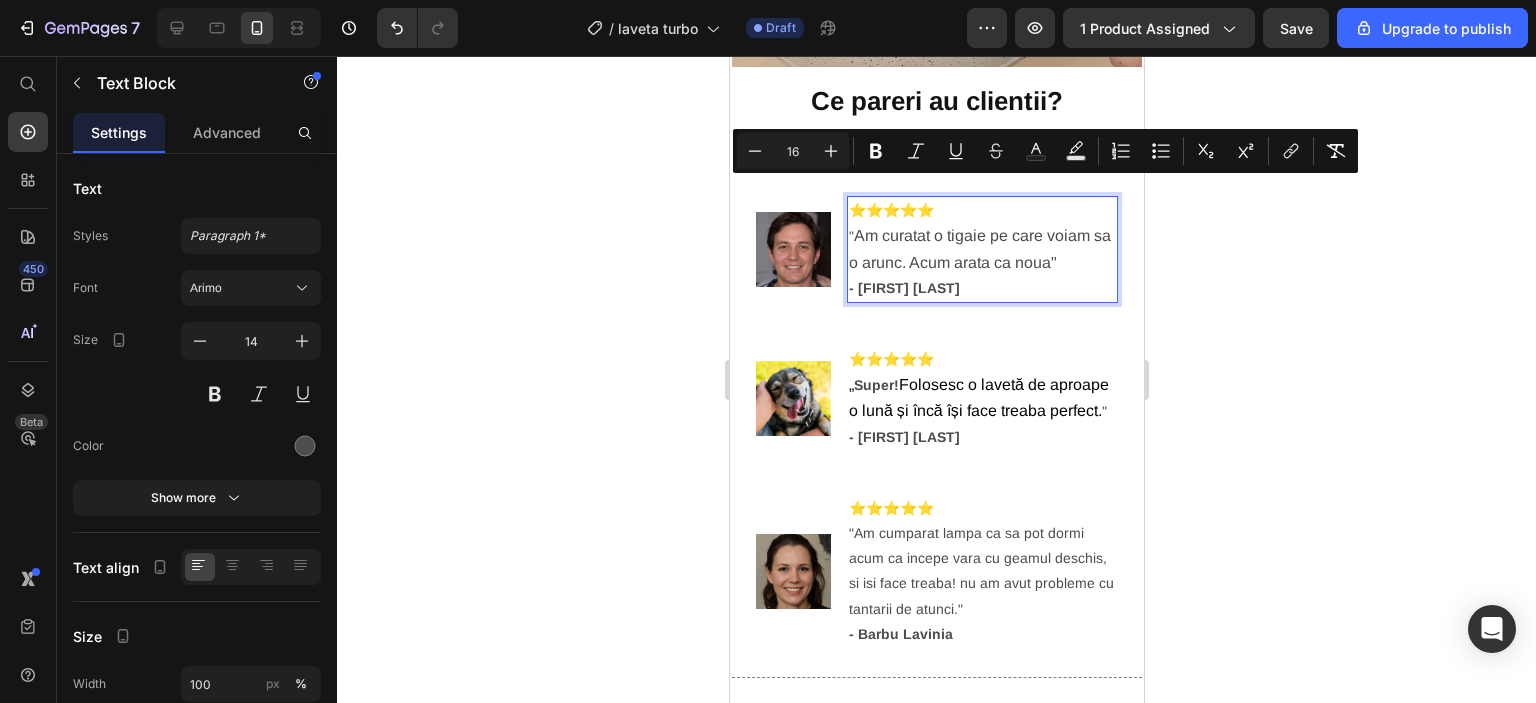 click on "Am curatat o tigaie pe care voiam sa o arunc. Acum arata ca noua"" at bounding box center [979, 248] 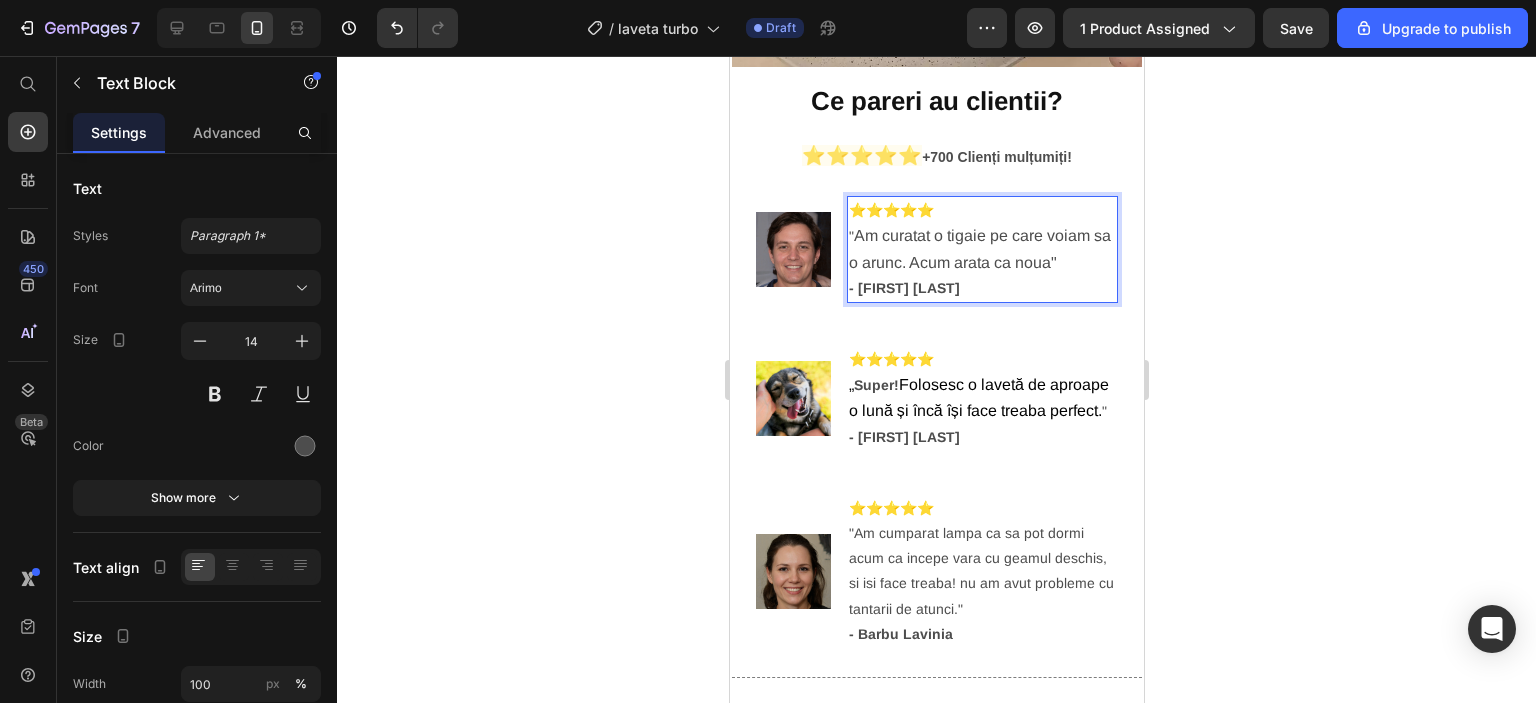 click on "⭐⭐⭐⭐⭐ " Am curatat o tigaie pe care voiam sa o arunc. Acum arata ca noua" - [FIRST] [LAST]" at bounding box center [981, 249] 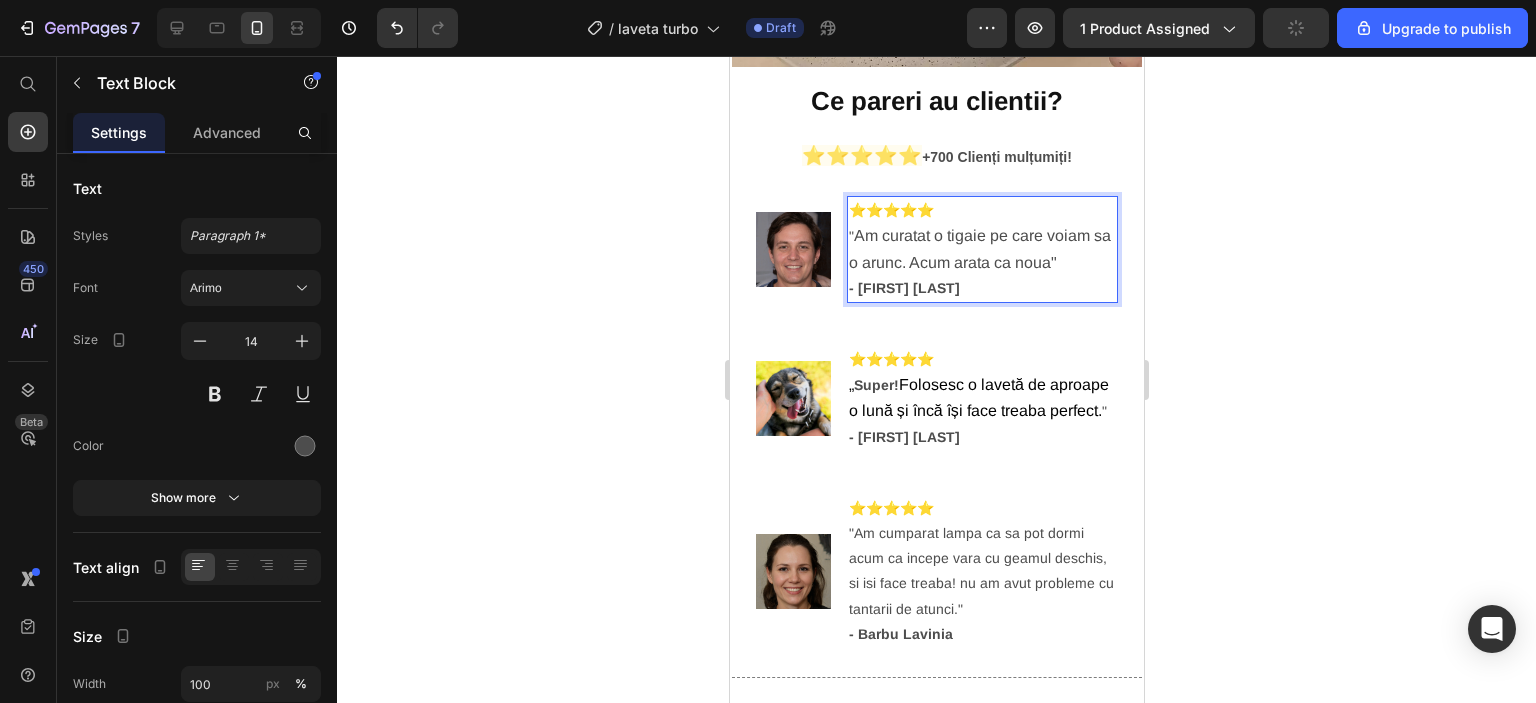 click on "⭐⭐⭐⭐⭐ " Am curatat o tigaie pe care voiam sa o arunc. Acum arata ca noua" - [FIRST] [LAST]" at bounding box center [981, 249] 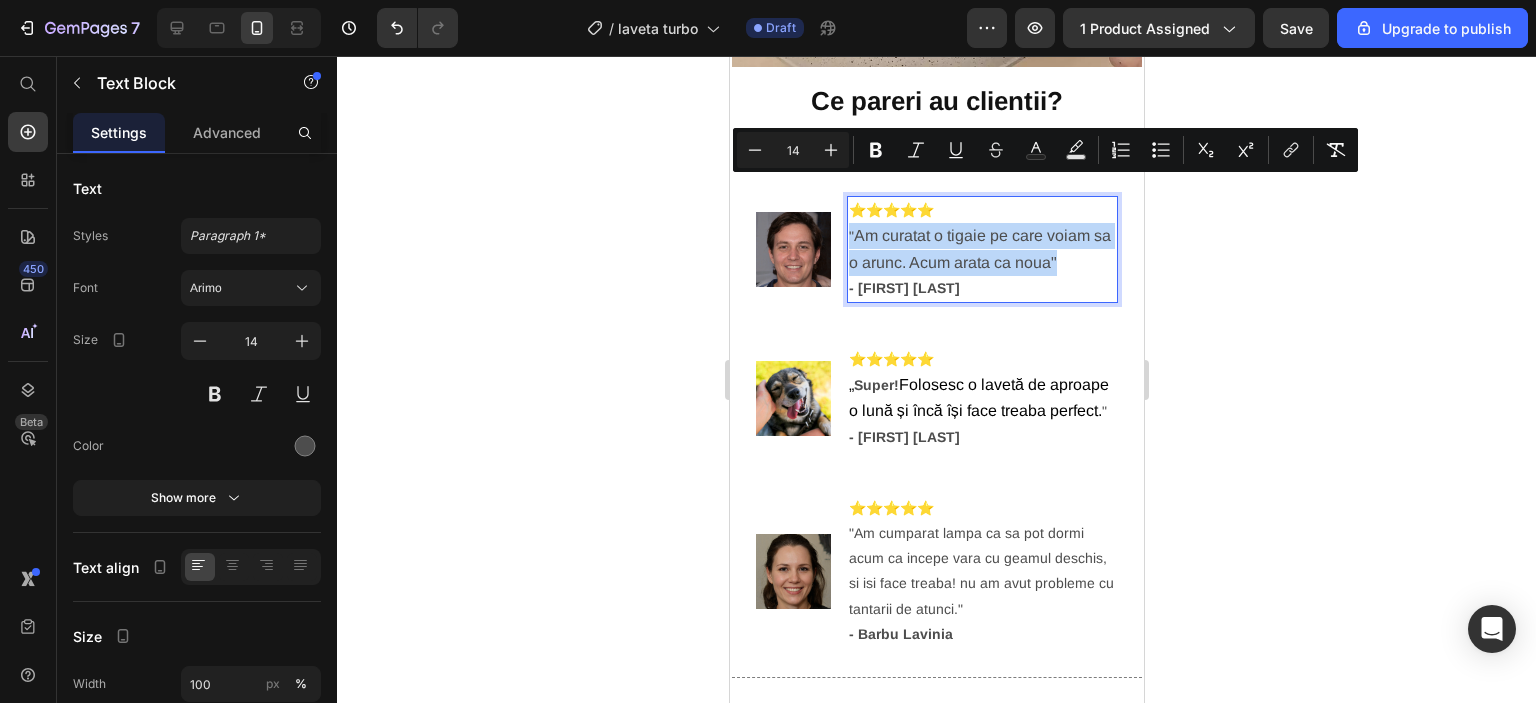 drag, startPoint x: 848, startPoint y: 187, endPoint x: 1070, endPoint y: 219, distance: 224.29445 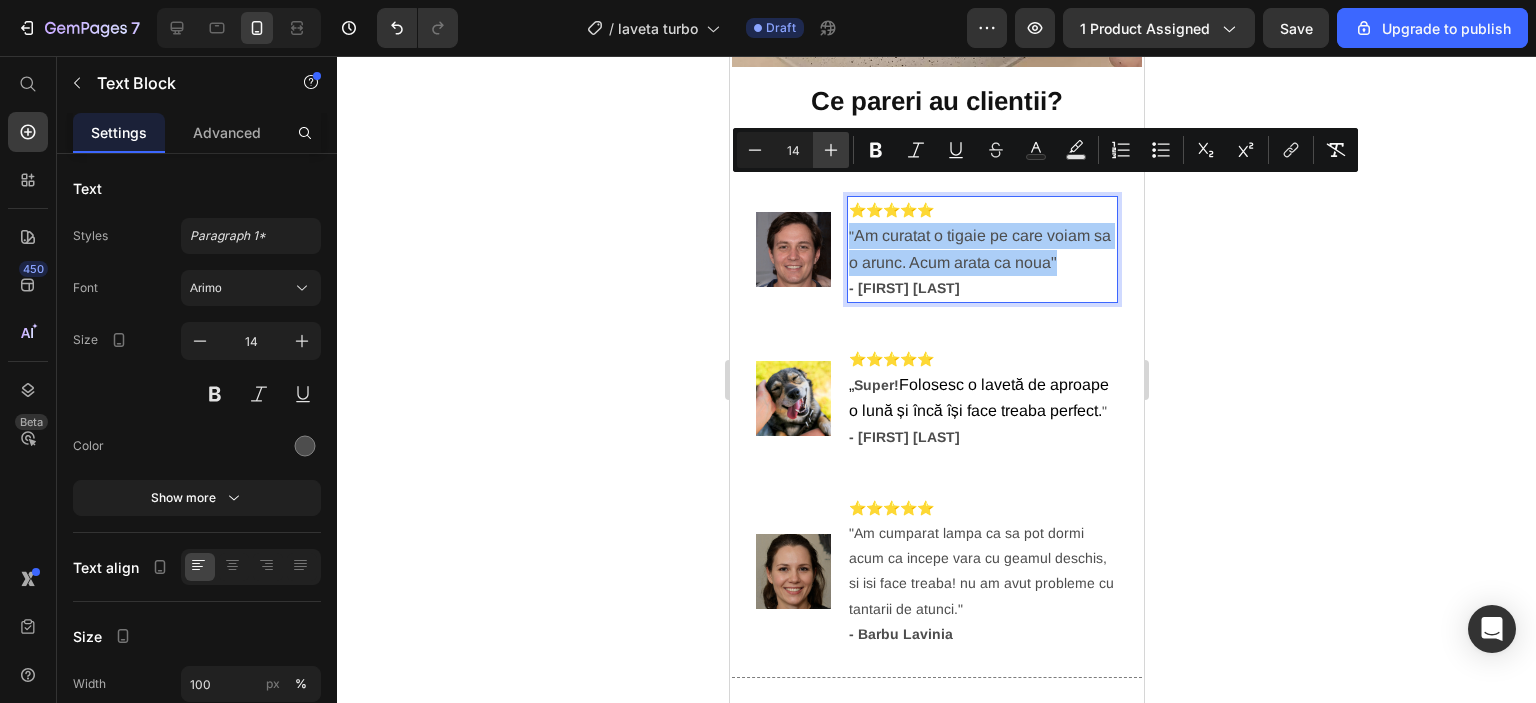 click 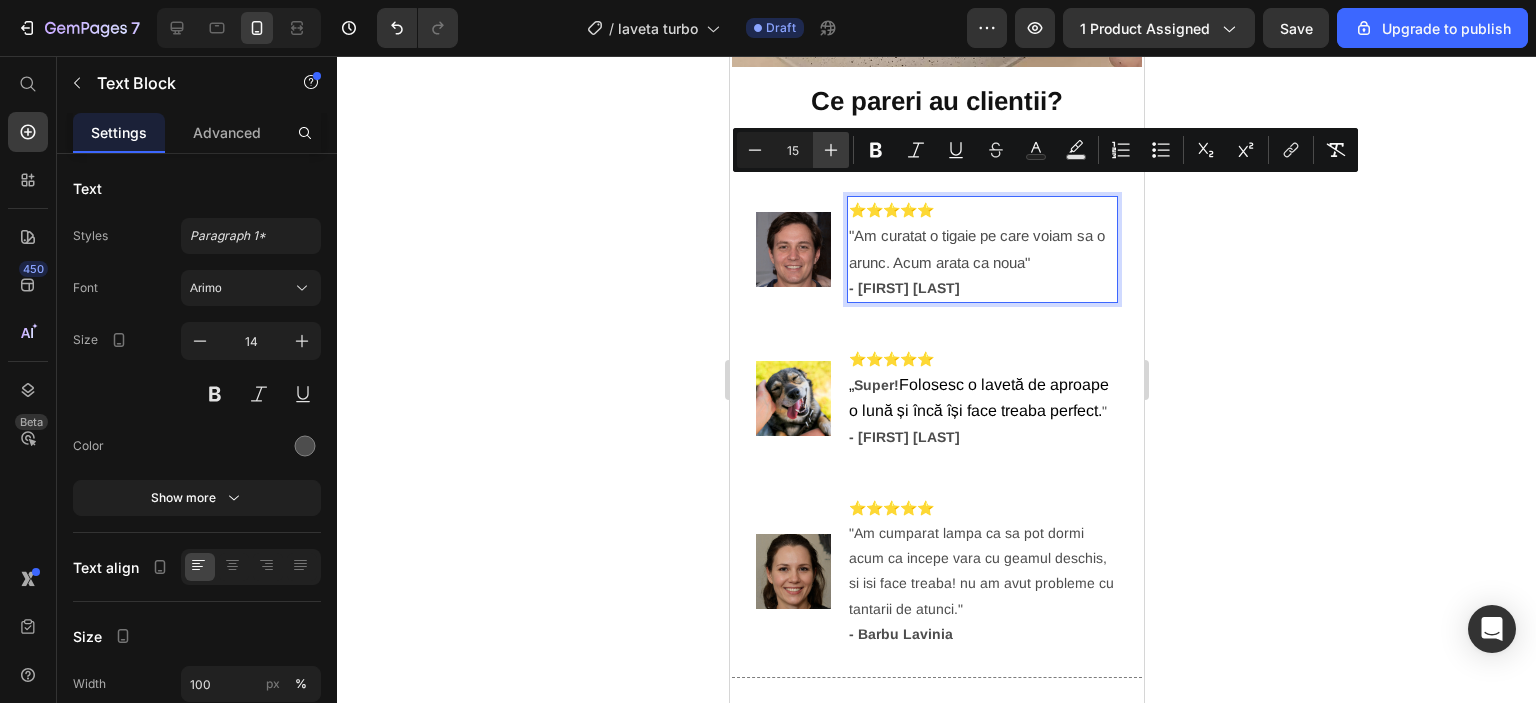 click 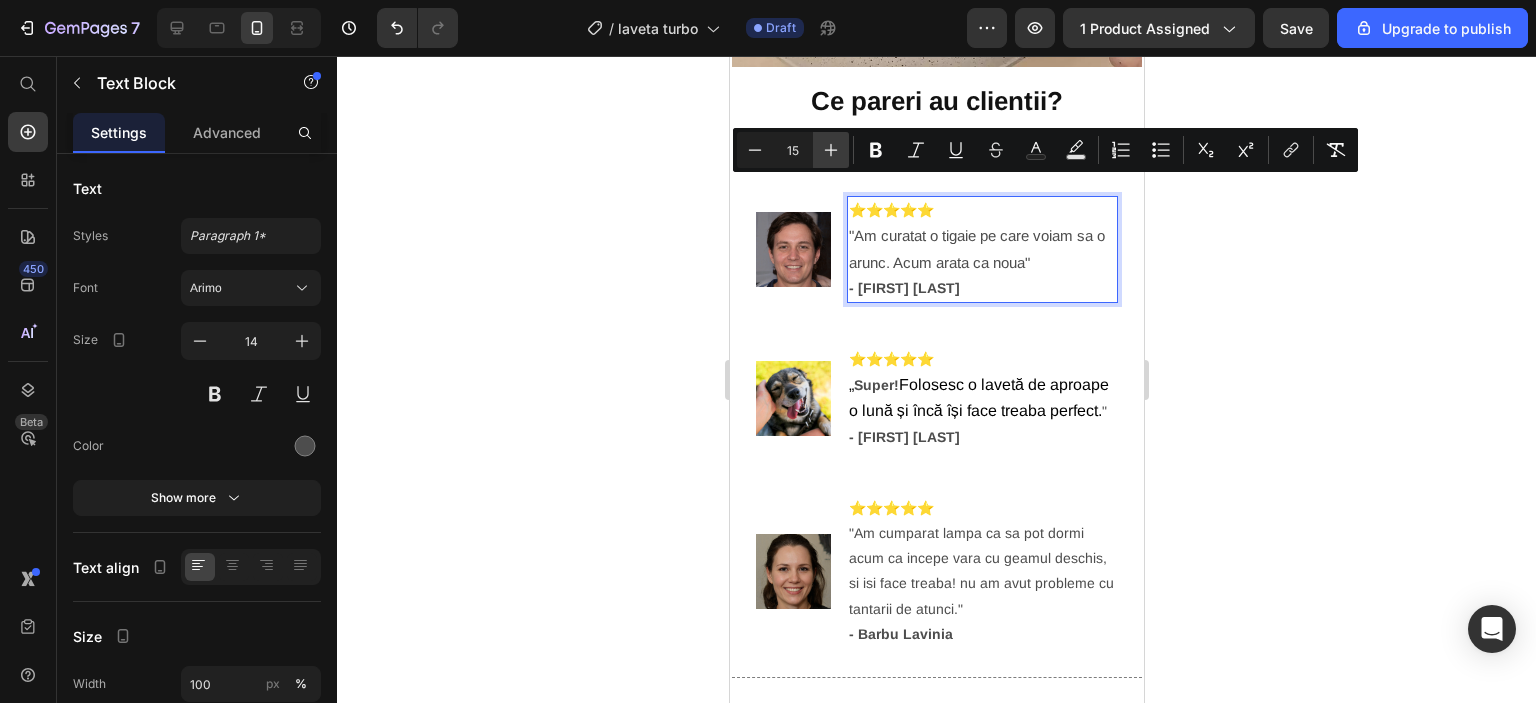 type on "16" 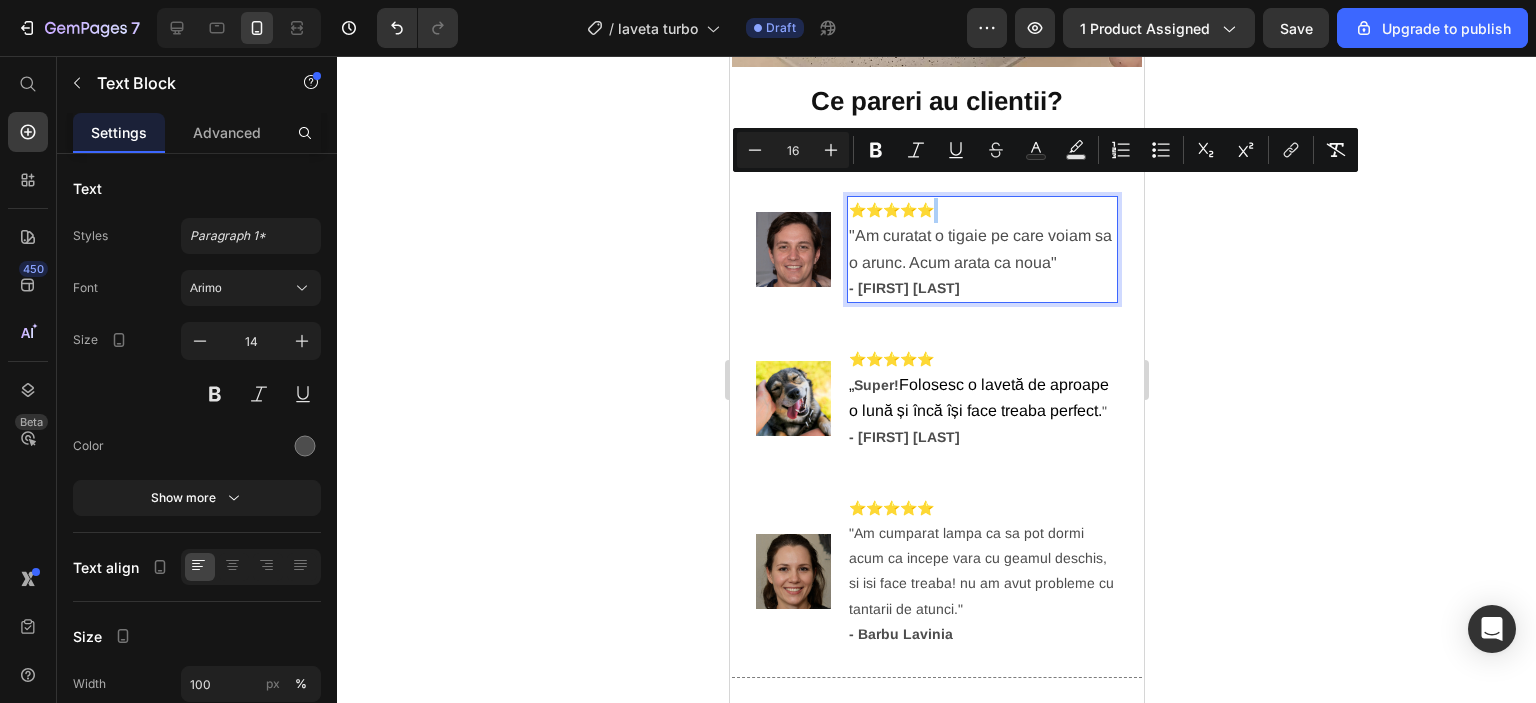 click 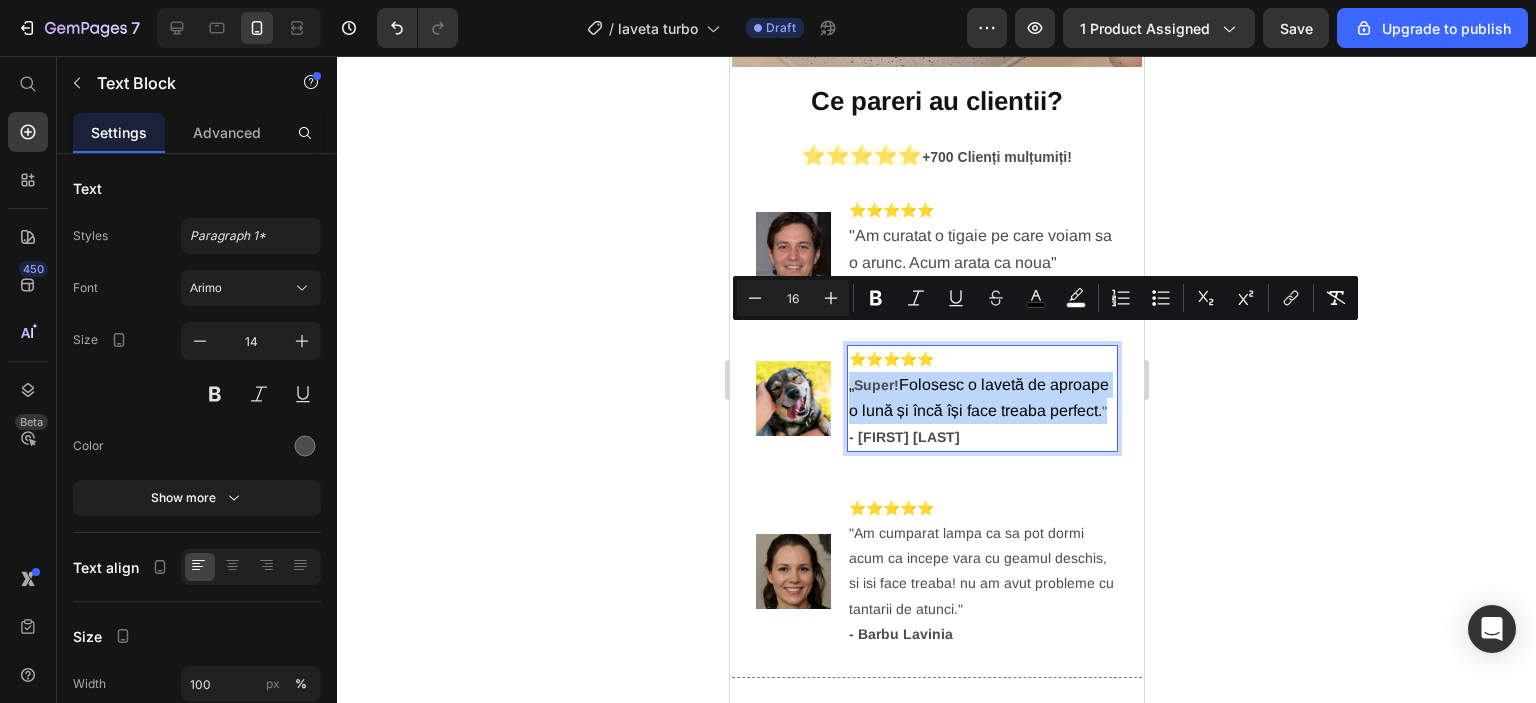 drag, startPoint x: 847, startPoint y: 338, endPoint x: 965, endPoint y: 397, distance: 131.92801 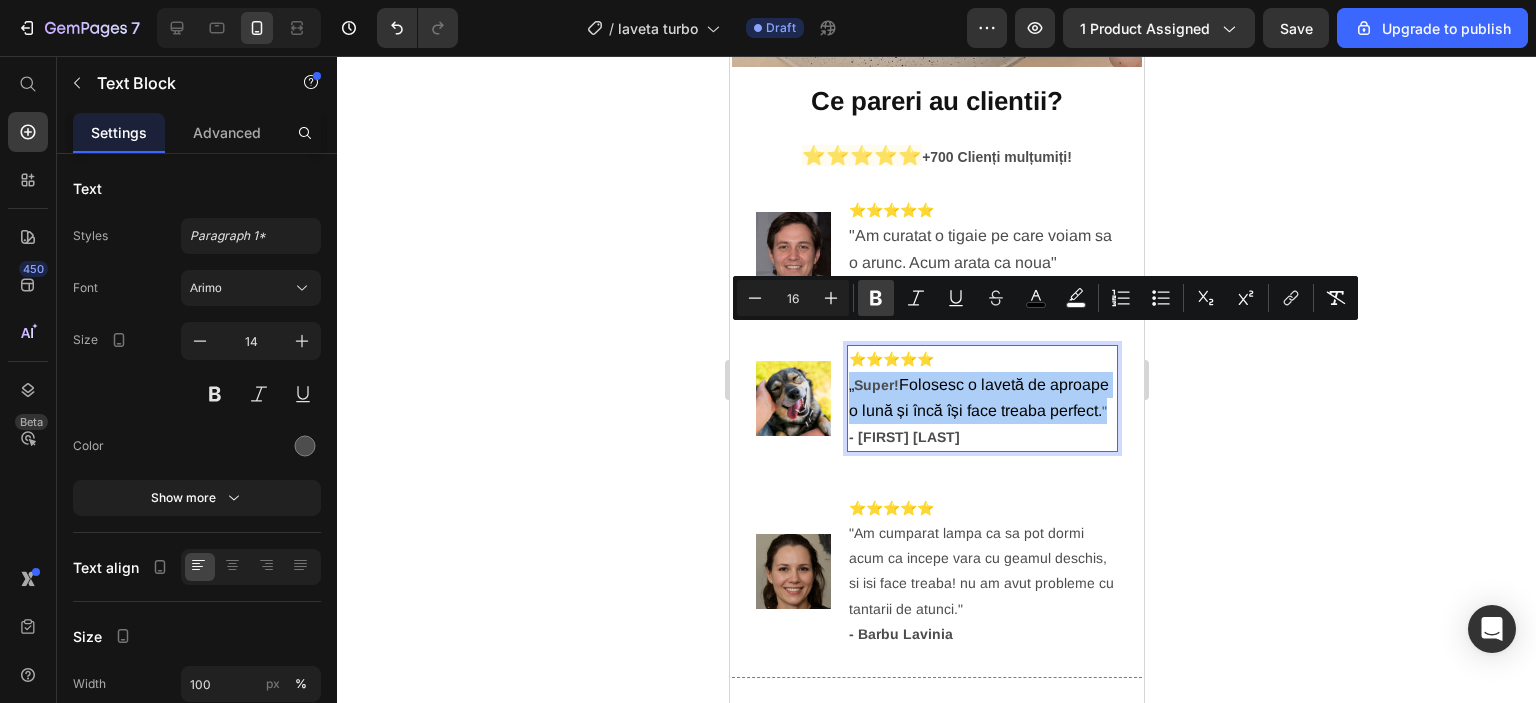 click 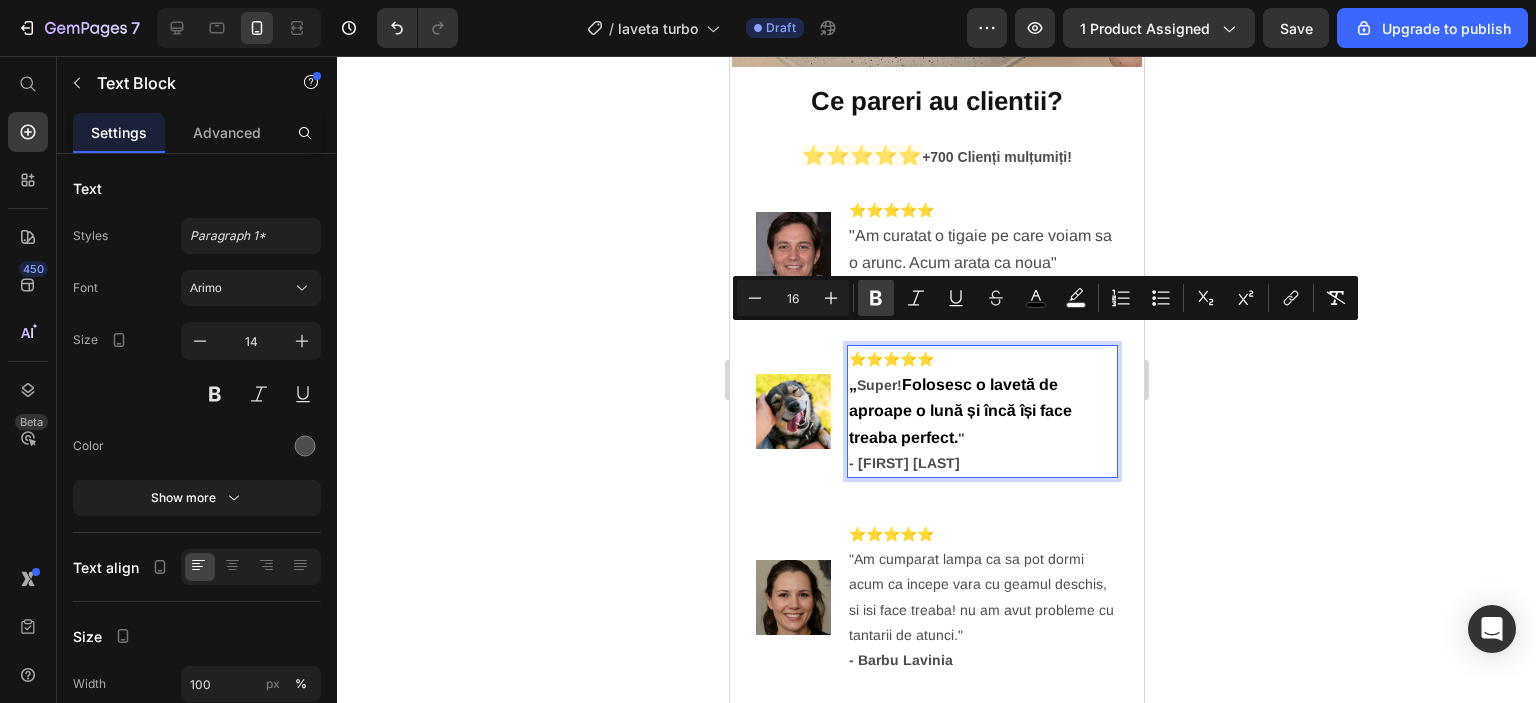 click 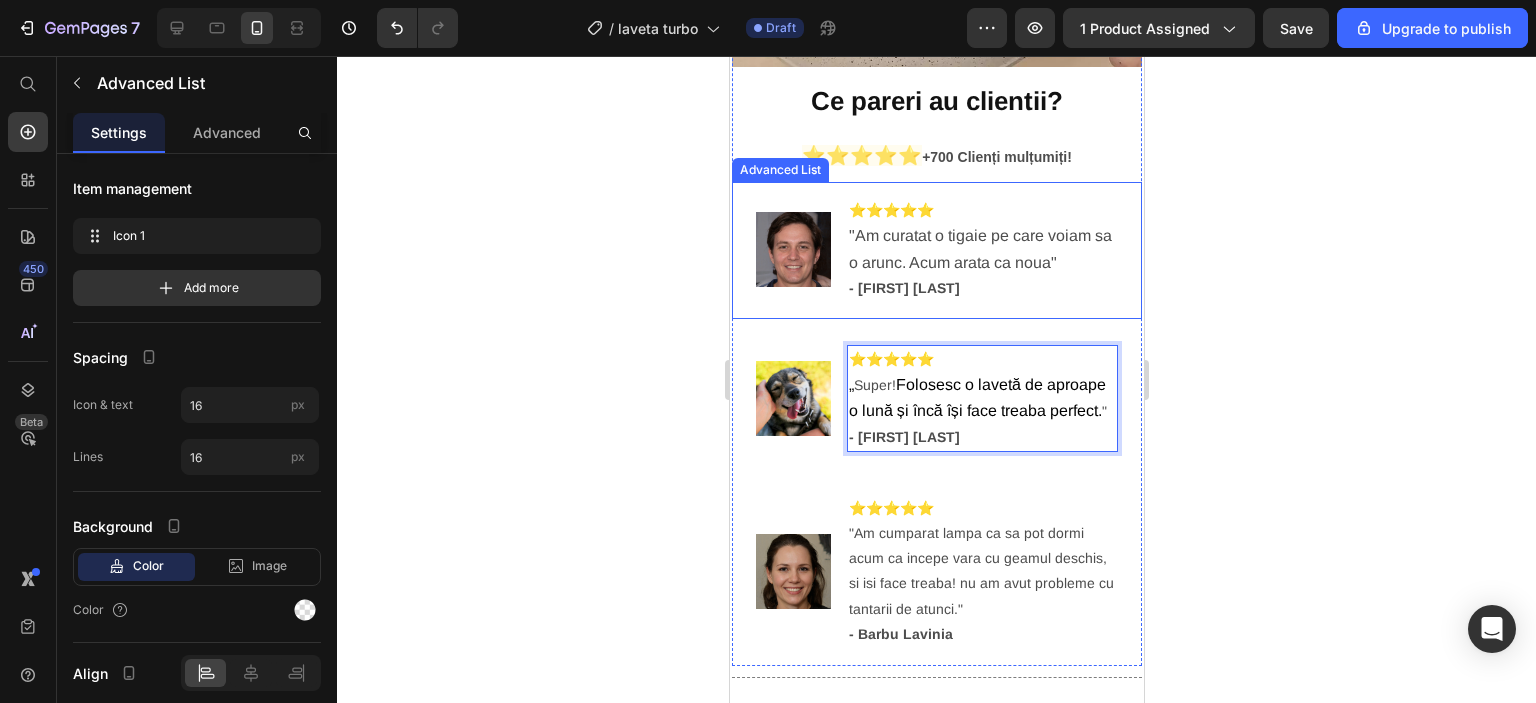 click on "Image ⭐⭐⭐⭐⭐ "Am curatat o tigaie pe care voiam sa o arunc. Acum arata ca noua" - [FIRST] [LAST] Text Block" at bounding box center [936, 249] 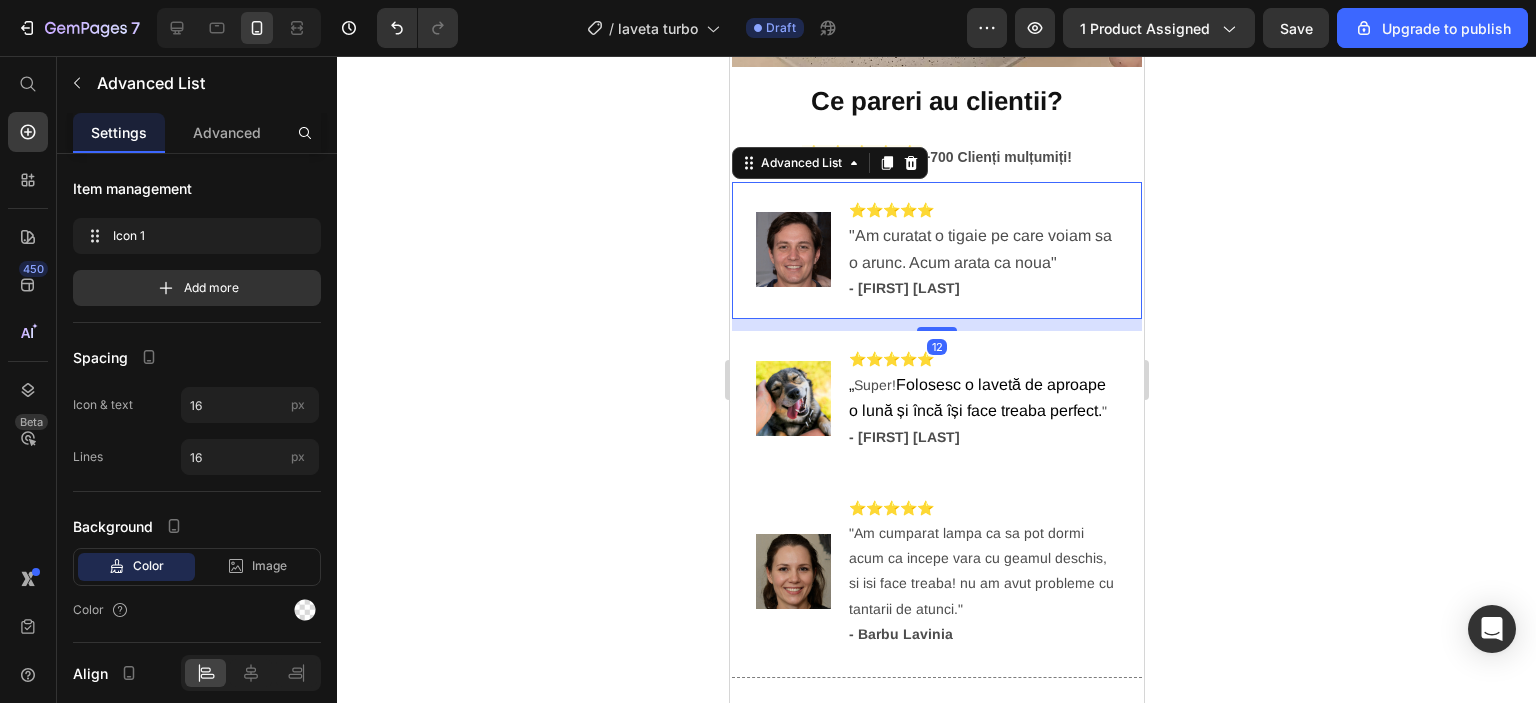 click 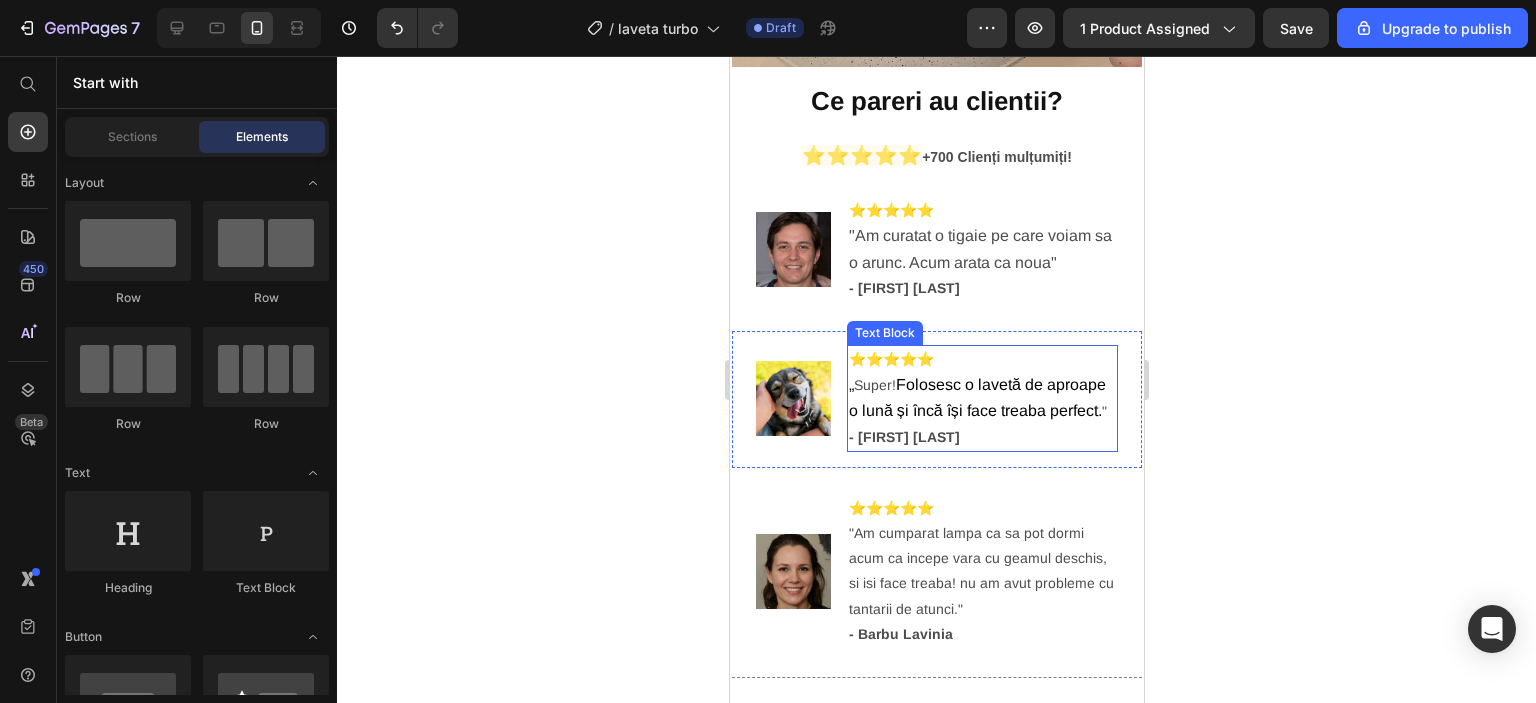 click on "⭐⭐⭐⭐⭐ „ Super!  Folosesc o lavetă de aproape o lună și încă își face treaba perfect. " - [FIRST] [LAST]" at bounding box center [981, 398] 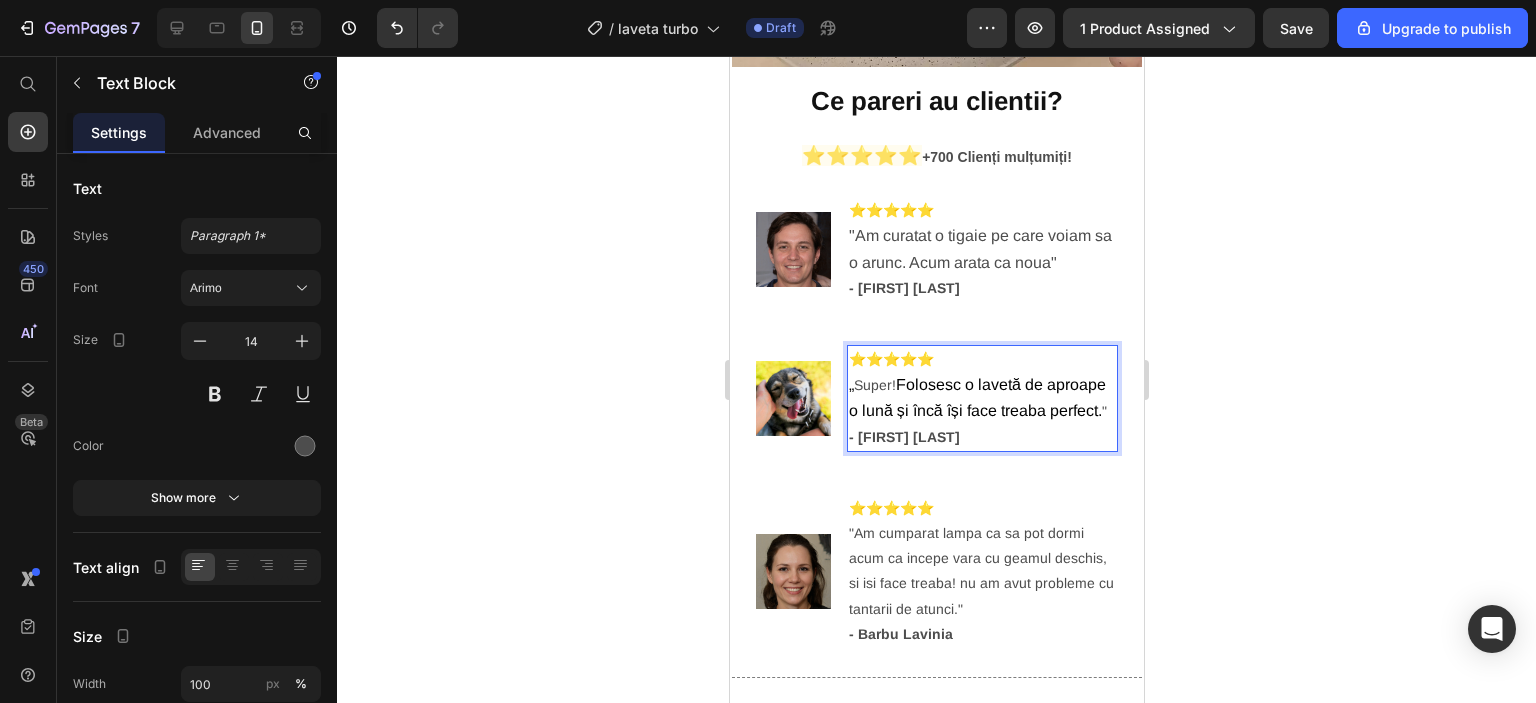 click on "Folosesc o lavetă de aproape o lună și încă își face treaba perfect." at bounding box center [976, 397] 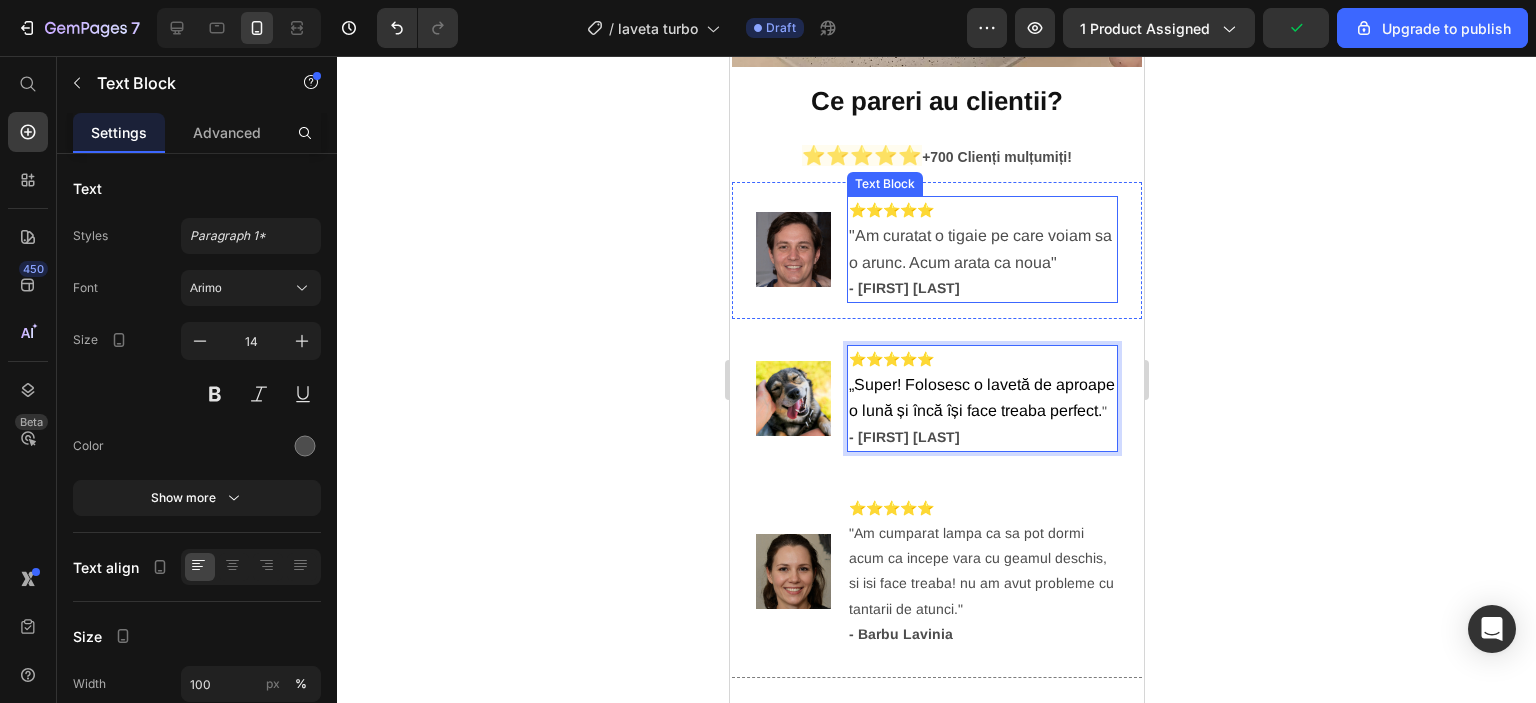 click on "⭐⭐⭐⭐⭐ "Am curatat o tigaie pe care voiam sa o arunc. Acum arata ca noua" - [FIRST] [LAST]" at bounding box center (981, 249) 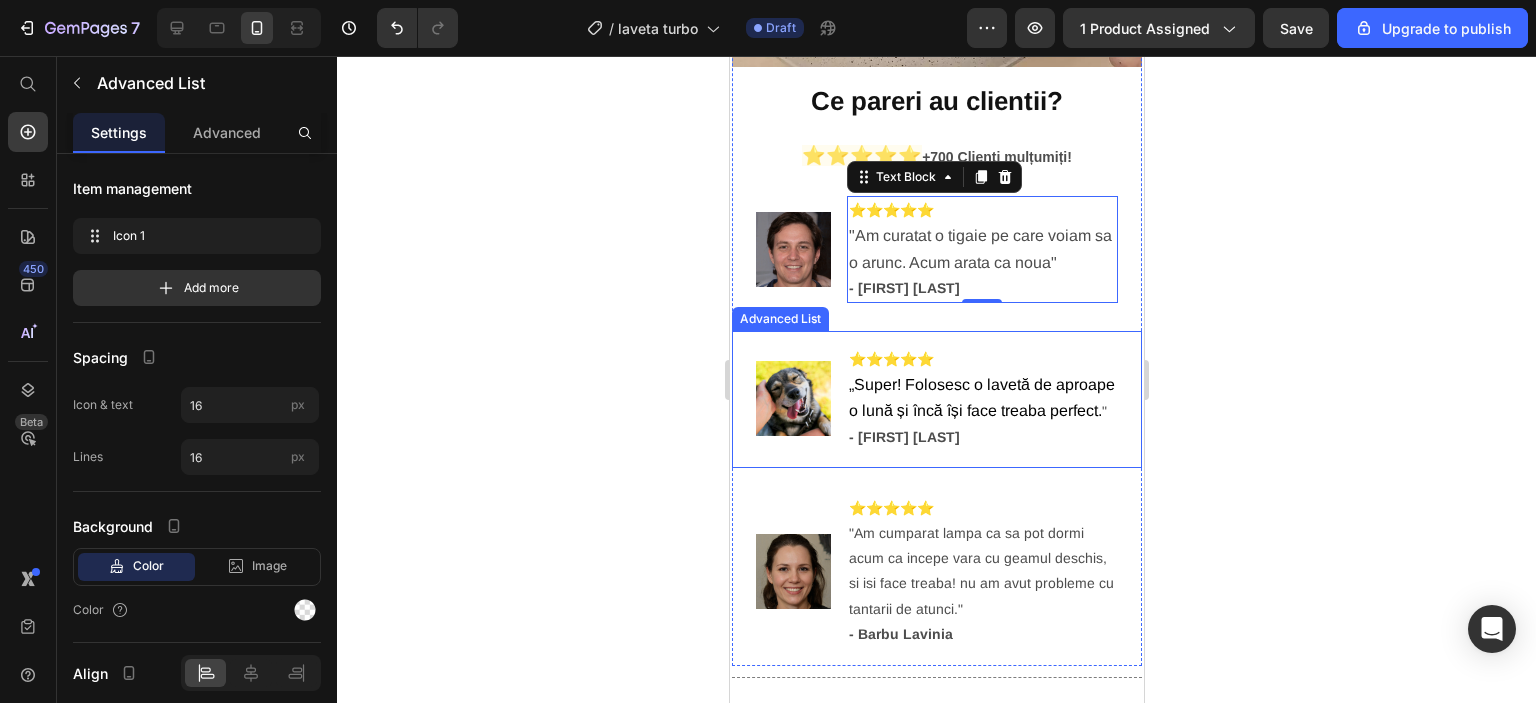 click on "Image ⭐⭐⭐⭐⭐ „Super! Folosesc o lavetă de aproape o lună și încă își face treaba perfect. " - [FIRST] [LAST] Text Block" at bounding box center (936, 399) 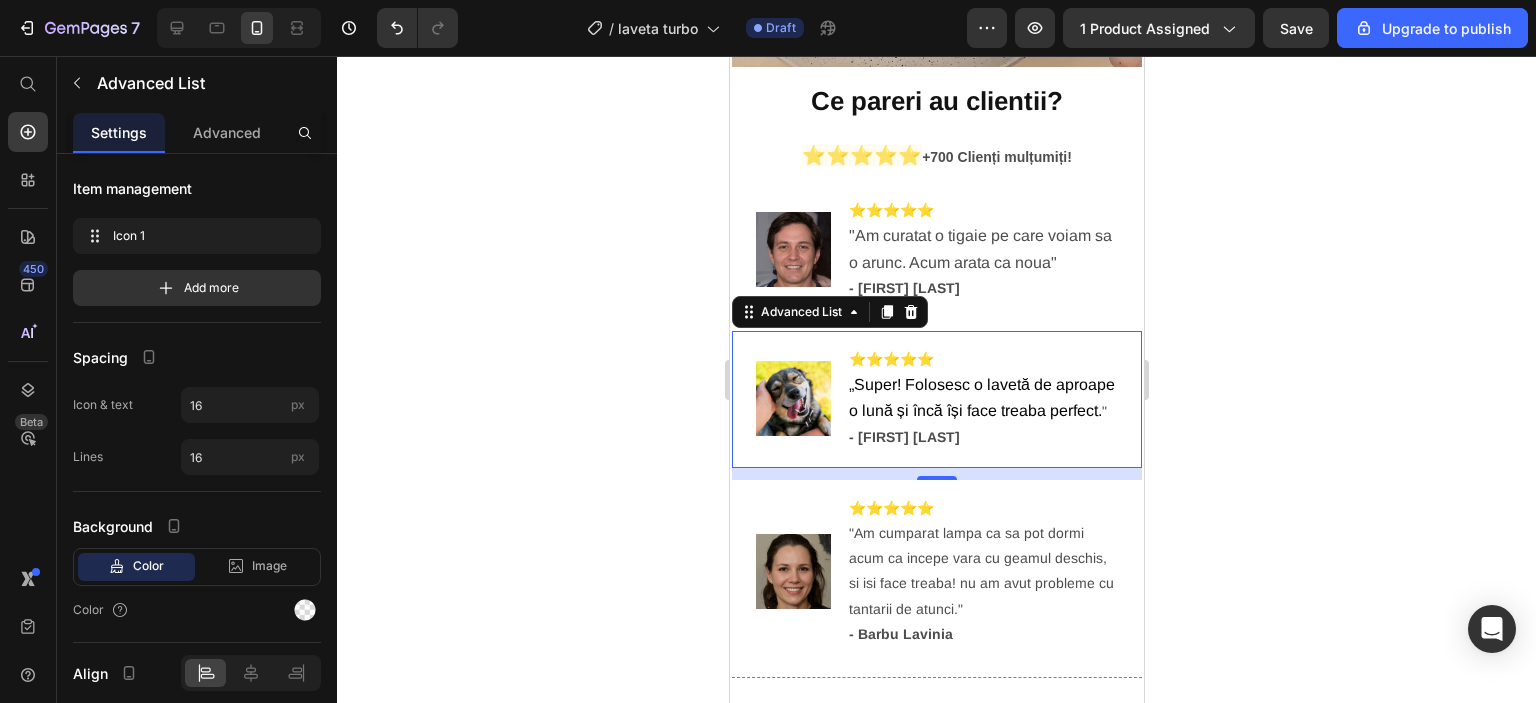 click 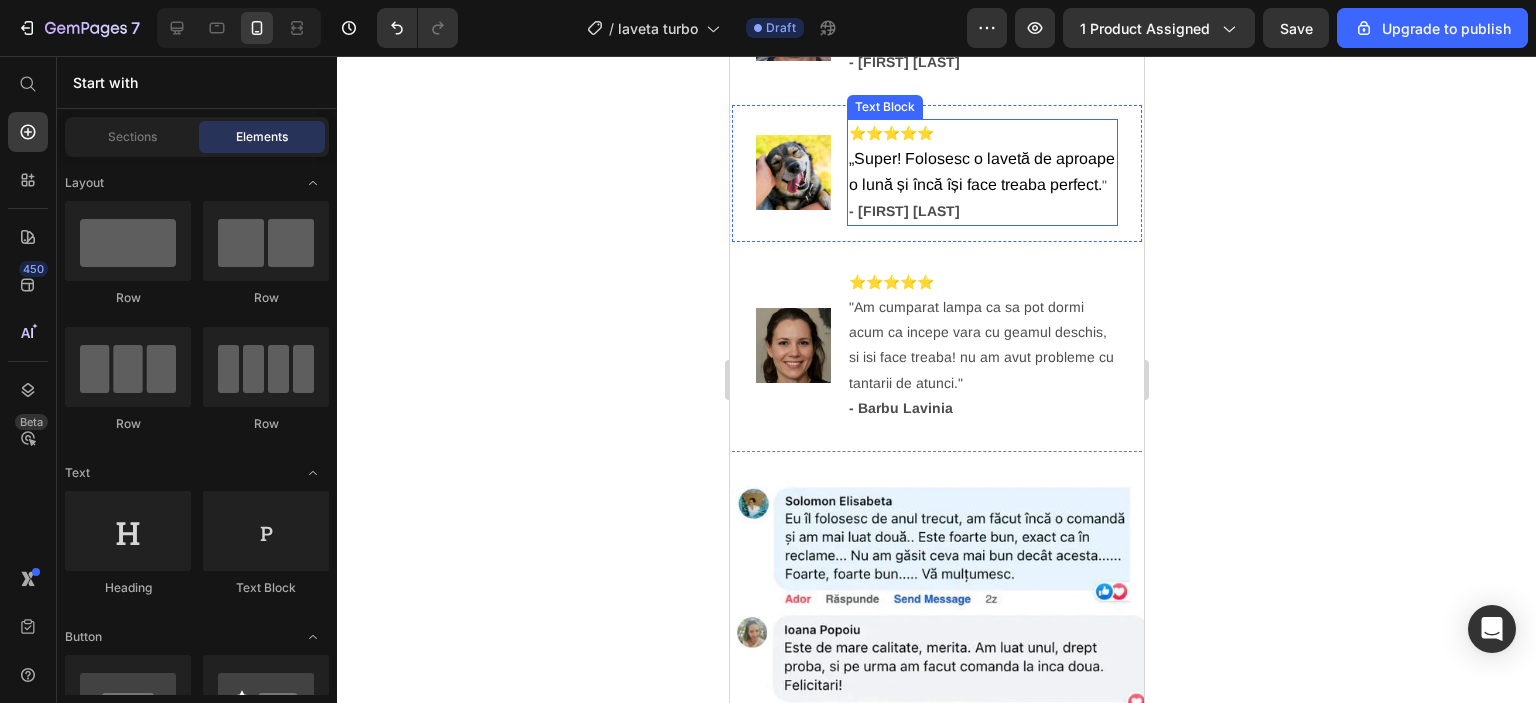 scroll, scrollTop: 2576, scrollLeft: 0, axis: vertical 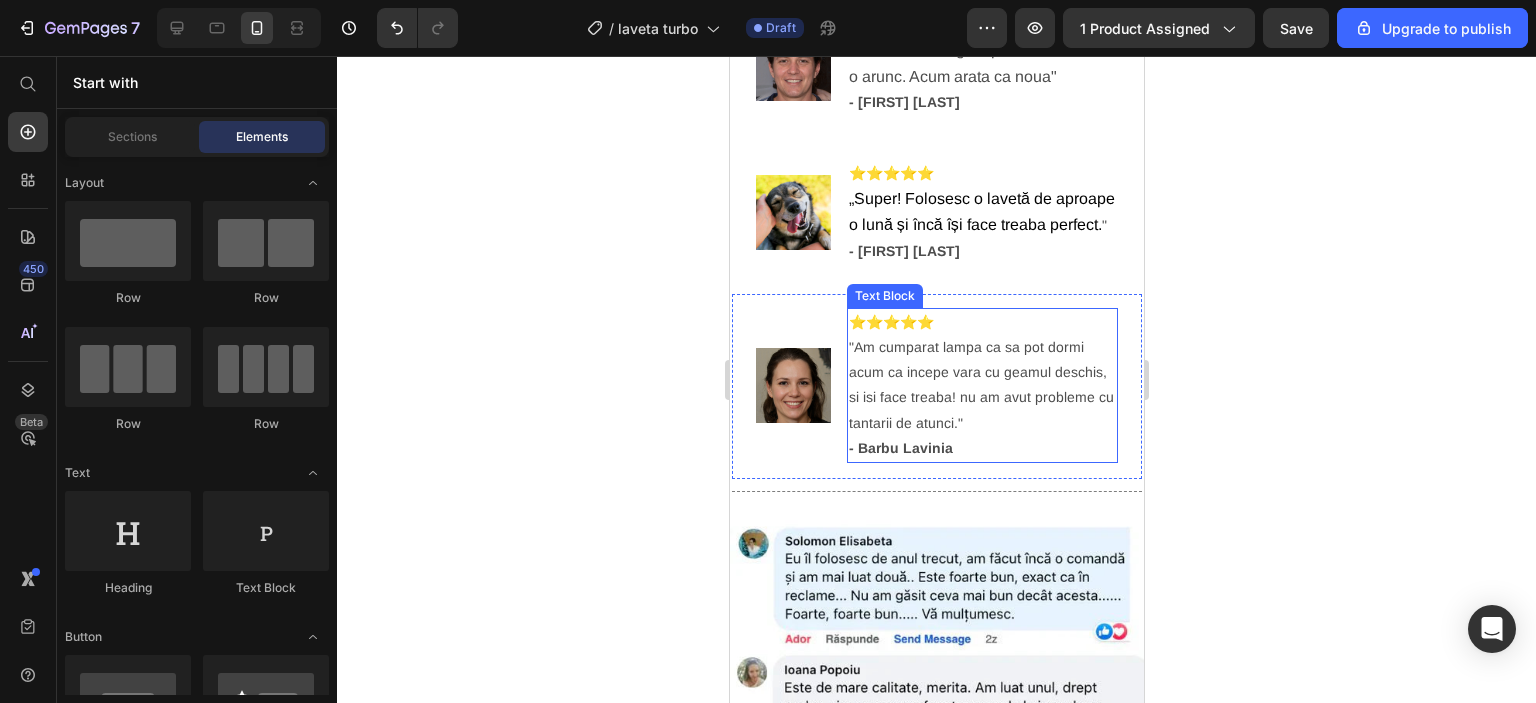 click on "⭐⭐⭐⭐⭐ "Am cumparat lampa ca sa pot dormi acum ca incepe vara cu geamul deschis, si isi face treaba! nu am avut probleme cu tantarii de atunci." - [FIRST] [LAST]" at bounding box center (981, 385) 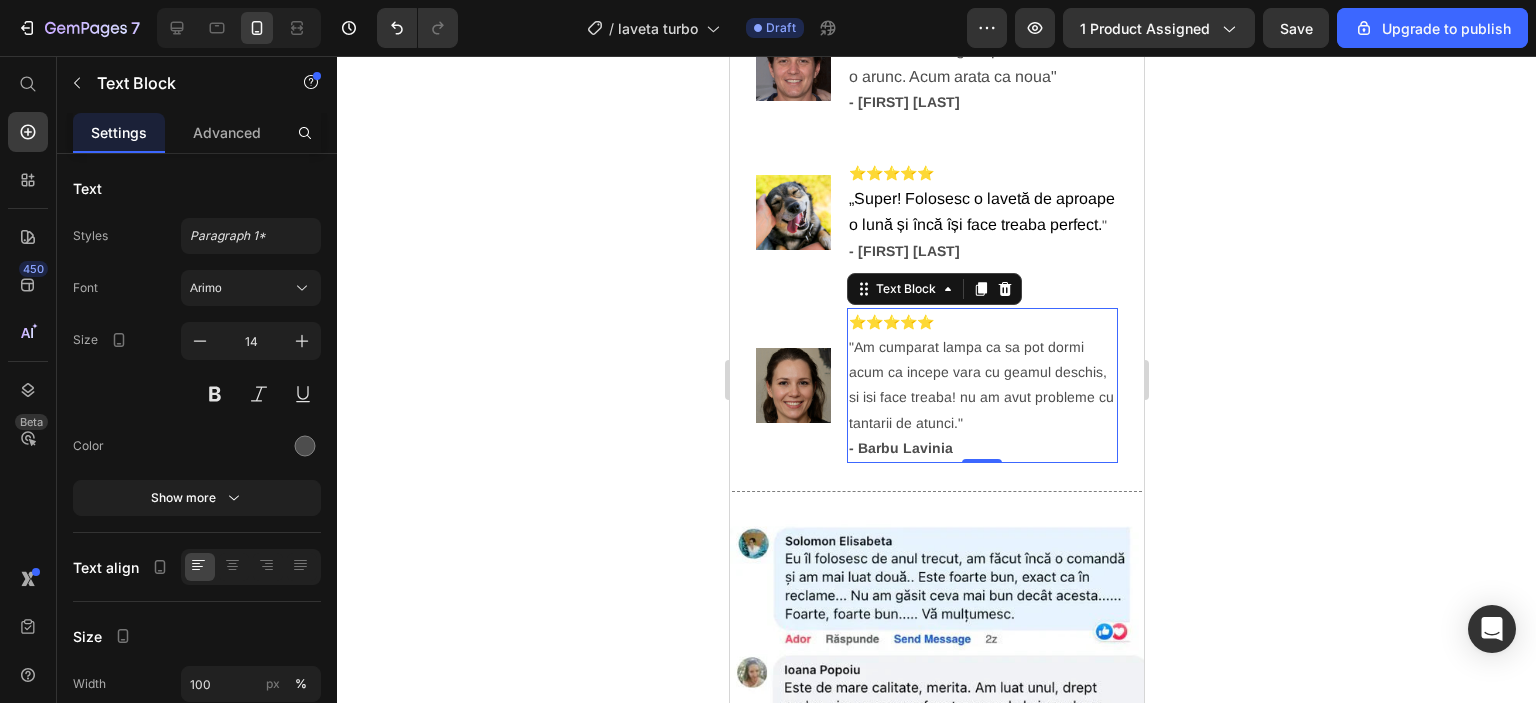 click on "⭐⭐⭐⭐⭐ "Am cumparat lampa ca sa pot dormi acum ca incepe vara cu geamul deschis, si isi face treaba! nu am avut probleme cu tantarii de atunci." - [FIRST] [LAST]" at bounding box center (981, 385) 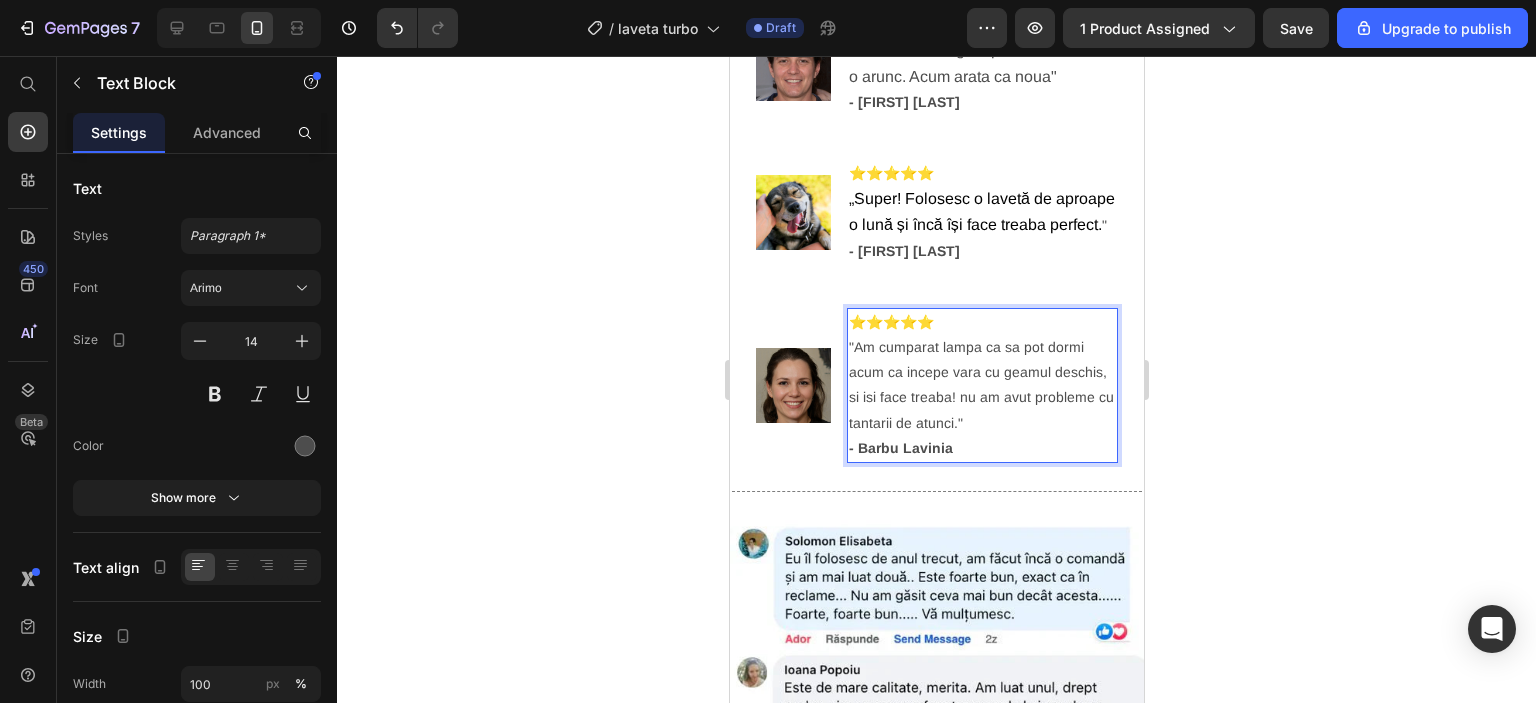 click on "⭐⭐⭐⭐⭐ "Am cumparat lampa ca sa pot dormi acum ca incepe vara cu geamul deschis, si isi face treaba! nu am avut probleme cu tantarii de atunci." - [FIRST] [LAST]" at bounding box center [981, 385] 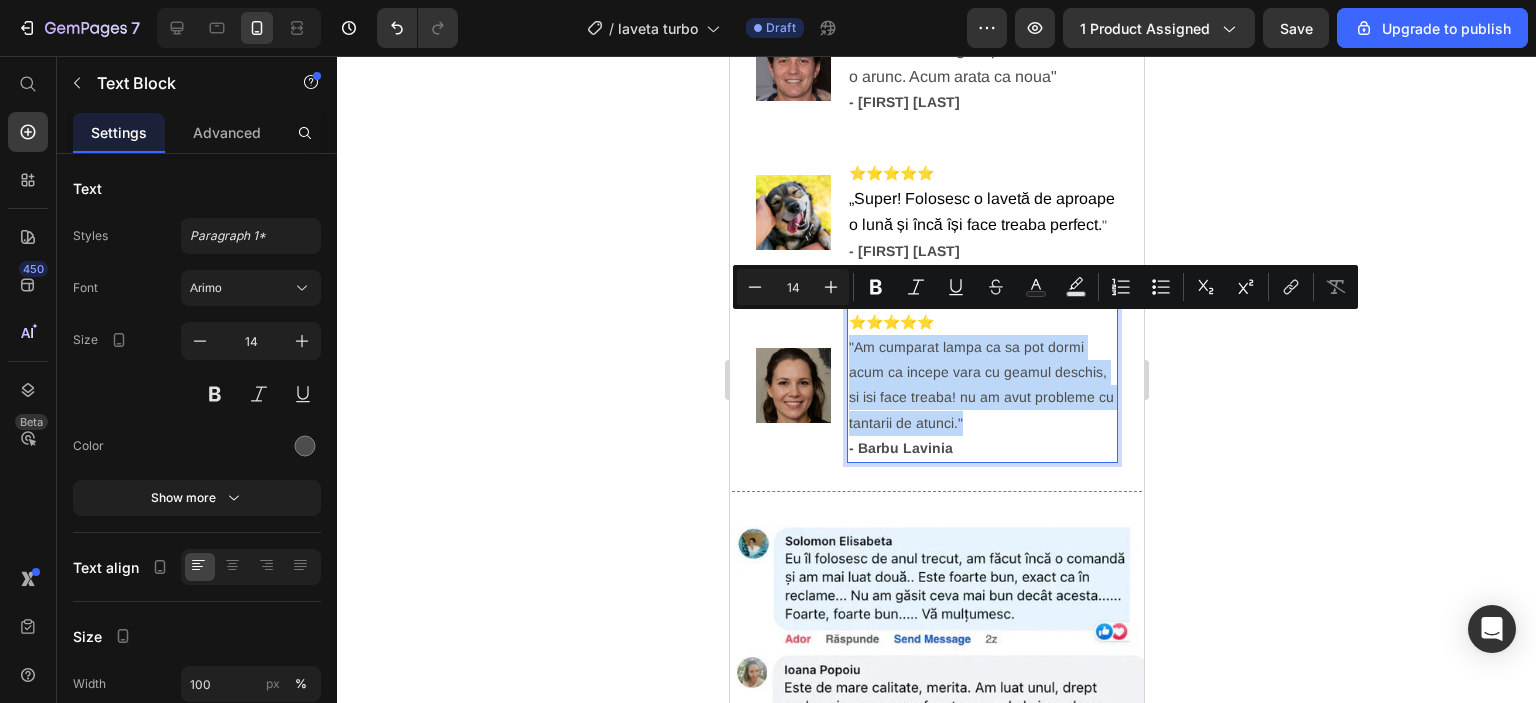 drag, startPoint x: 849, startPoint y: 326, endPoint x: 992, endPoint y: 394, distance: 158.34456 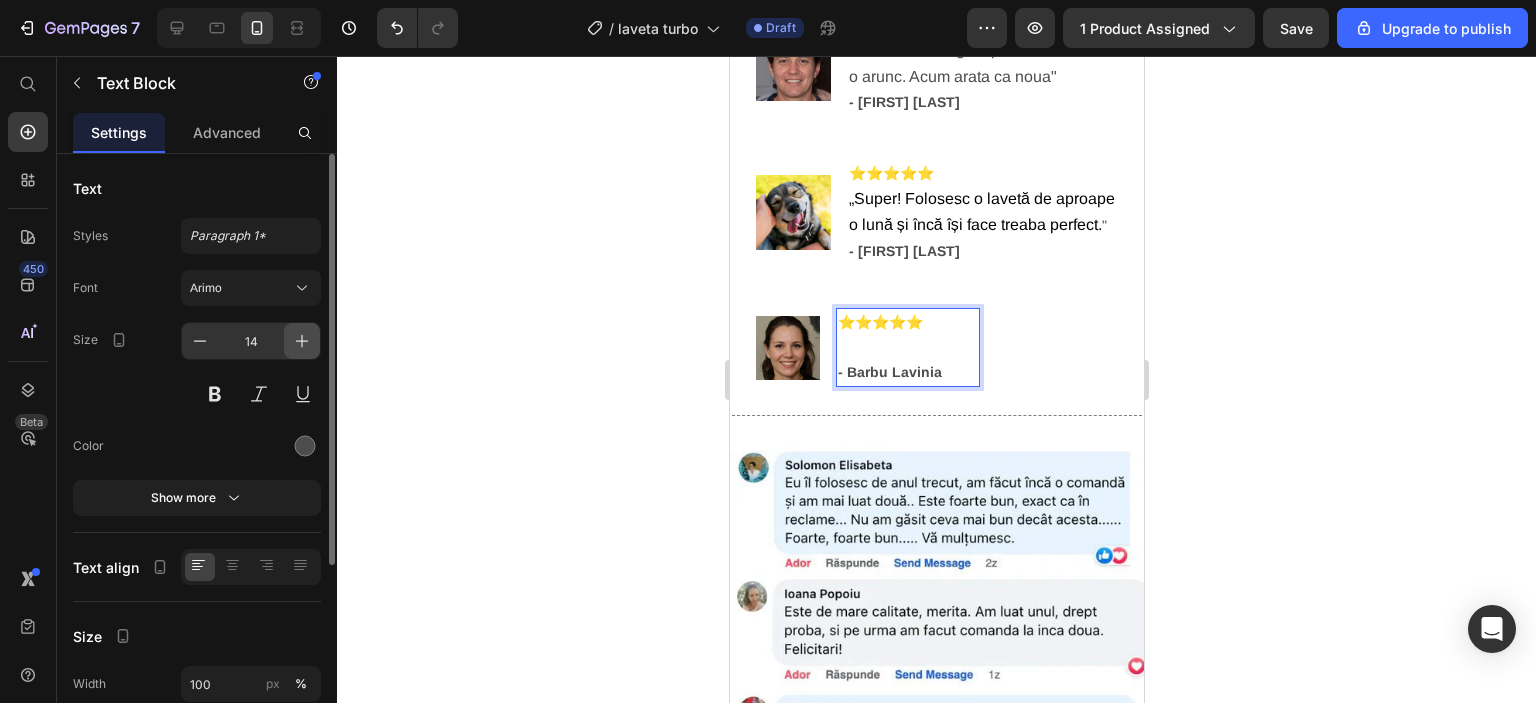 click at bounding box center (302, 341) 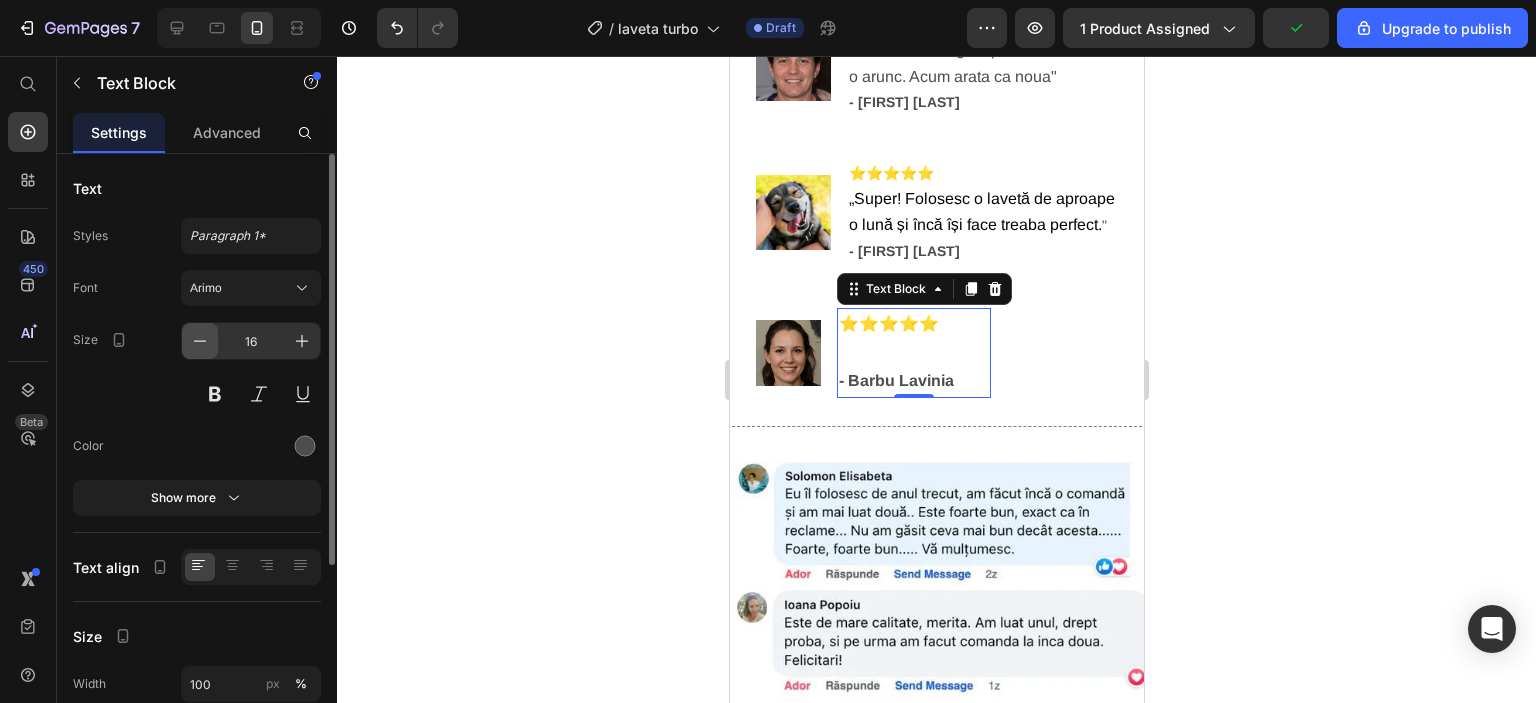 click at bounding box center (200, 341) 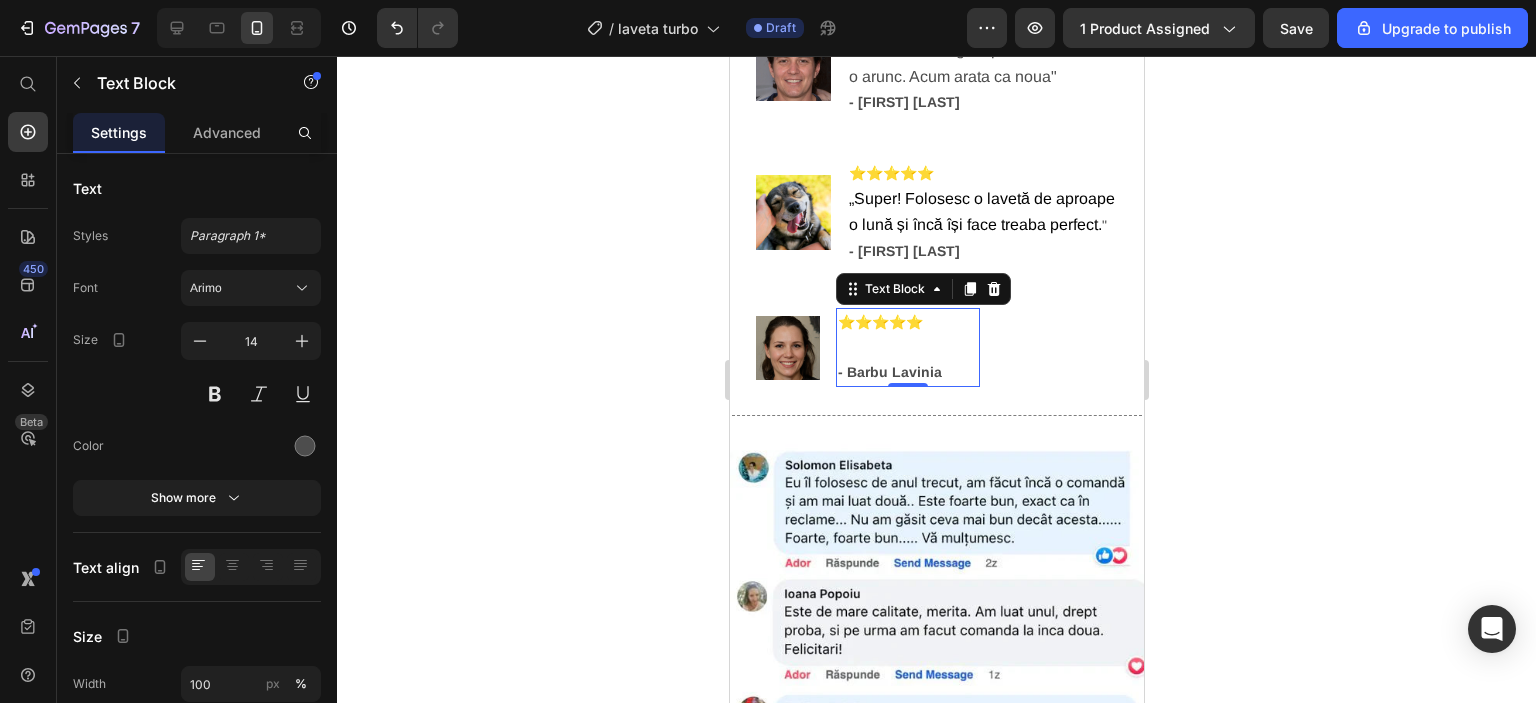 click on "⭐⭐⭐⭐⭐ - [LAST]" at bounding box center [907, 348] 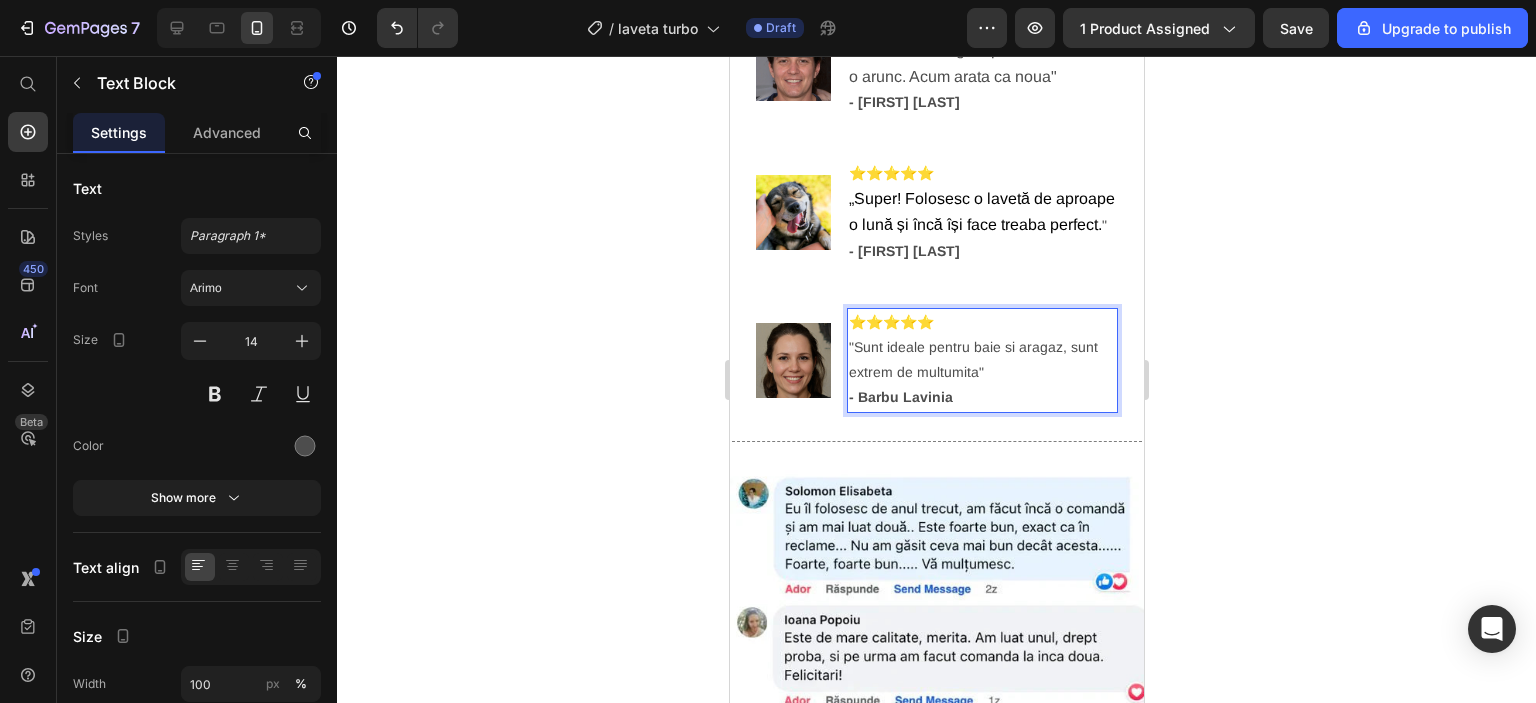click on "⭐⭐⭐⭐⭐ ⁠⁠⁠⁠⁠⁠⁠"Sunt ideale pentru baie si aragaz, sunt extrem de multumita" - [FIRST] [LAST]" at bounding box center (981, 360) 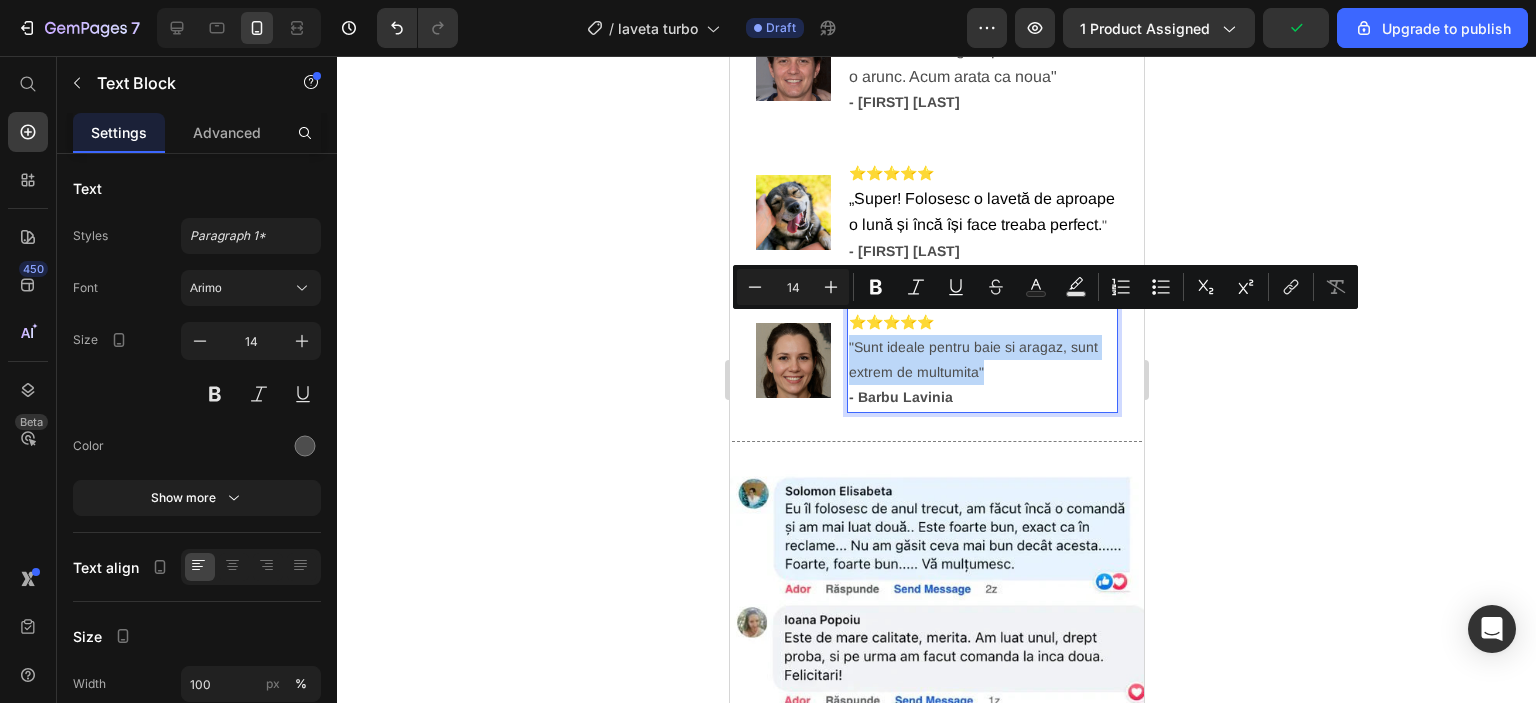 drag, startPoint x: 849, startPoint y: 325, endPoint x: 992, endPoint y: 349, distance: 145 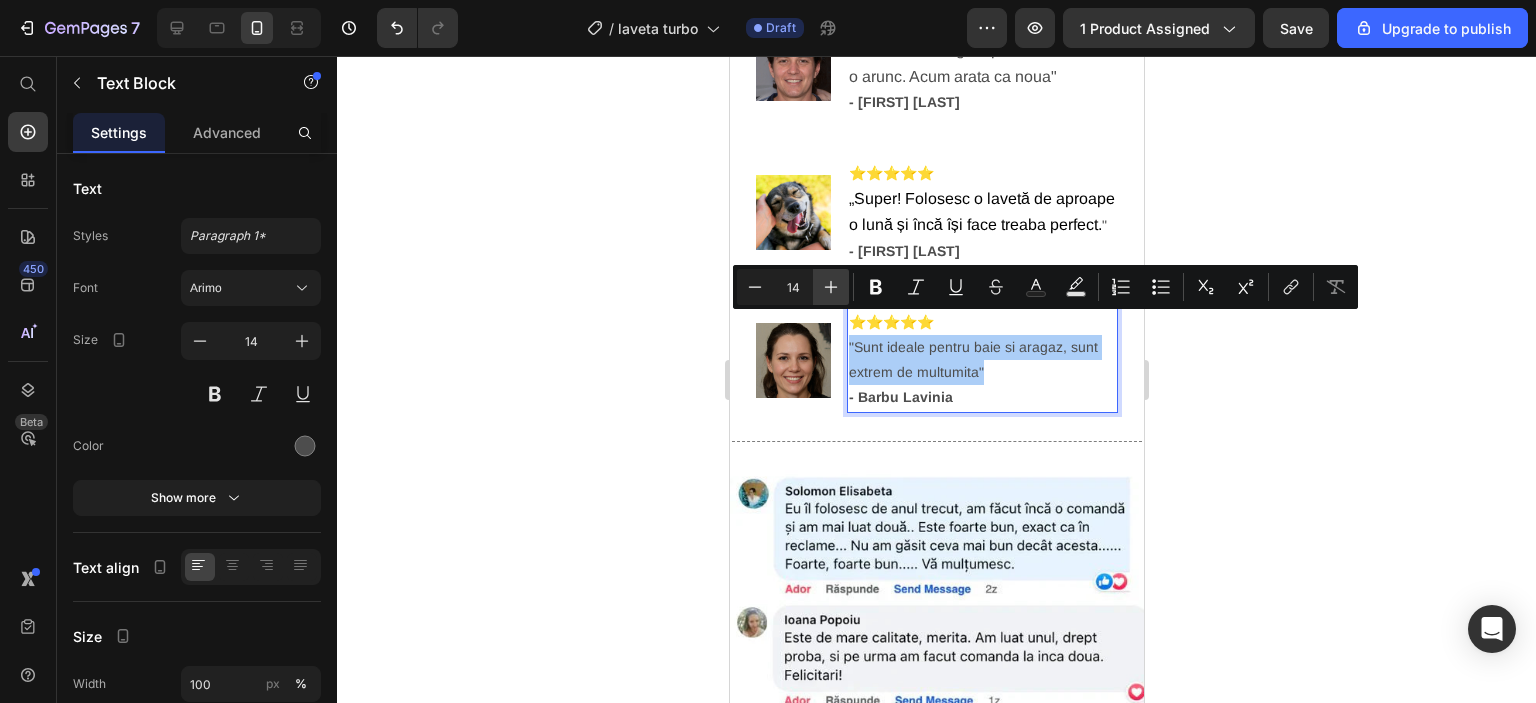 click 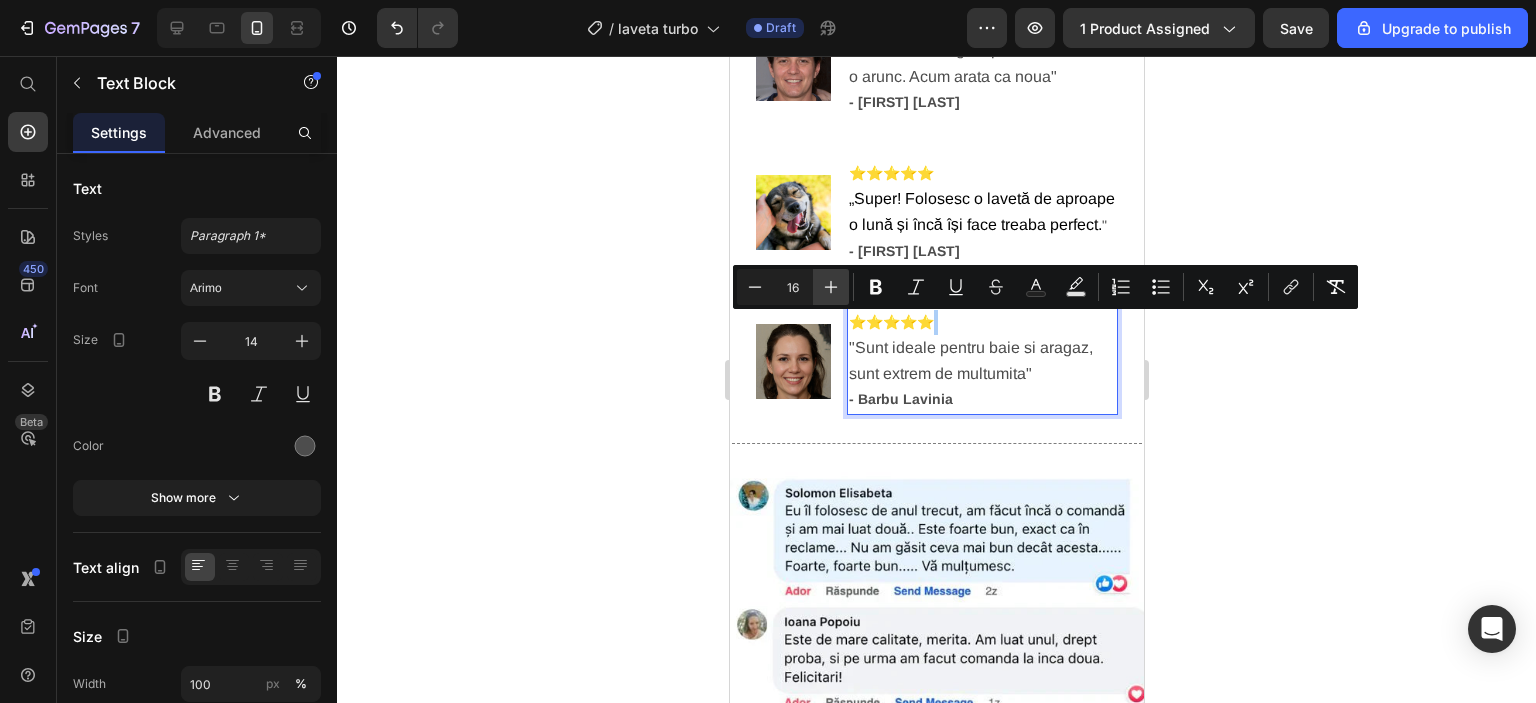 click 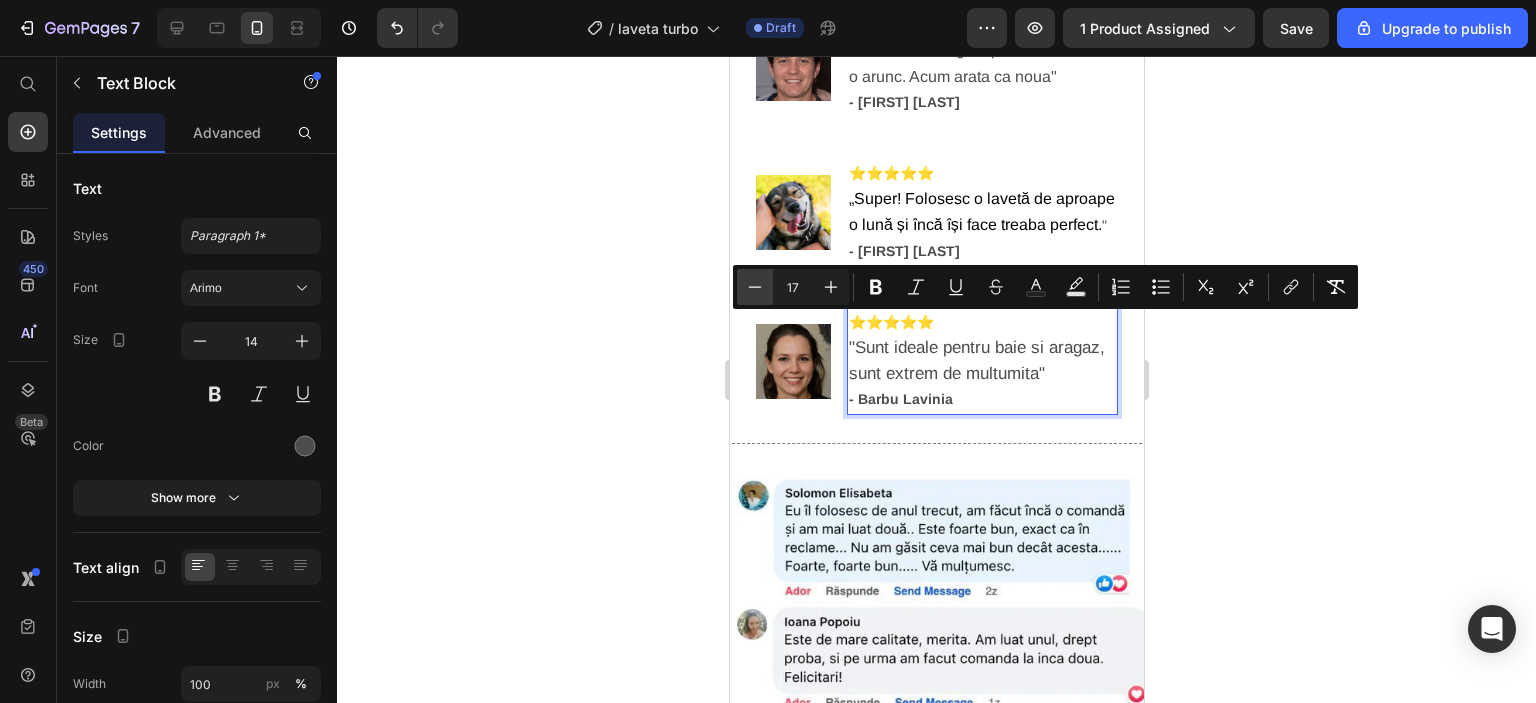 click on "Minus" at bounding box center [755, 287] 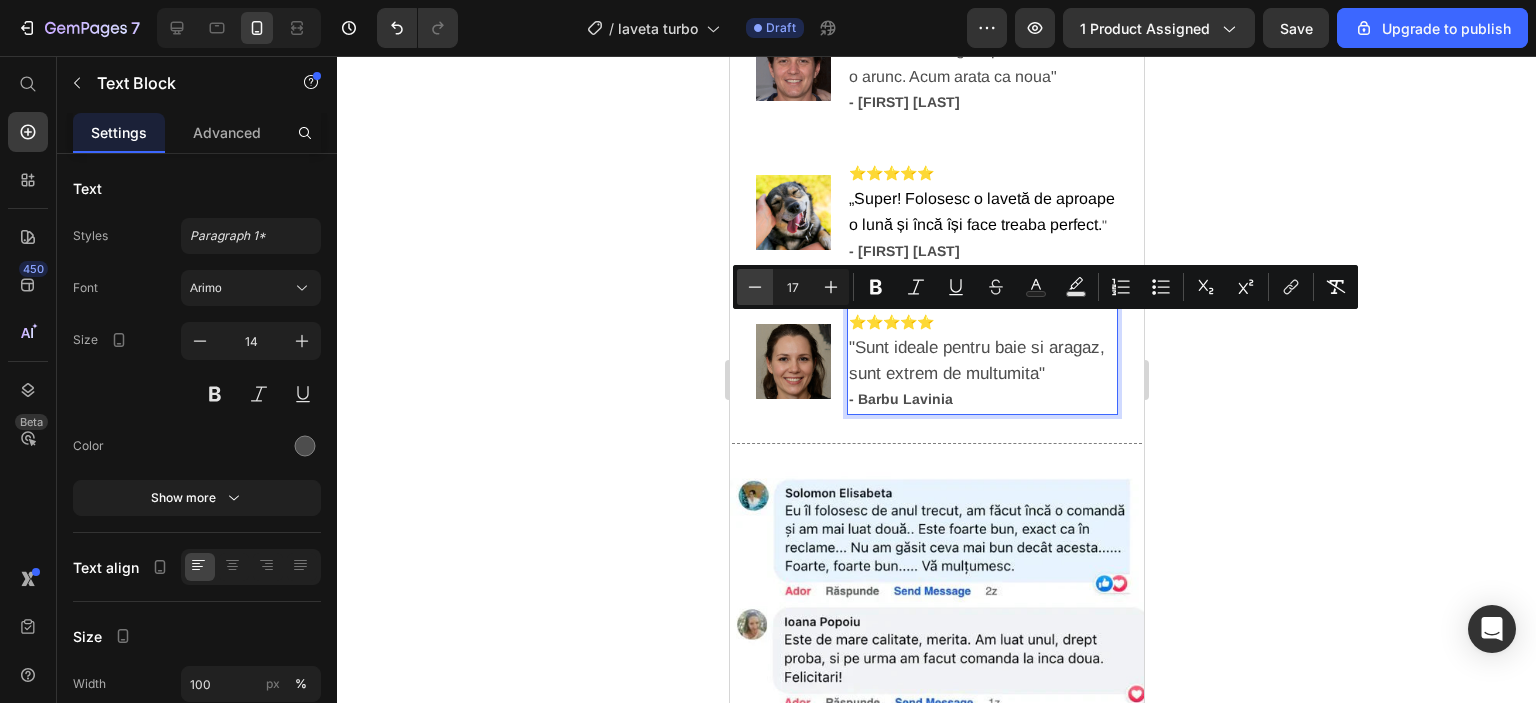 type on "16" 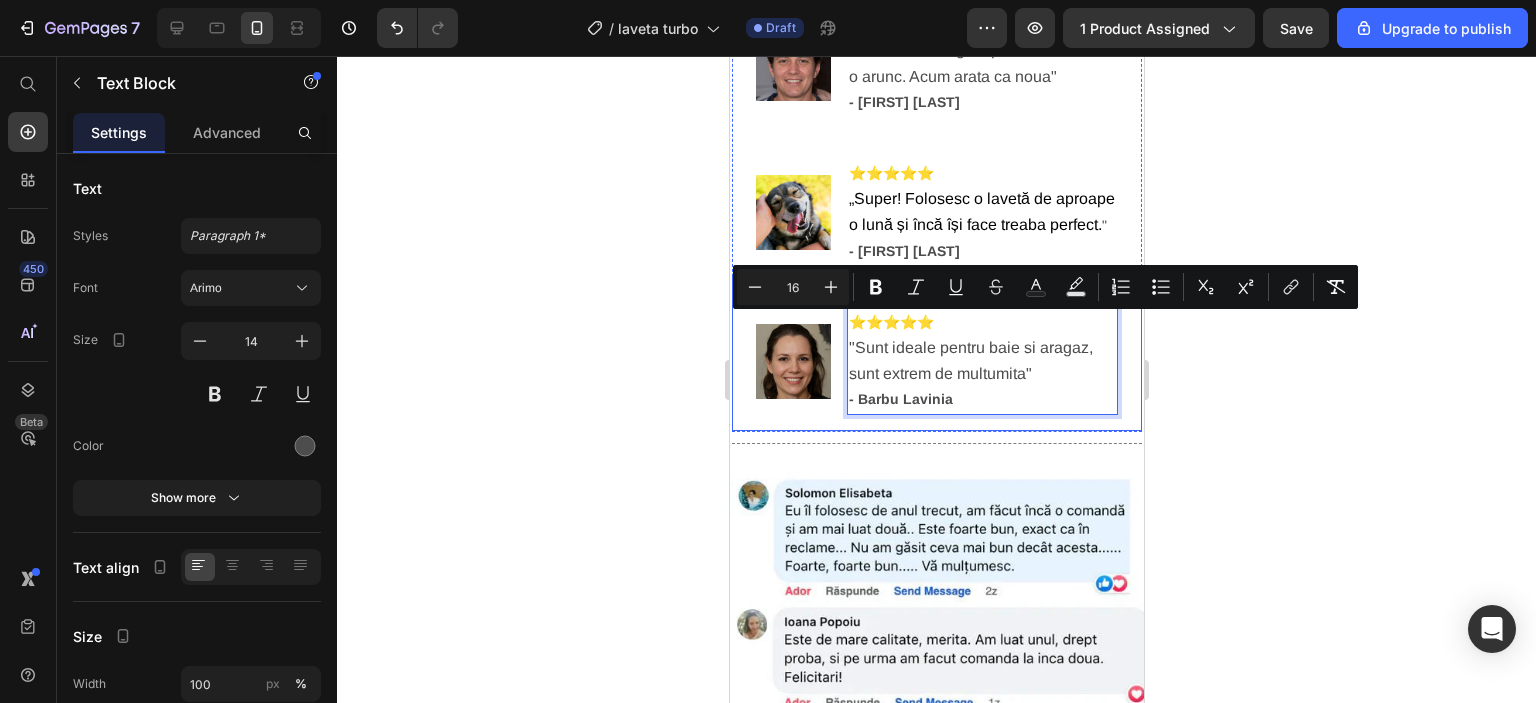 click 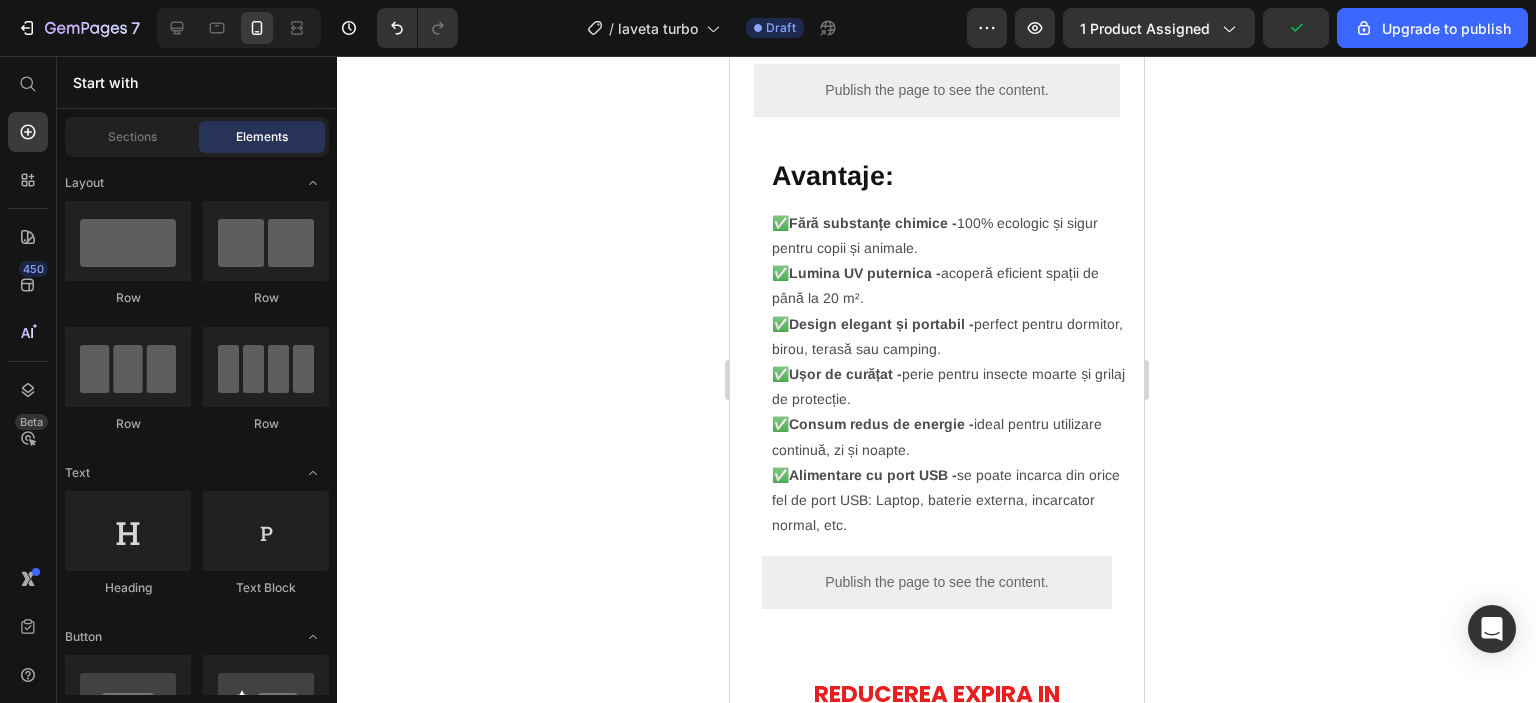 scroll, scrollTop: 3517, scrollLeft: 0, axis: vertical 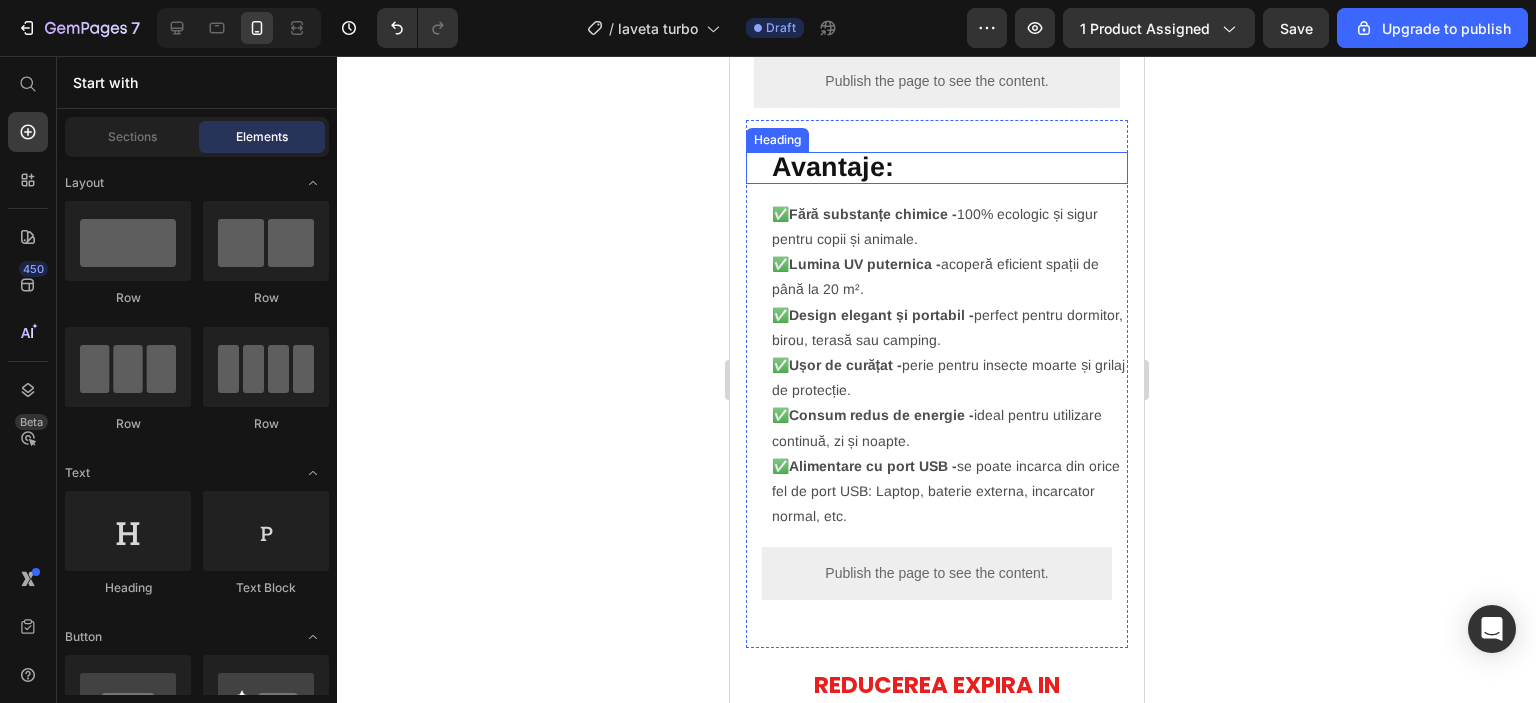 click on "Avantaje:" at bounding box center [832, 167] 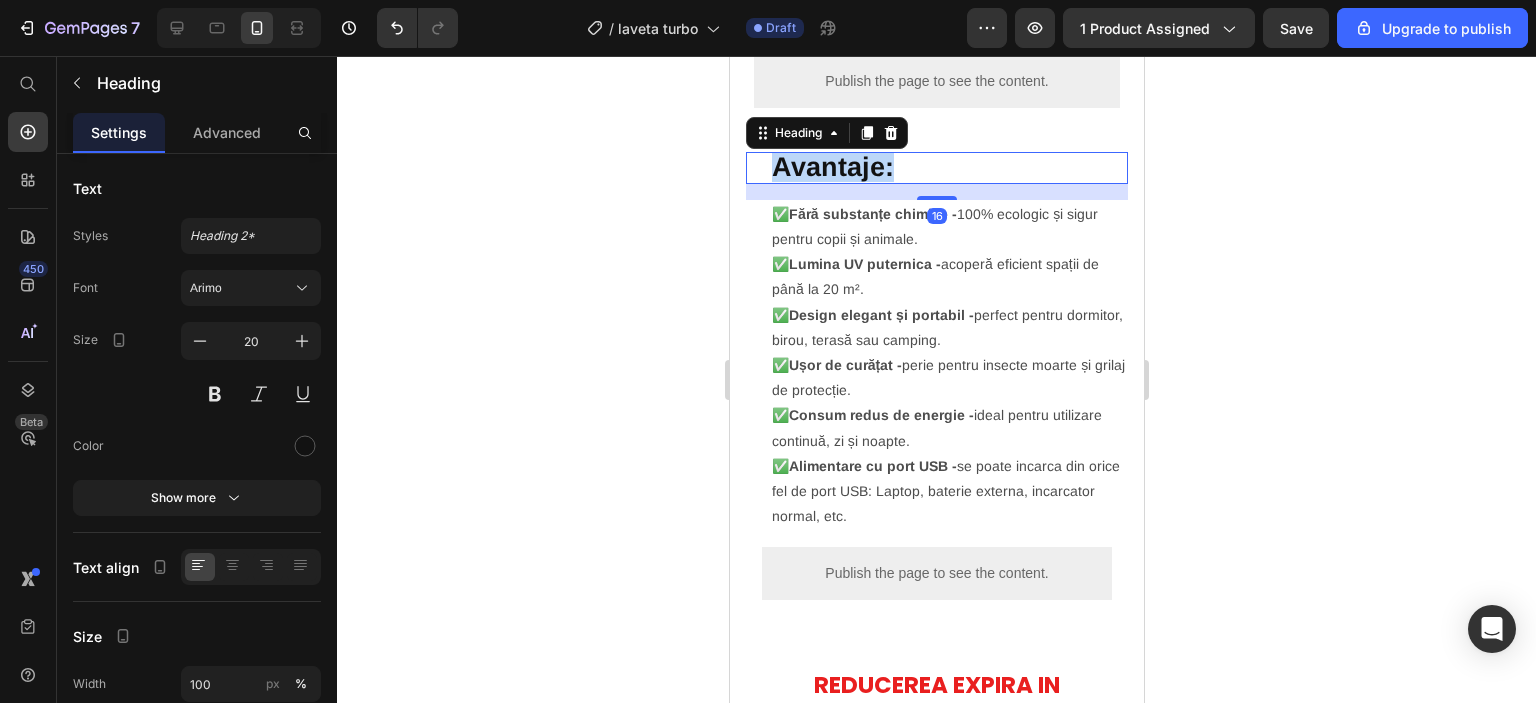 click on "Avantaje:" at bounding box center (832, 167) 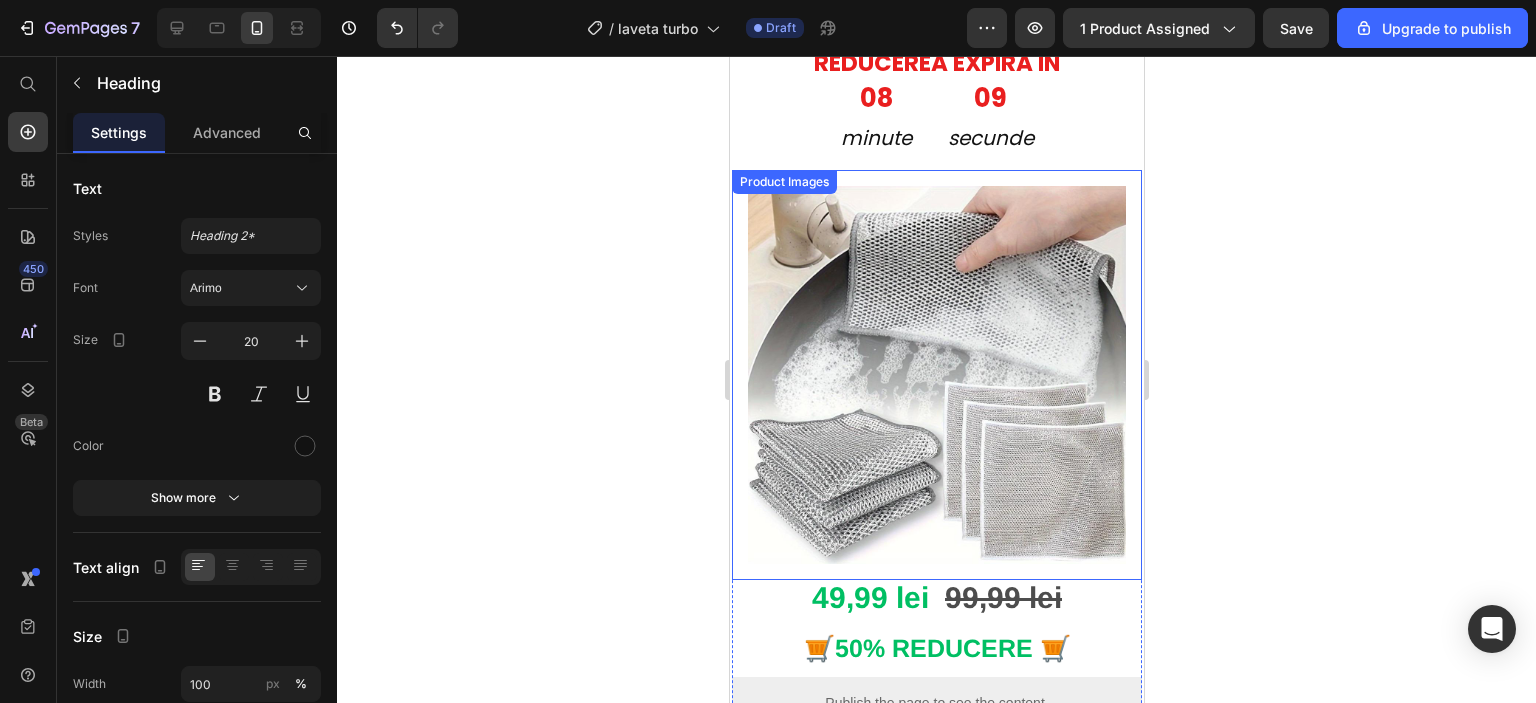 scroll, scrollTop: 155, scrollLeft: 0, axis: vertical 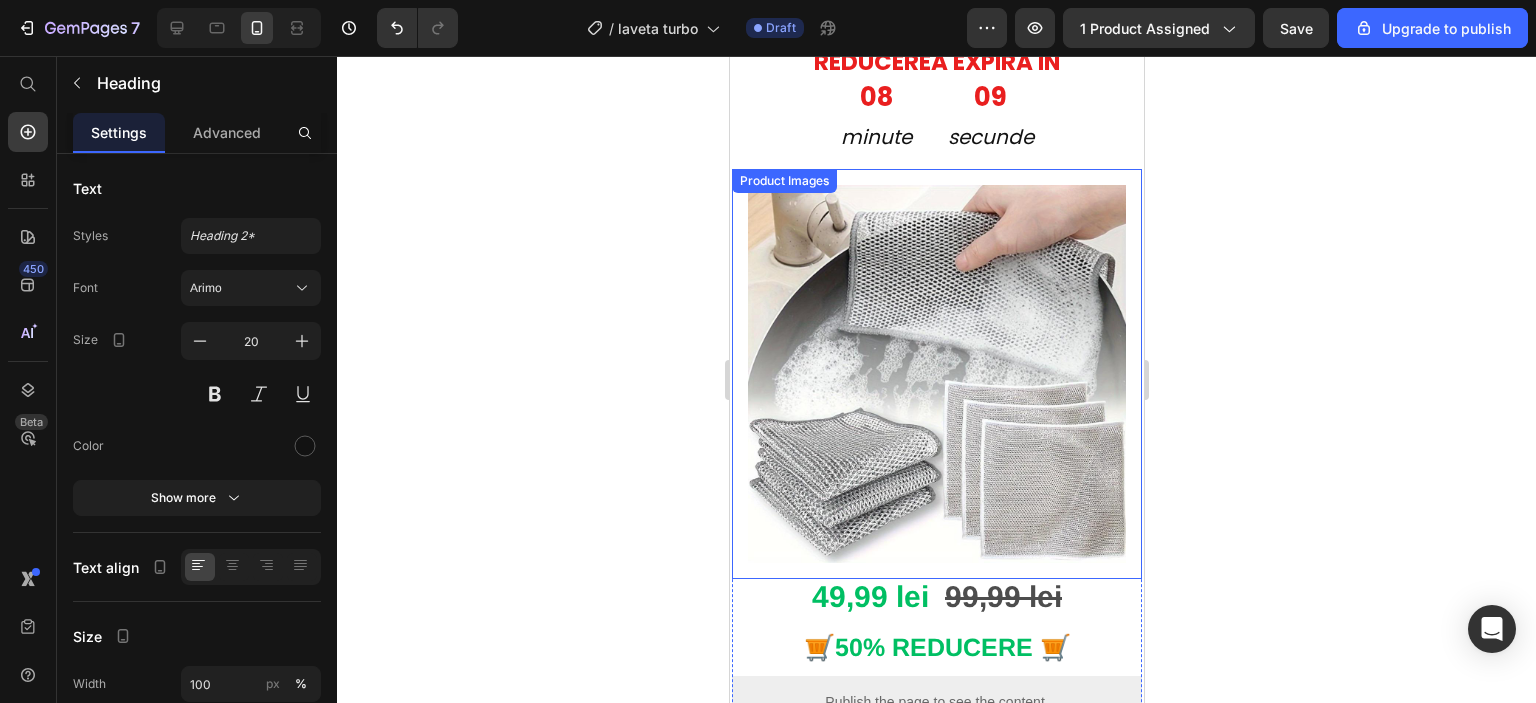 click at bounding box center (936, 374) 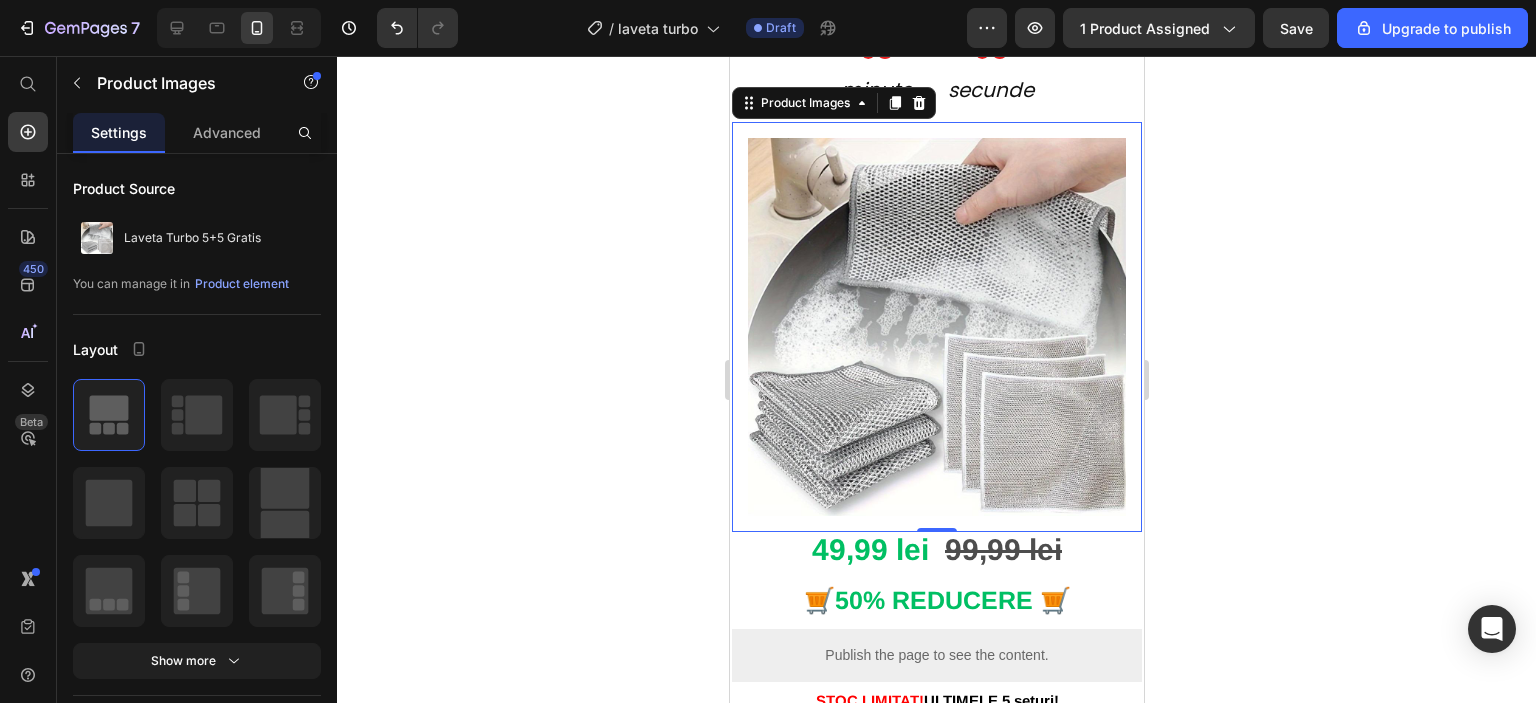 scroll, scrollTop: 179, scrollLeft: 0, axis: vertical 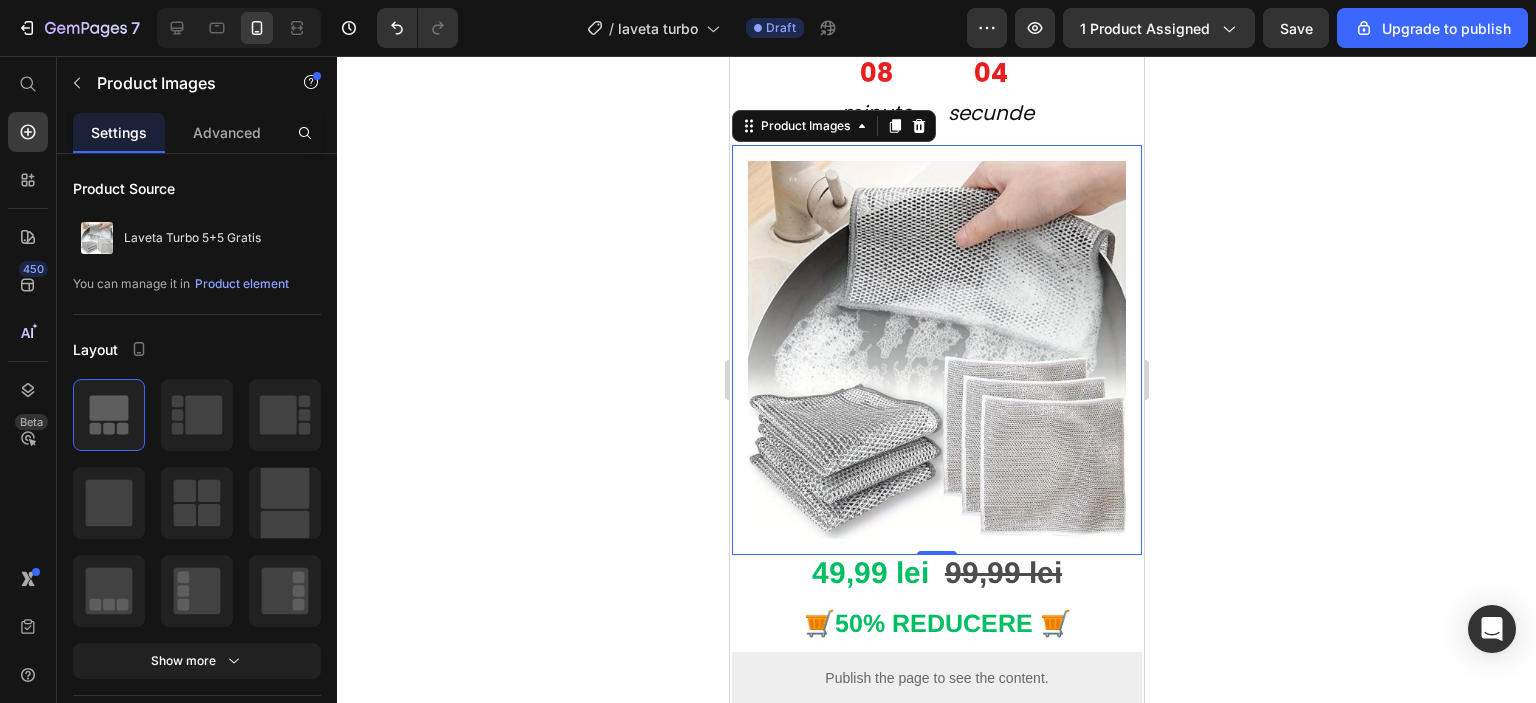 click at bounding box center (936, 350) 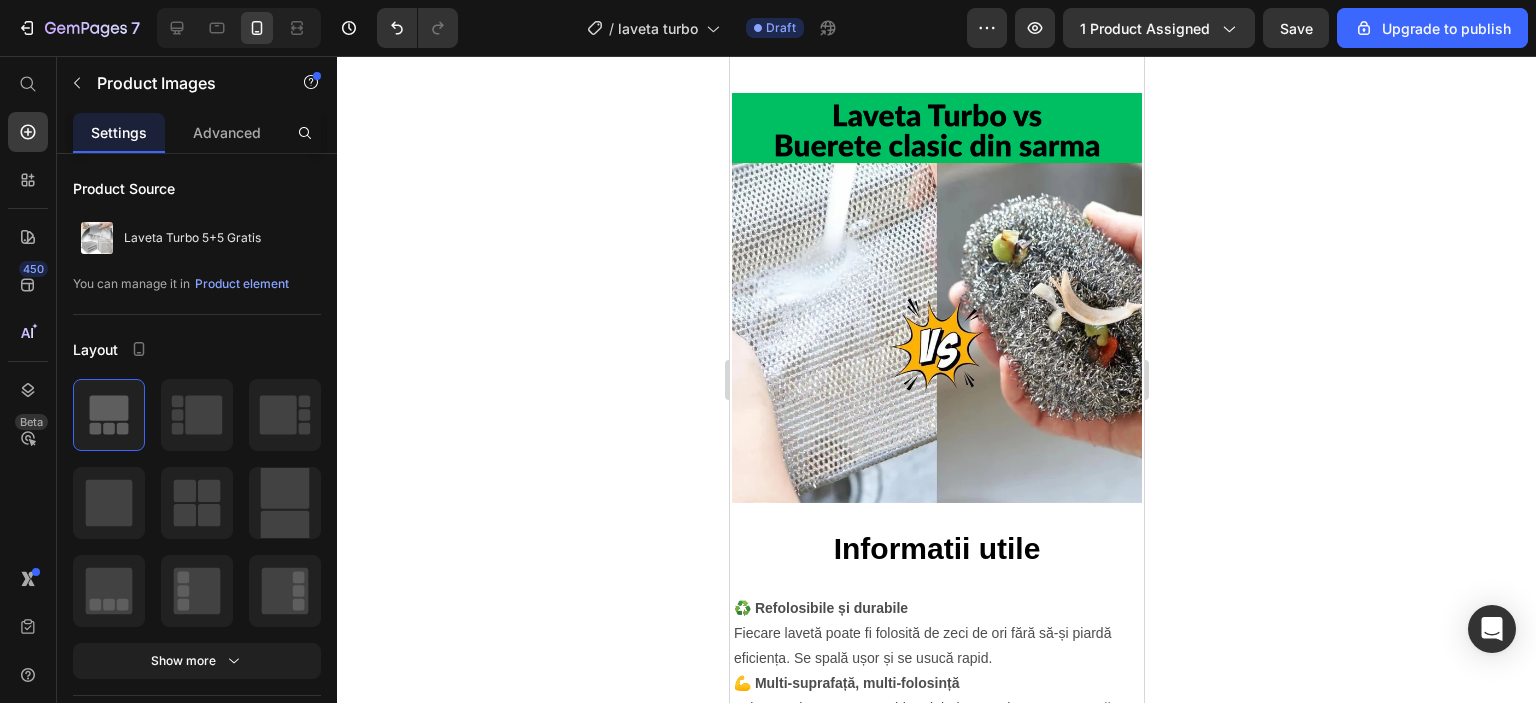scroll, scrollTop: 1200, scrollLeft: 0, axis: vertical 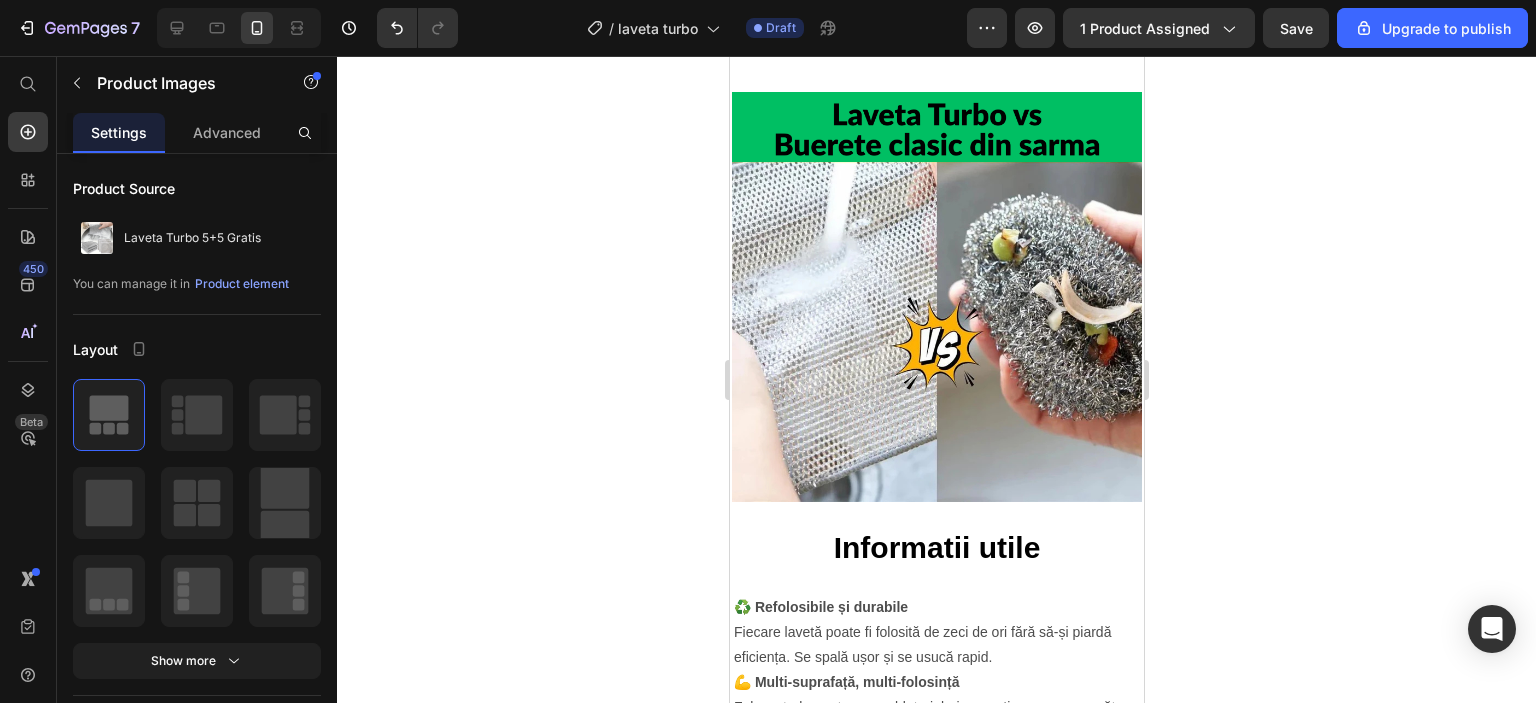 click at bounding box center [936, 297] 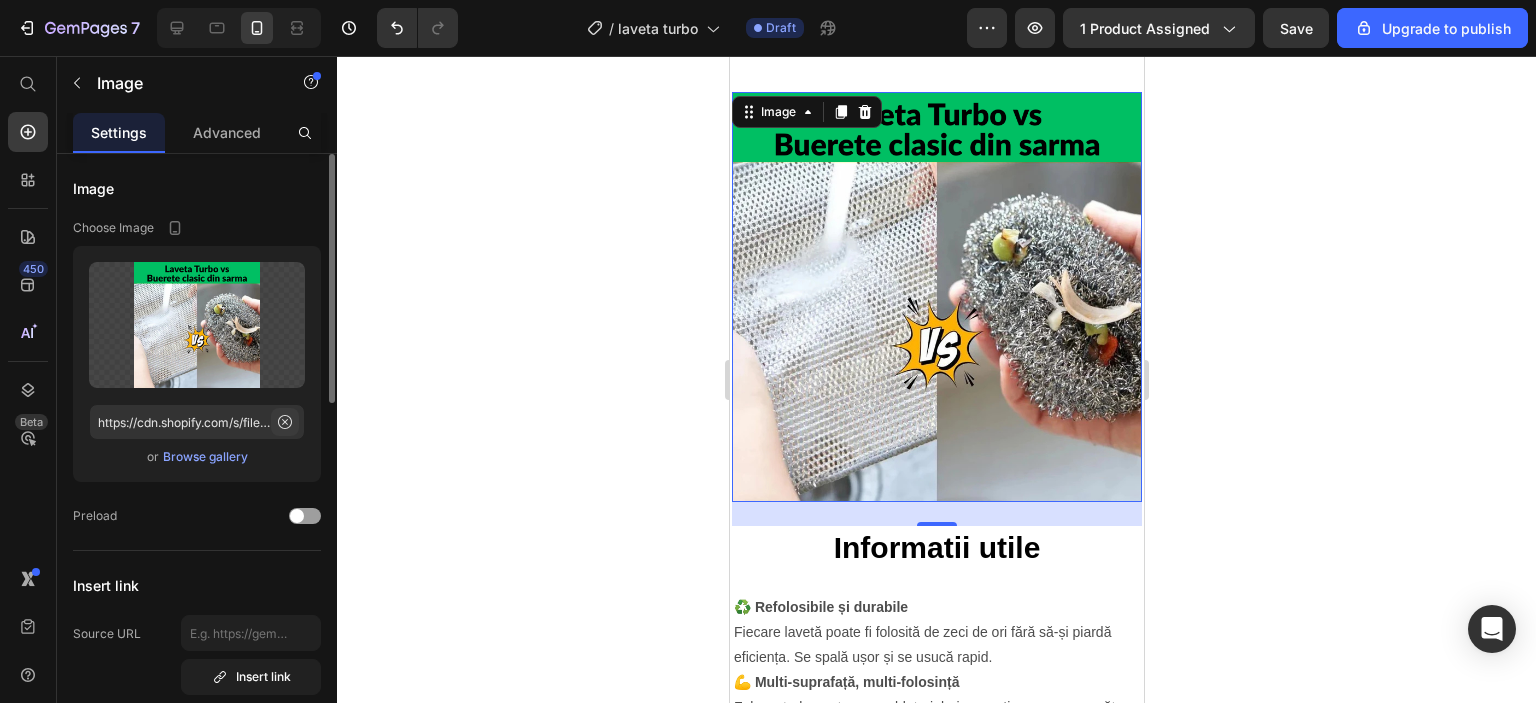 click 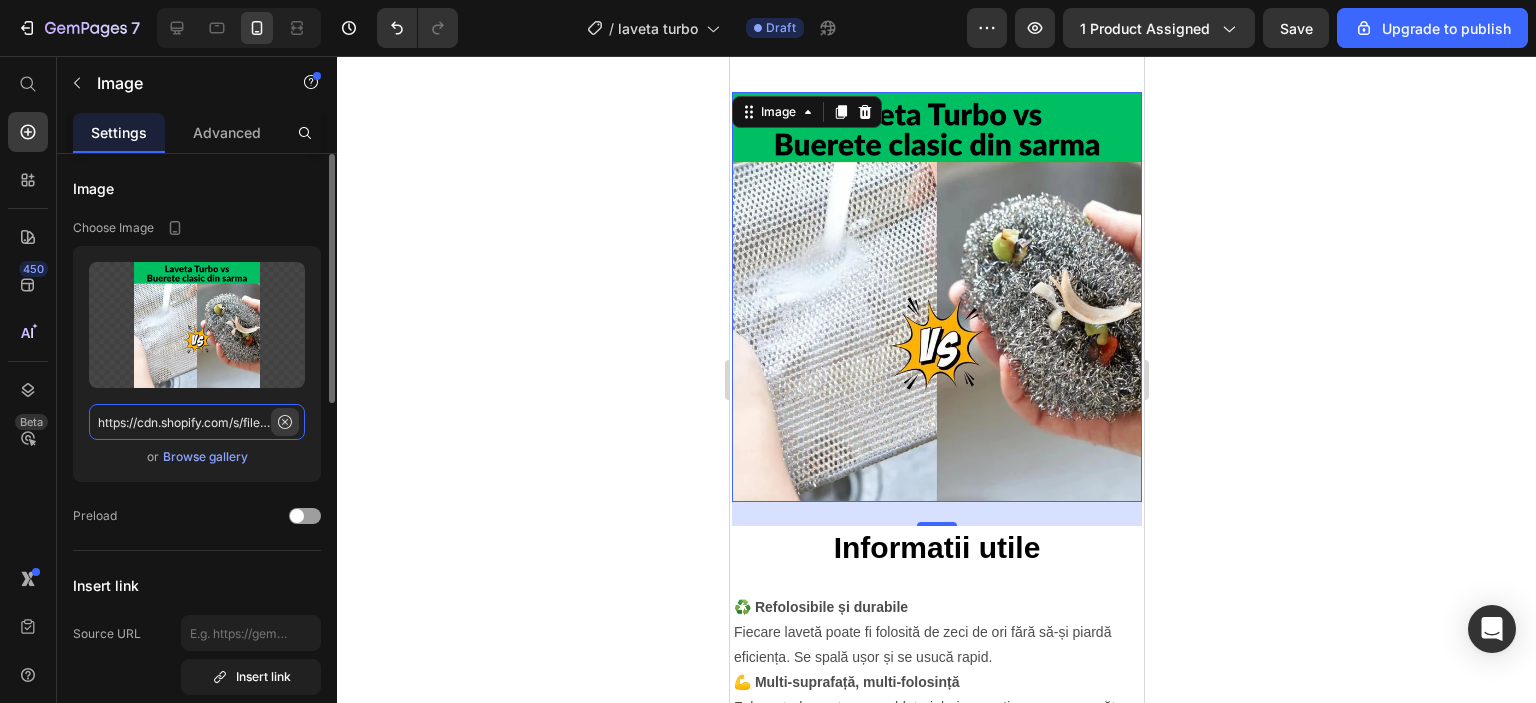 type 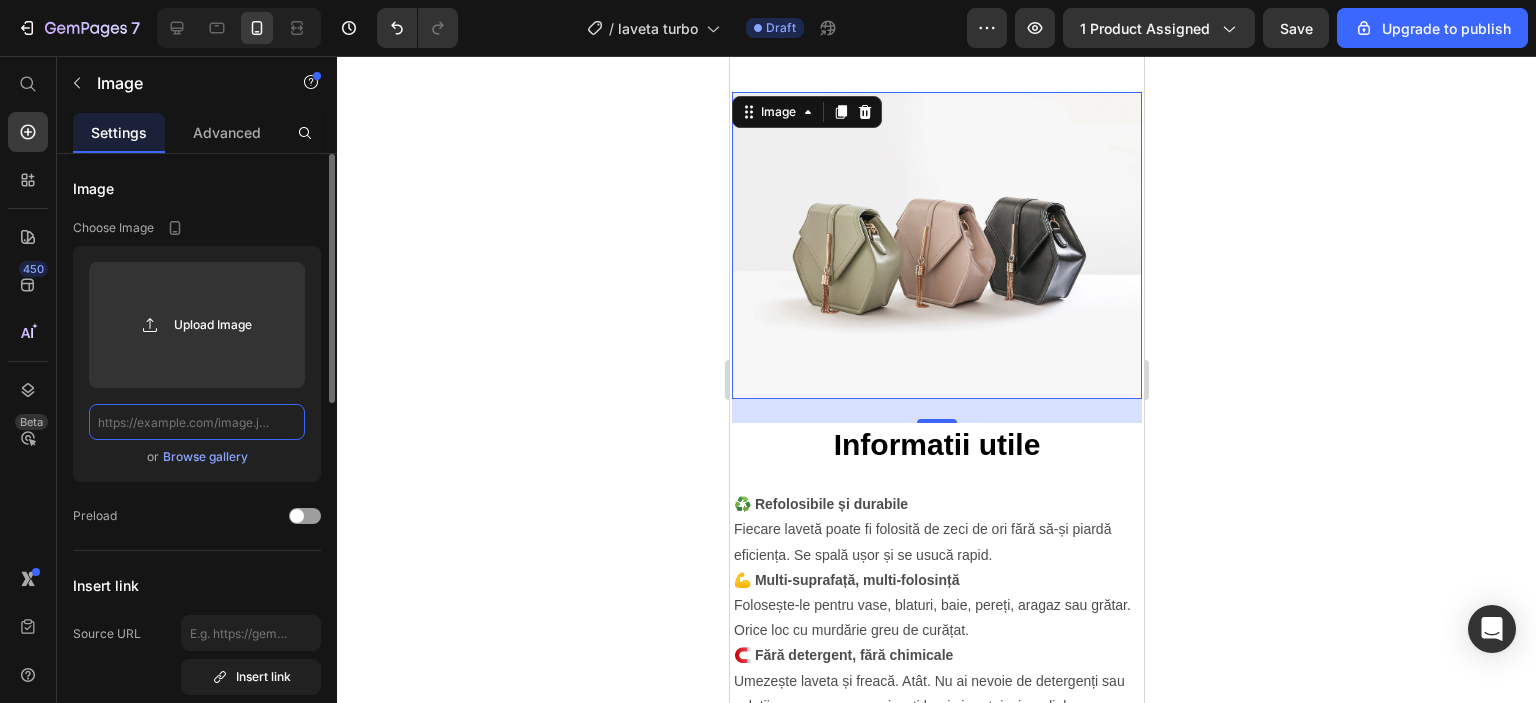 scroll, scrollTop: 0, scrollLeft: 0, axis: both 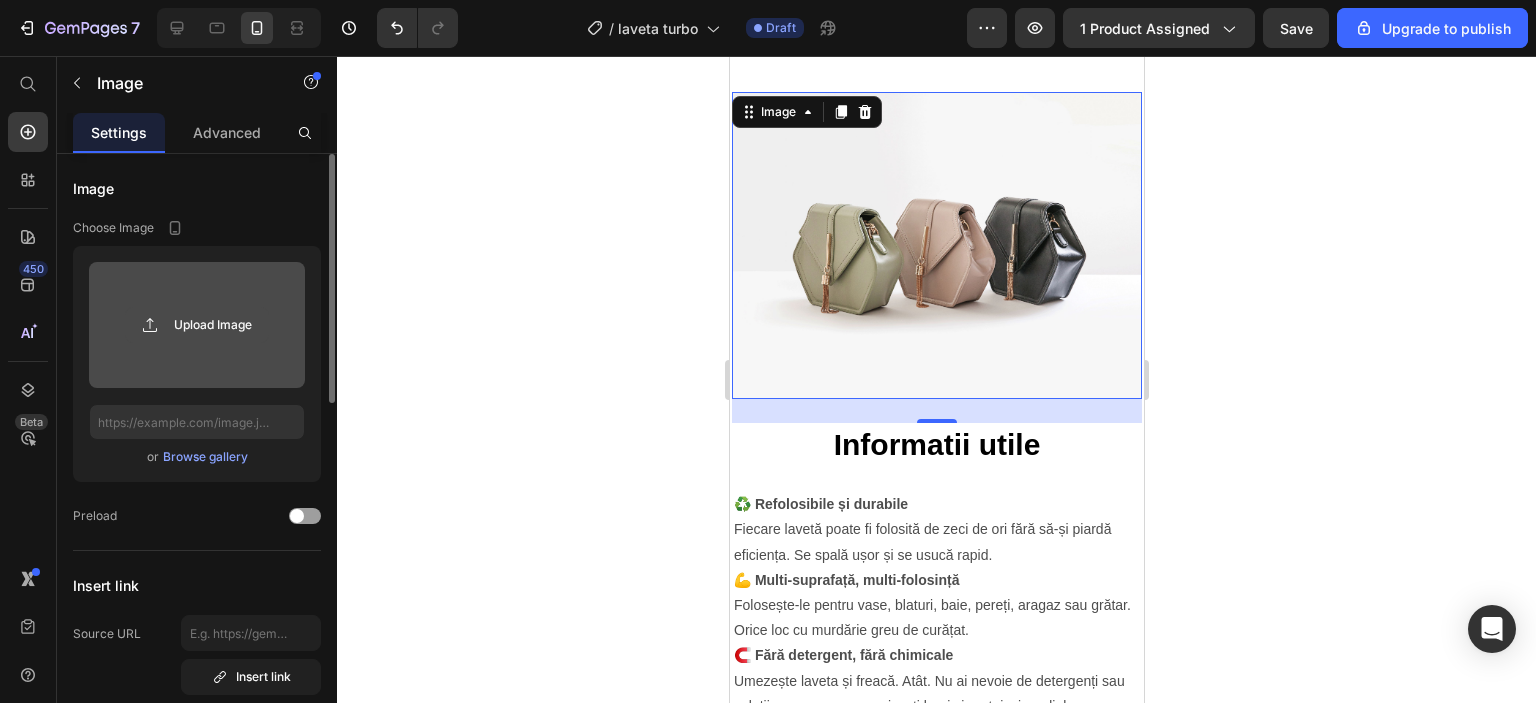 click 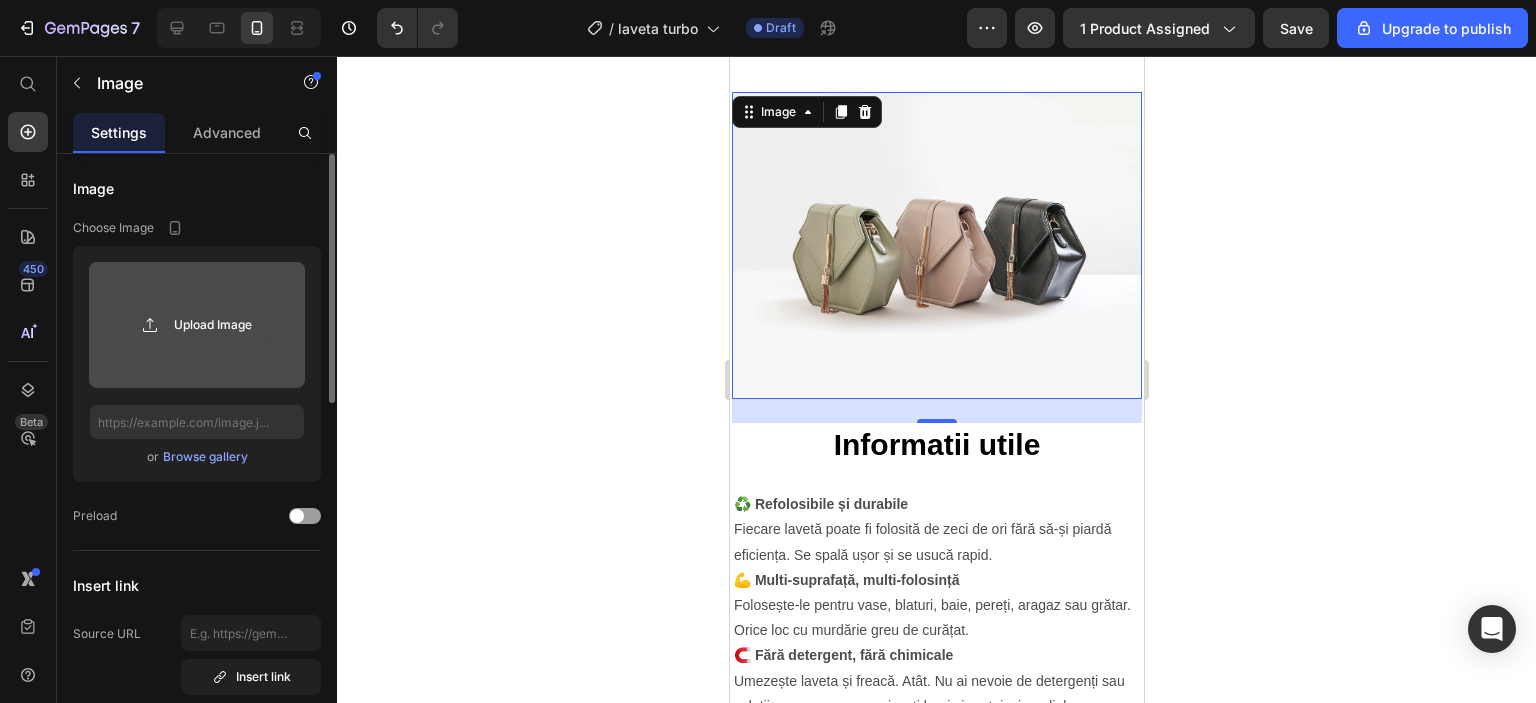 type on "C:\fakepath\WhatsApp Video 2025-07-14 at 10.53.25.mp4" 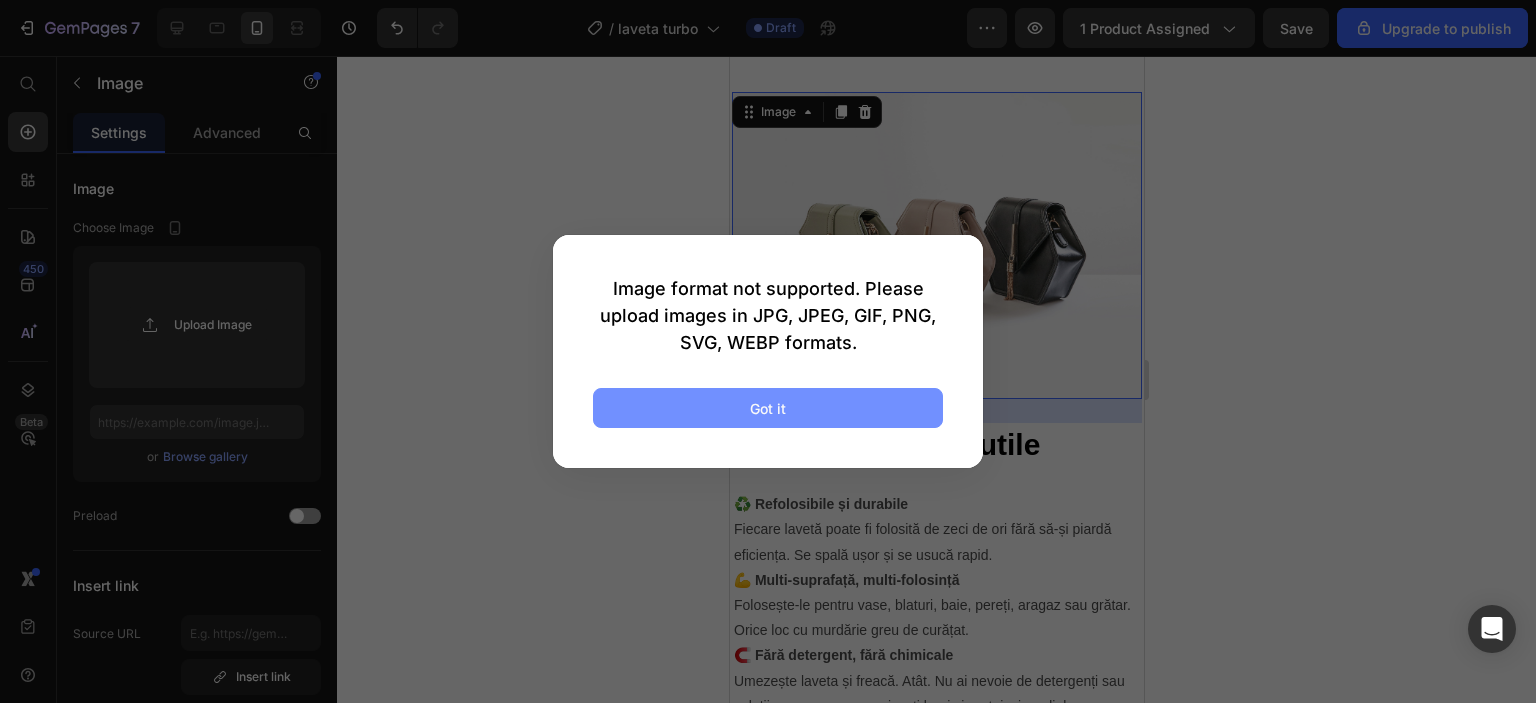 click on "Got it" at bounding box center [768, 408] 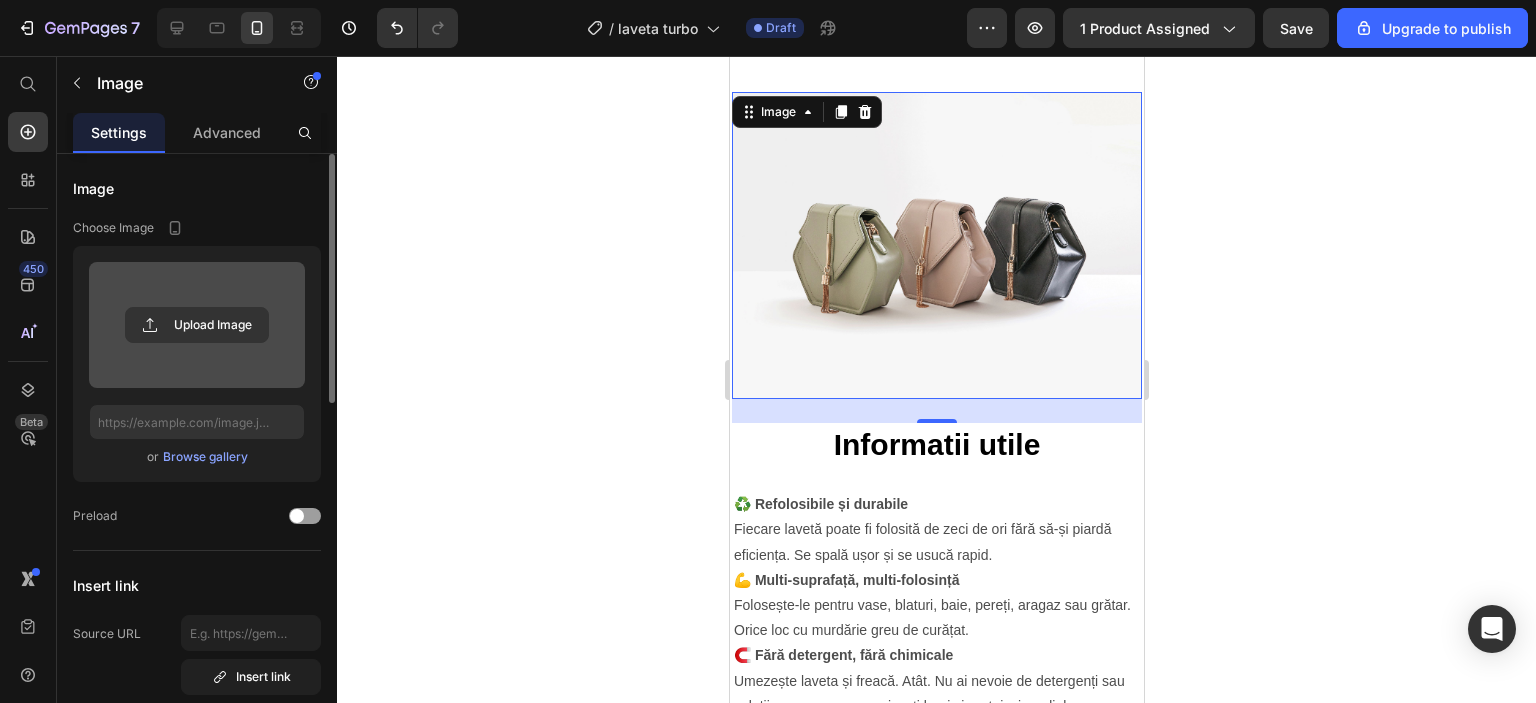 click at bounding box center [197, 325] 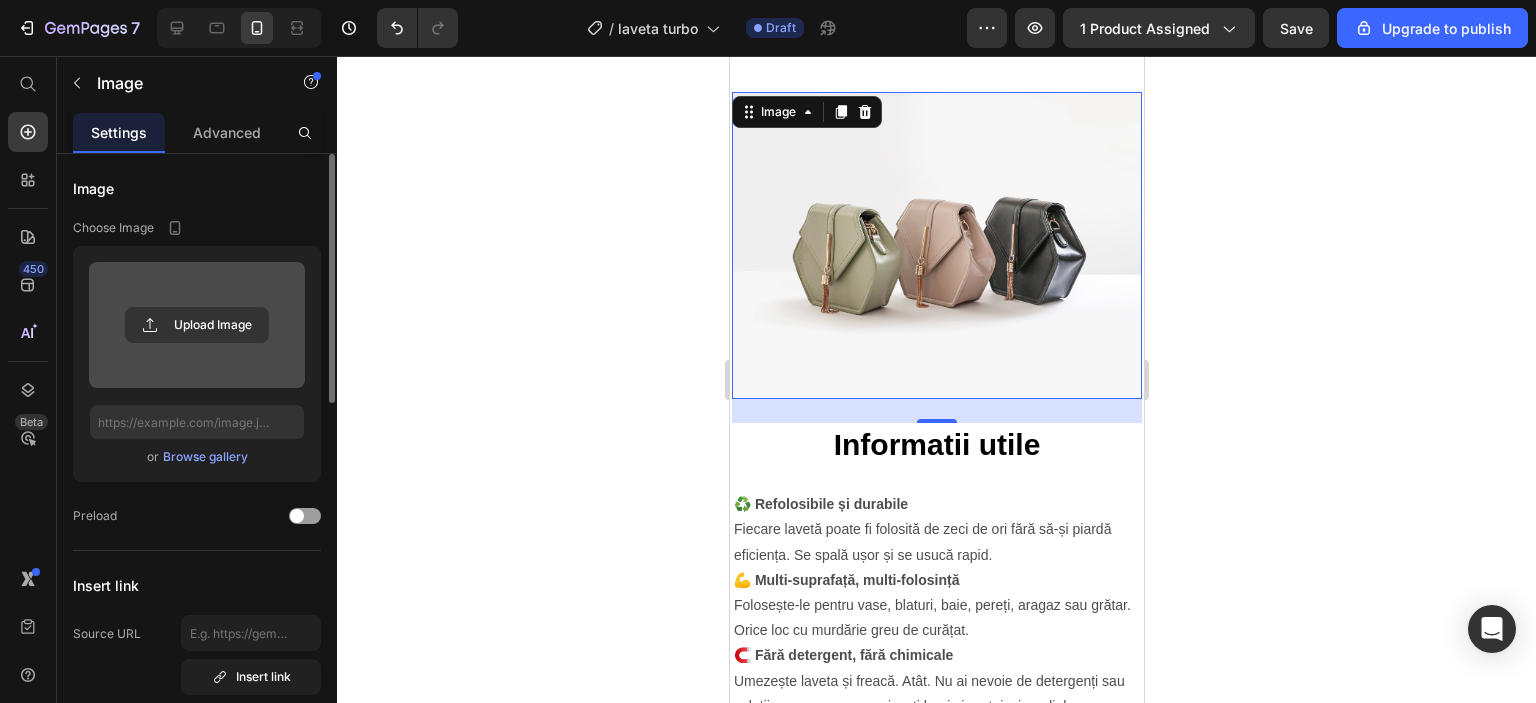 type on "C:\fakepath\WhatsApp Video 2025-07-14 at 10.53.25.mp4" 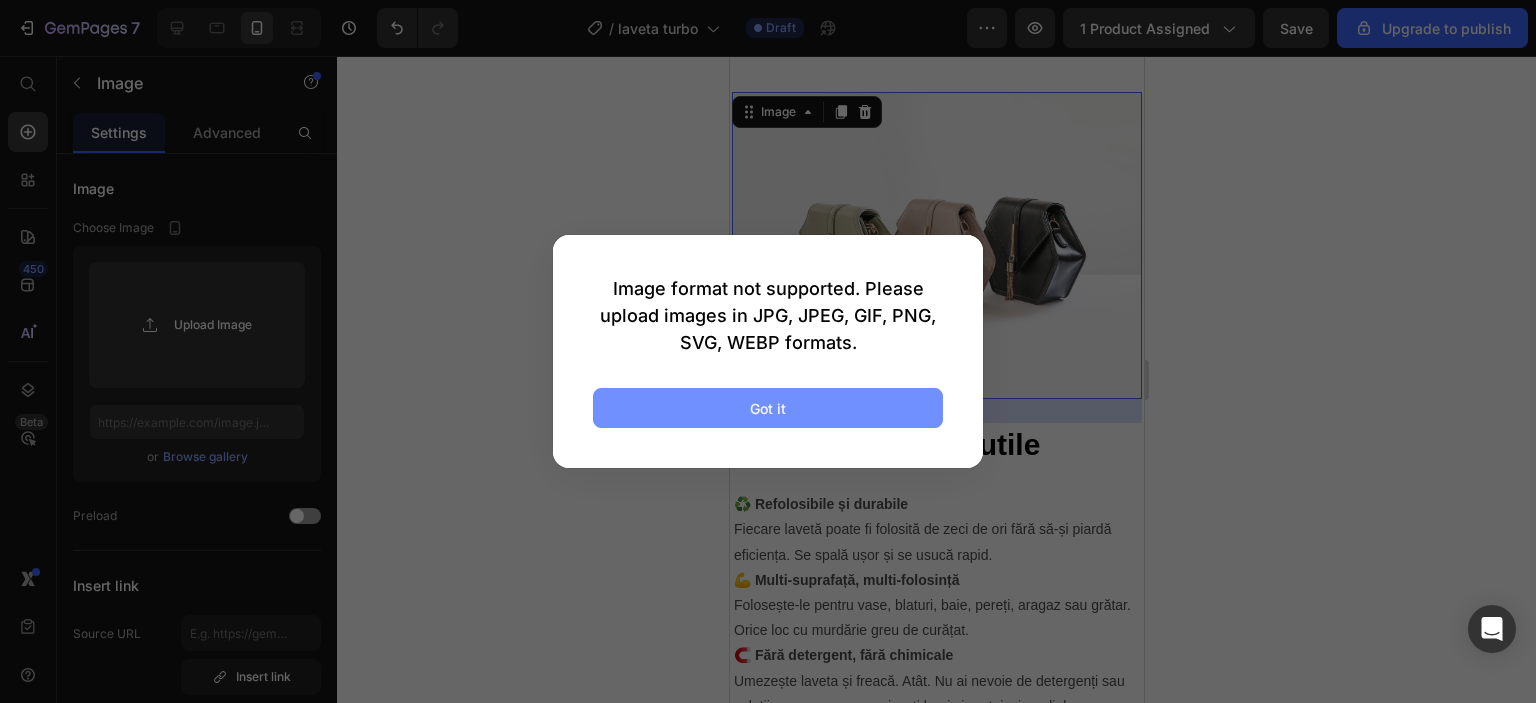 click on "Got it" at bounding box center [768, 408] 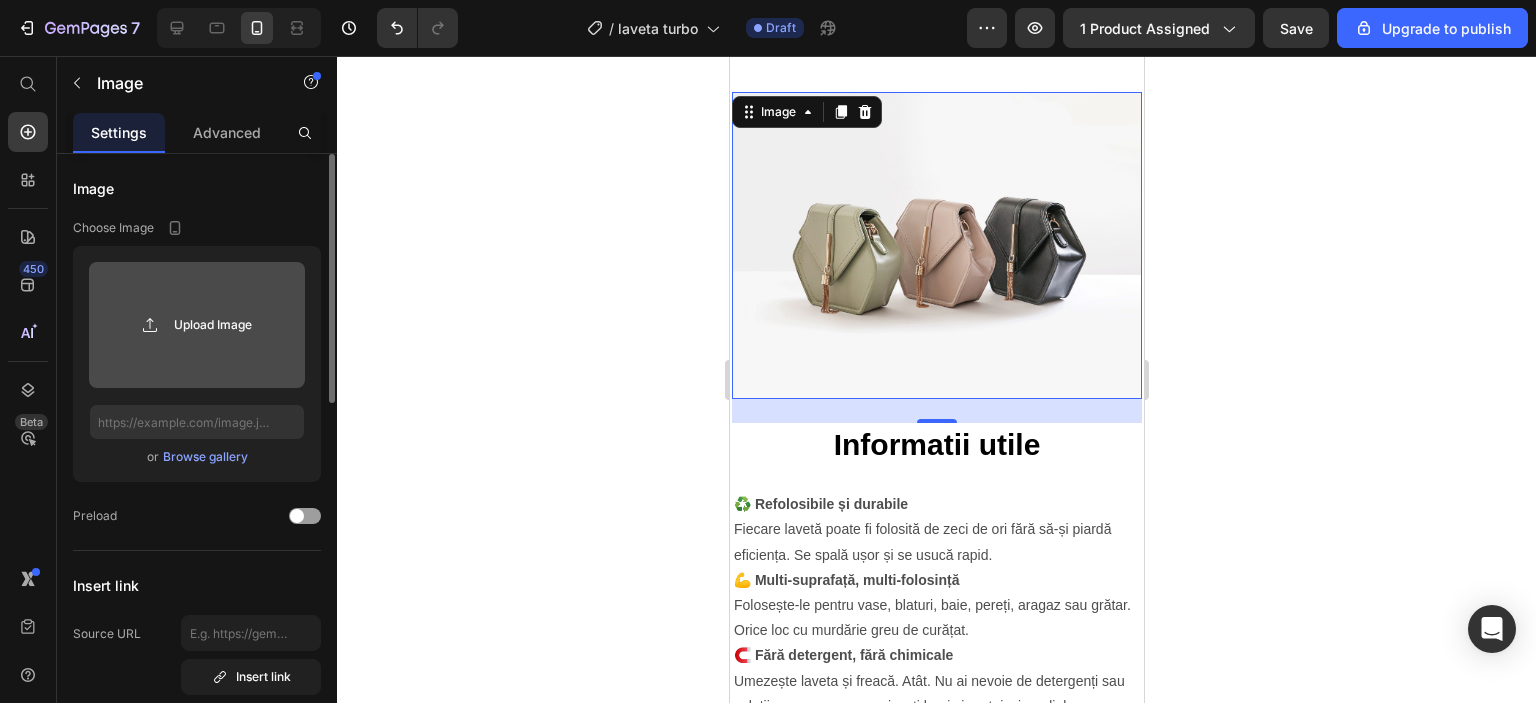 click 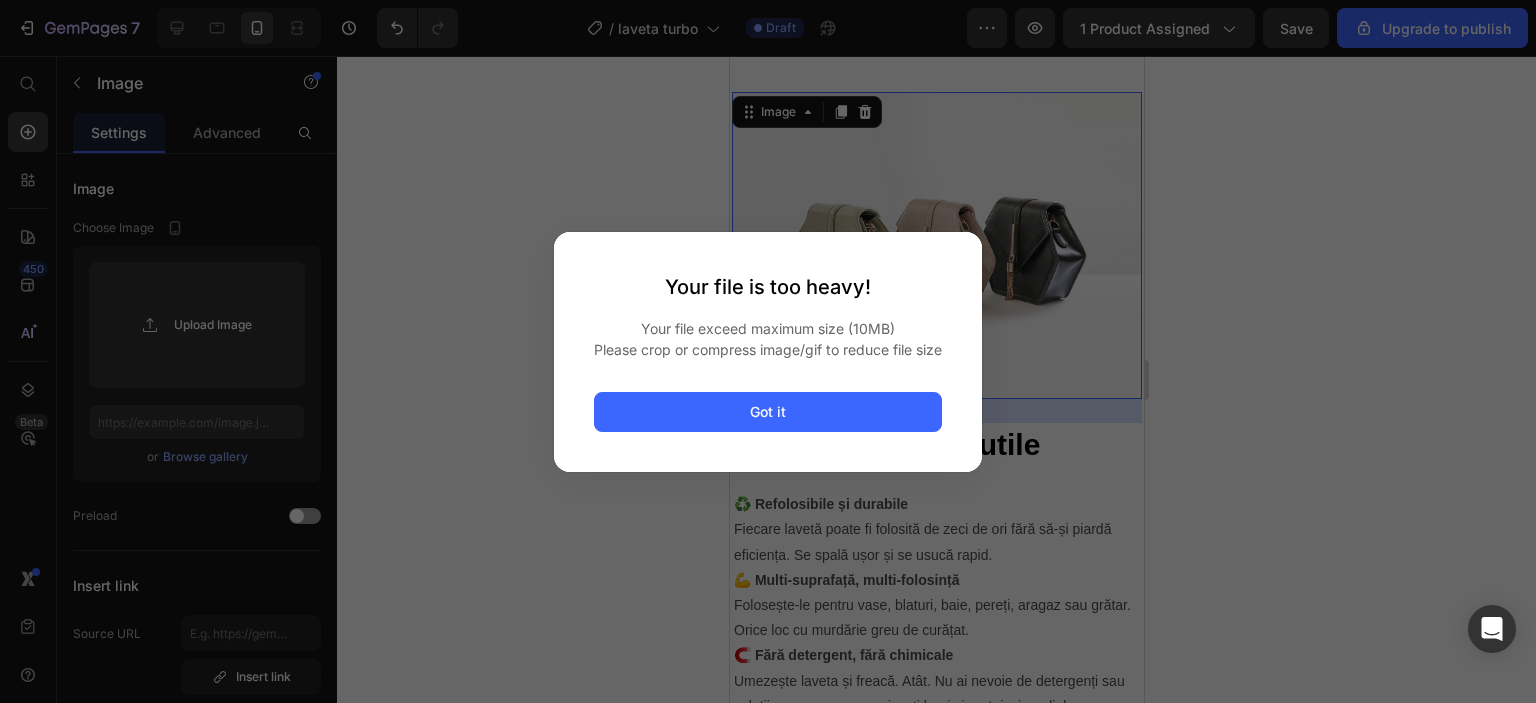 click on "Your file is too heavy! Your file exceed maximum size (10MB) Please crop or compress image/gif to reduce file size Got it" 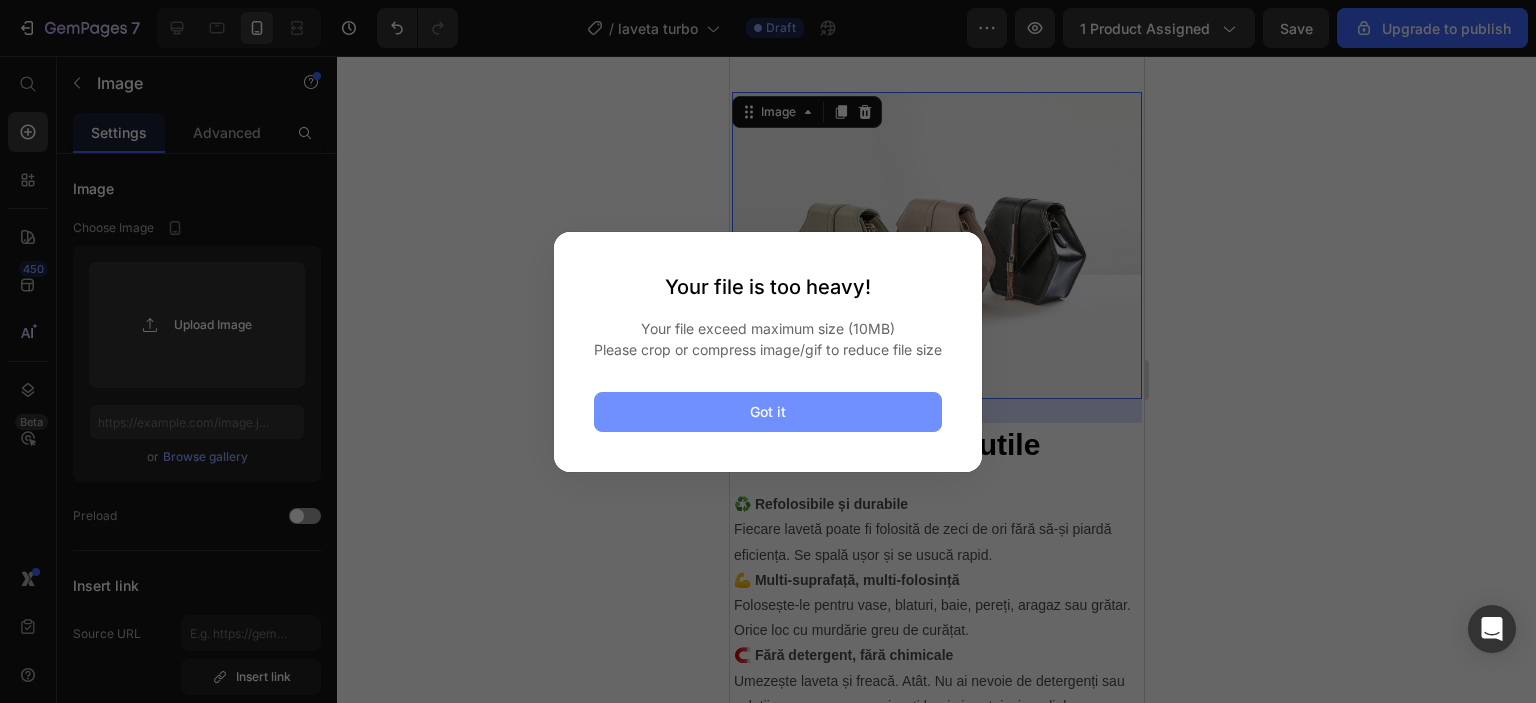 click on "Got it" at bounding box center (768, 412) 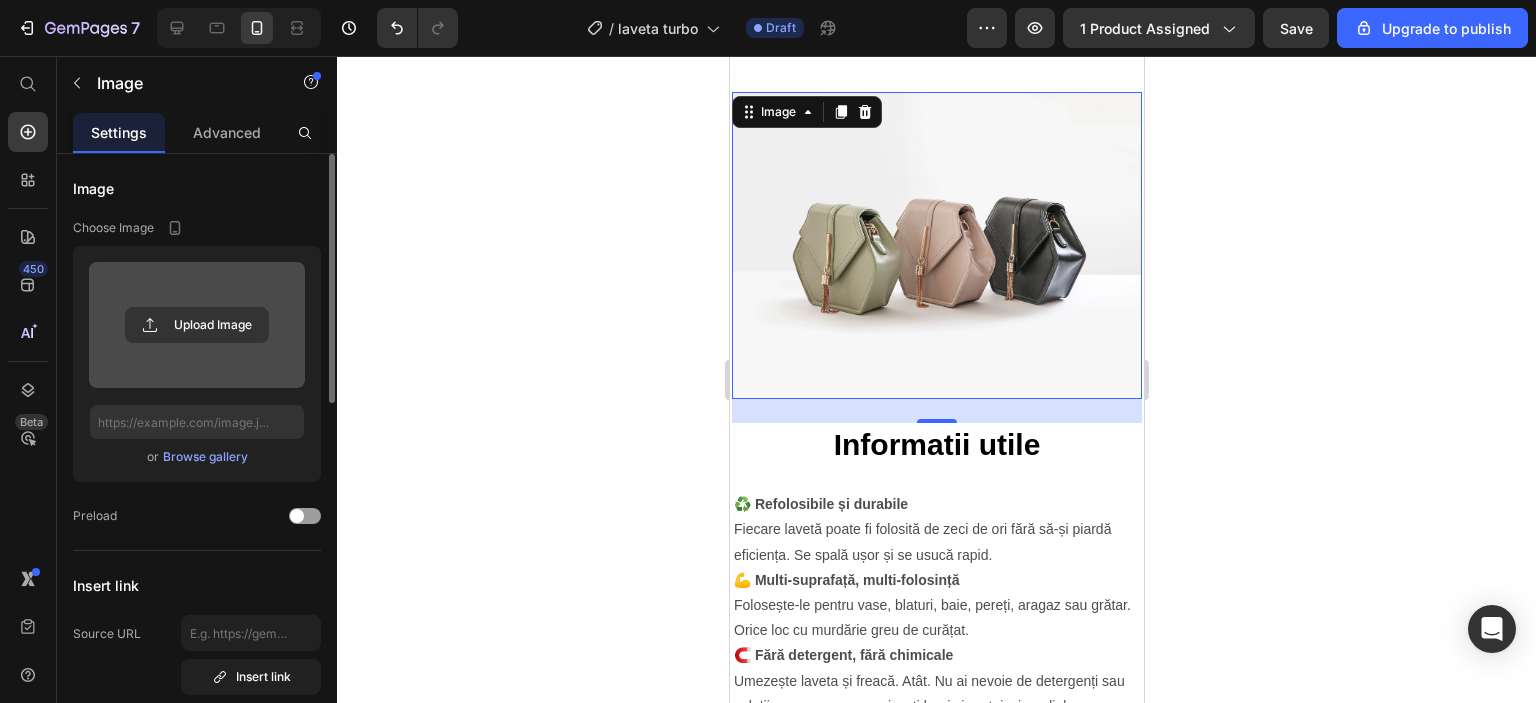 click at bounding box center (197, 325) 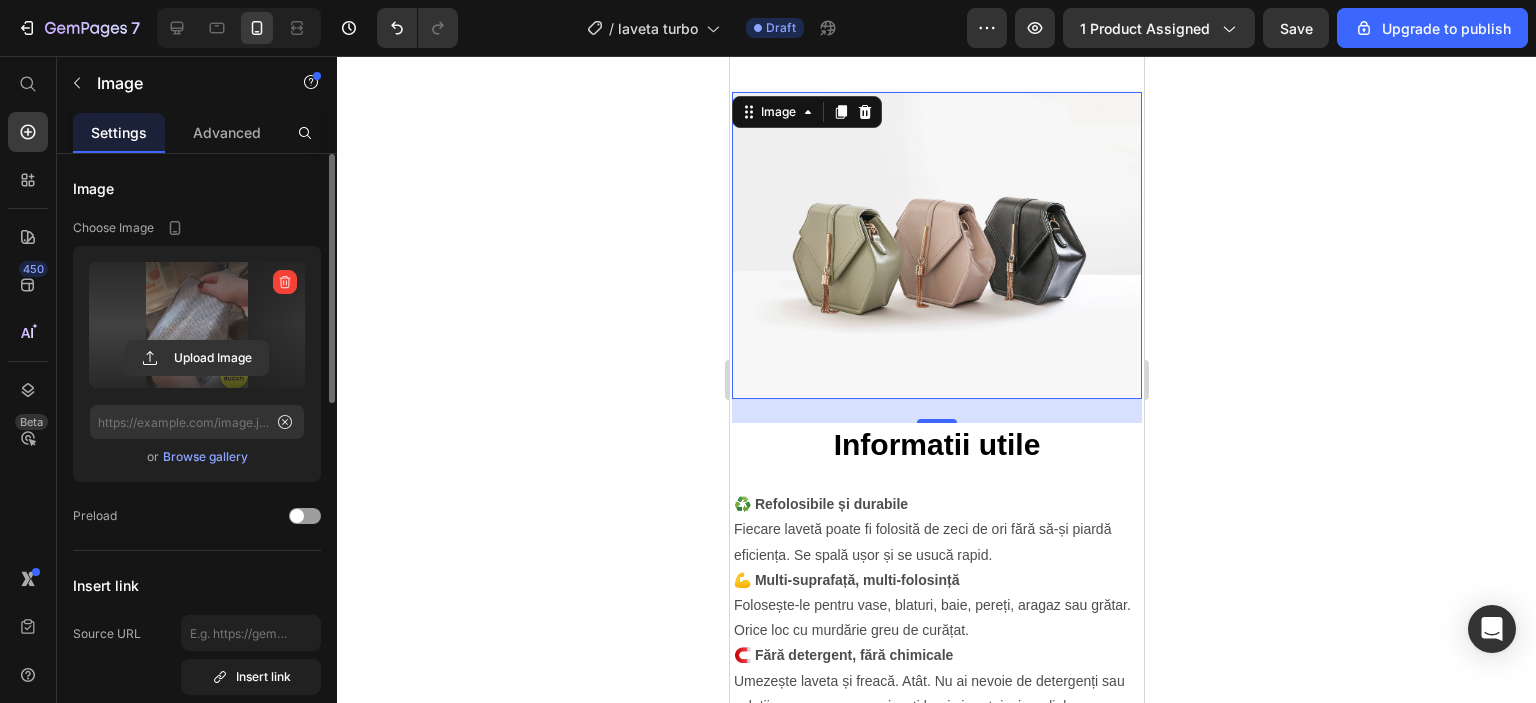 type on "https://cdn.shopify.com/s/files/1/0942/0711/5596/files/gempages_564562652555117363-3afa19a1-806e-4593-a9e5-b5f617c37151.gif" 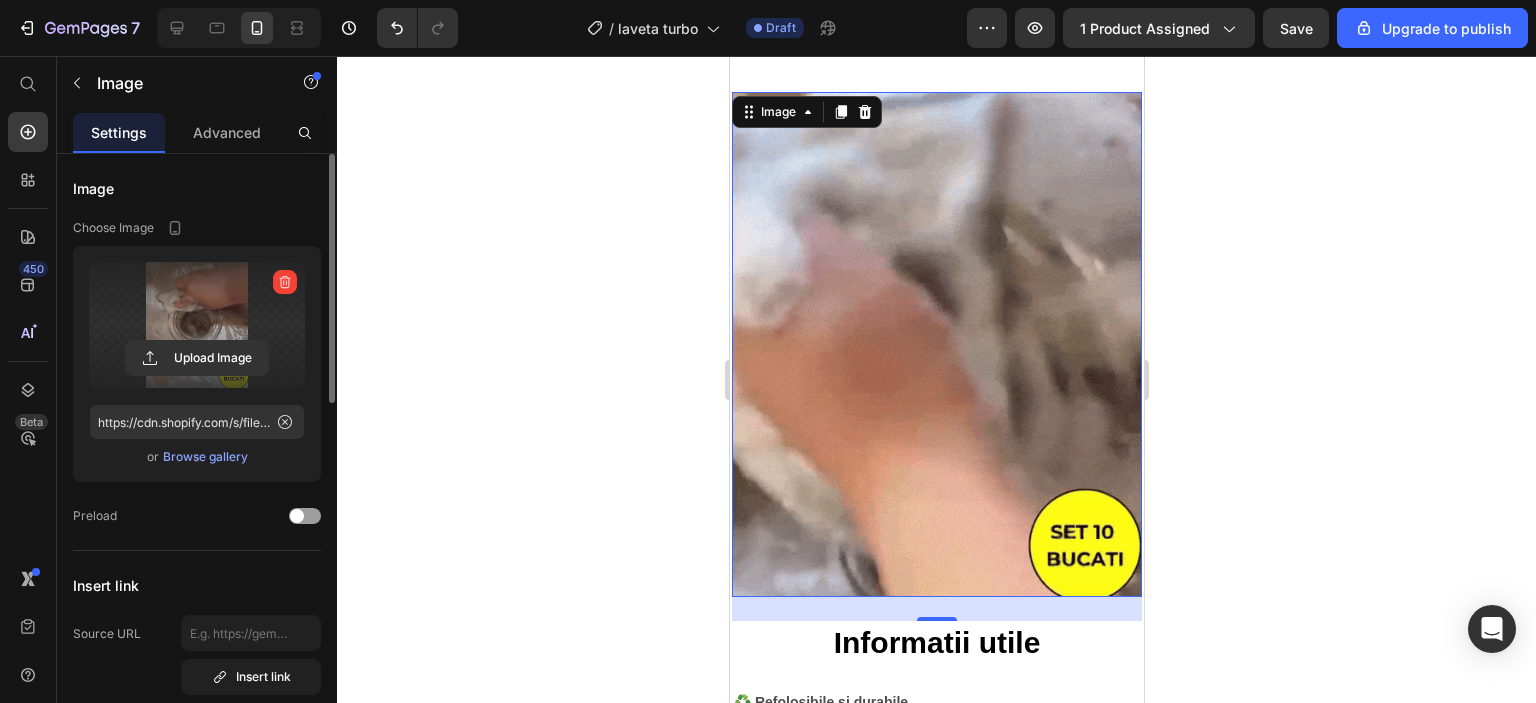 click 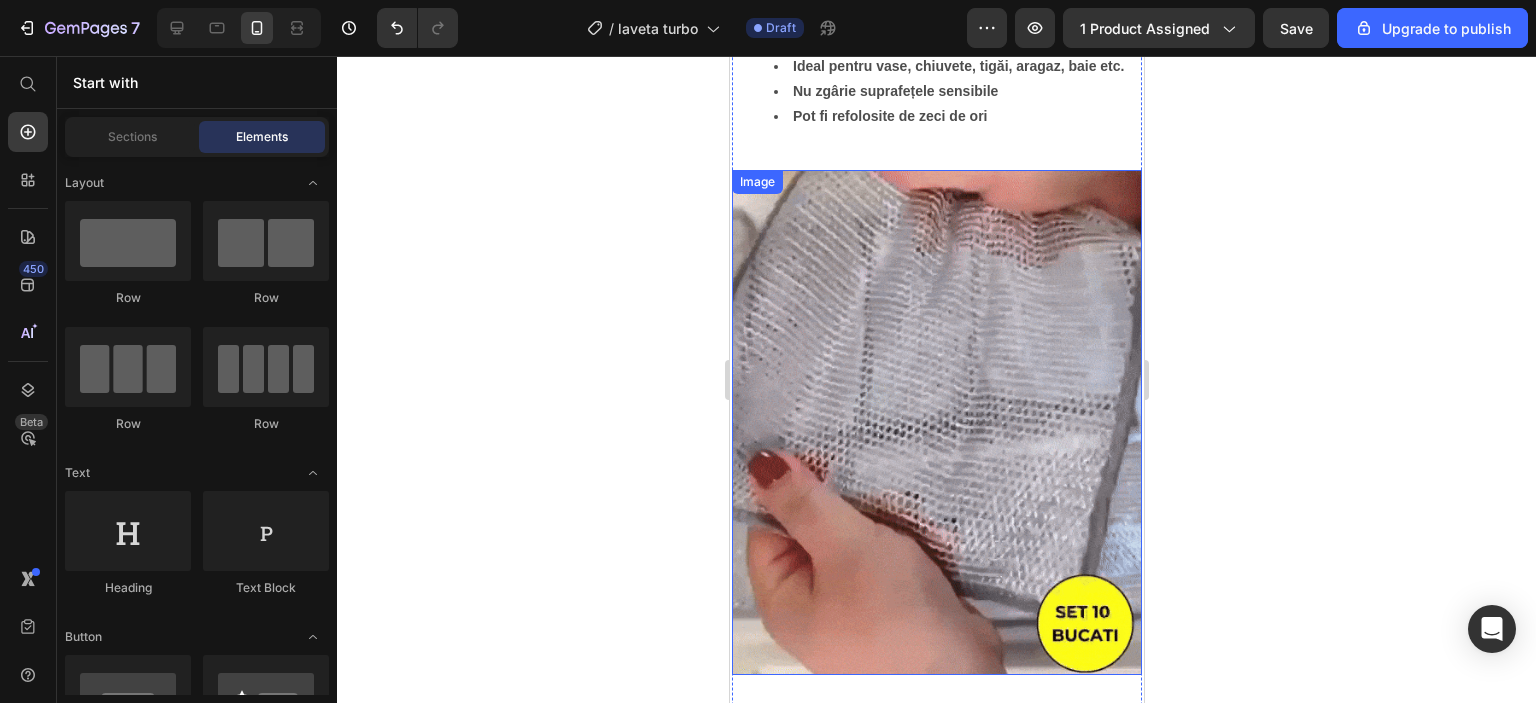 scroll, scrollTop: 1135, scrollLeft: 0, axis: vertical 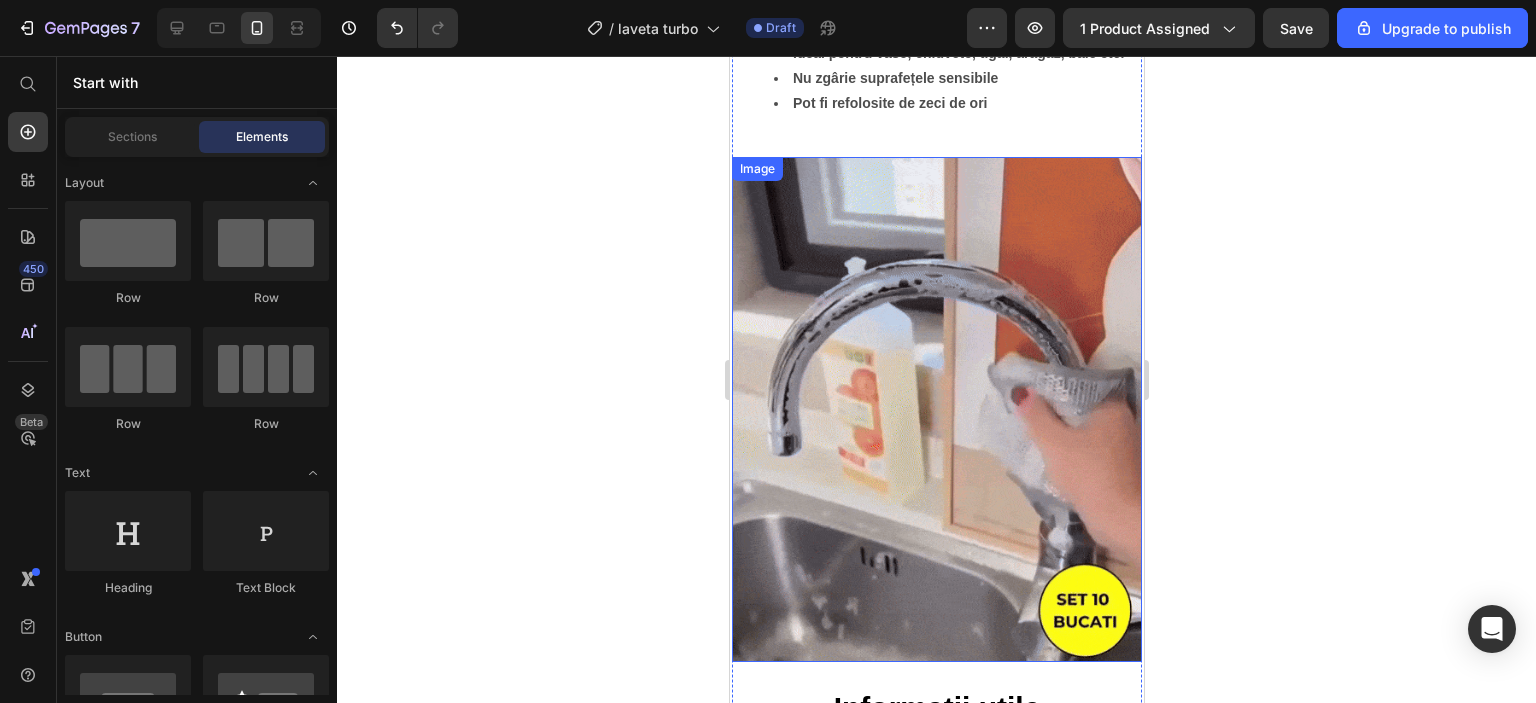 click 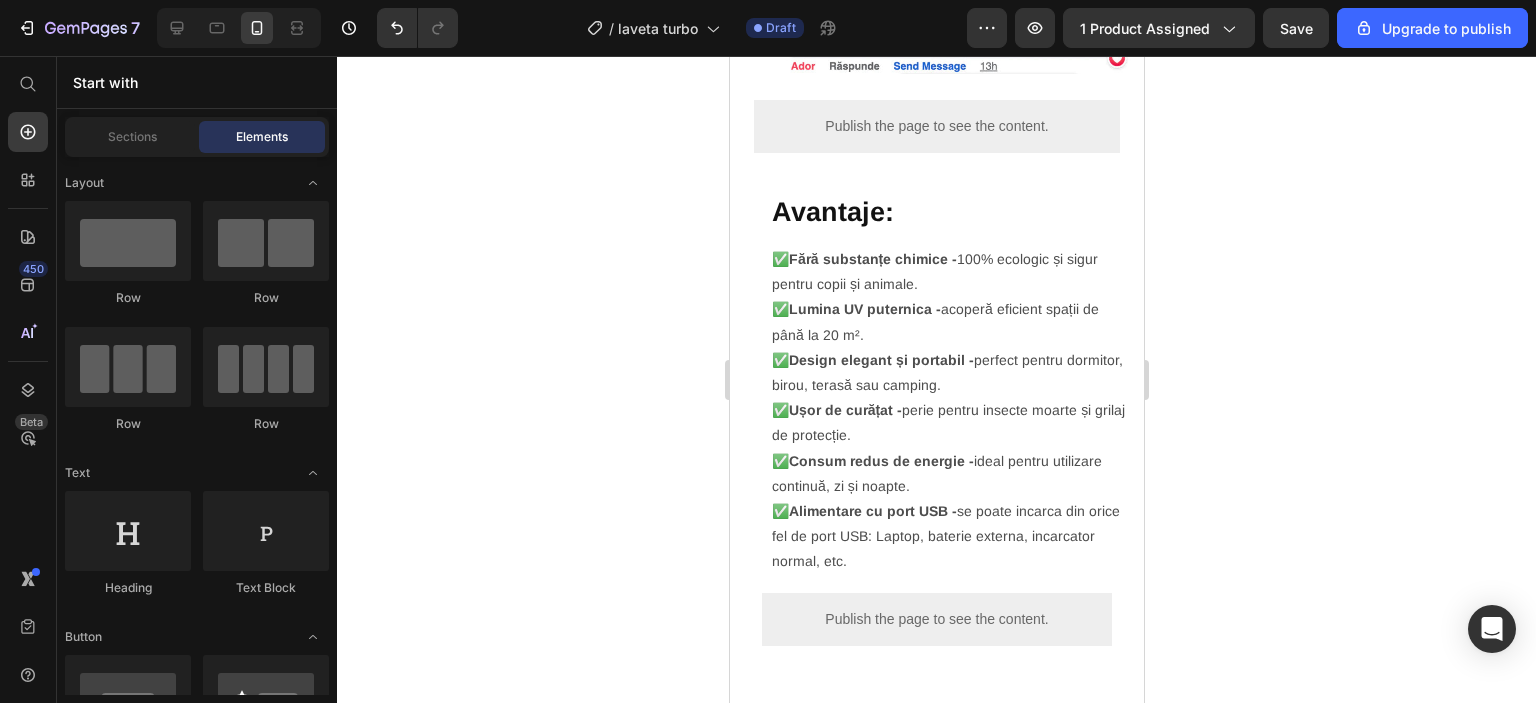 scroll, scrollTop: 3570, scrollLeft: 0, axis: vertical 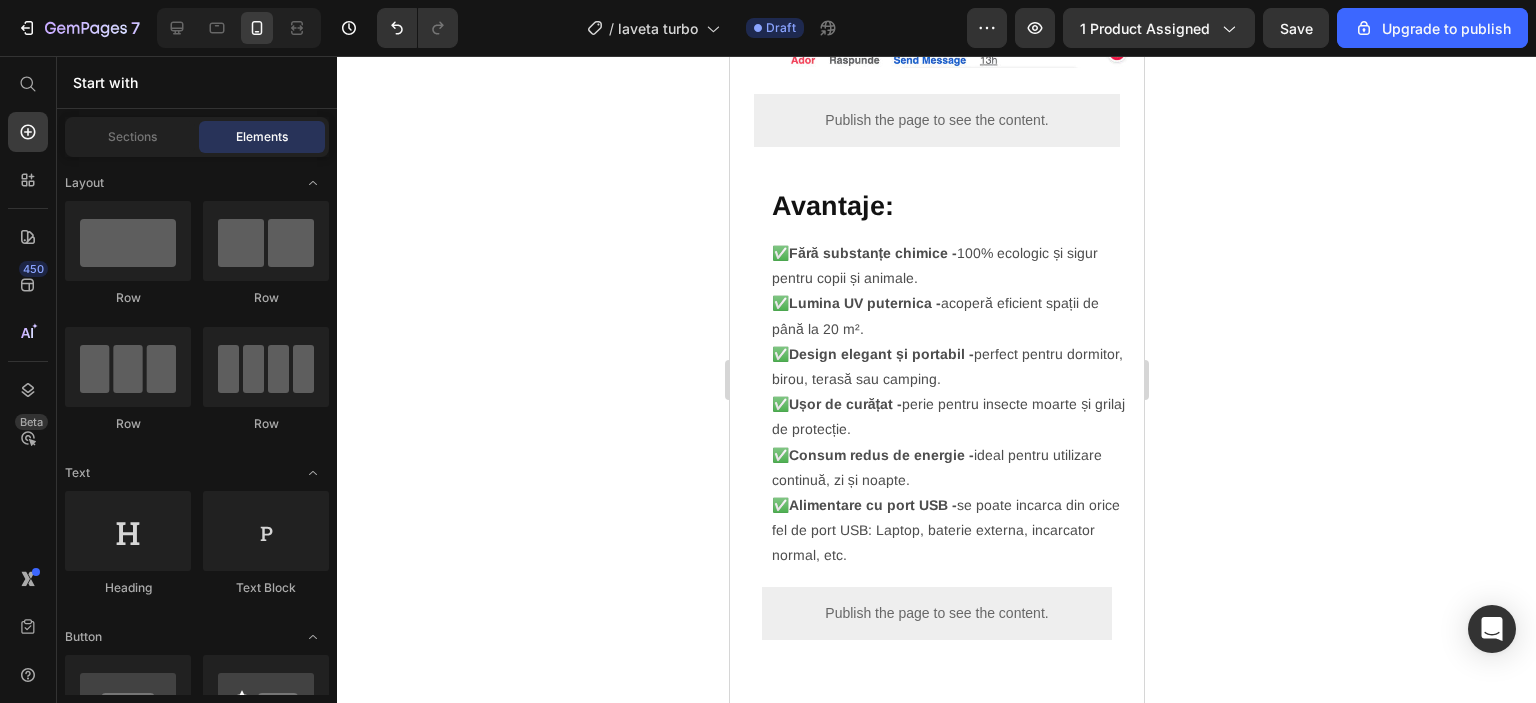drag, startPoint x: 1134, startPoint y: 243, endPoint x: 1925, endPoint y: 620, distance: 876.2477 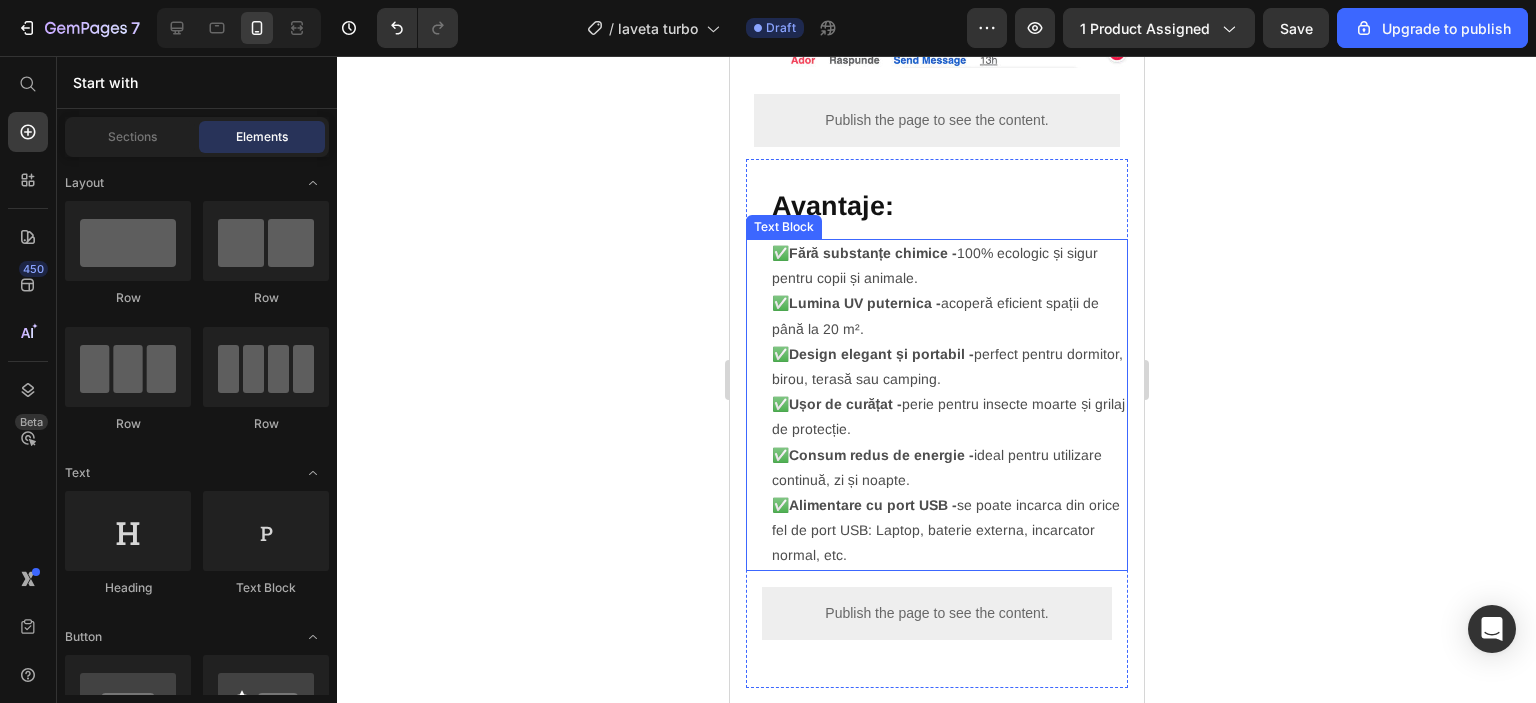 click on "✅  Fără substanțe chimice -  100% ecologic și sigur pentru copii și animale. ✅  Lumina   UV puternica -  acoperă eficient spații de până la 20 m². ✅  Design elegant și portabil -  perfect pentru dormitor, birou, terasă sau camping. ✅  Ușor de curățat -  perie pentru insecte moarte și grilaj de protecție. ✅  Consum redus de energie -  ideal pentru utilizare continuă, zi și noapte." at bounding box center [948, 367] 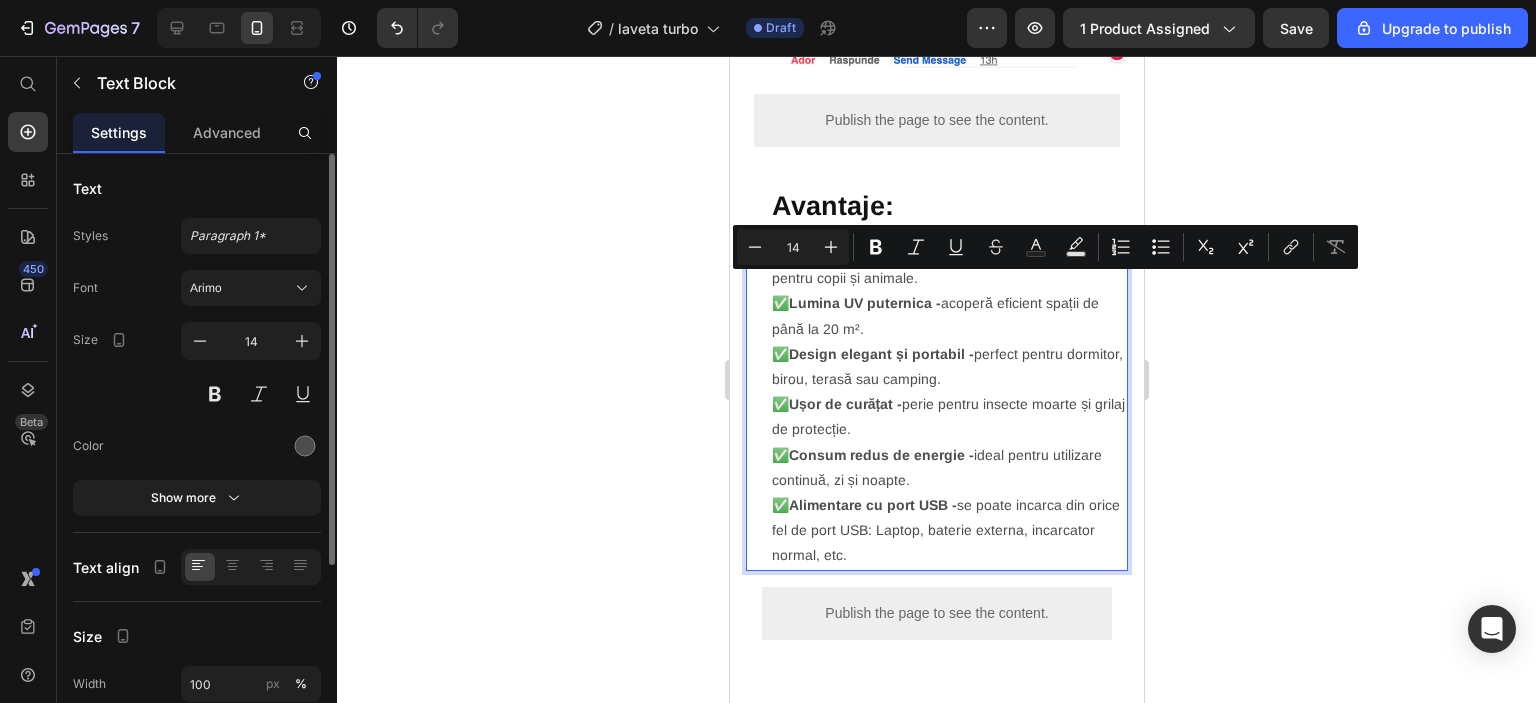 click on "✅  Fără substanțe chimice -  100% ecologic și sigur pentru copii și animale. ✅  Lumina   UV puternica -  acoperă eficient spații de până la 20 m². ✅  Design elegant și portabil -  perfect pentru dormitor, birou, terasă sau camping. ✅  Ușor de curățat -  perie pentru insecte moarte și grilaj de protecție. ✅  Consum redus de energie -  ideal pentru utilizare continuă, zi și noapte." at bounding box center [948, 367] 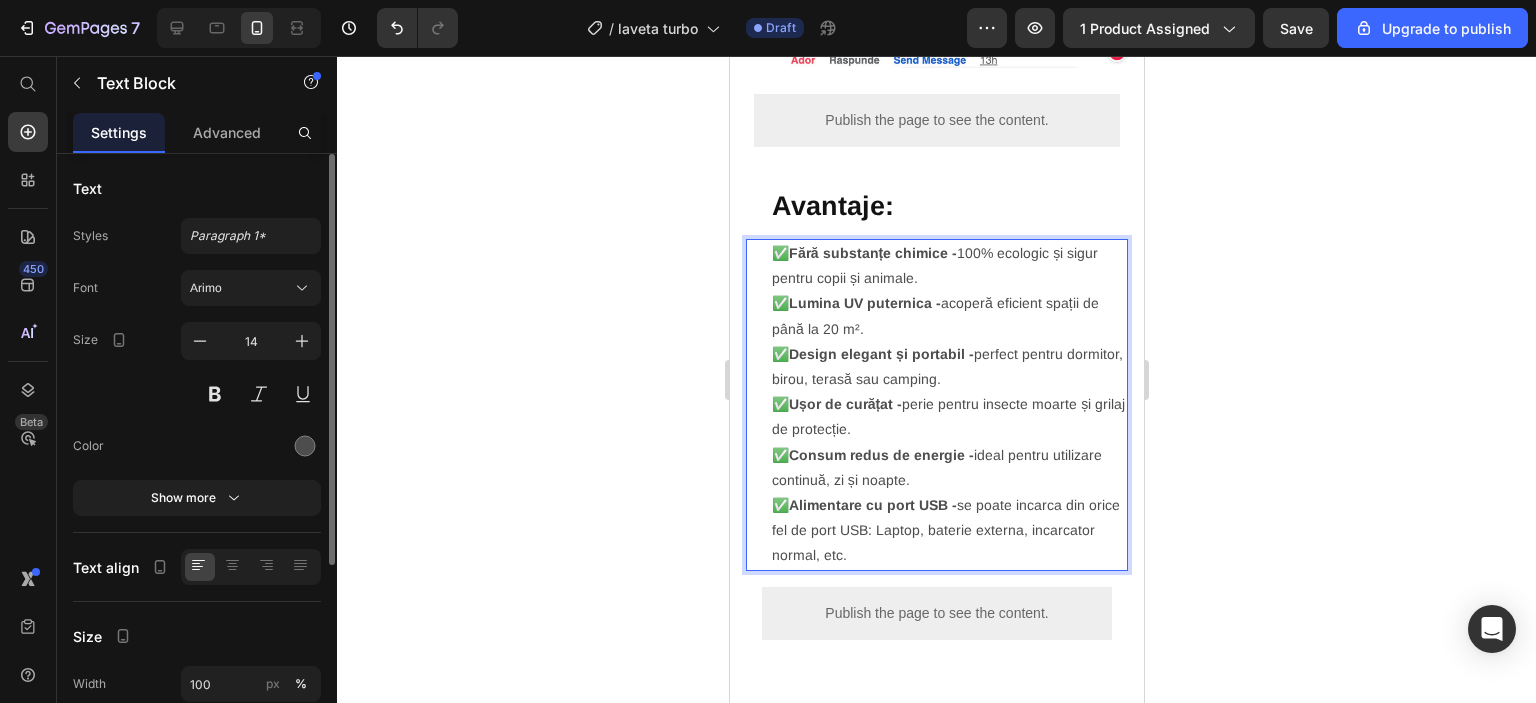 click on "✅  Fără substanțe chimice -  100% ecologic și sigur pentru copii și animale. ✅  Lumina   UV puternica -  acoperă eficient spații de până la 20 m². ✅  Design elegant și portabil -  perfect pentru dormitor, birou, terasă sau camping. ✅  Ușor de curățat -  perie pentru insecte moarte și grilaj de protecție. ✅  Consum redus de energie -  ideal pentru utilizare continuă, zi și noapte." at bounding box center [948, 367] 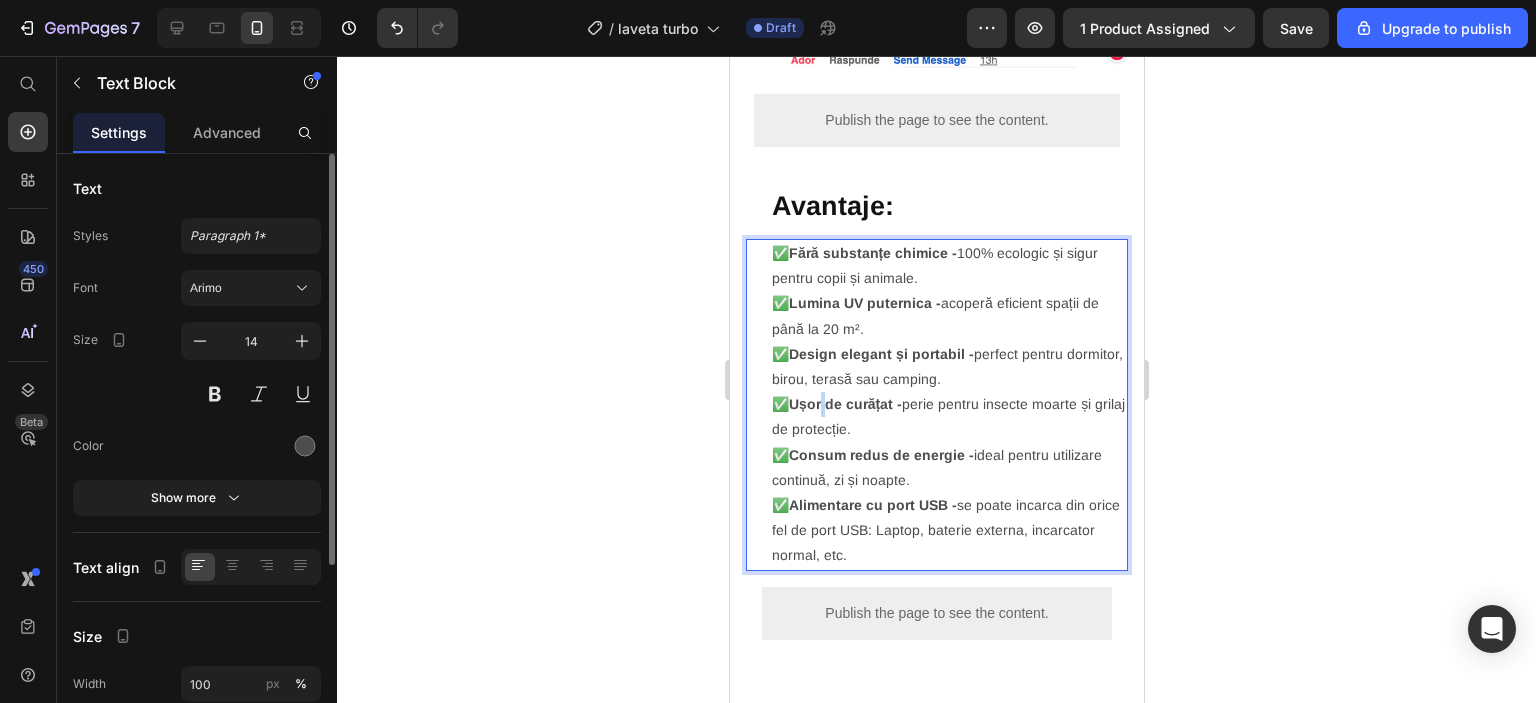 drag, startPoint x: 867, startPoint y: 410, endPoint x: 828, endPoint y: 393, distance: 42.544094 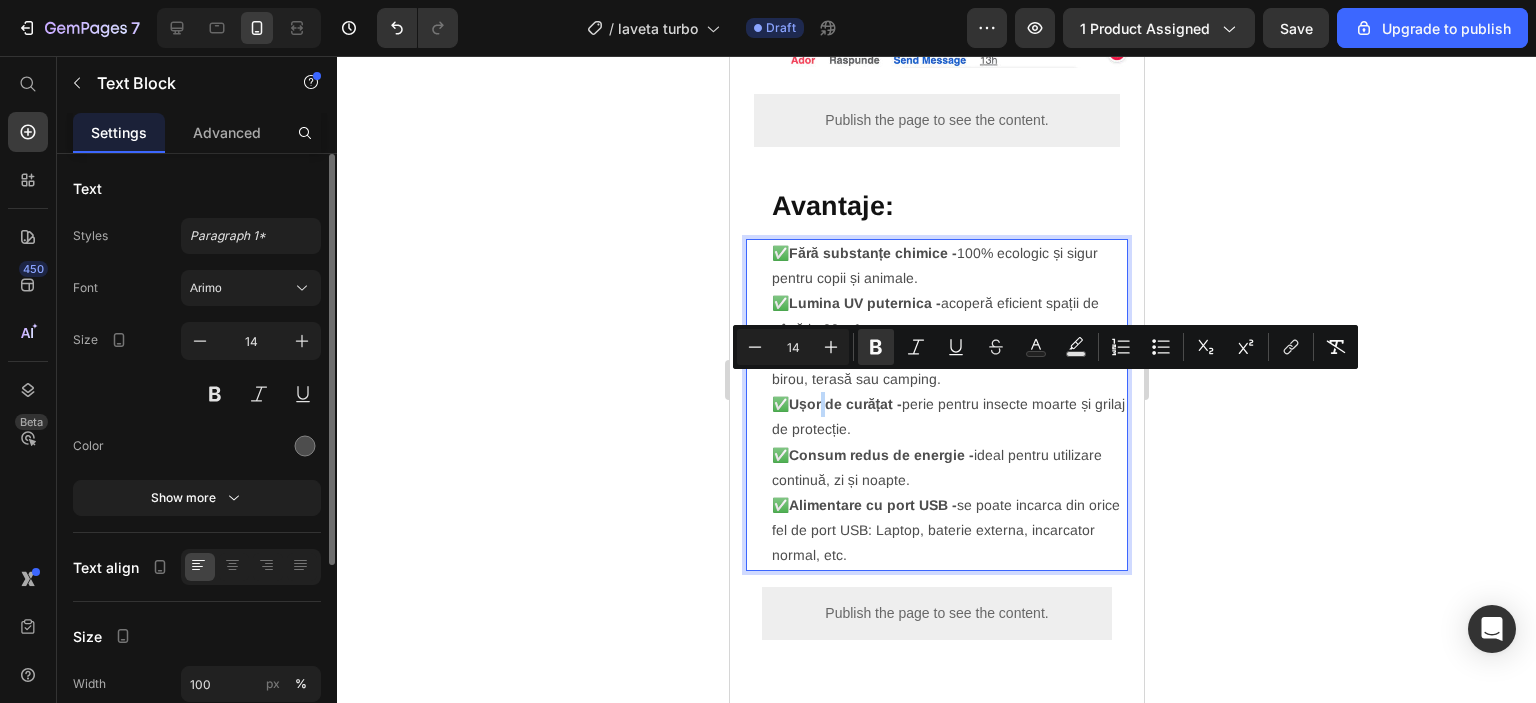 click on "✅  Fără substanțe chimice -  100% ecologic și sigur pentru copii și animale. ✅  Lumina   UV puternica -  acoperă eficient spații de până la 20 m². ✅  Design elegant și portabil -  perfect pentru dormitor, birou, terasă sau camping. ✅  Ușor de curățat -  perie pentru insecte moarte și grilaj de protecție. ✅  Consum redus de energie -  ideal pentru utilizare continuă, zi și noapte. ✅  Alimentare cu port USB -  se poate incarca din orice fel de port USB: Laptop, baterie externa, incarcator normal, etc. Text Block   16" at bounding box center (936, 405) 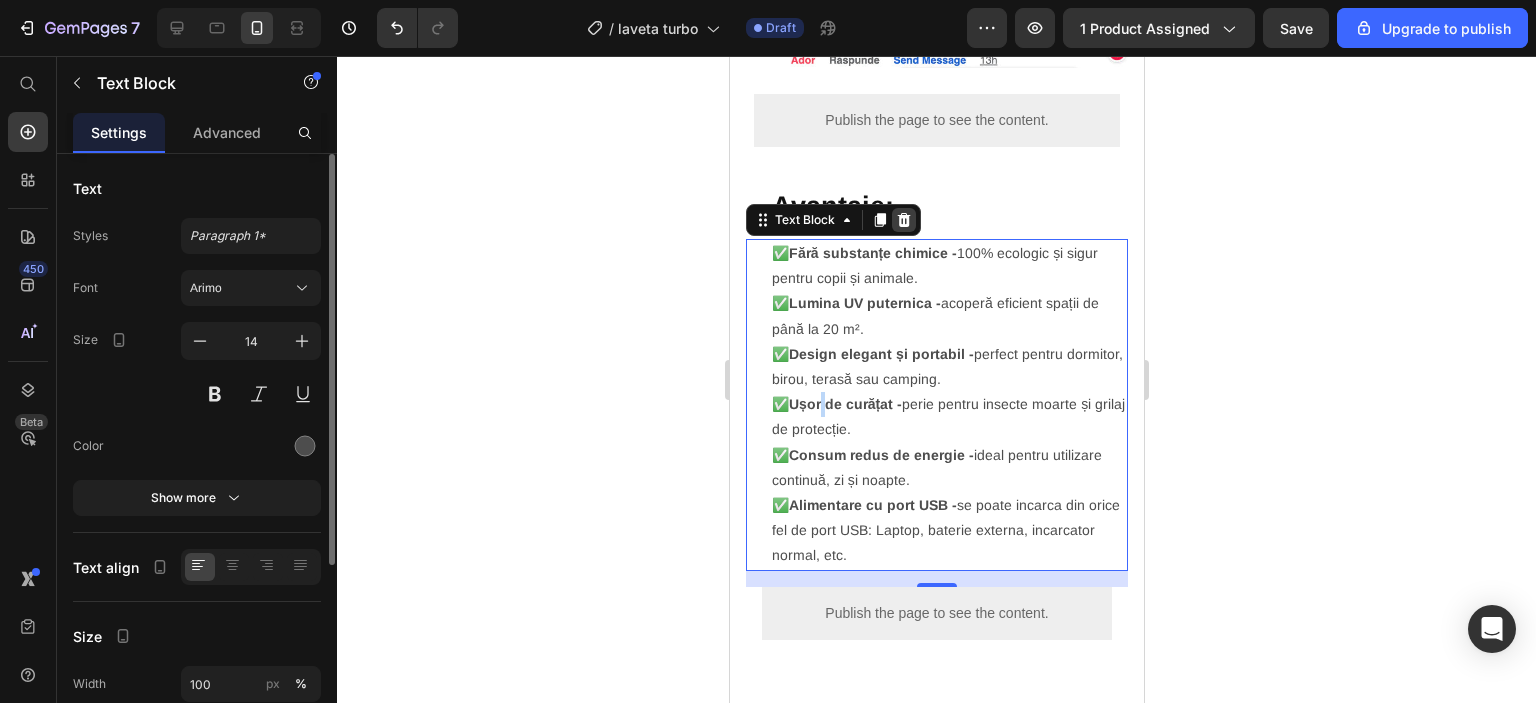 click 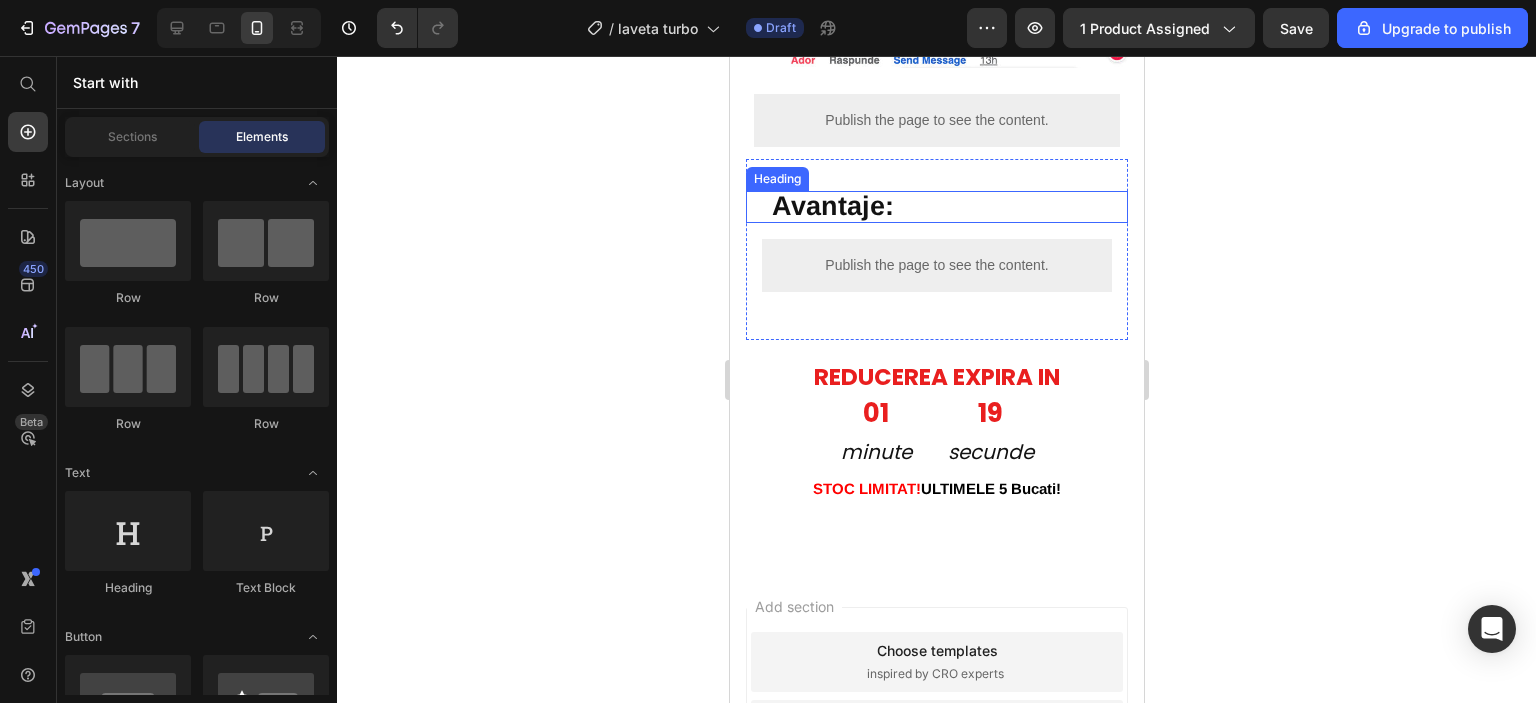 click on "Avantaje:" at bounding box center (832, 206) 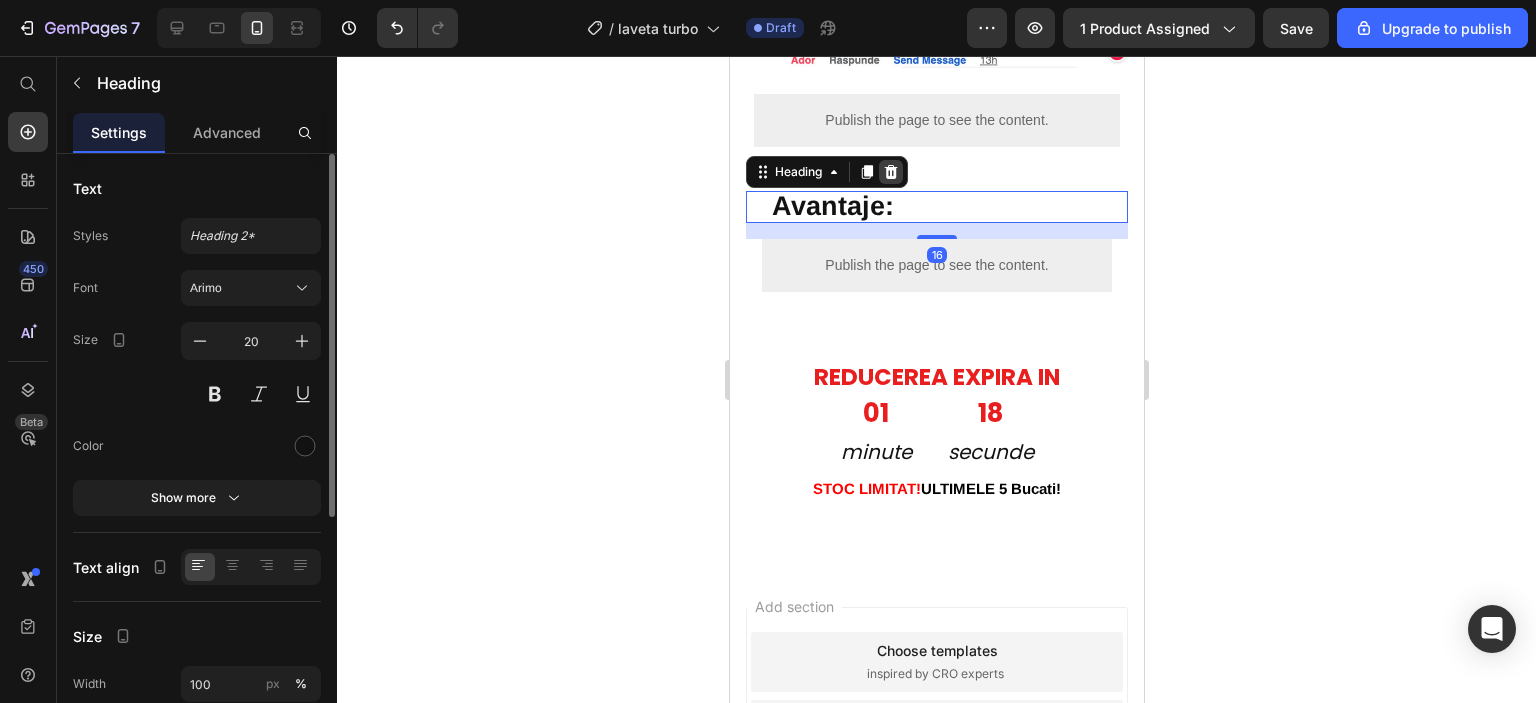 click at bounding box center (890, 172) 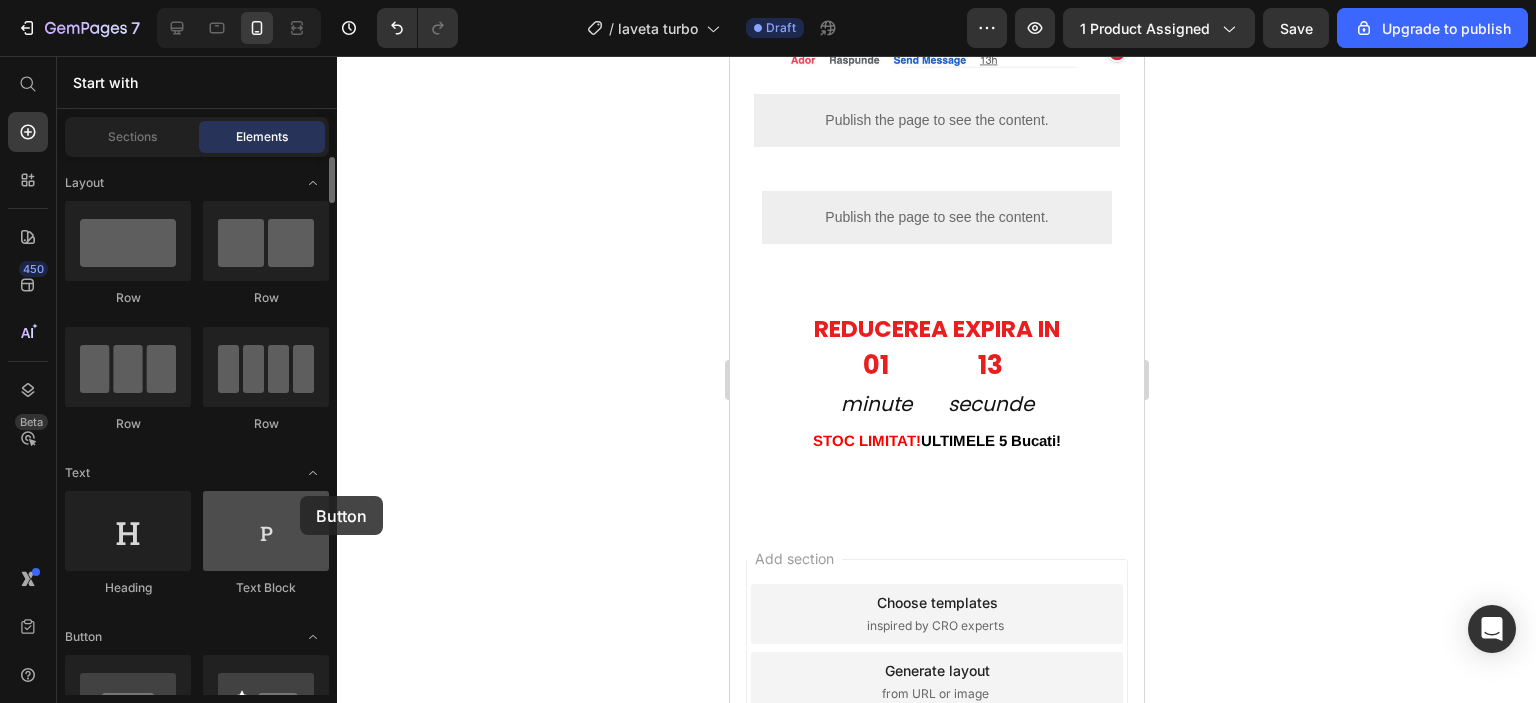 drag, startPoint x: 297, startPoint y: 658, endPoint x: 300, endPoint y: 496, distance: 162.02777 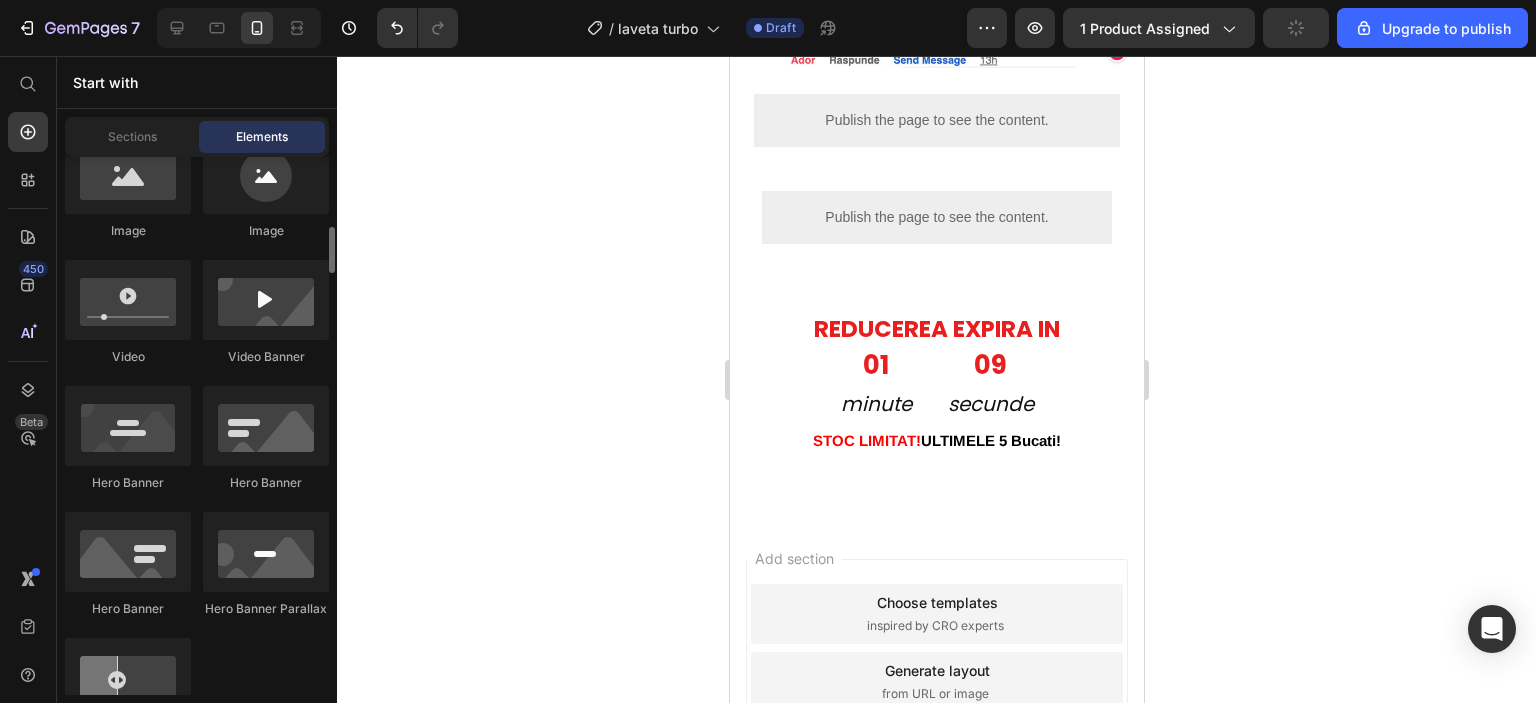 scroll, scrollTop: 740, scrollLeft: 0, axis: vertical 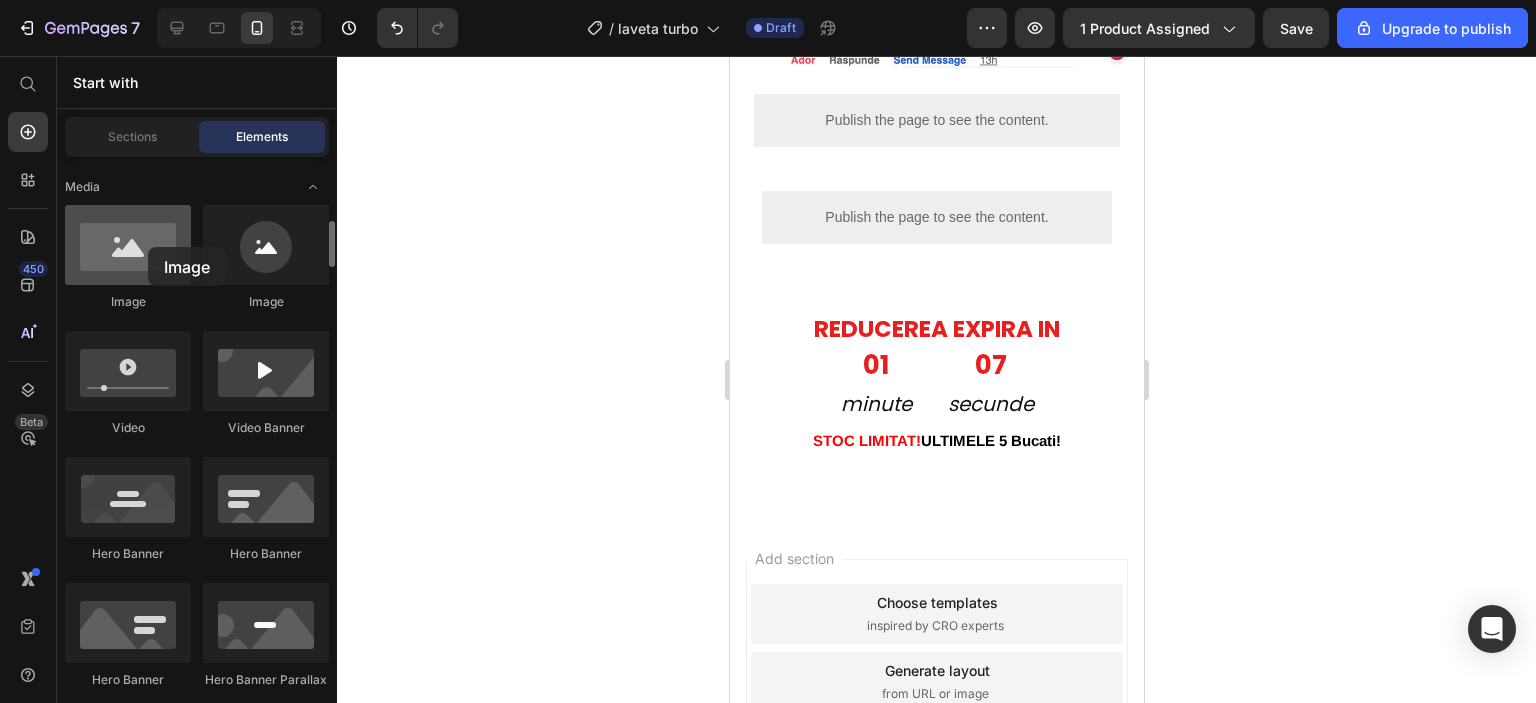 click at bounding box center (128, 245) 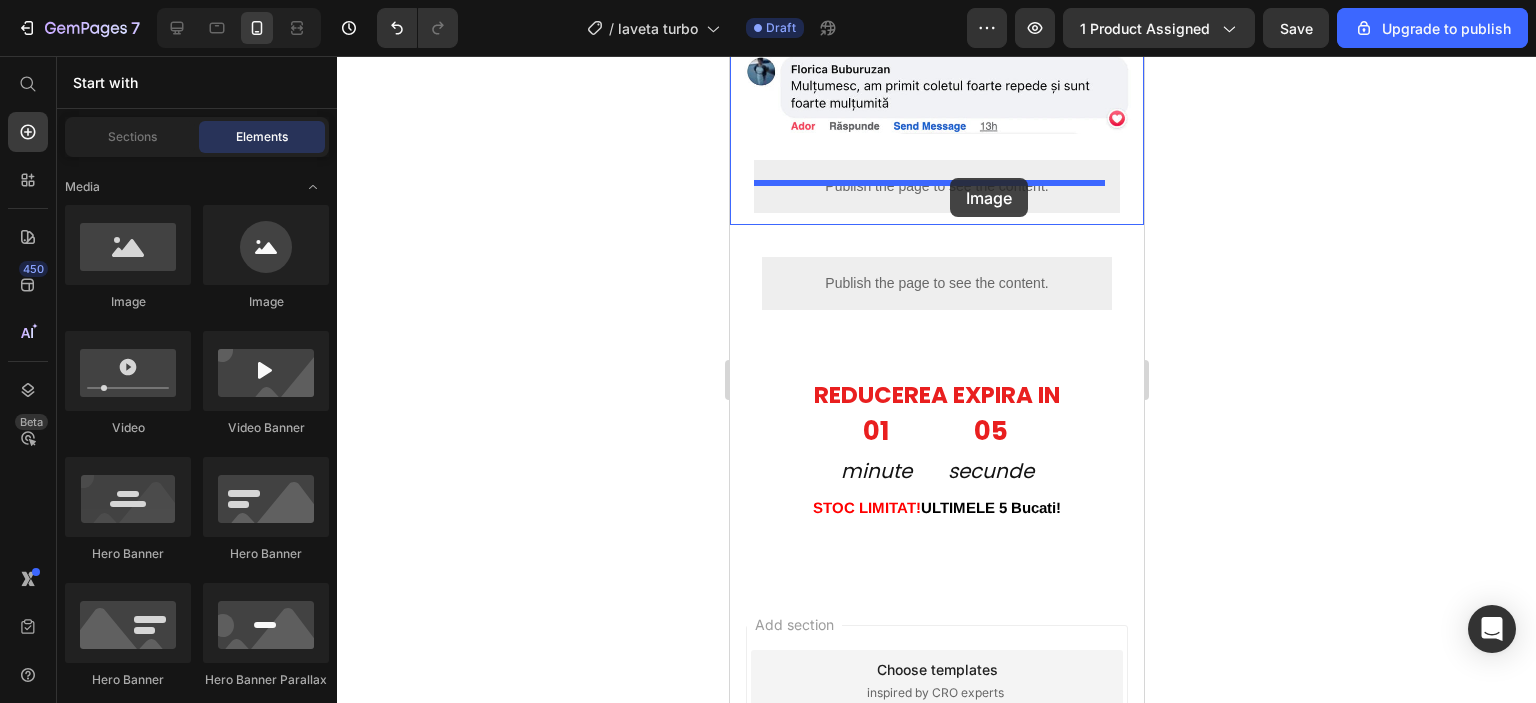 scroll, scrollTop: 3006, scrollLeft: 0, axis: vertical 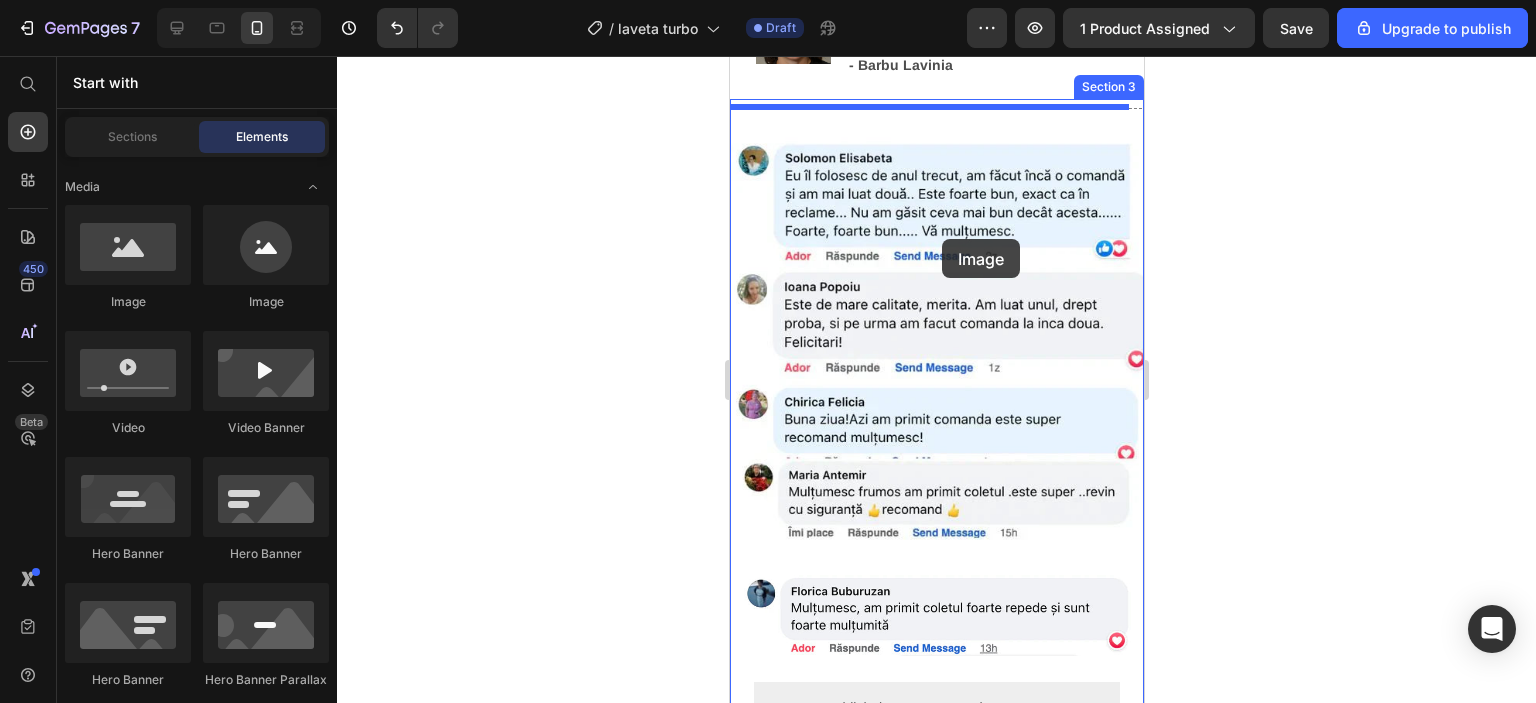 drag, startPoint x: 877, startPoint y: 303, endPoint x: 941, endPoint y: 239, distance: 90.50967 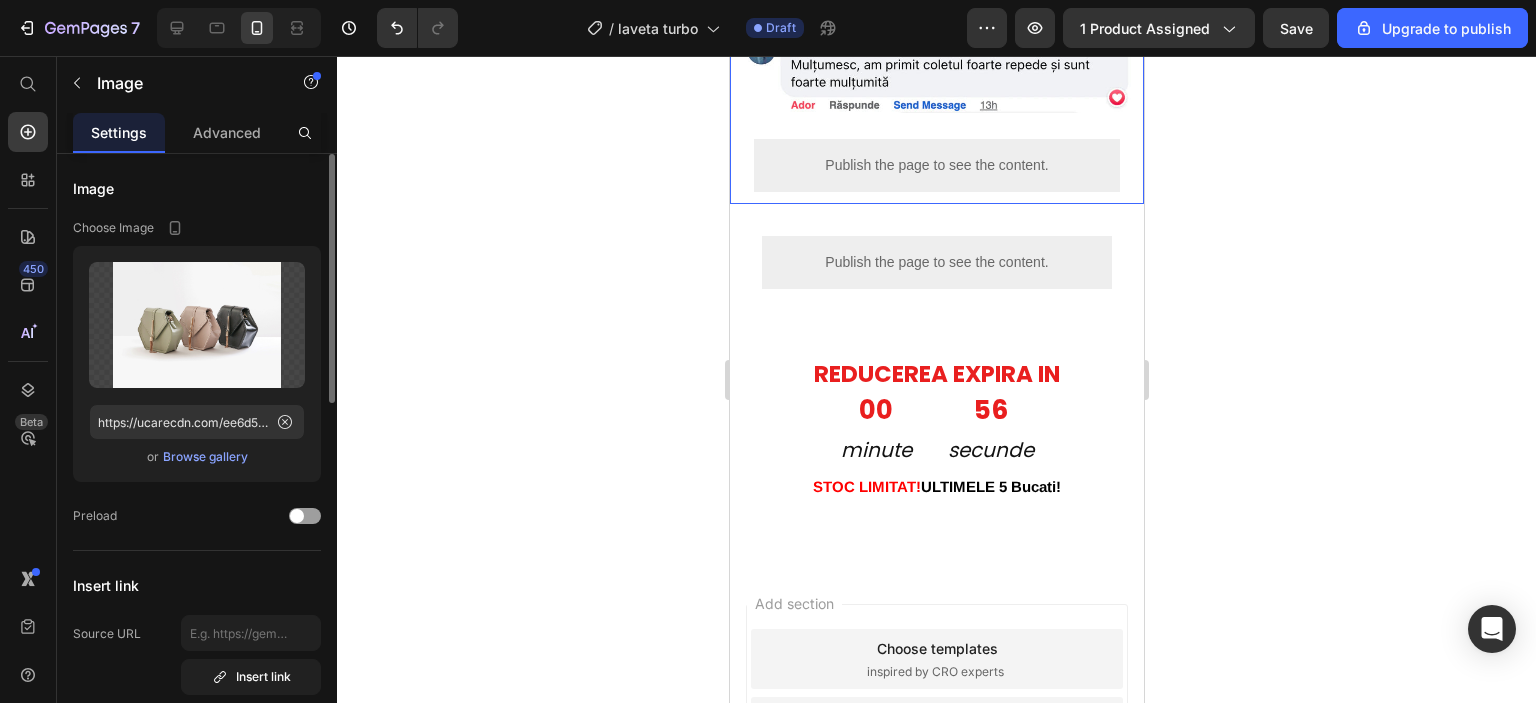scroll, scrollTop: 3879, scrollLeft: 0, axis: vertical 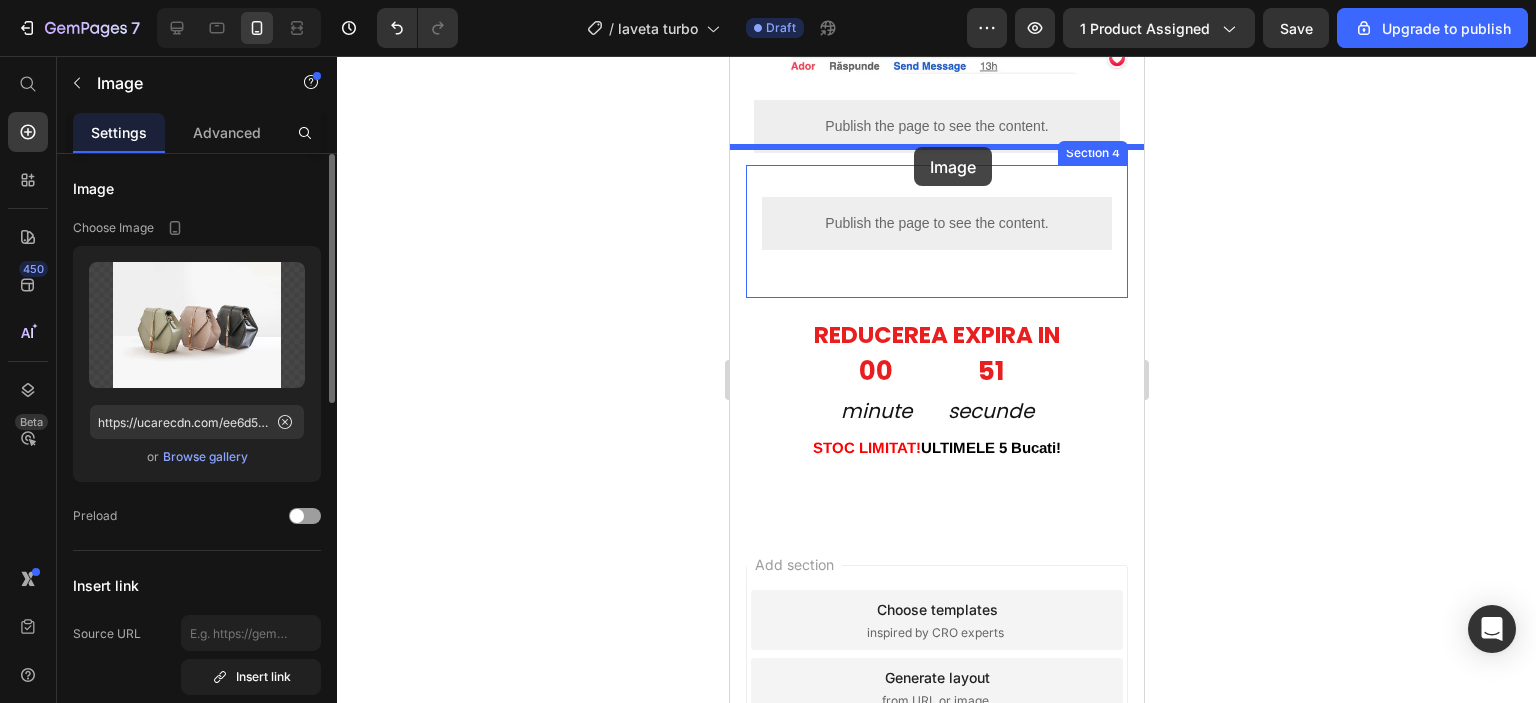 drag, startPoint x: 895, startPoint y: 216, endPoint x: 913, endPoint y: 147, distance: 71.30919 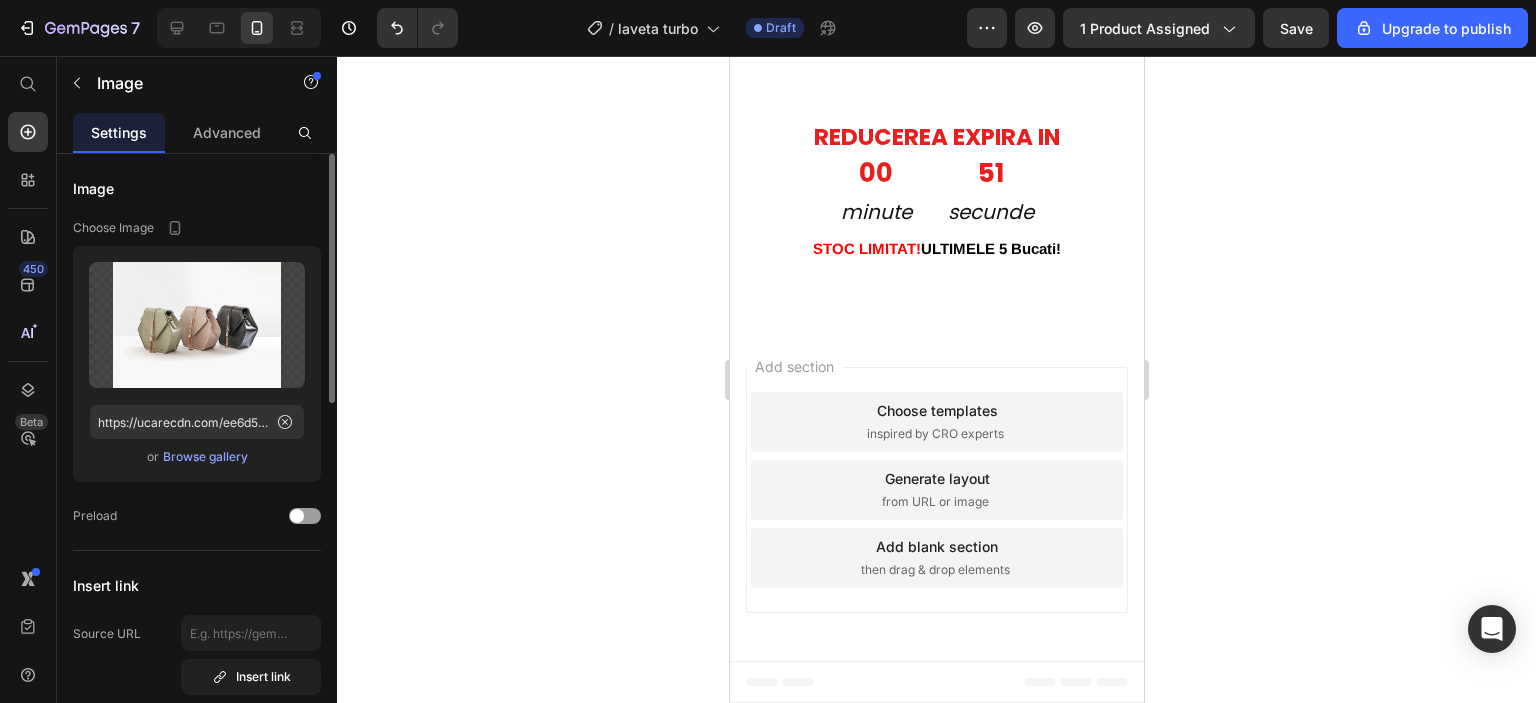 scroll, scrollTop: 3564, scrollLeft: 0, axis: vertical 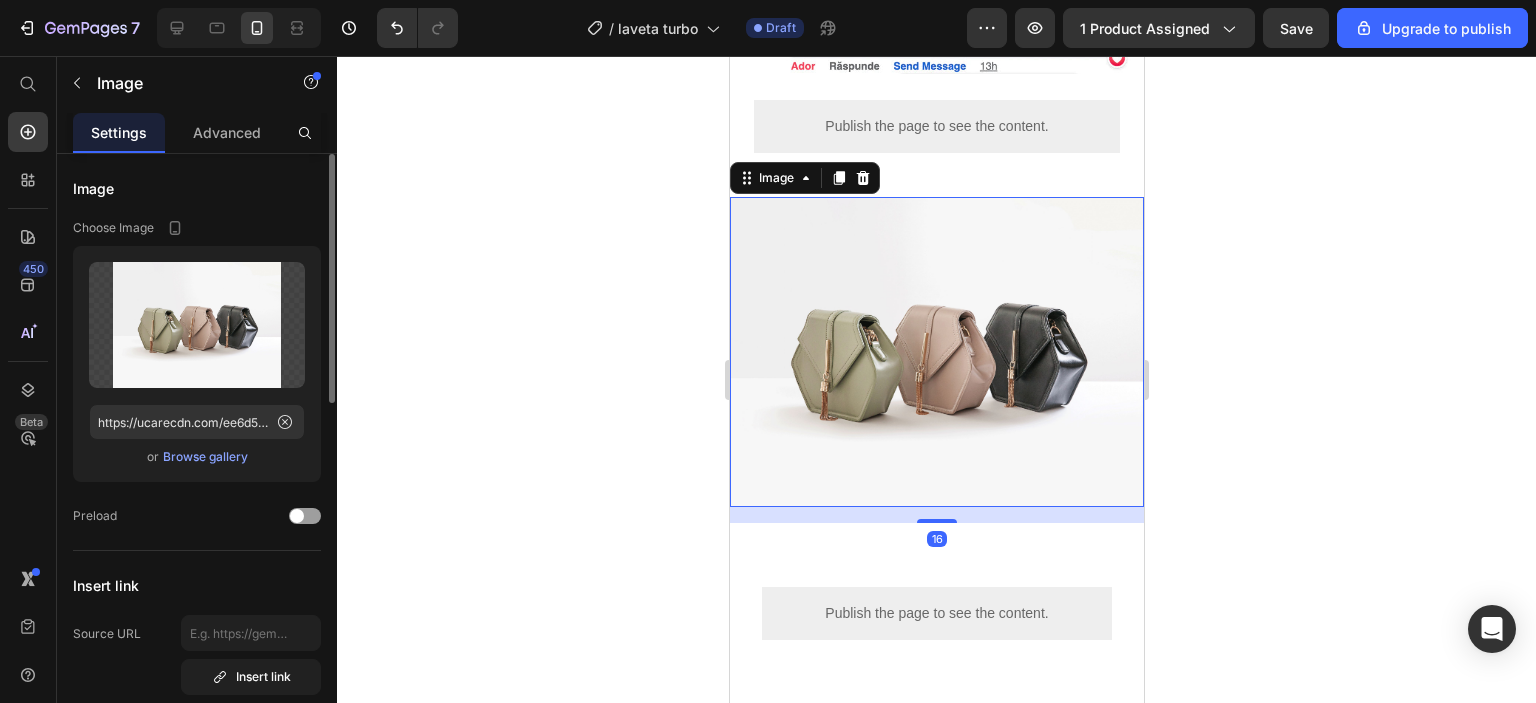 click 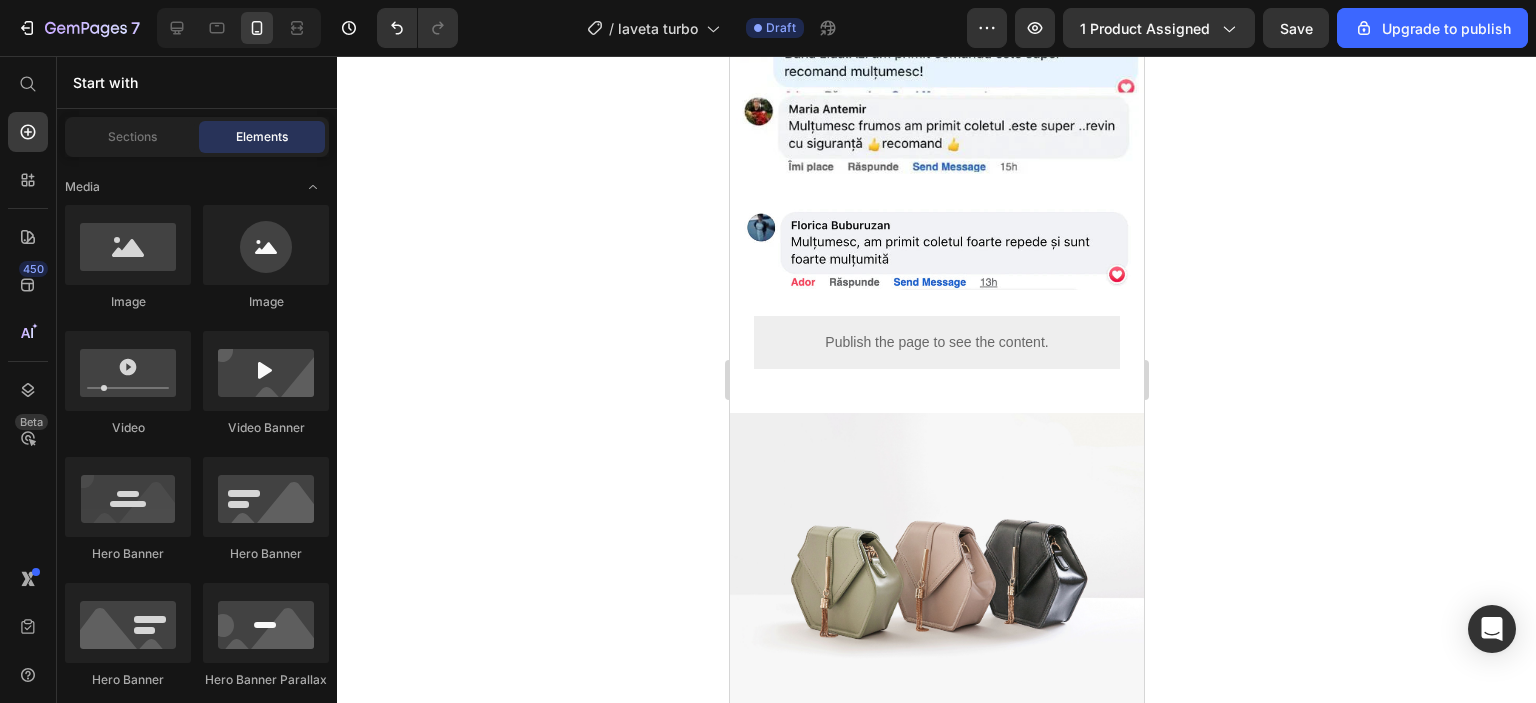 scroll, scrollTop: 3367, scrollLeft: 0, axis: vertical 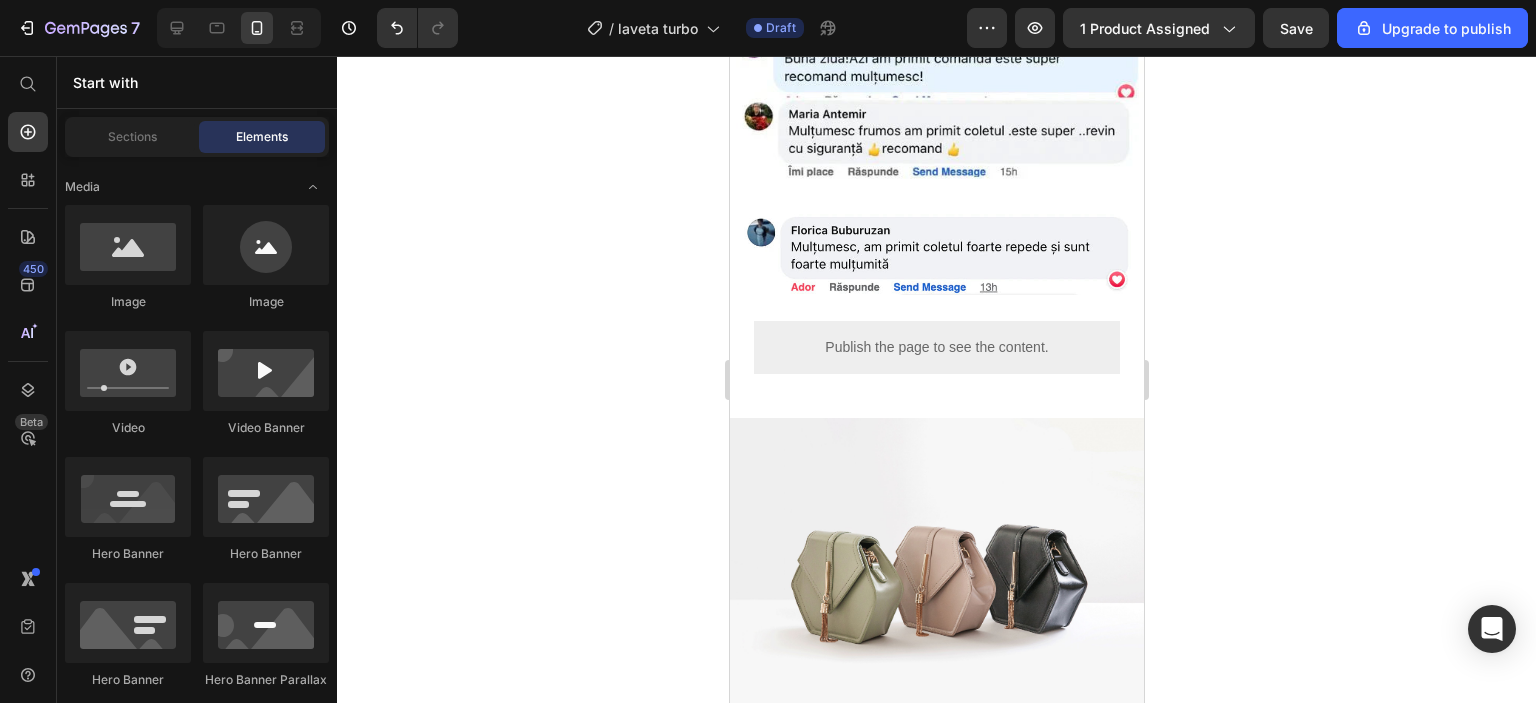 click on "Publish the page to see the content." at bounding box center (936, 347) 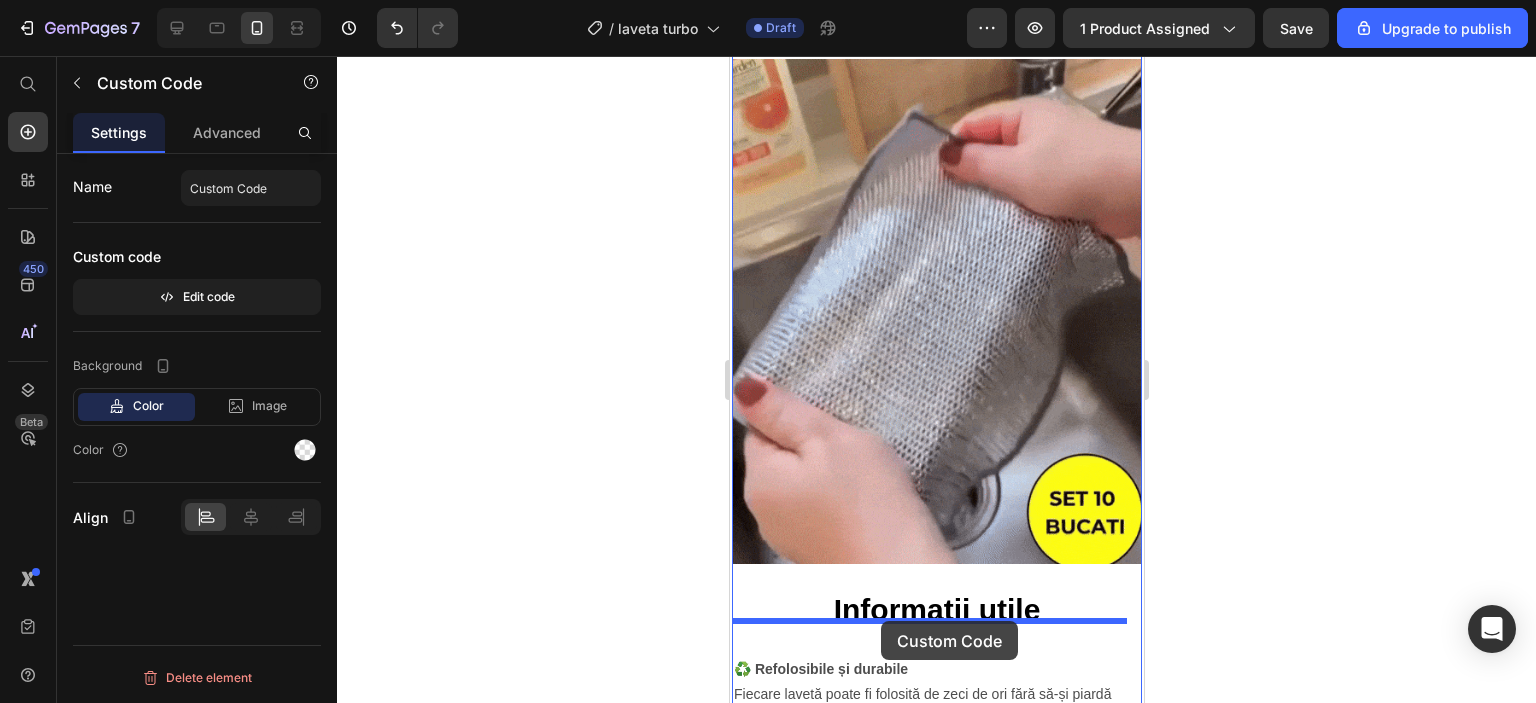 scroll, scrollTop: 1337, scrollLeft: 0, axis: vertical 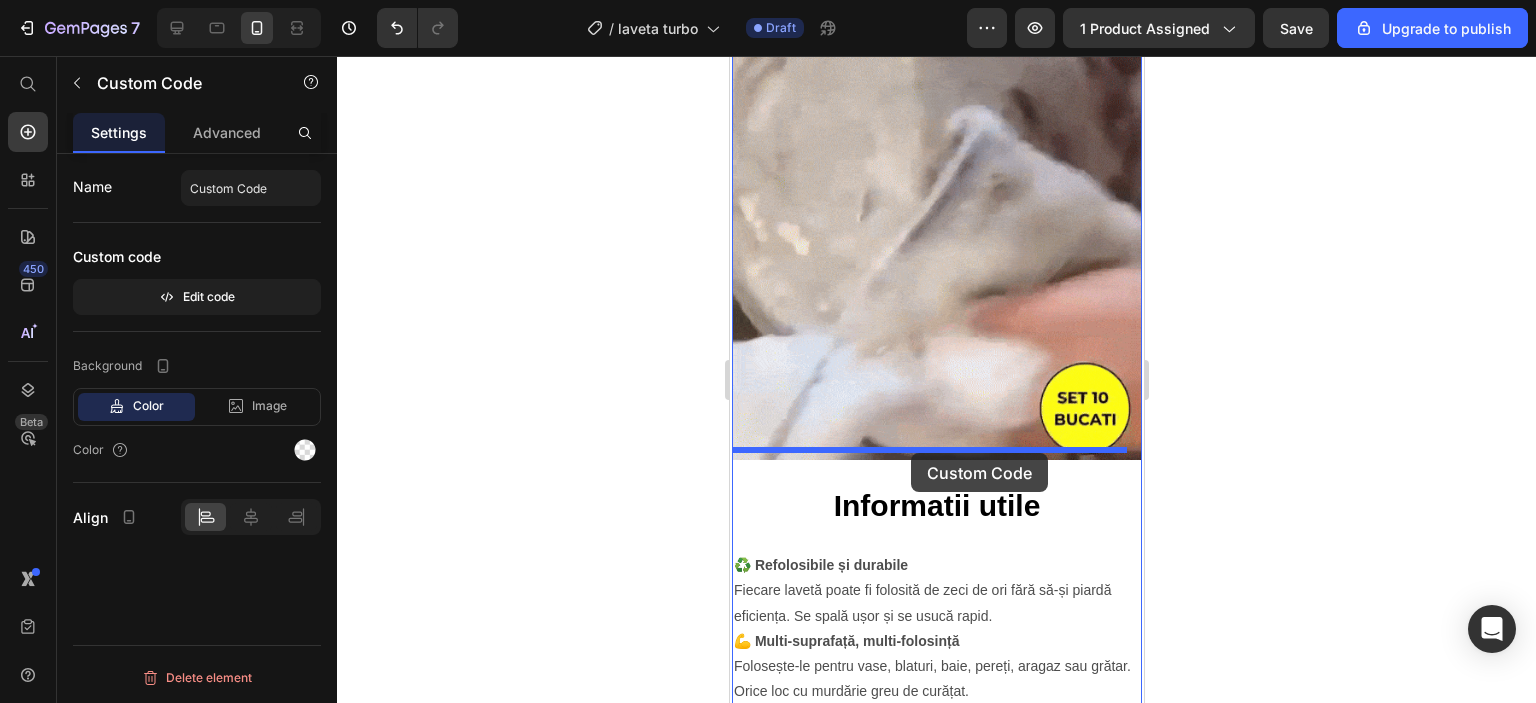 drag, startPoint x: 913, startPoint y: 286, endPoint x: 910, endPoint y: 453, distance: 167.02695 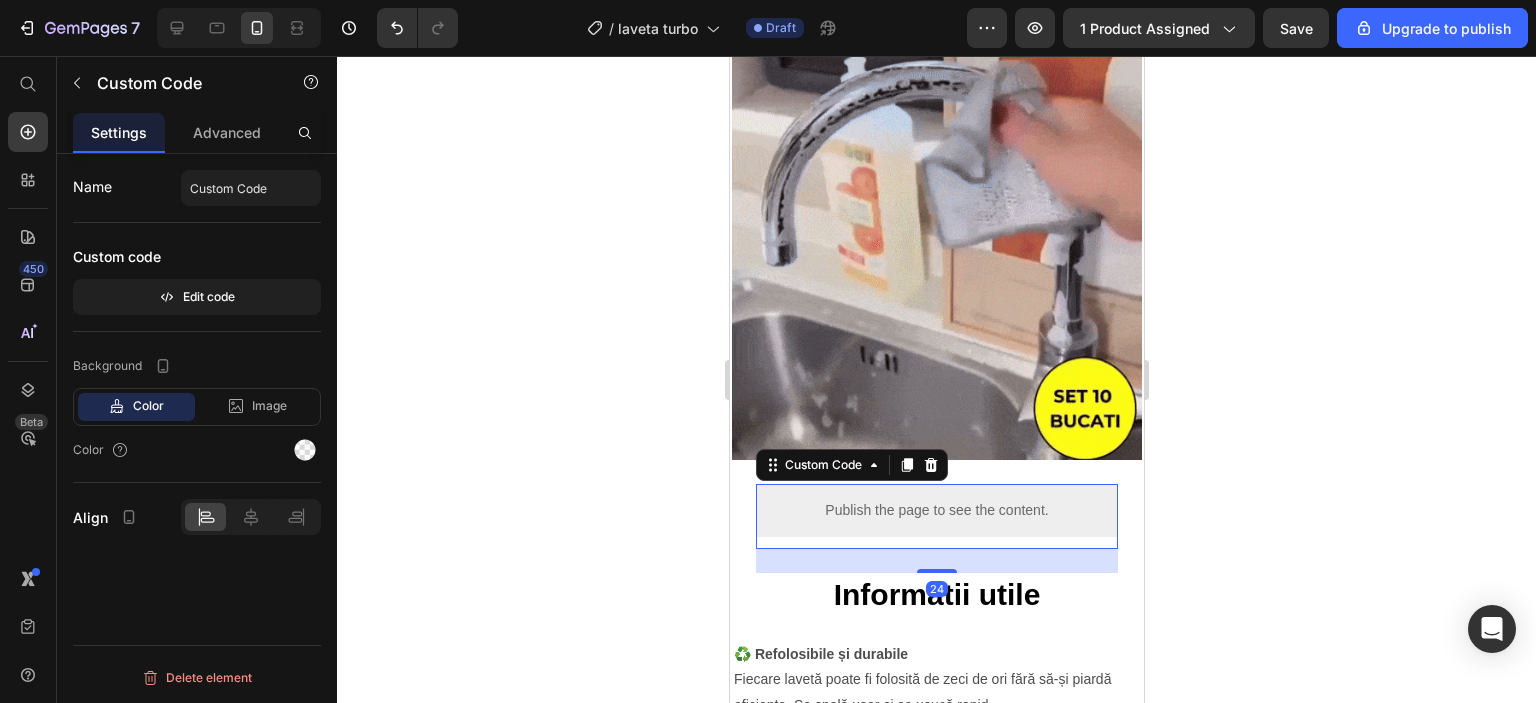 click 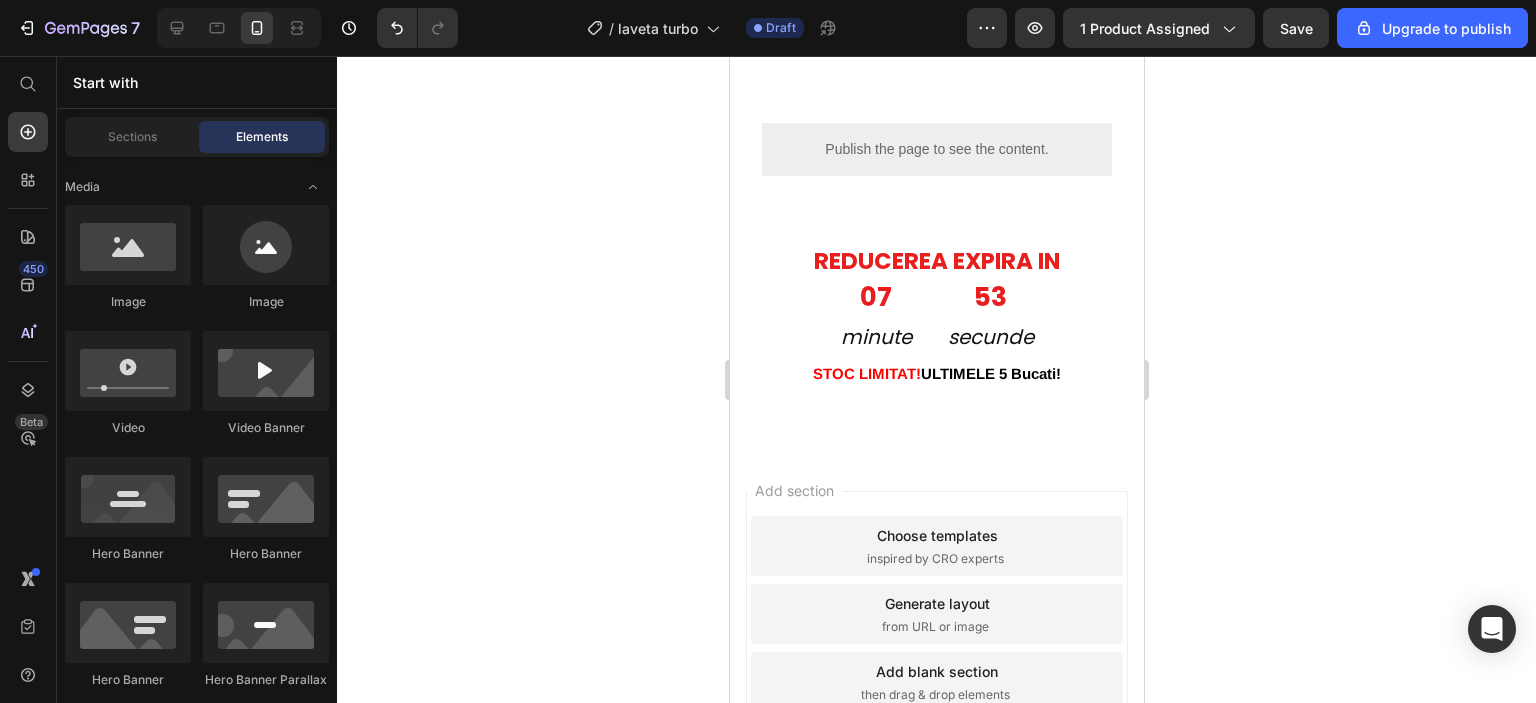 scroll, scrollTop: 4028, scrollLeft: 0, axis: vertical 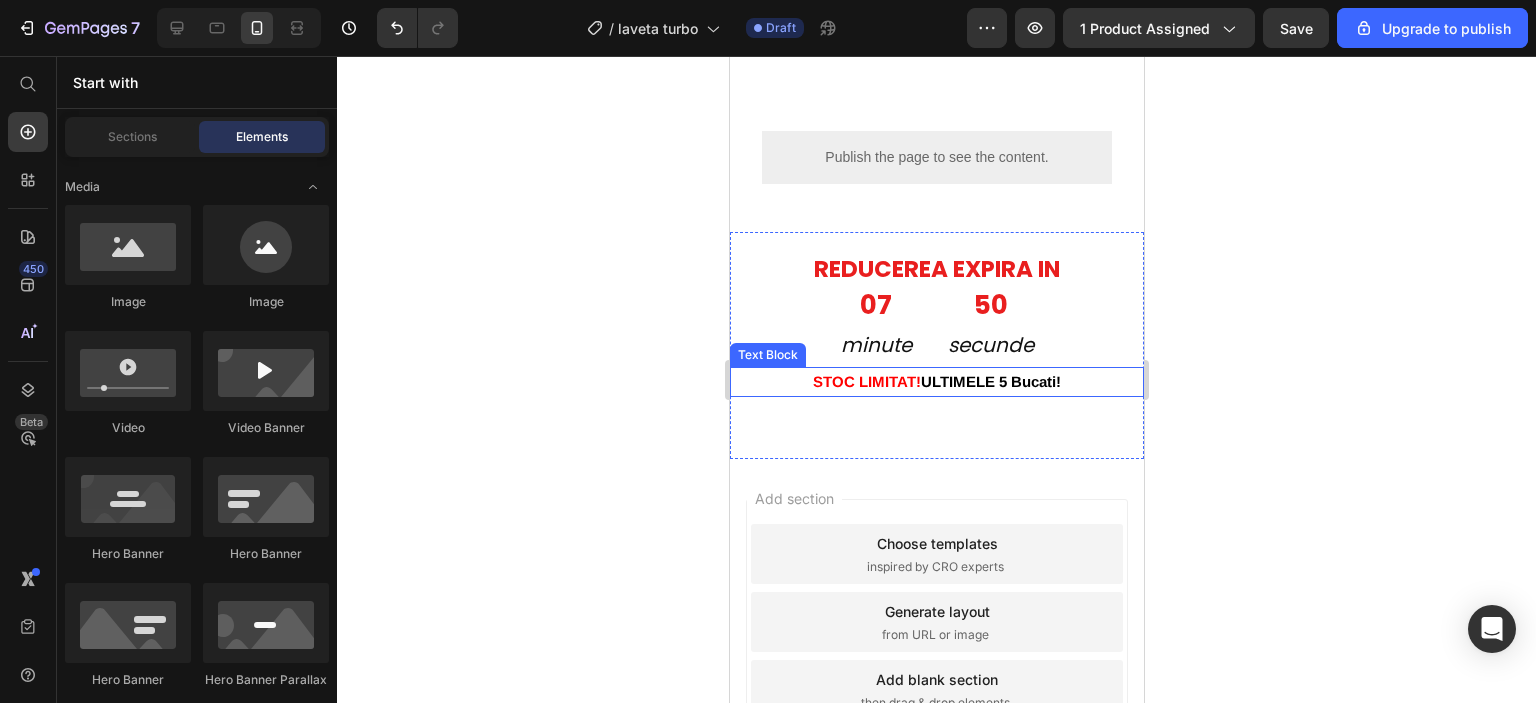 click on "STOC LIMITAT!  ULTIMELE 5 Bucati!" at bounding box center (936, 382) 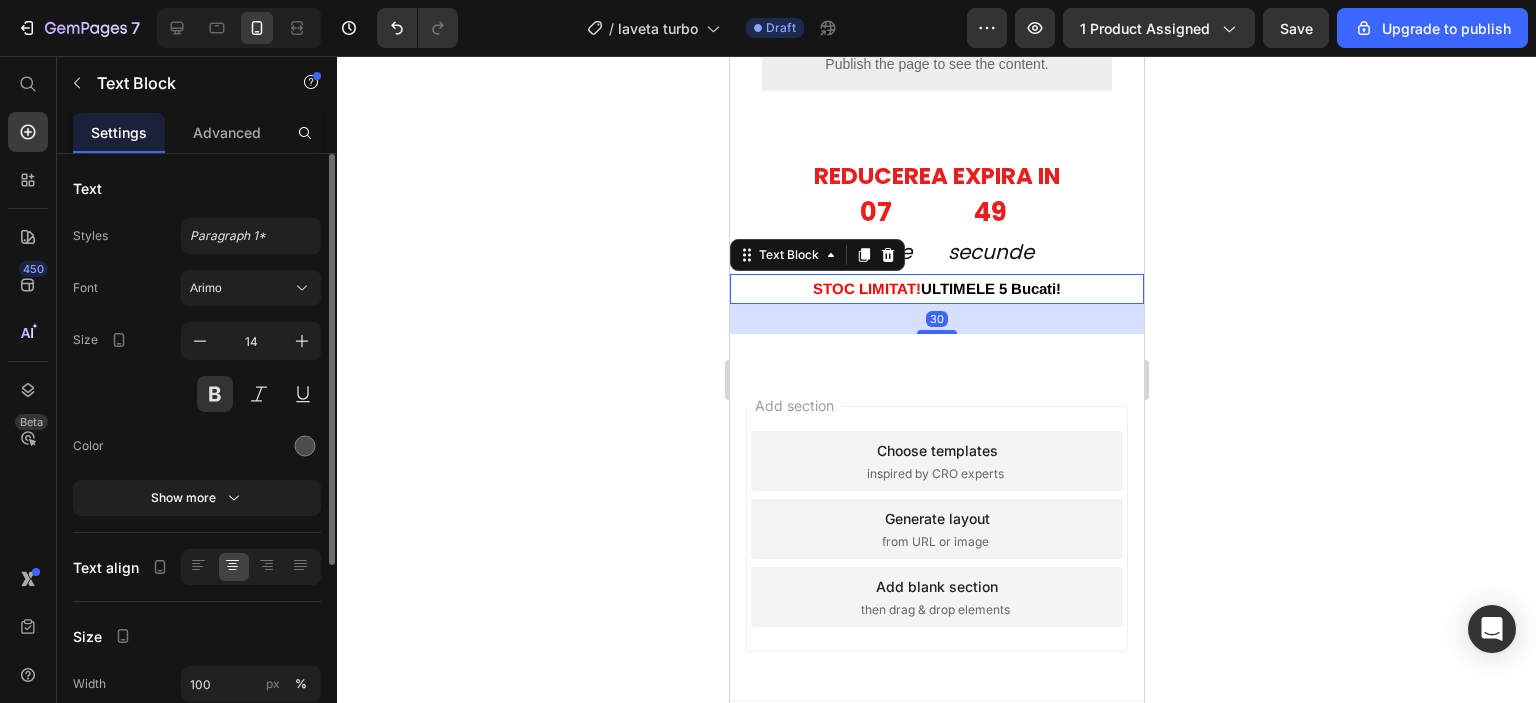 scroll, scrollTop: 4129, scrollLeft: 0, axis: vertical 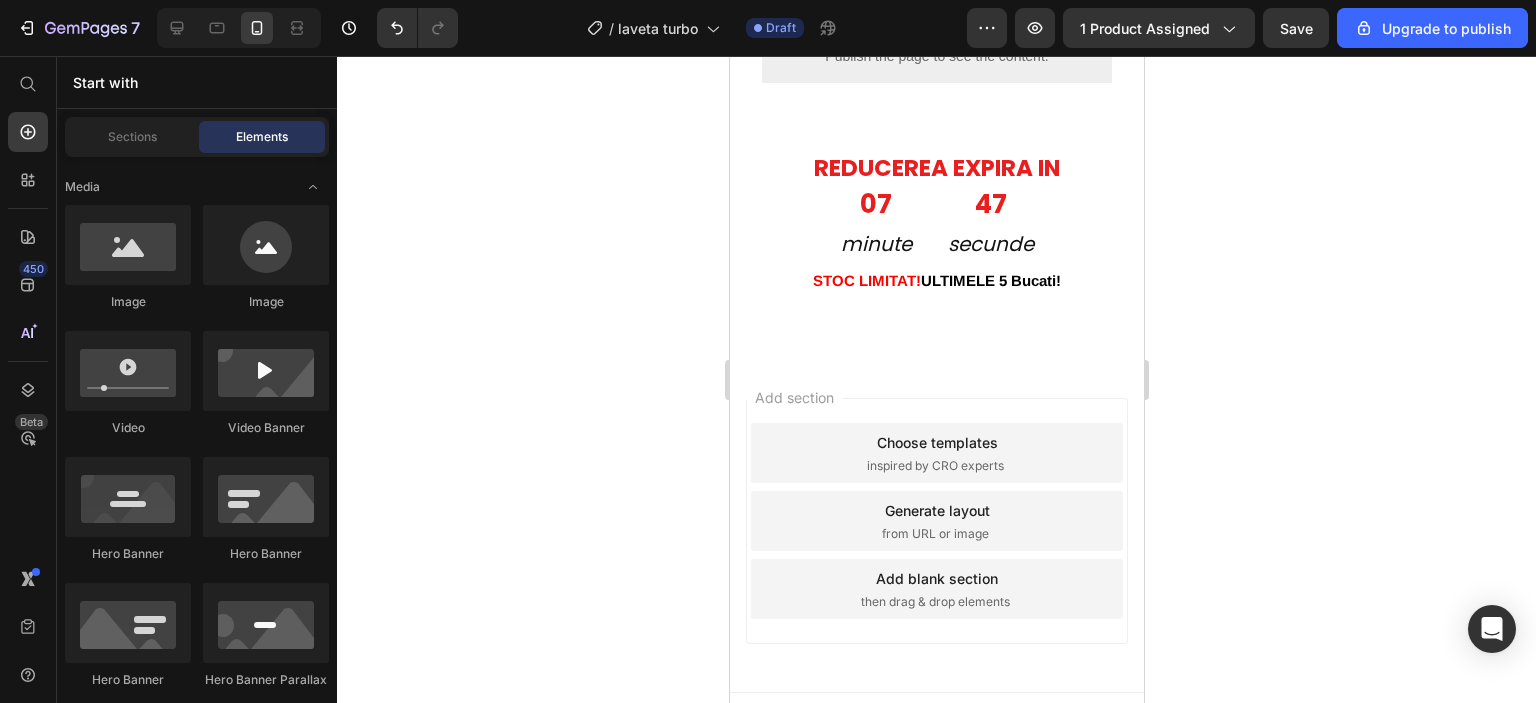 click on "Add section Choose templates inspired by CRO experts Generate layout from URL or image Add blank section then drag & drop elements" at bounding box center (936, 525) 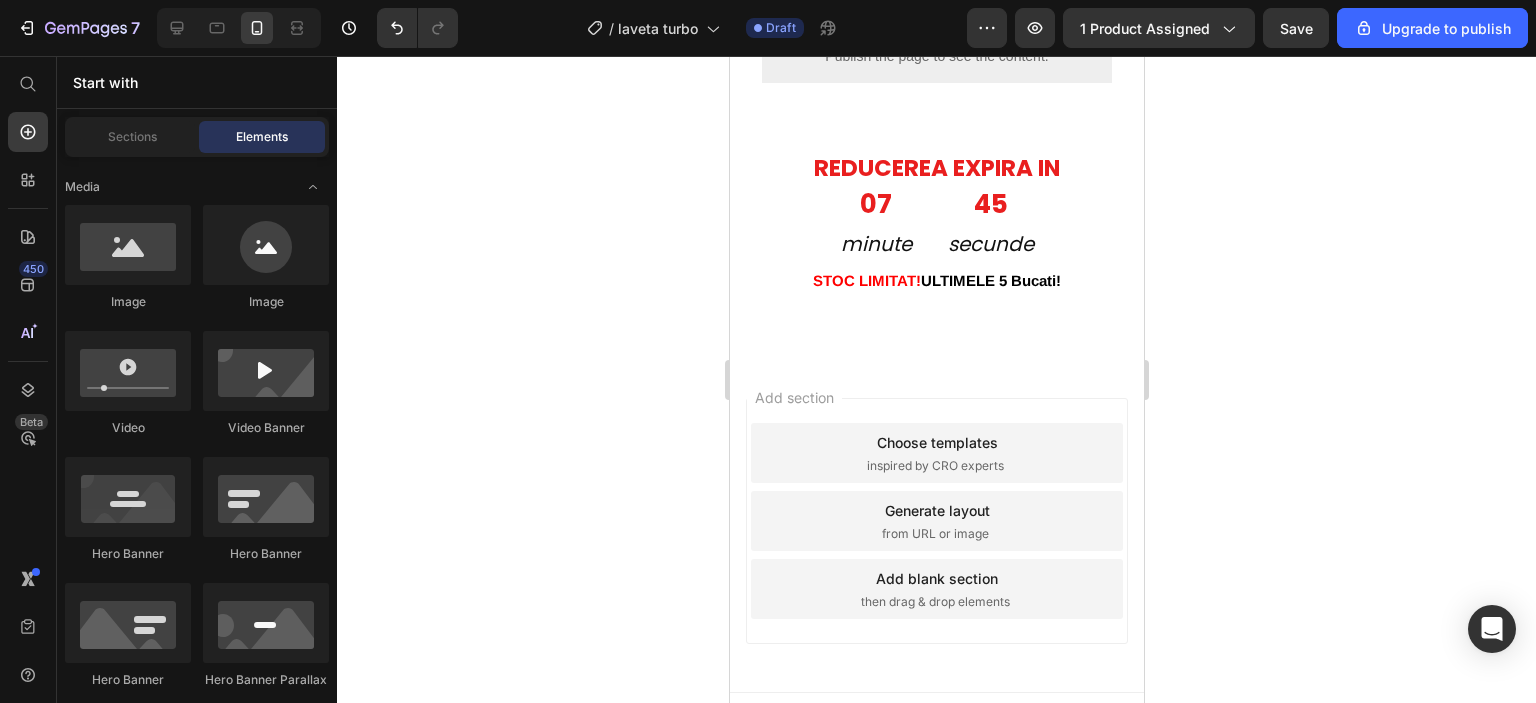 click on "Add section Choose templates inspired by CRO experts Generate layout from URL or image Add blank section then drag & drop elements" at bounding box center (936, 525) 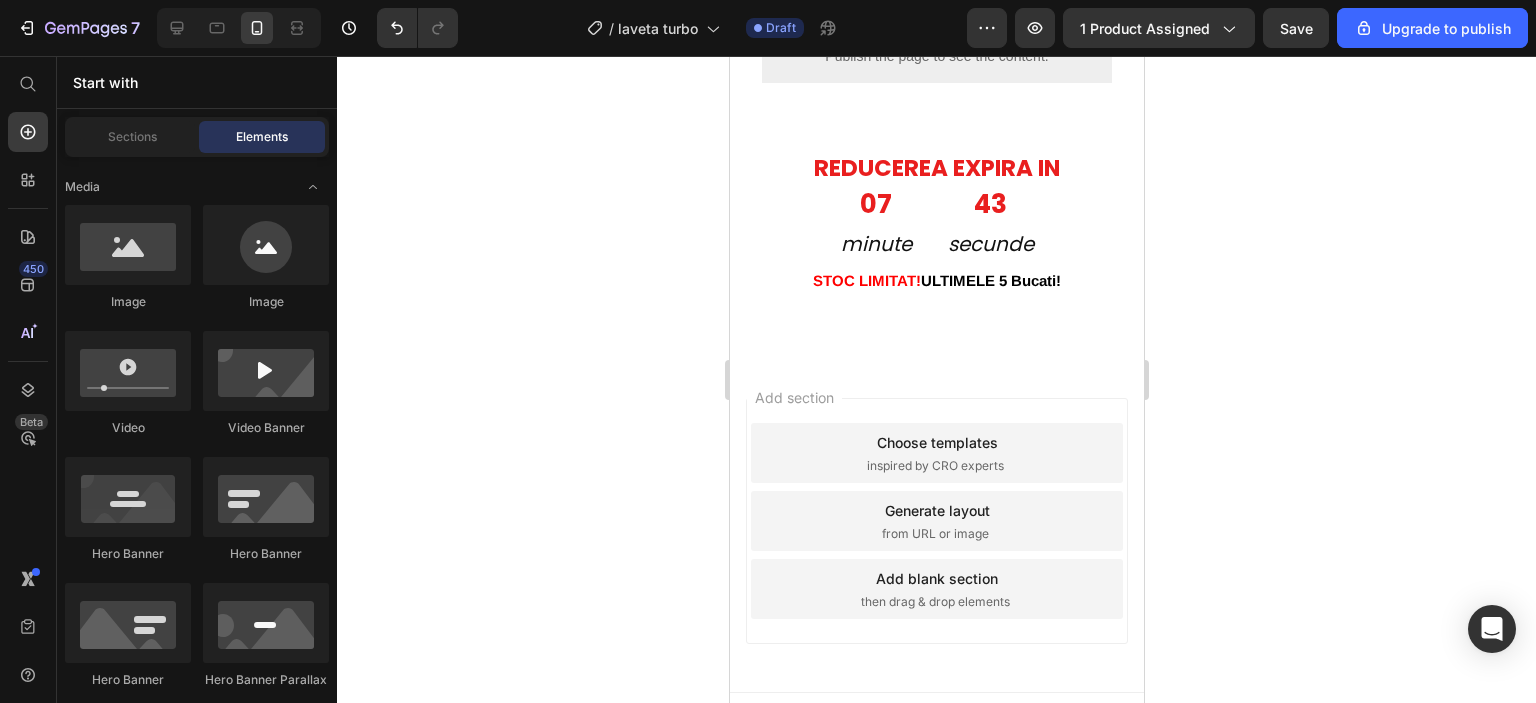 click on "Add section Choose templates inspired by CRO experts Generate layout from URL or image Add blank section then drag & drop elements" at bounding box center (936, 521) 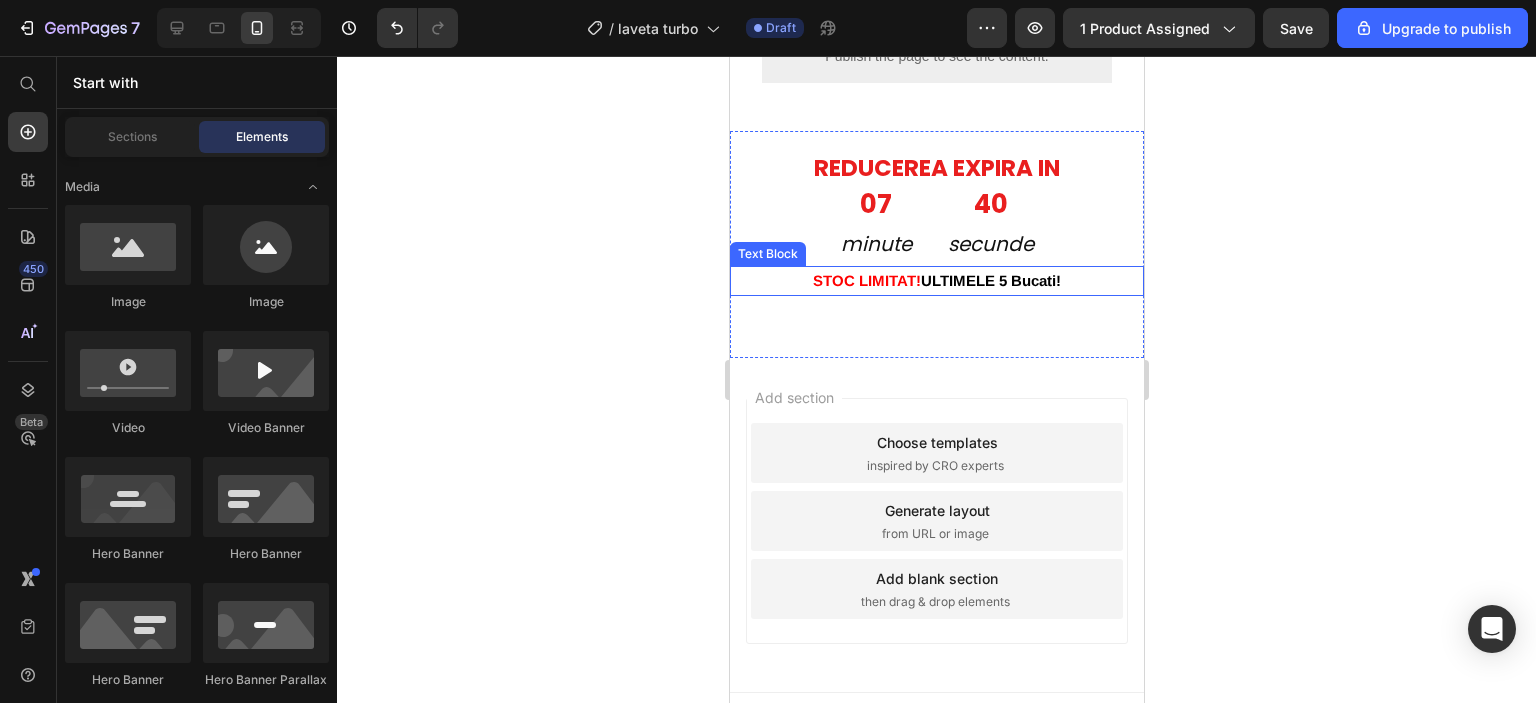 click on "ULTIMELE 5 Bucati!" at bounding box center [990, 280] 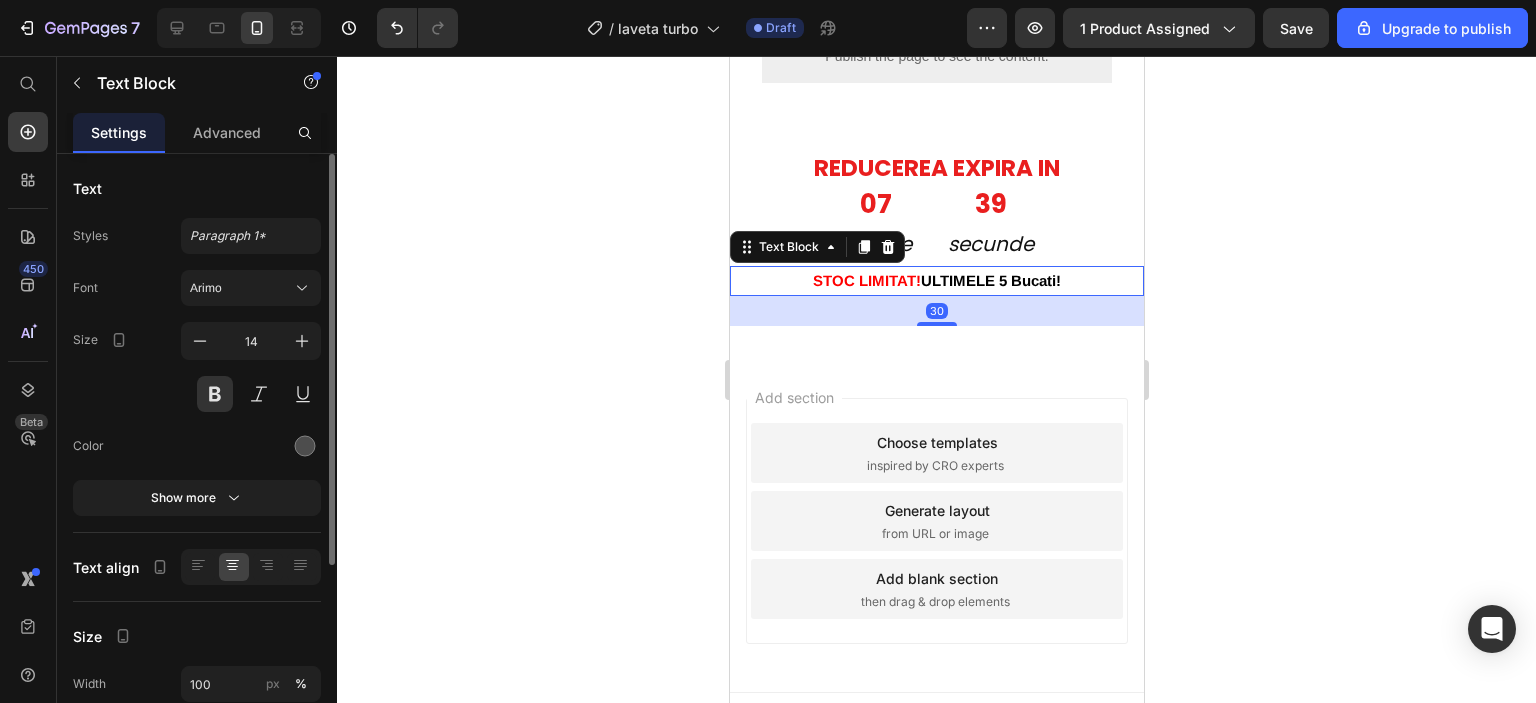 click on "ULTIMELE 5 Bucati!" at bounding box center (990, 280) 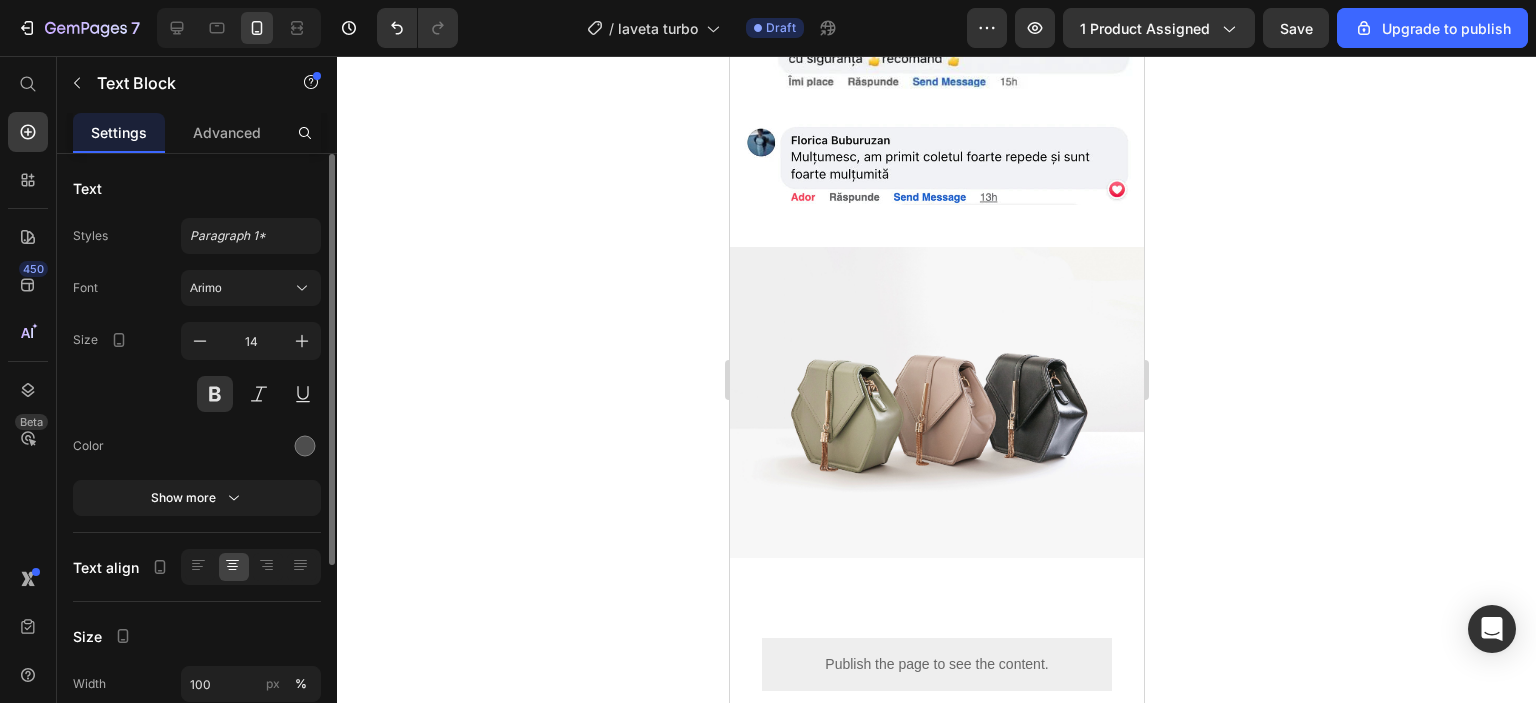 scroll, scrollTop: 3556, scrollLeft: 0, axis: vertical 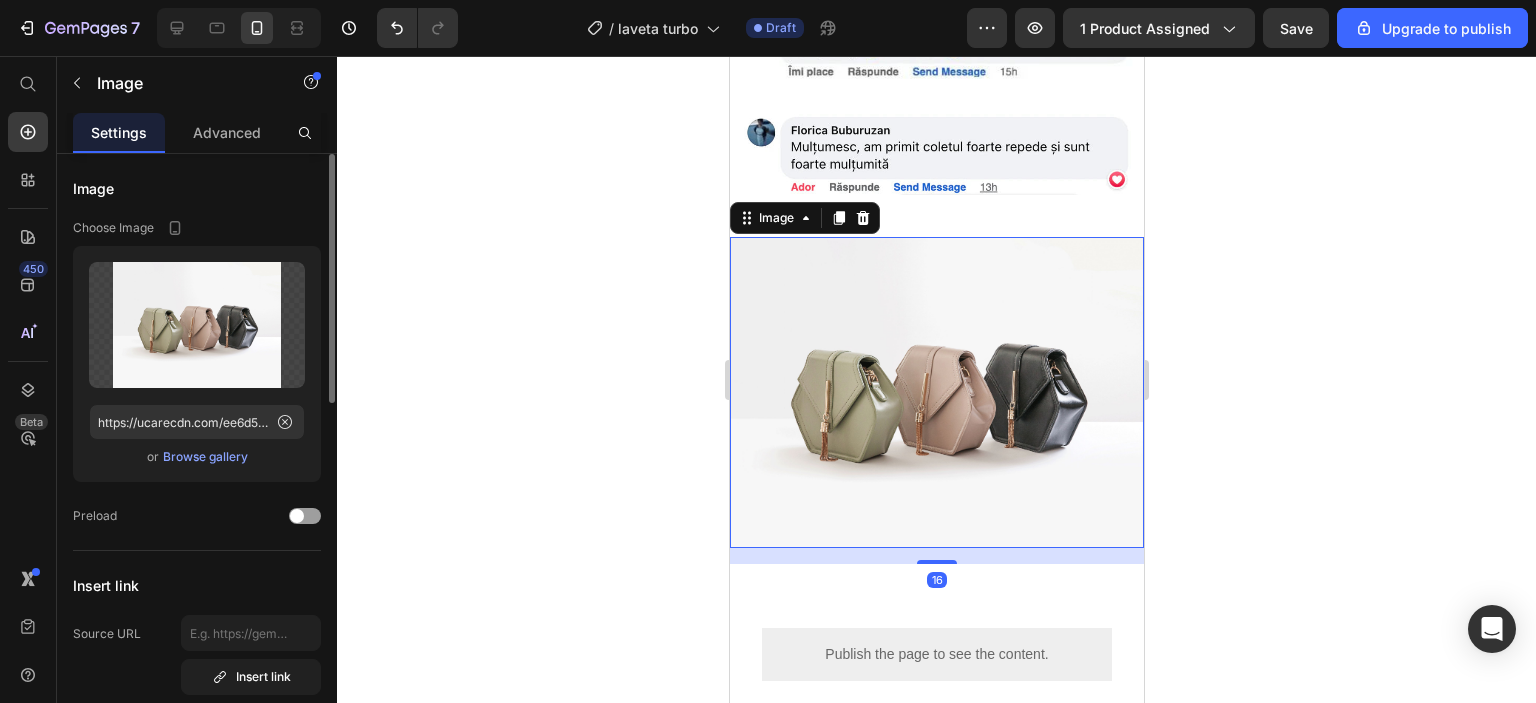 click at bounding box center (936, 392) 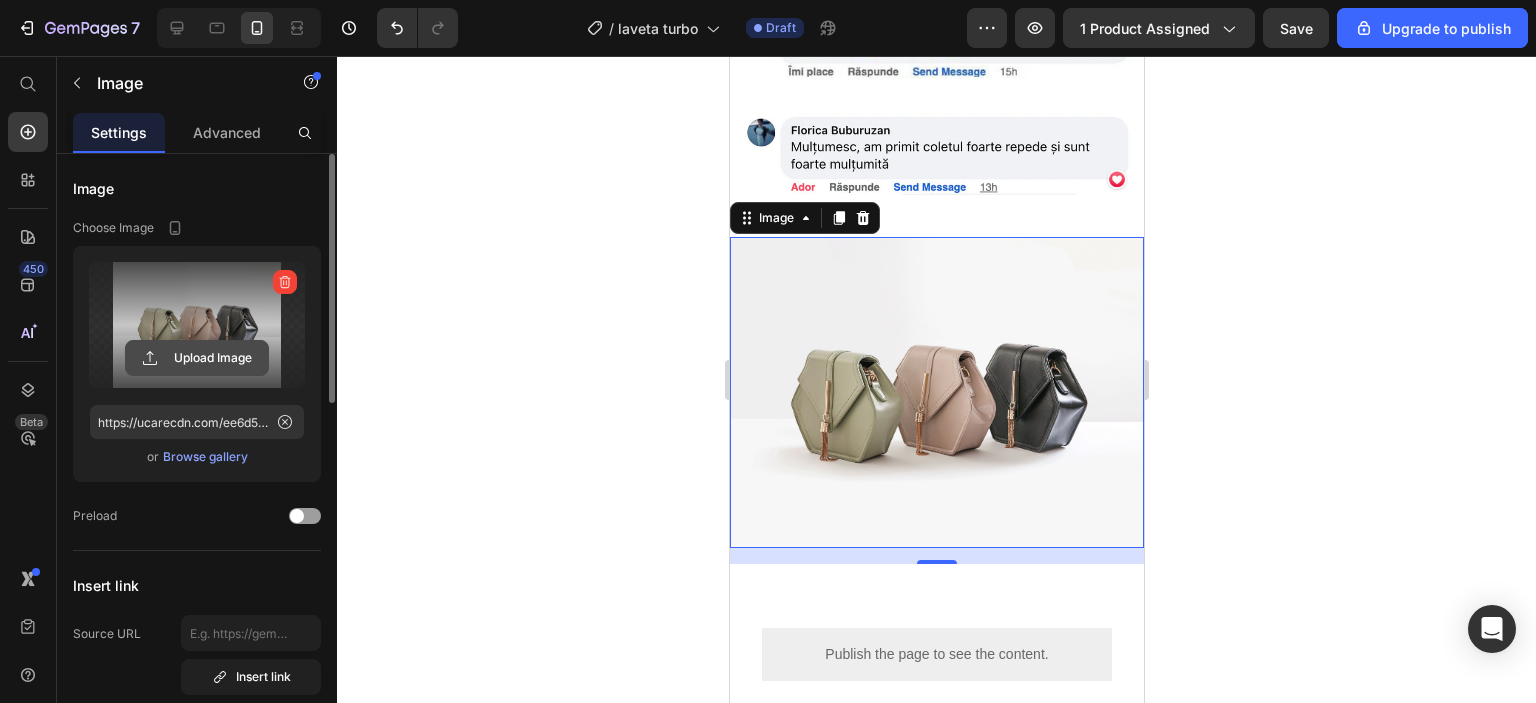 click 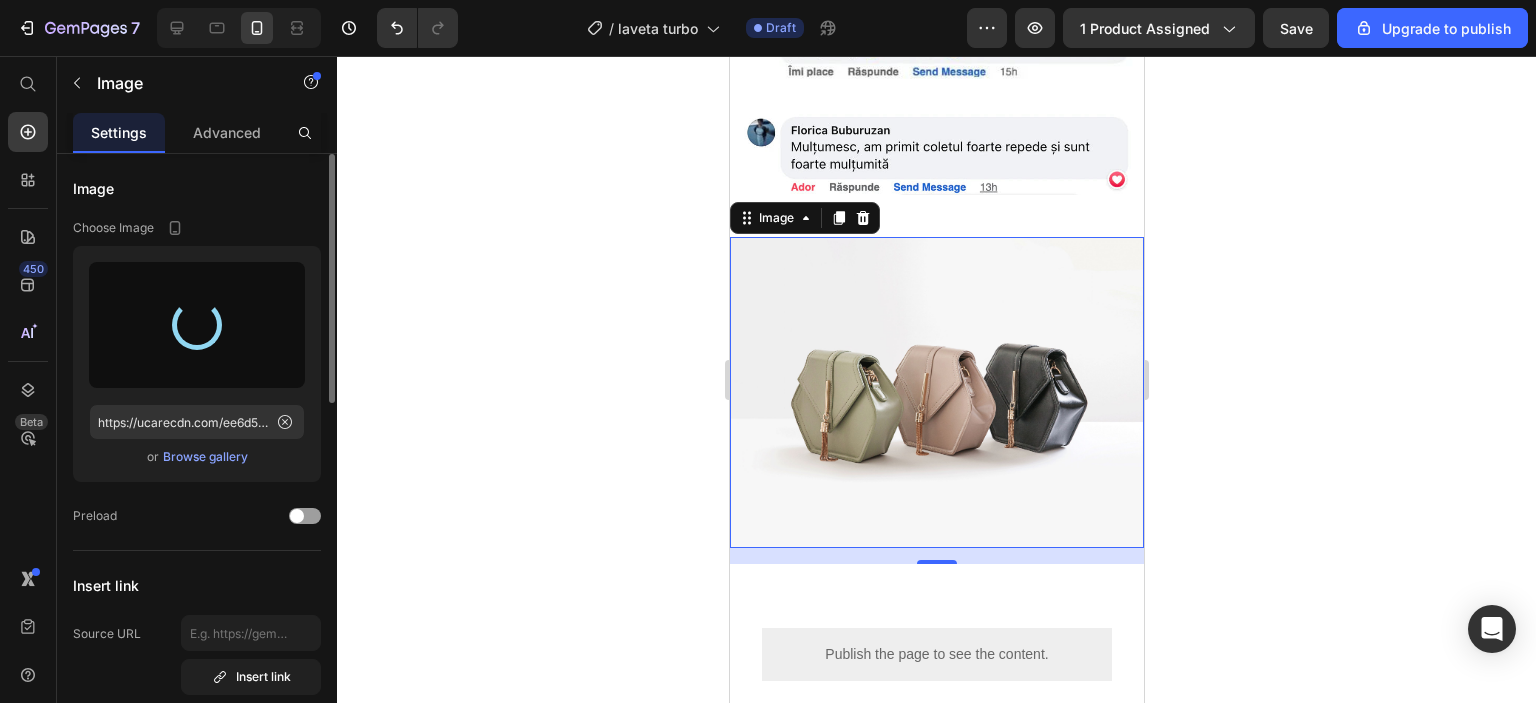 type on "https://cdn.shopify.com/s/files/1/0942/0711/5596/files/gempages_564562652555117363-e3189676-19f3-44a9-b1ed-b3127660dd34.jpg" 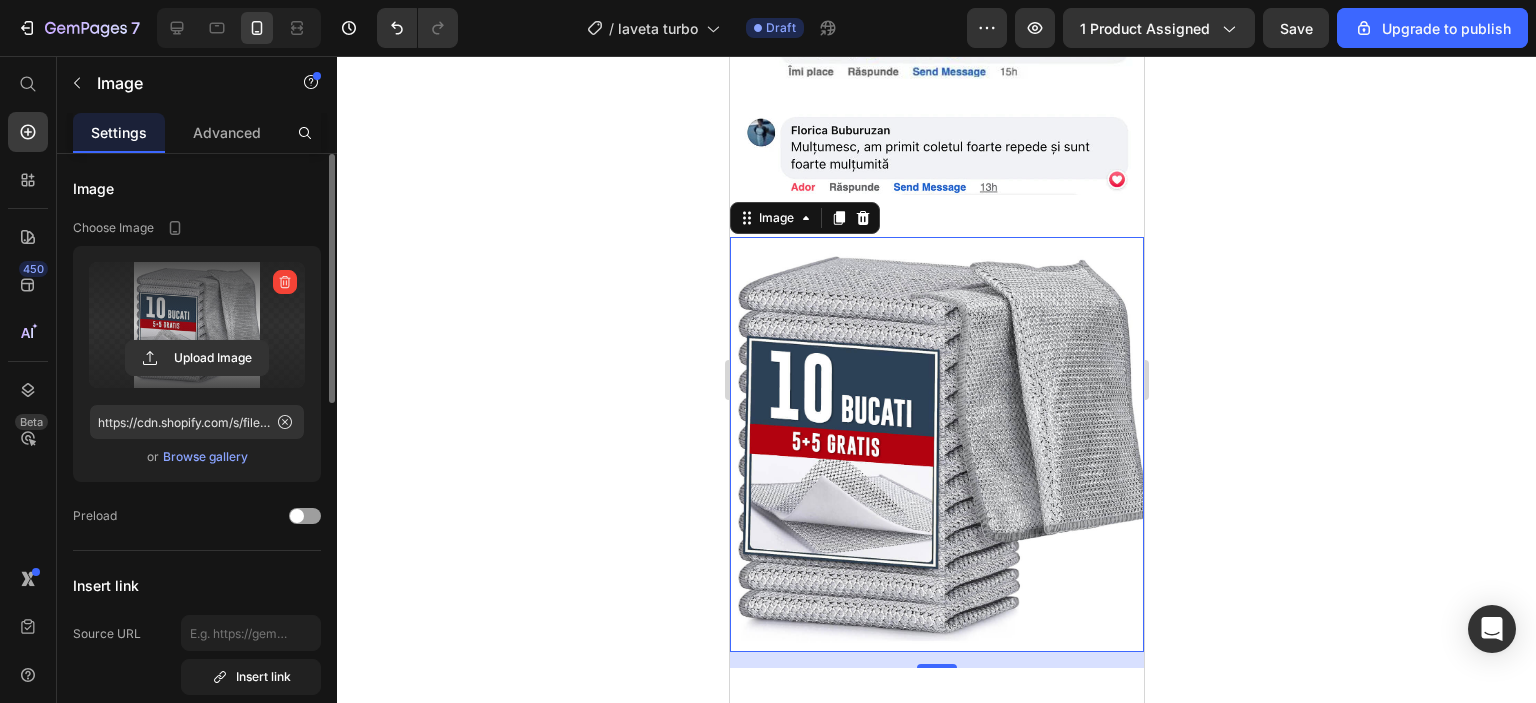 click 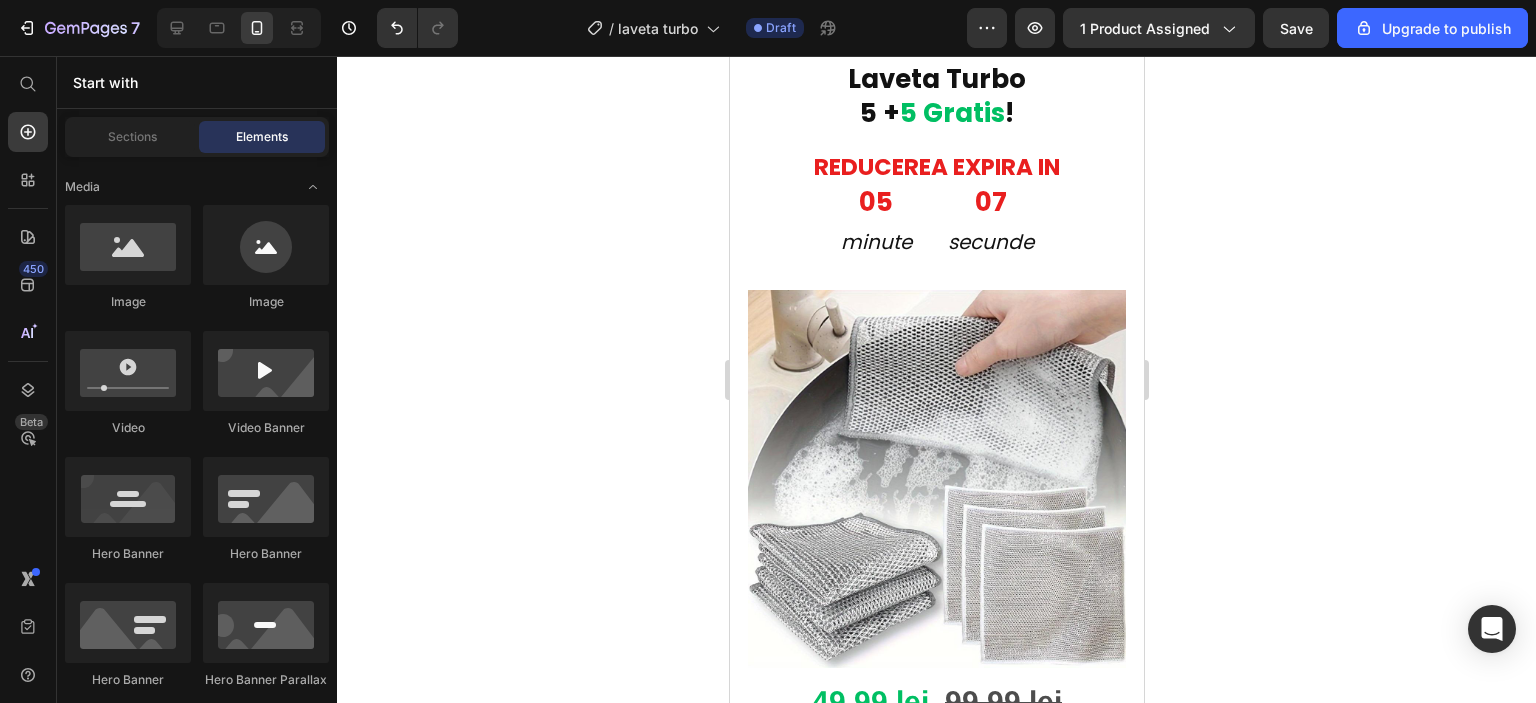 scroll, scrollTop: 0, scrollLeft: 0, axis: both 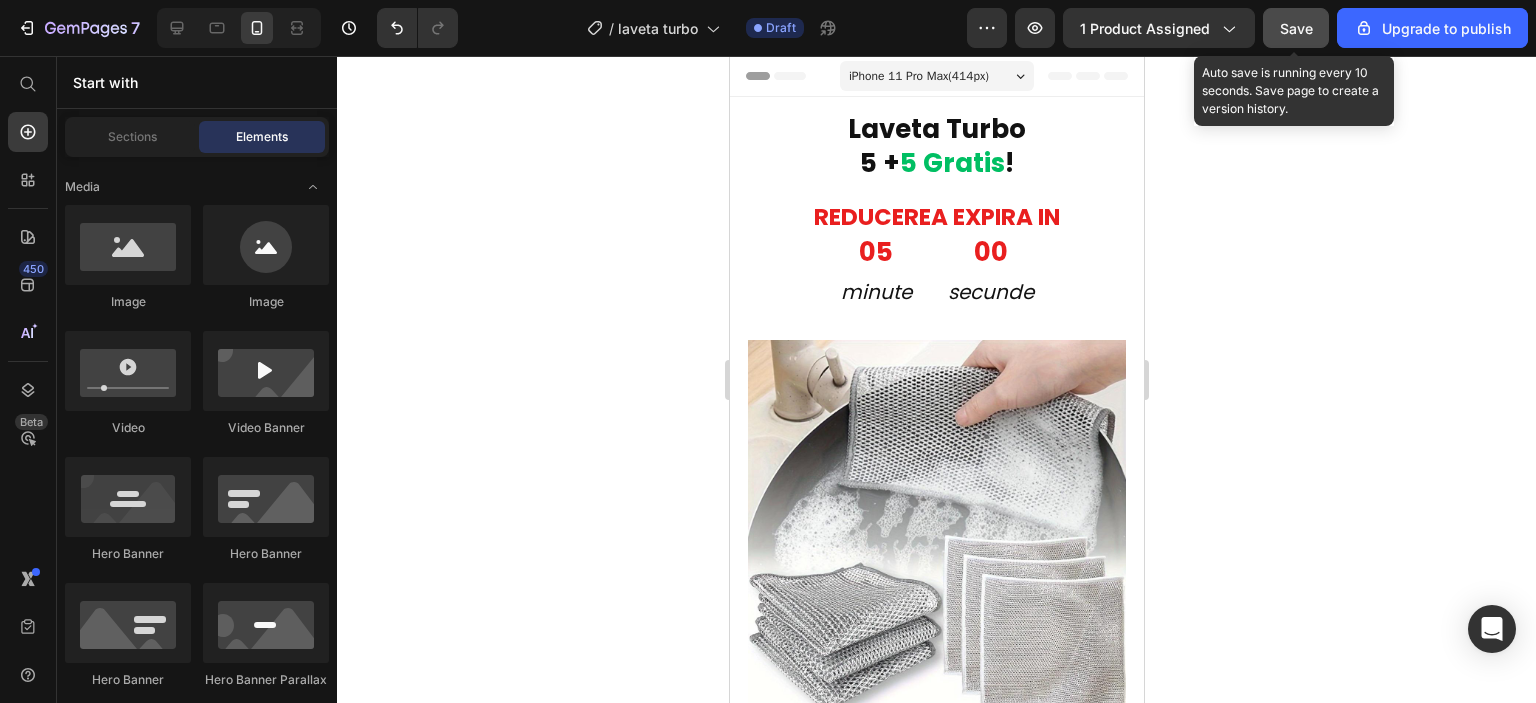 click on "Save" at bounding box center [1296, 28] 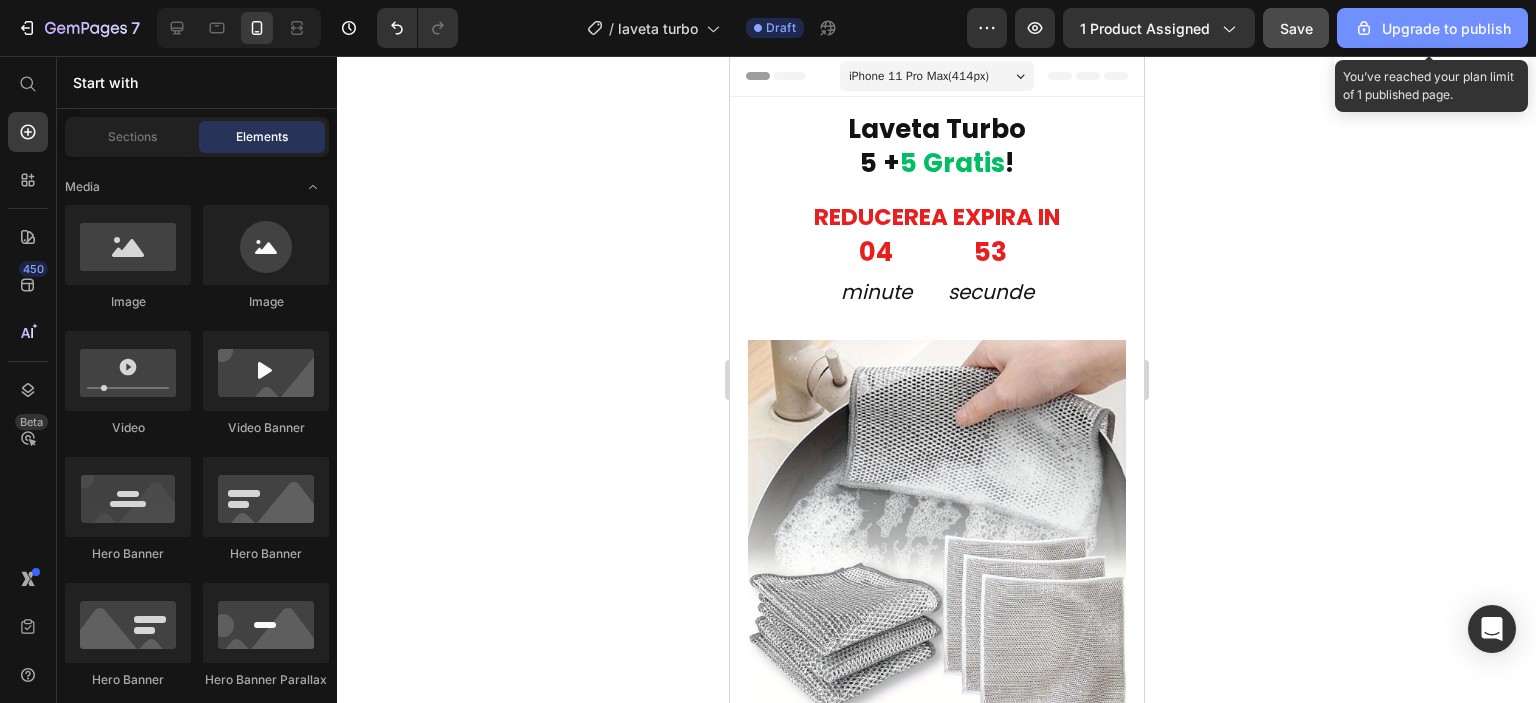 click on "Upgrade to publish" at bounding box center [1432, 28] 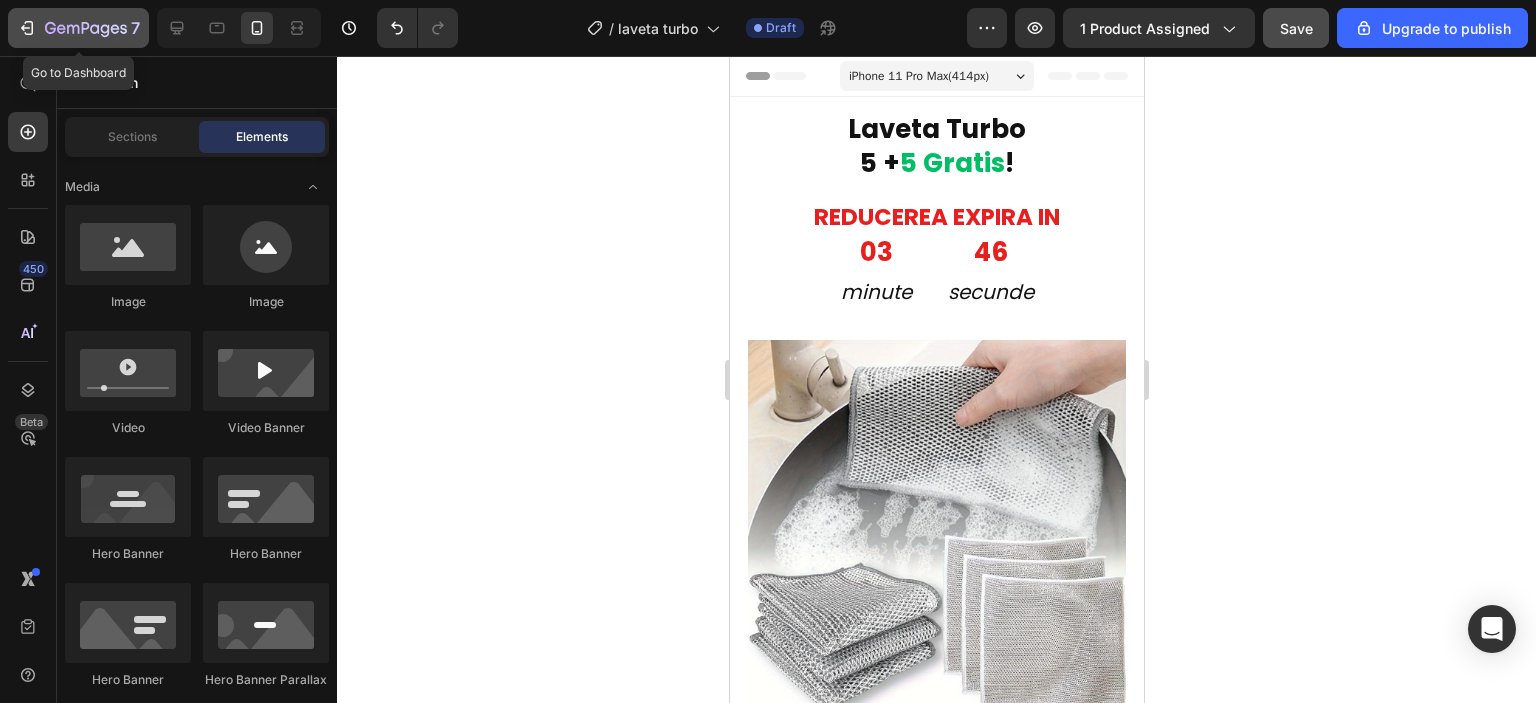 click 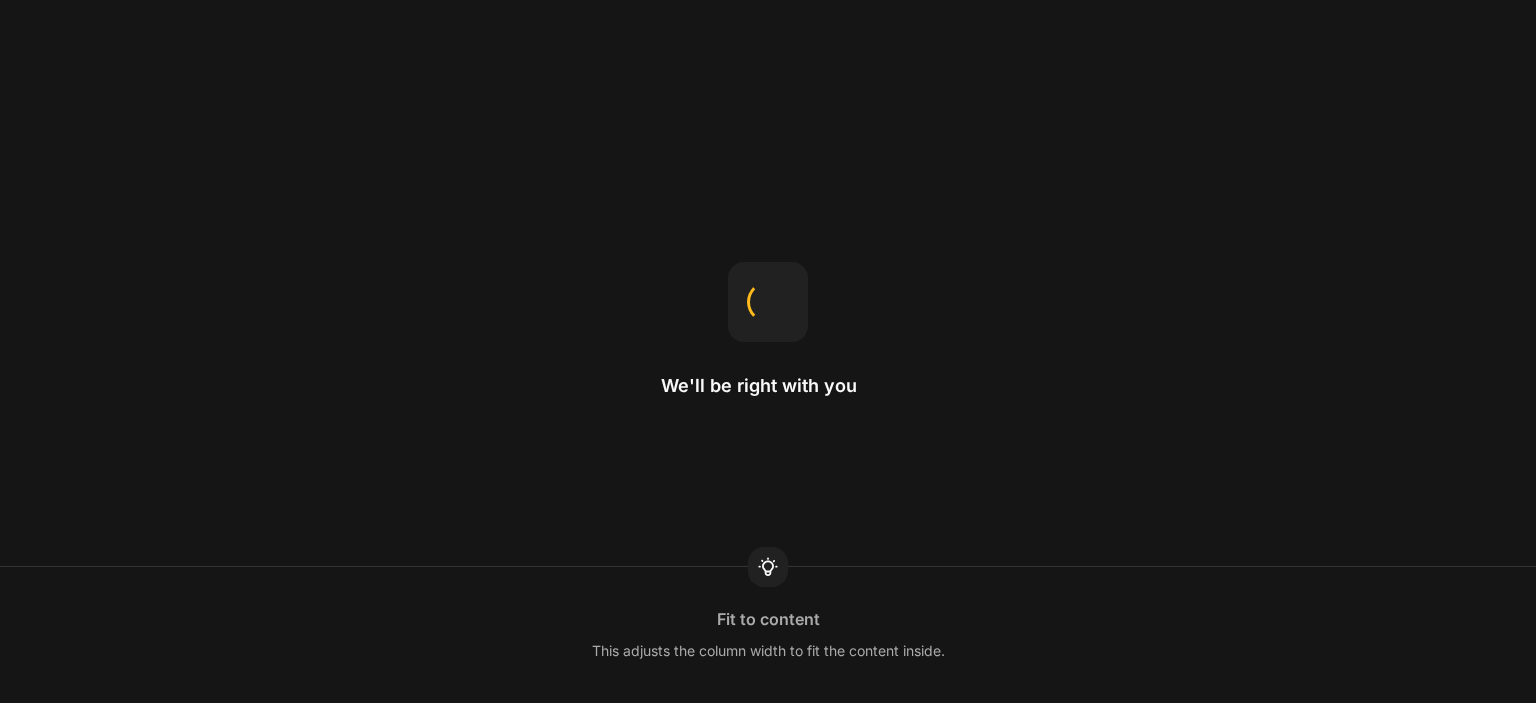 scroll, scrollTop: 0, scrollLeft: 0, axis: both 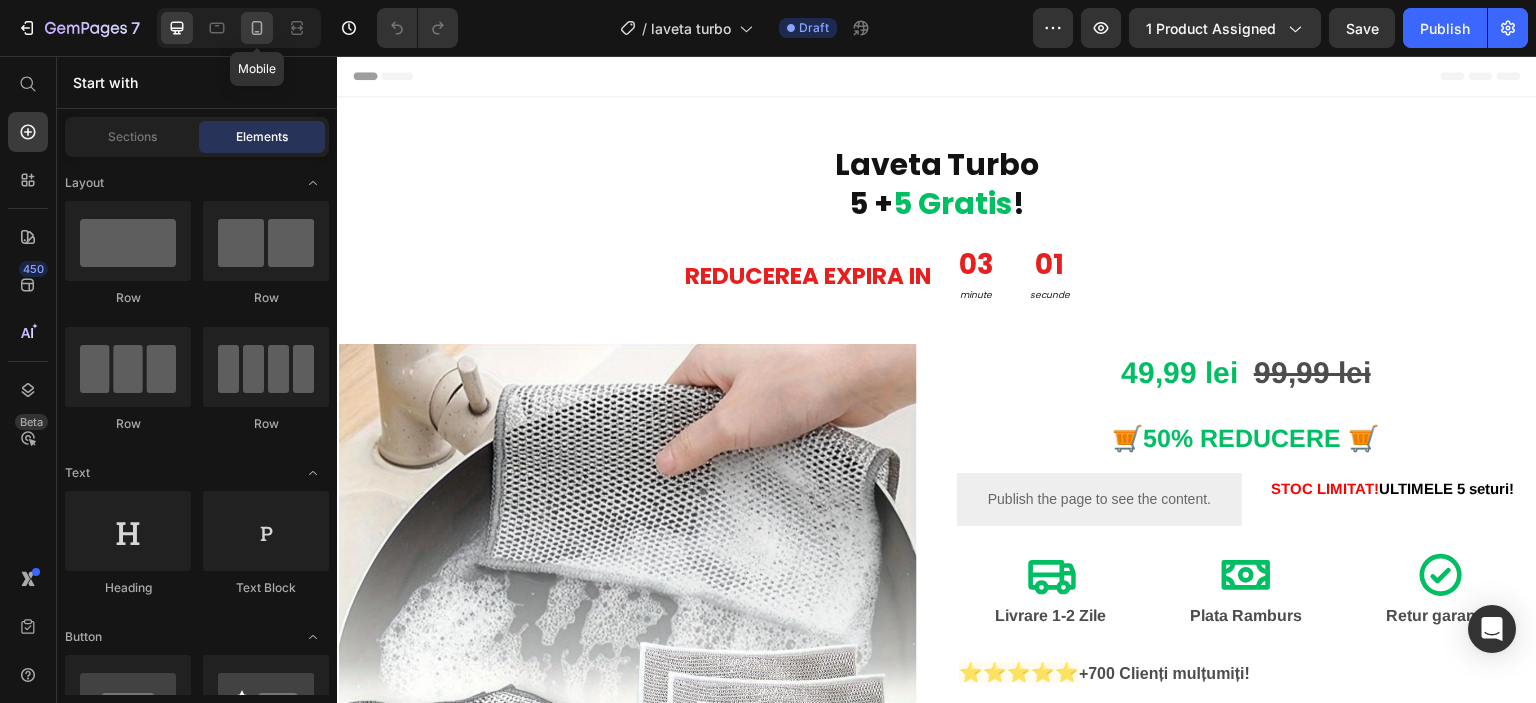 click 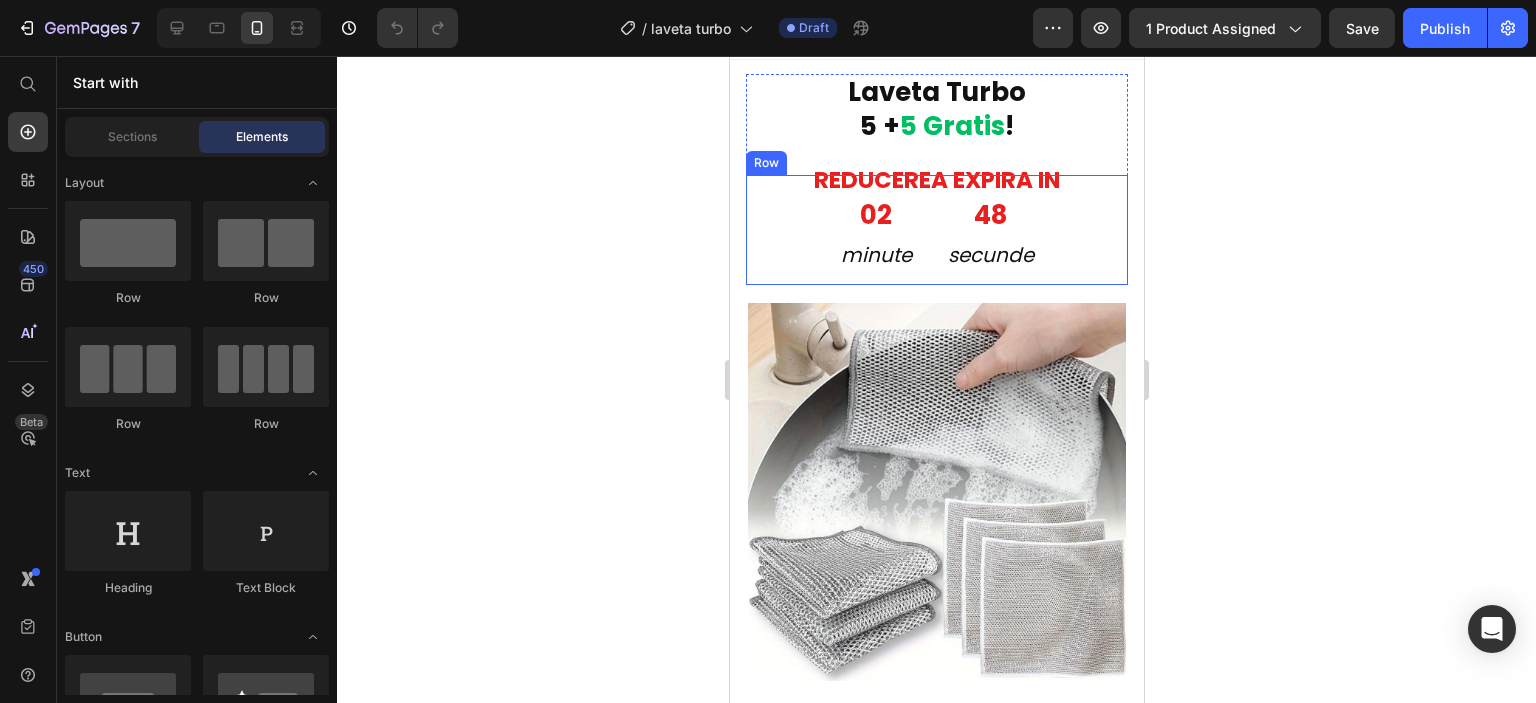 scroll, scrollTop: 0, scrollLeft: 0, axis: both 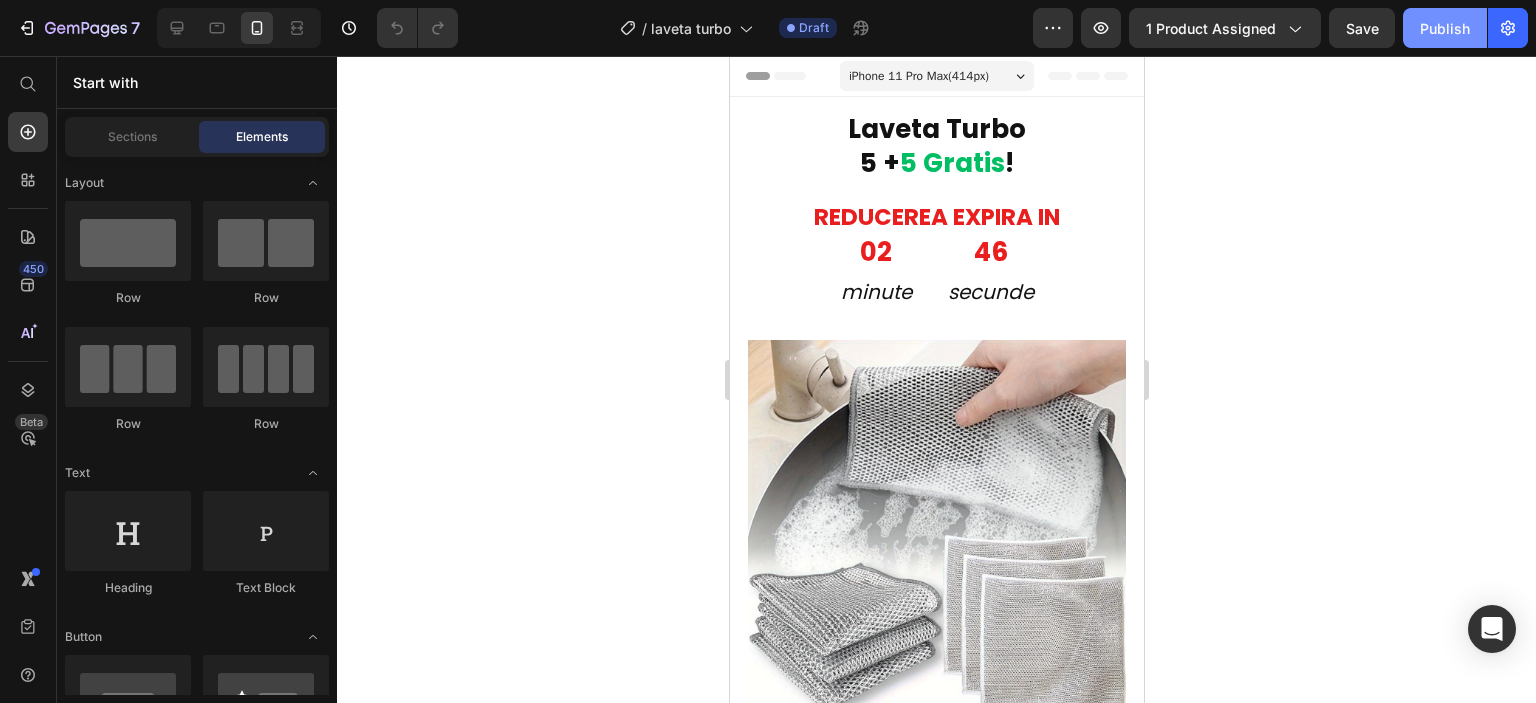 click on "Publish" at bounding box center [1445, 28] 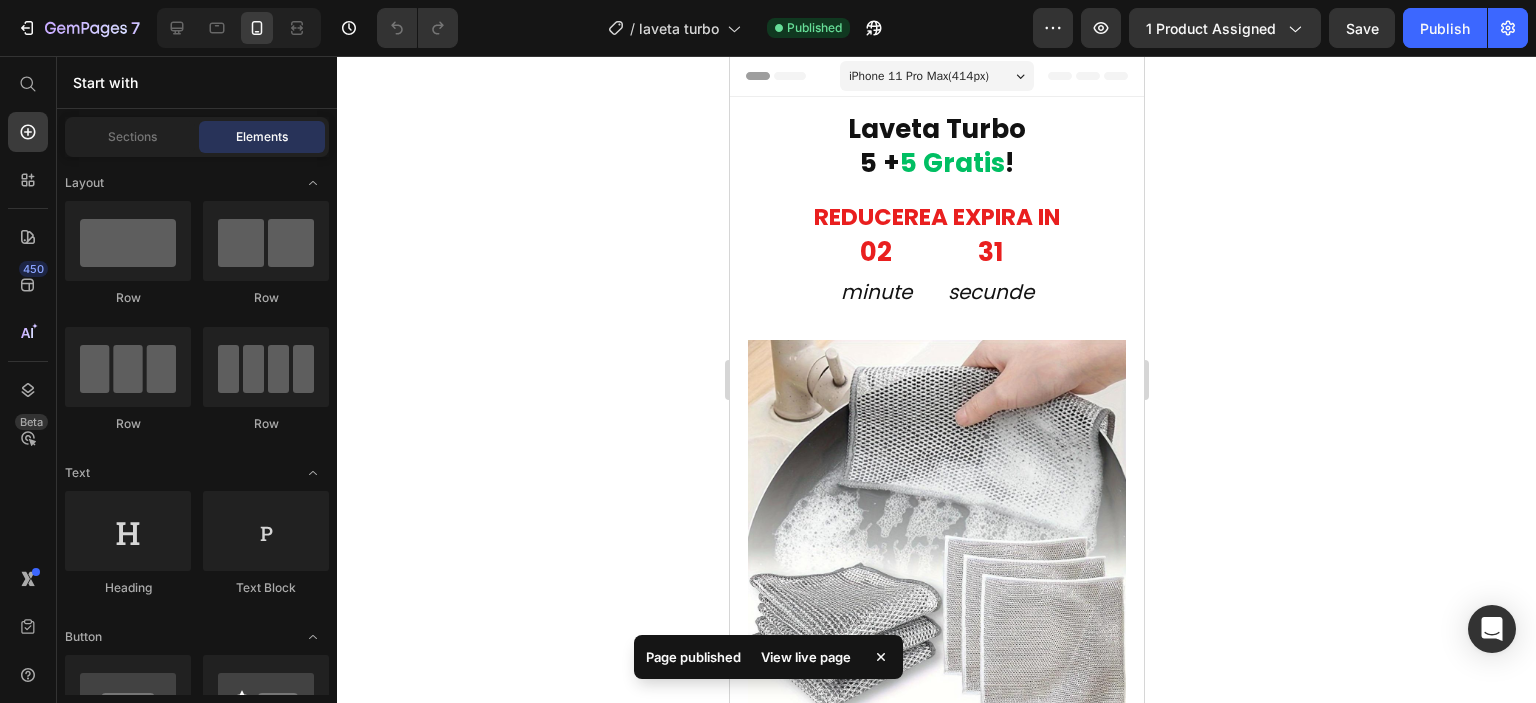 click on "View live page" at bounding box center (806, 657) 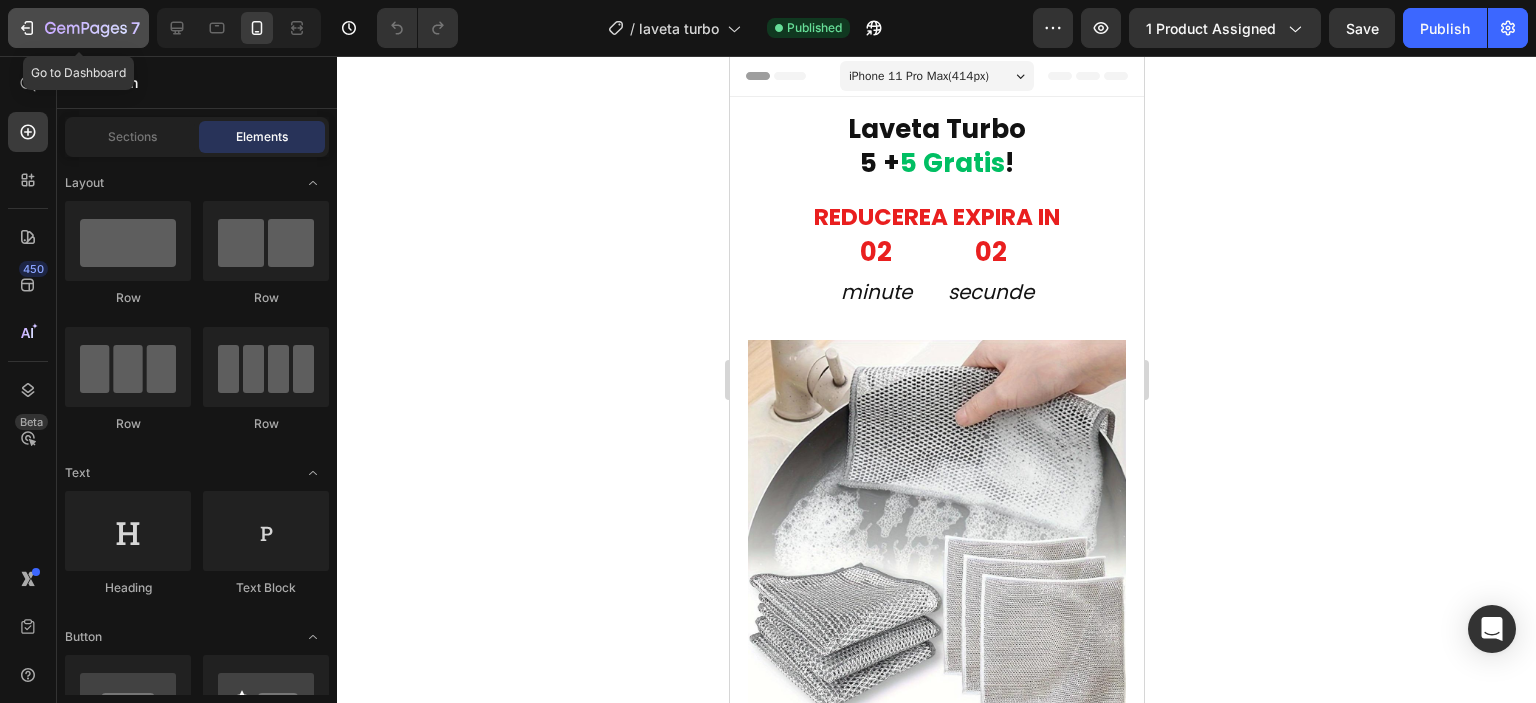 click on "7" 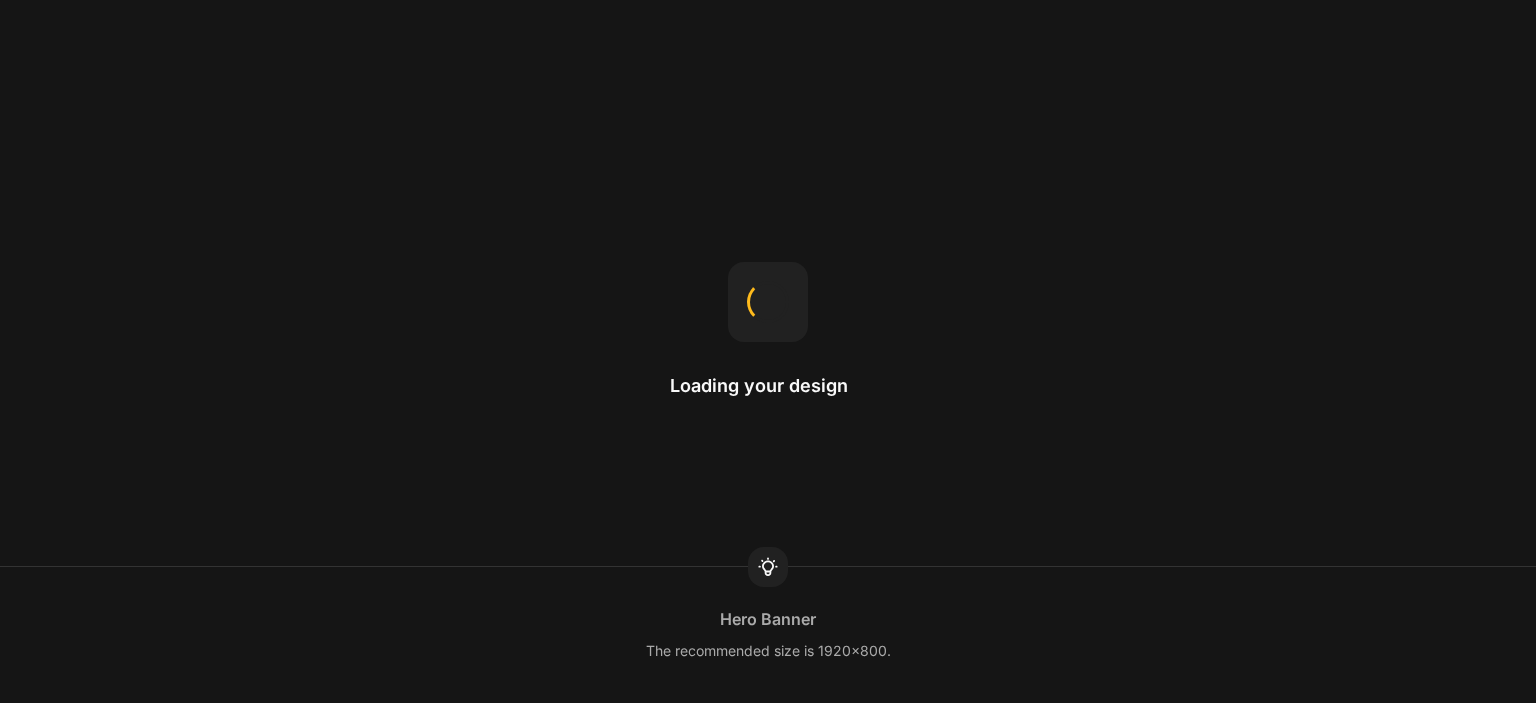 scroll, scrollTop: 0, scrollLeft: 0, axis: both 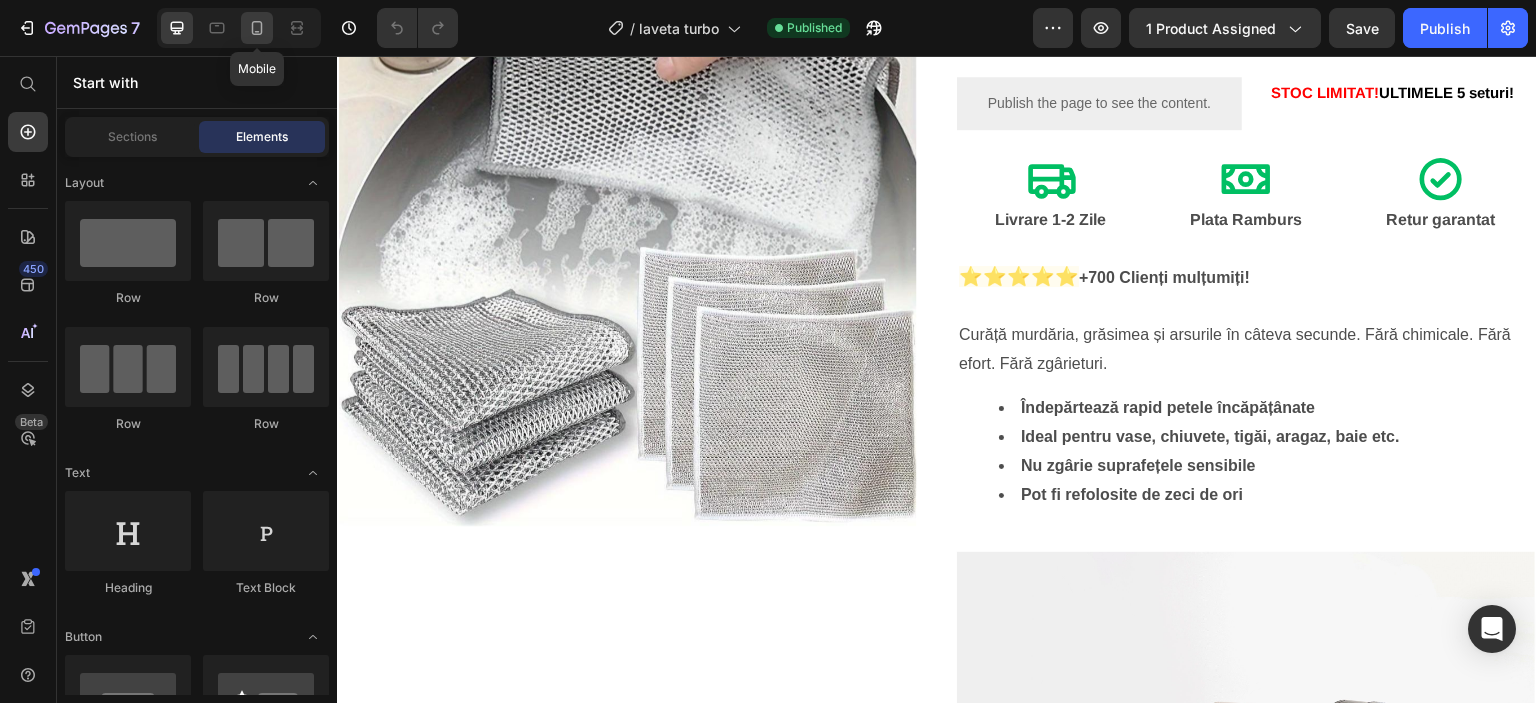 click 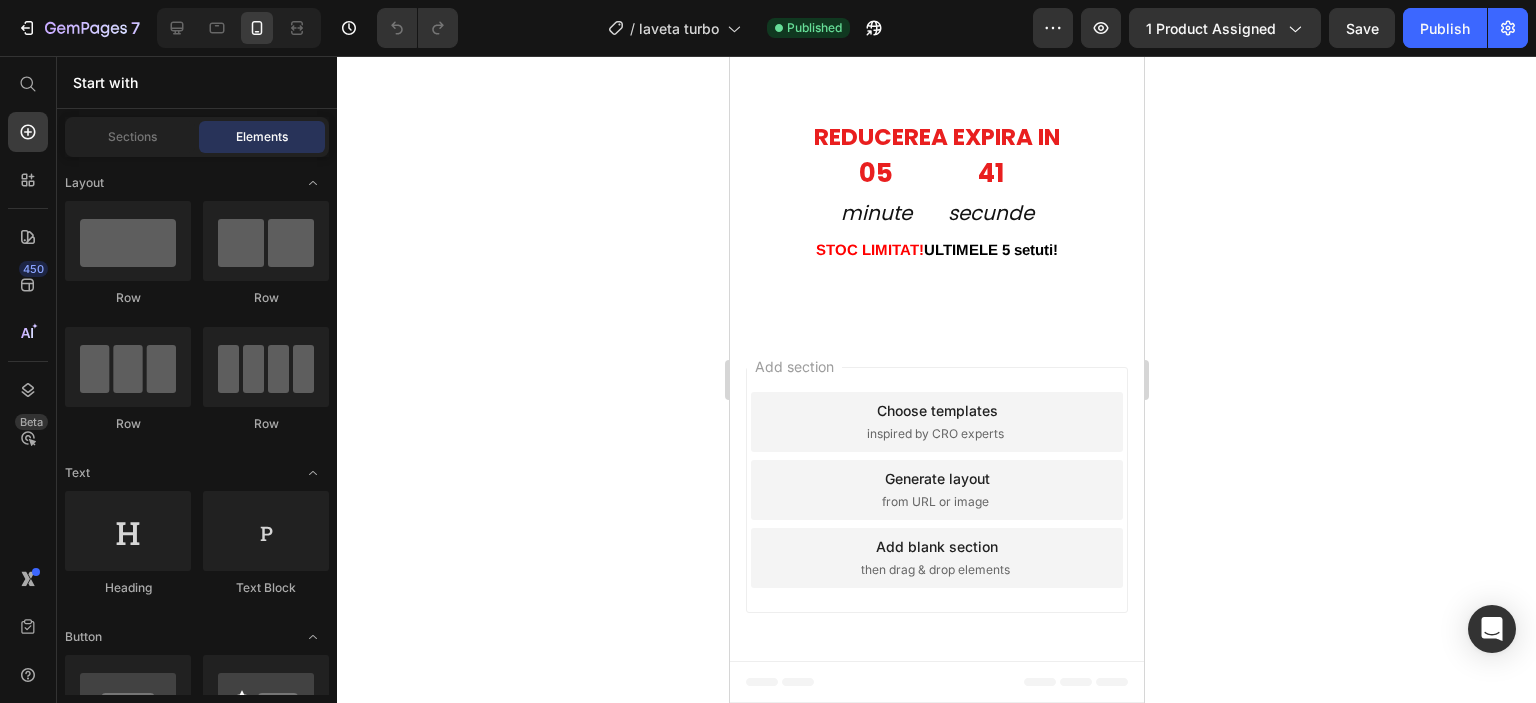 scroll, scrollTop: 4122, scrollLeft: 0, axis: vertical 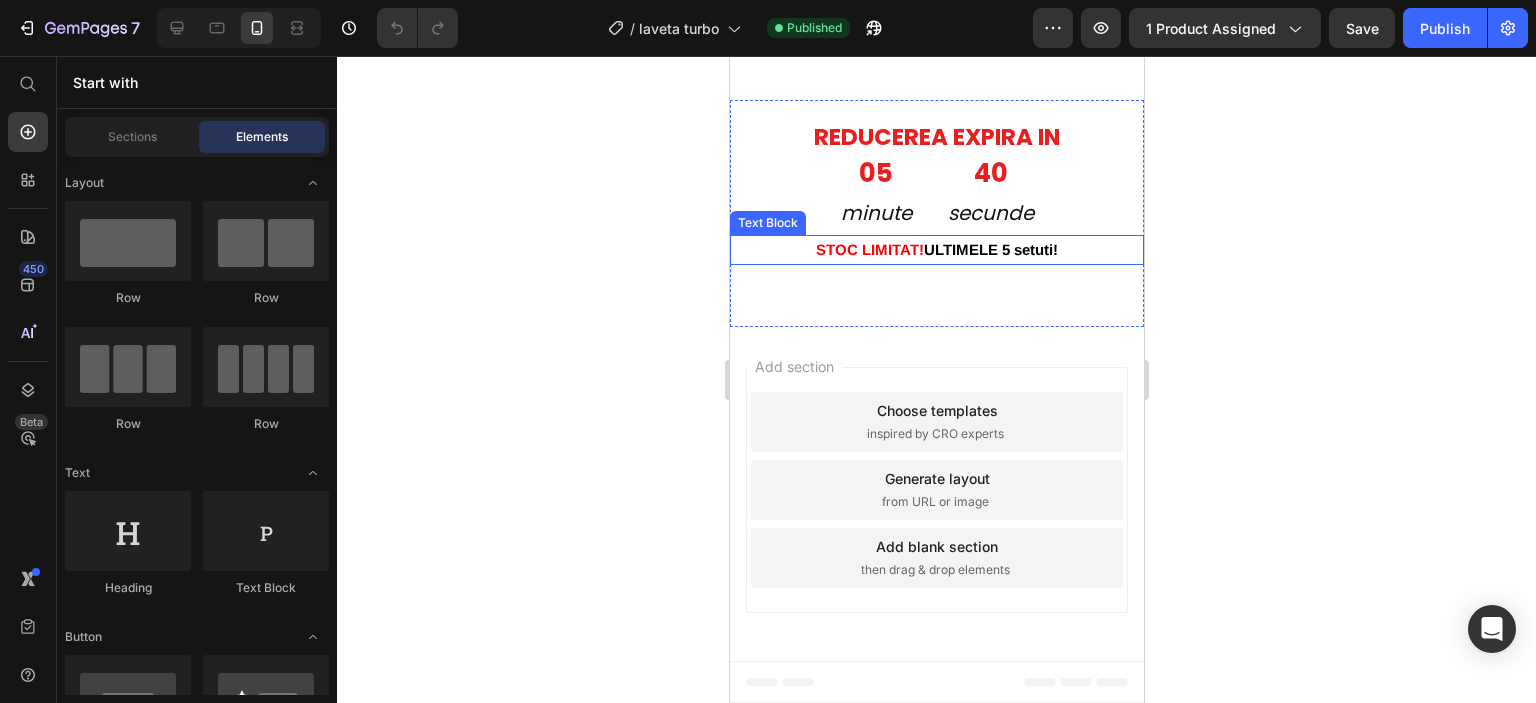 click on "ULTIMELE 5 setuti!" at bounding box center [990, 249] 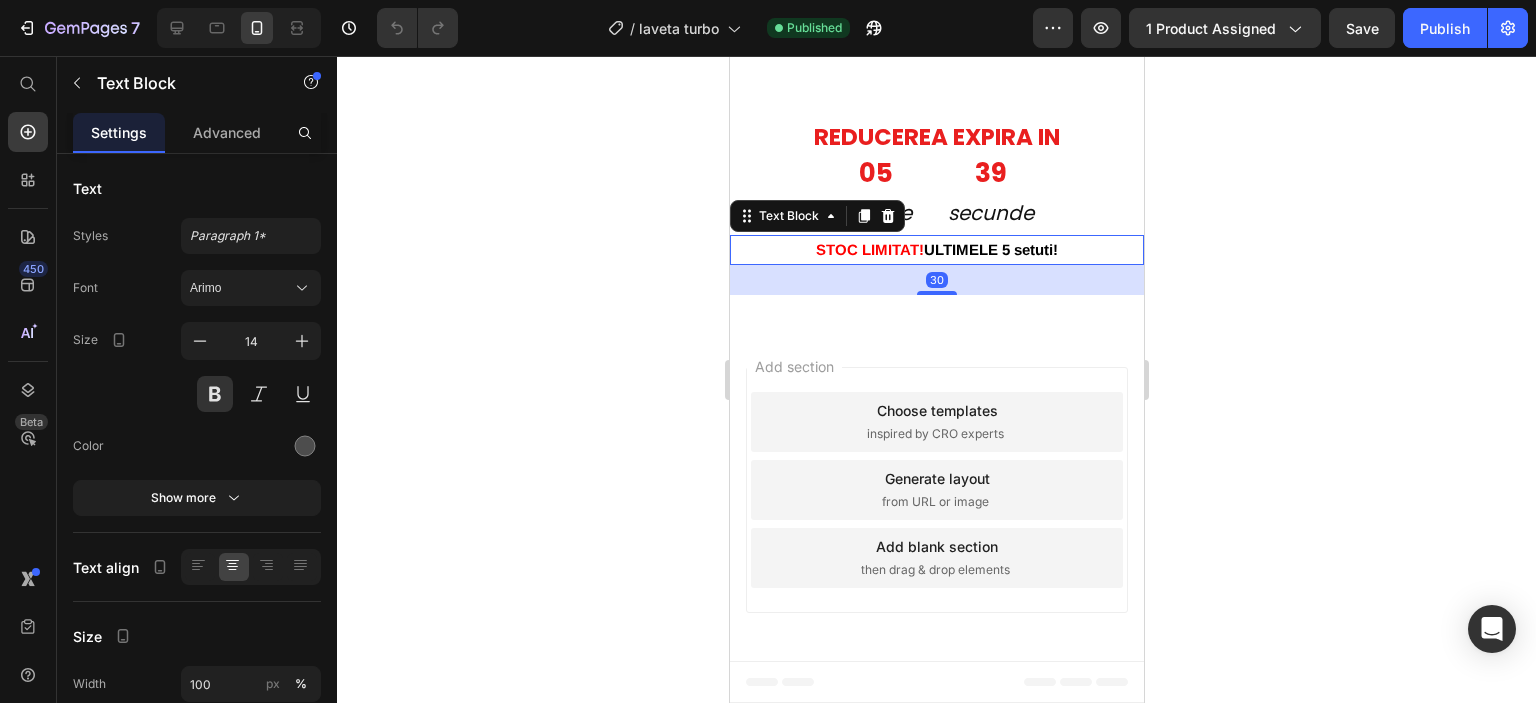 click on "ULTIMELE 5 setuti!" at bounding box center (990, 249) 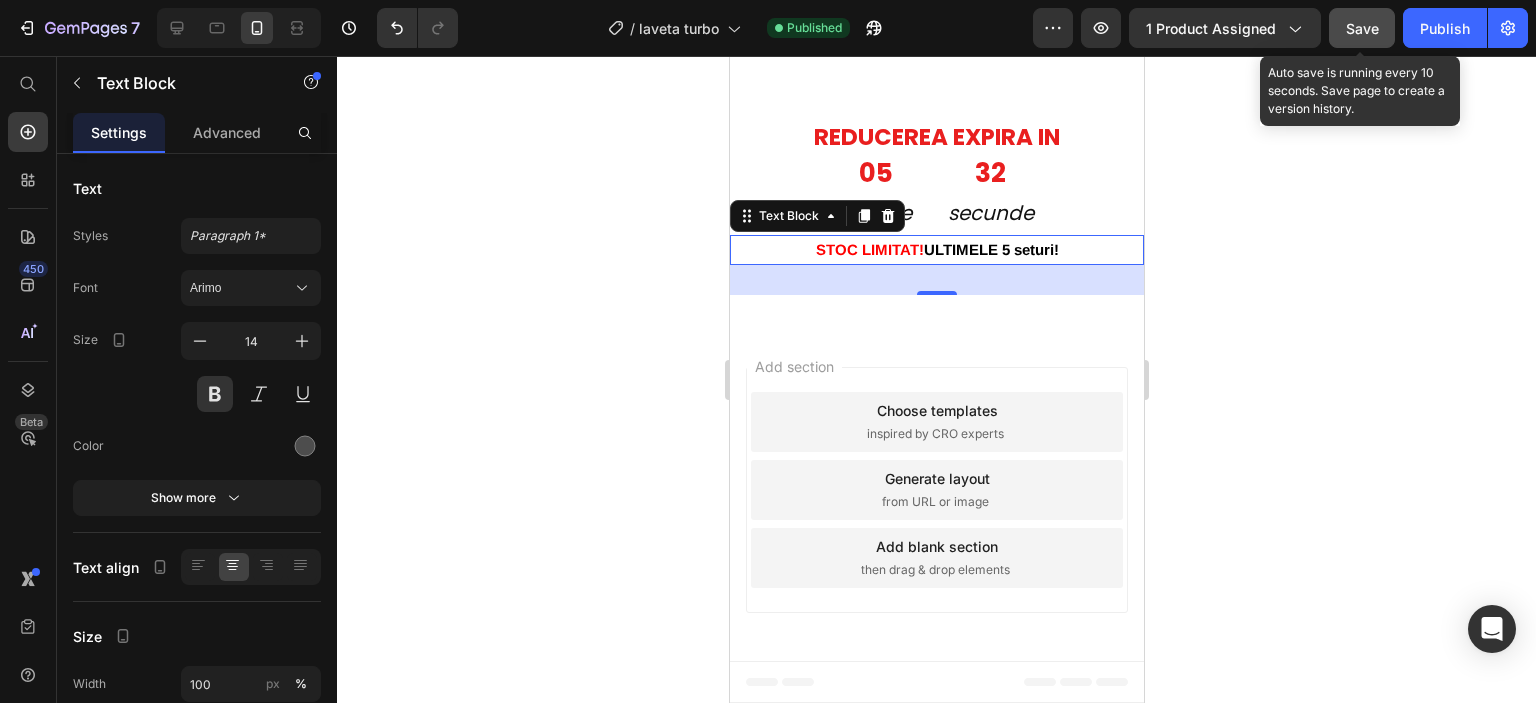 click on "Save" at bounding box center (1362, 28) 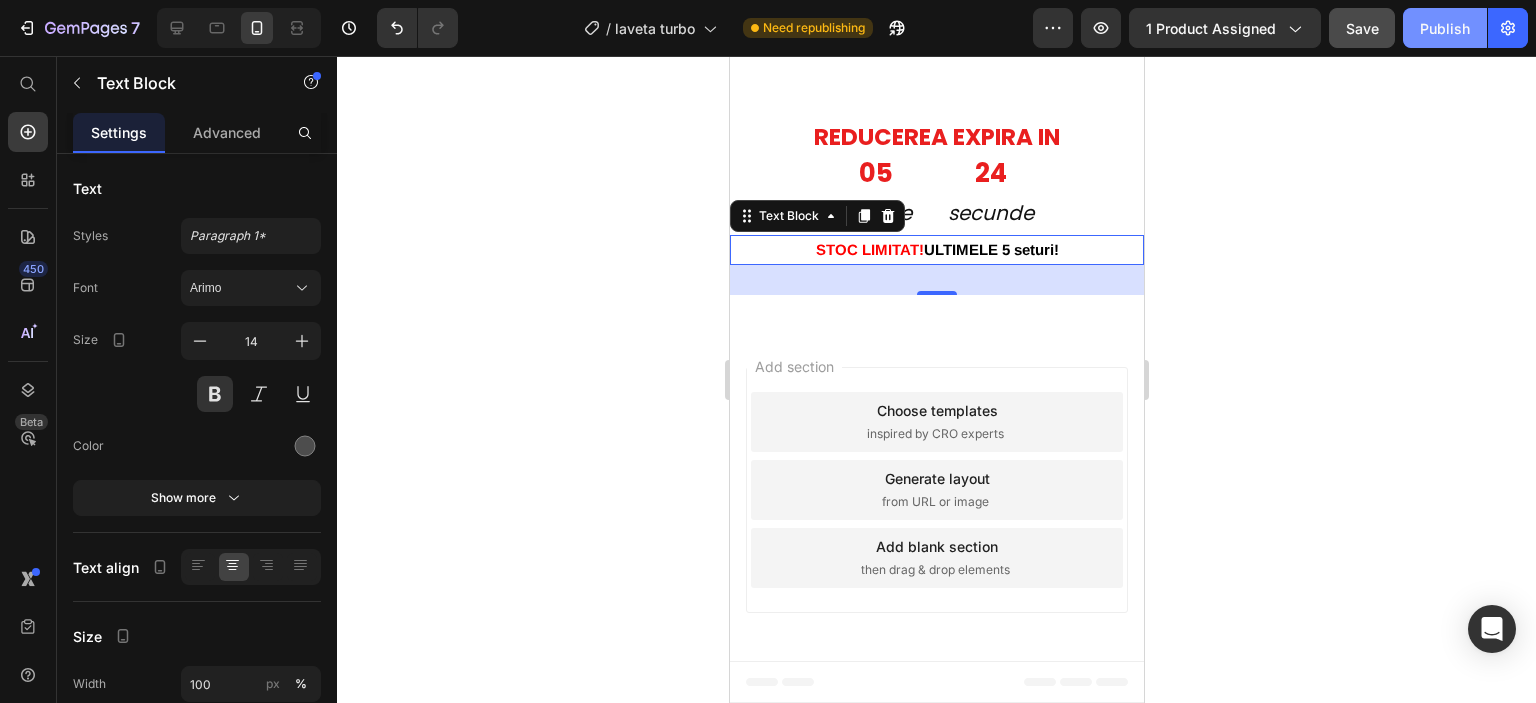 click on "Publish" at bounding box center (1445, 28) 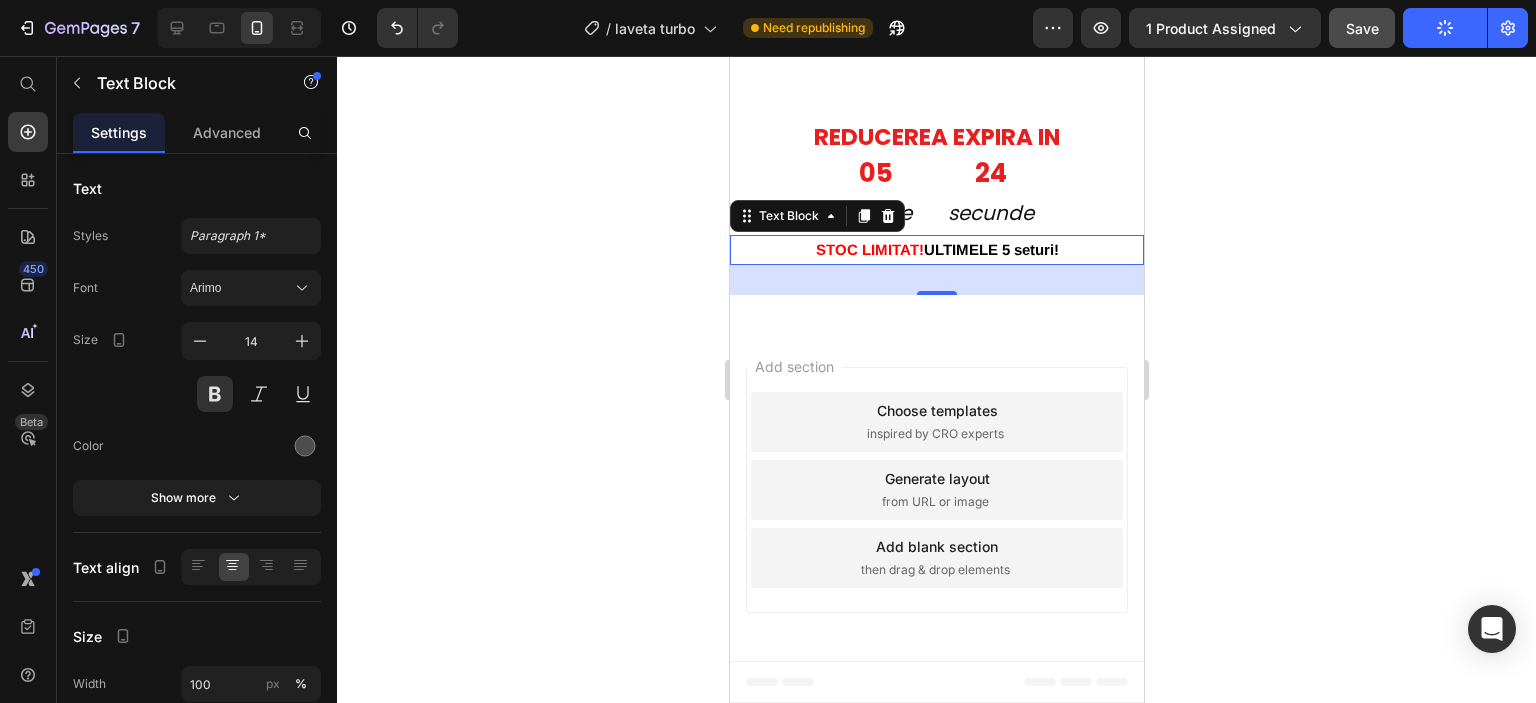 click 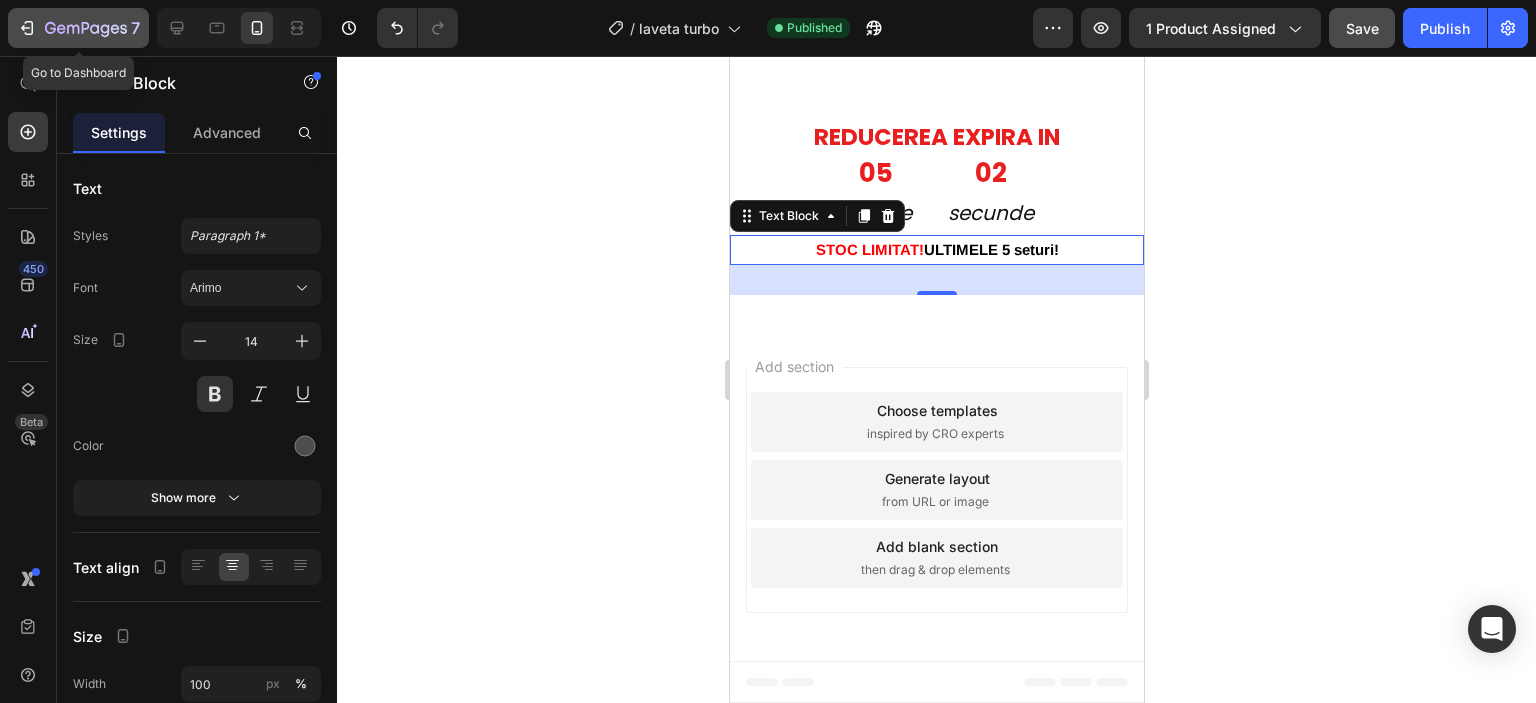 click on "7" at bounding box center (78, 28) 